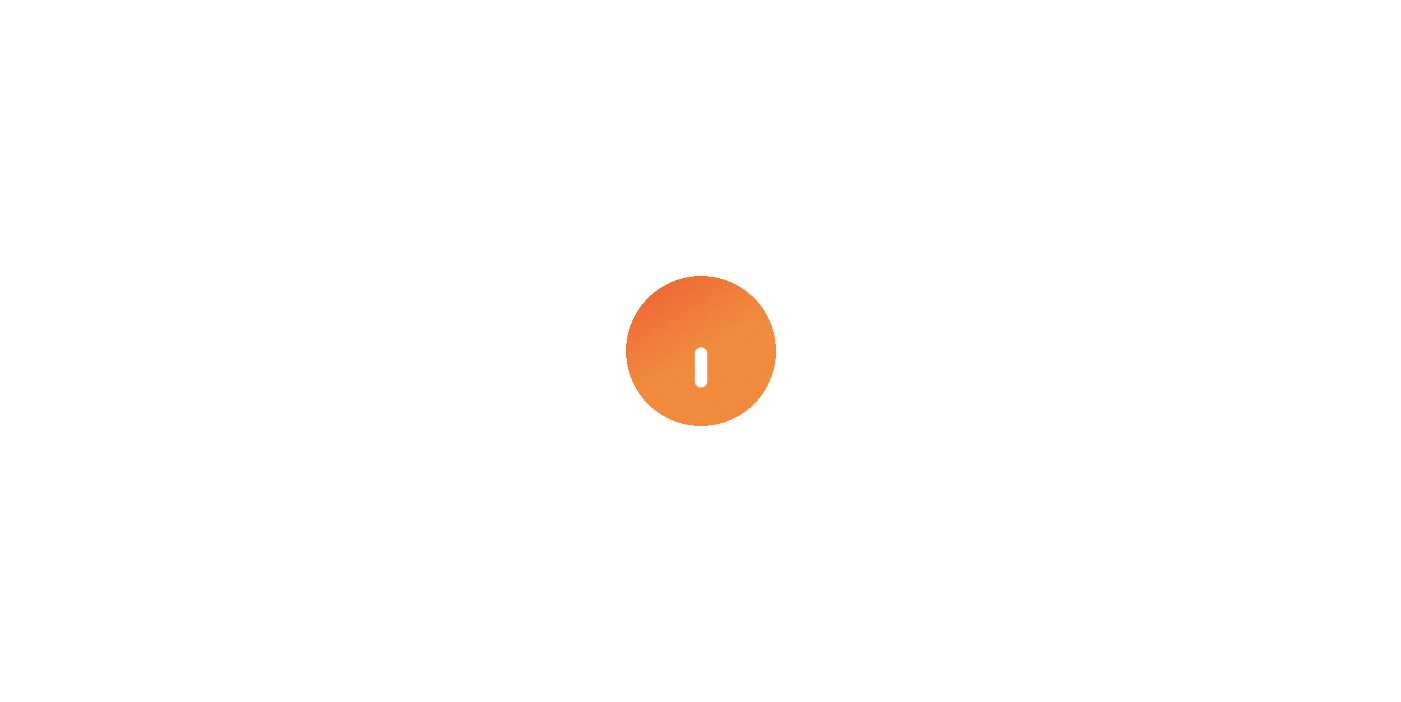 scroll, scrollTop: 0, scrollLeft: 0, axis: both 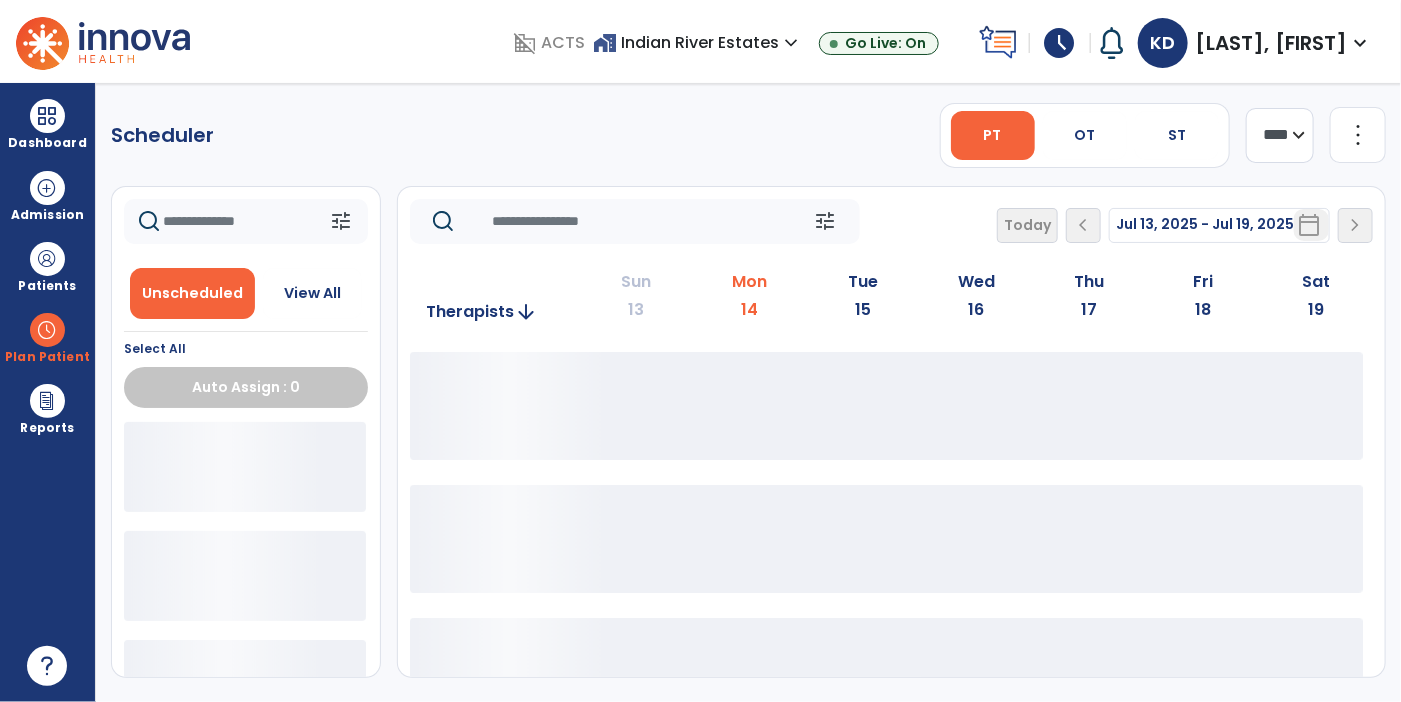 click on "schedule" at bounding box center [1060, 43] 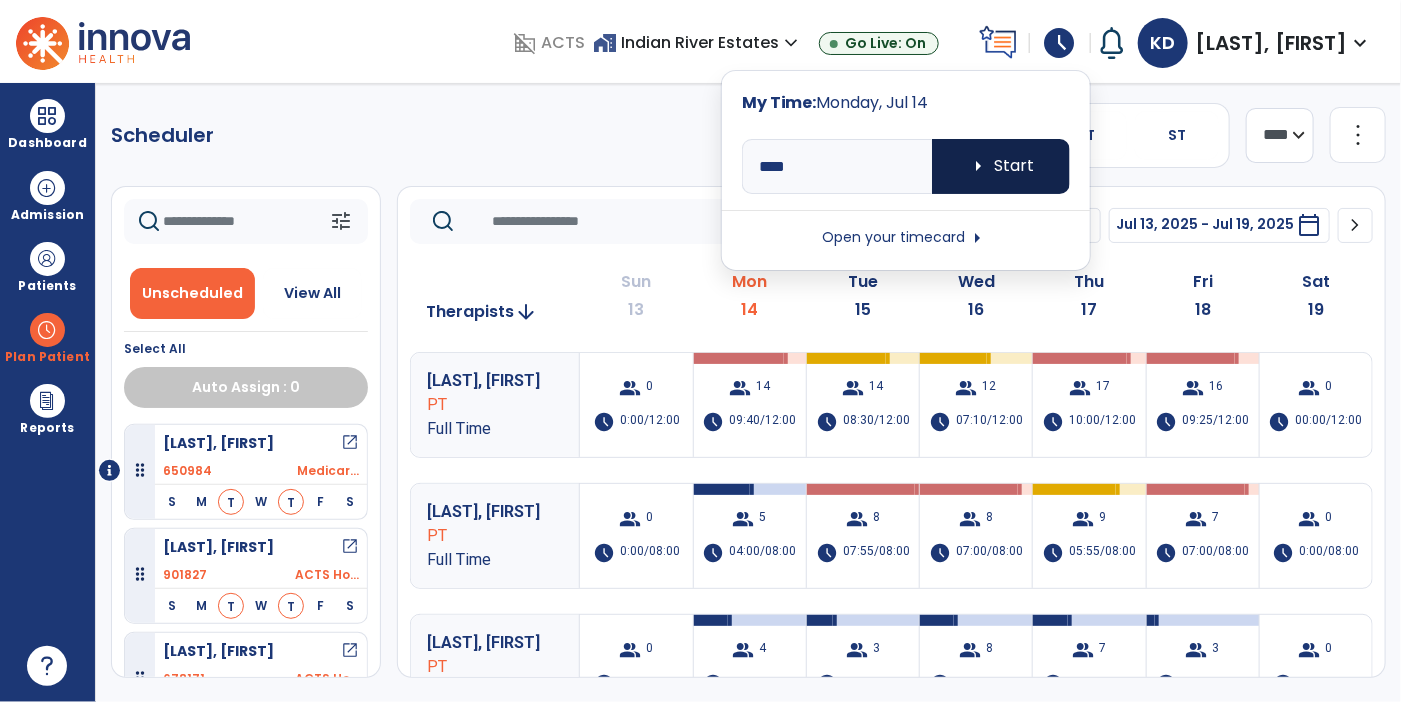 click on "arrow_right  Start" at bounding box center (1001, 166) 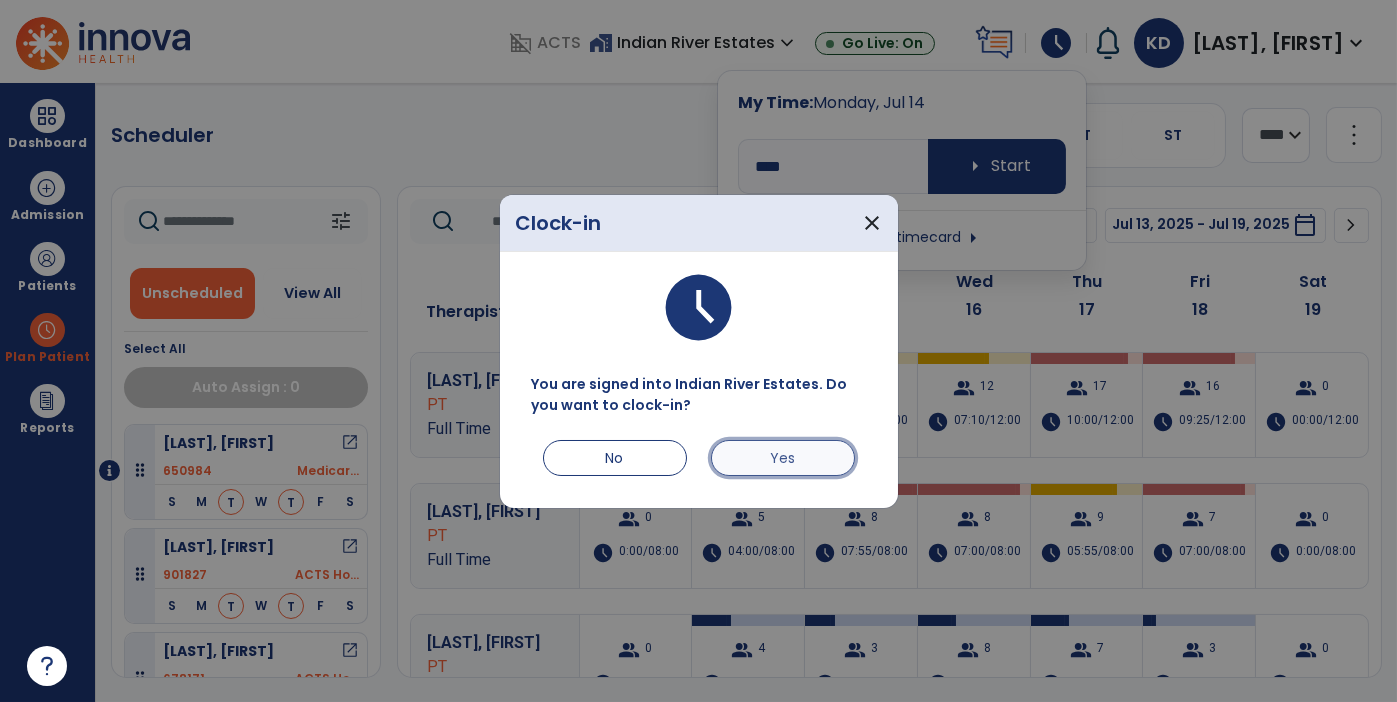 click on "Yes" at bounding box center [783, 458] 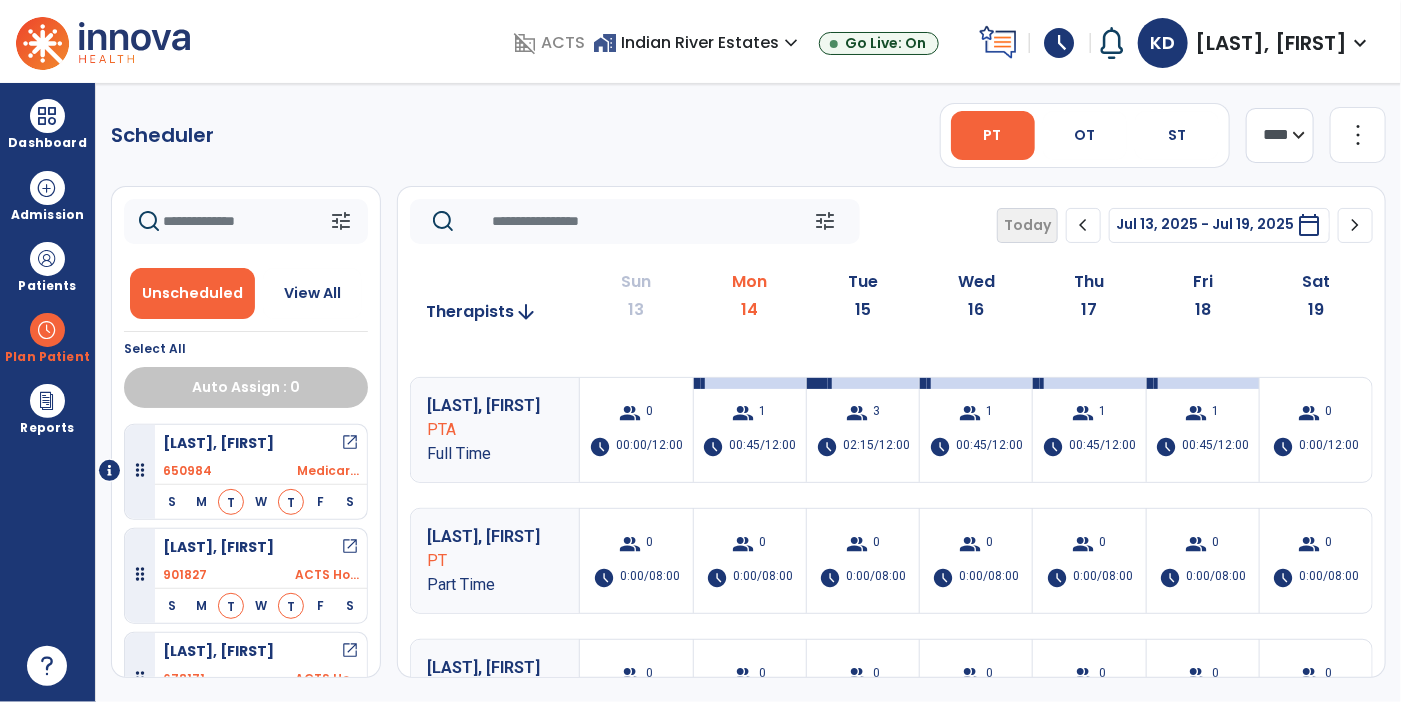 scroll, scrollTop: 892, scrollLeft: 0, axis: vertical 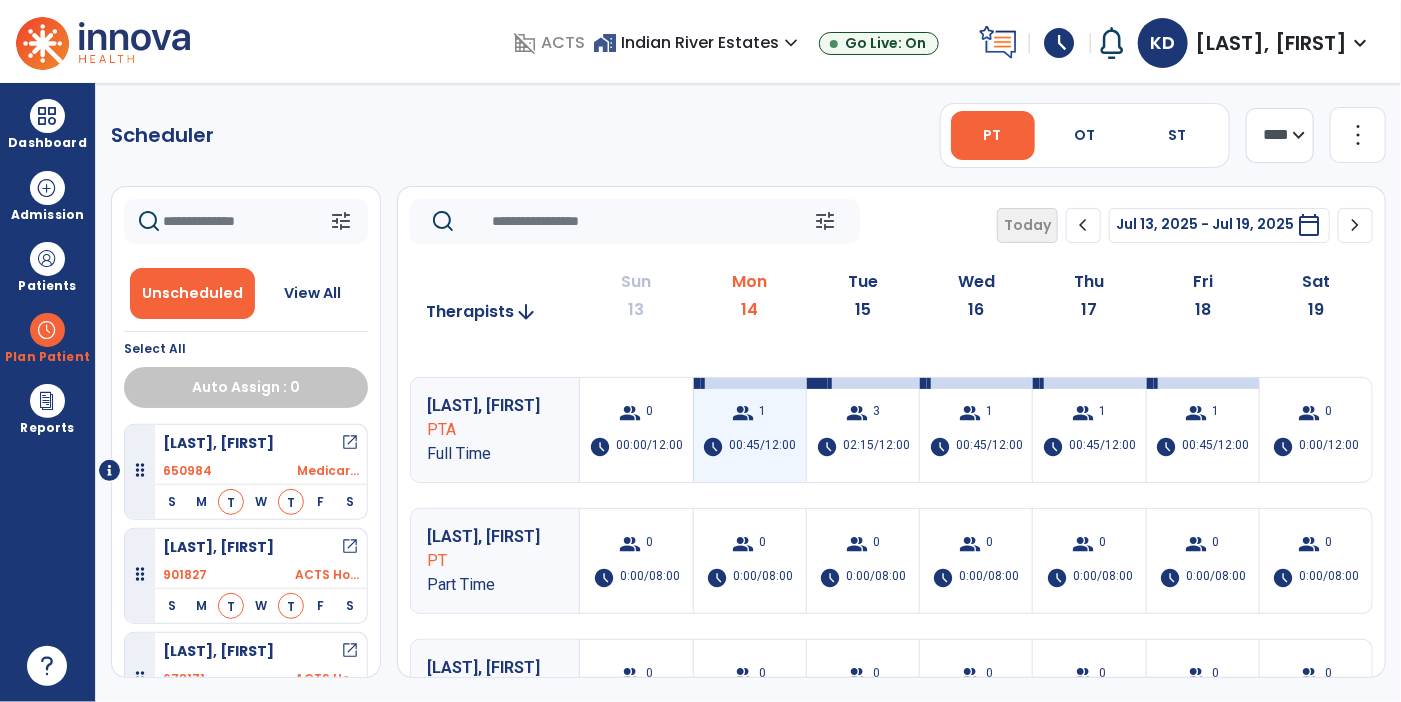 click on "group 1 schedule [TIME]/[TIME]" at bounding box center [750, 430] 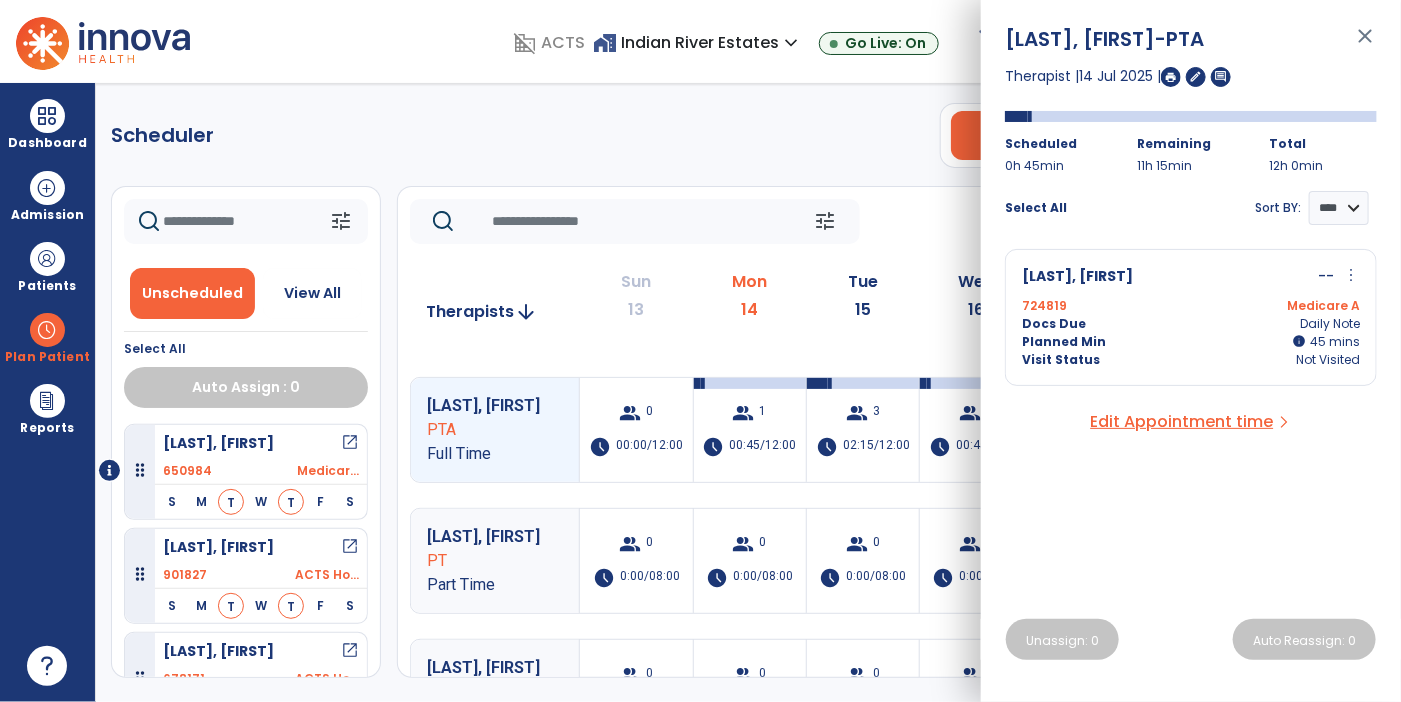 click on "close" at bounding box center [1365, 45] 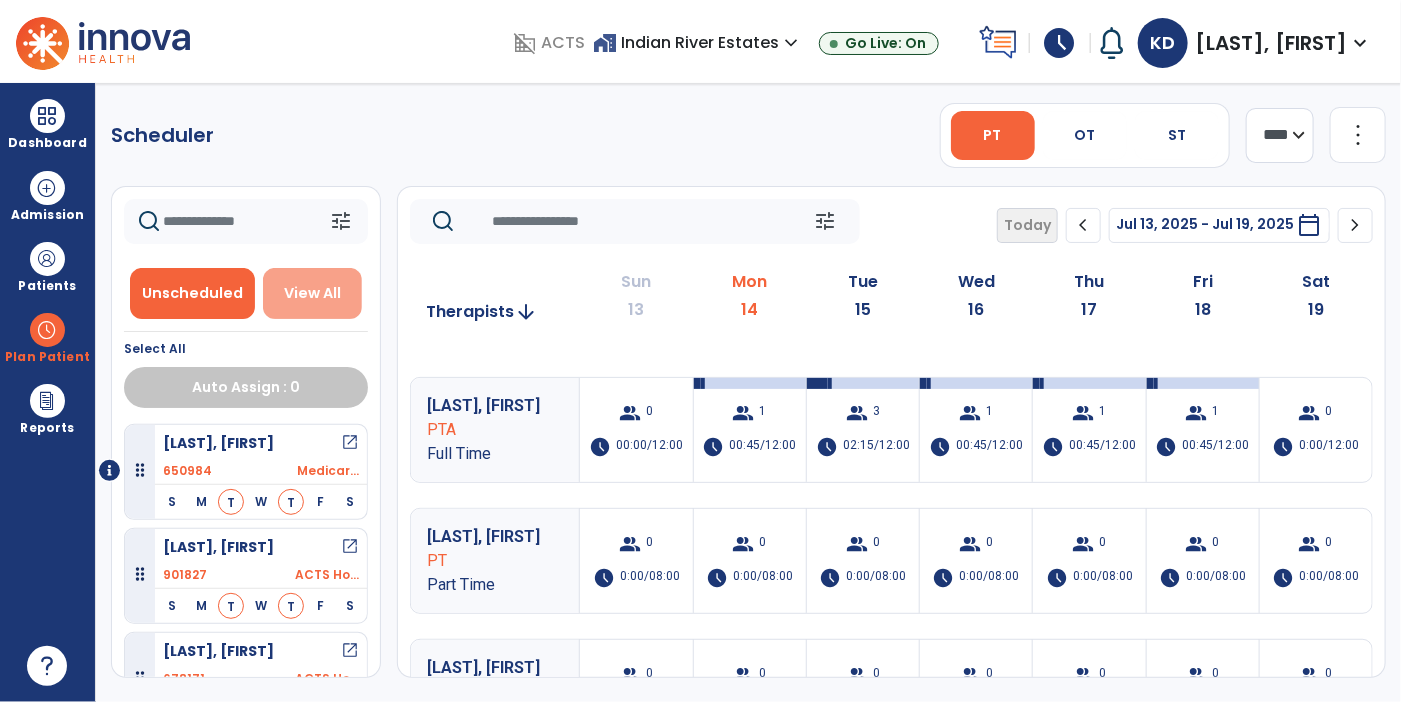 click on "View All" at bounding box center (312, 293) 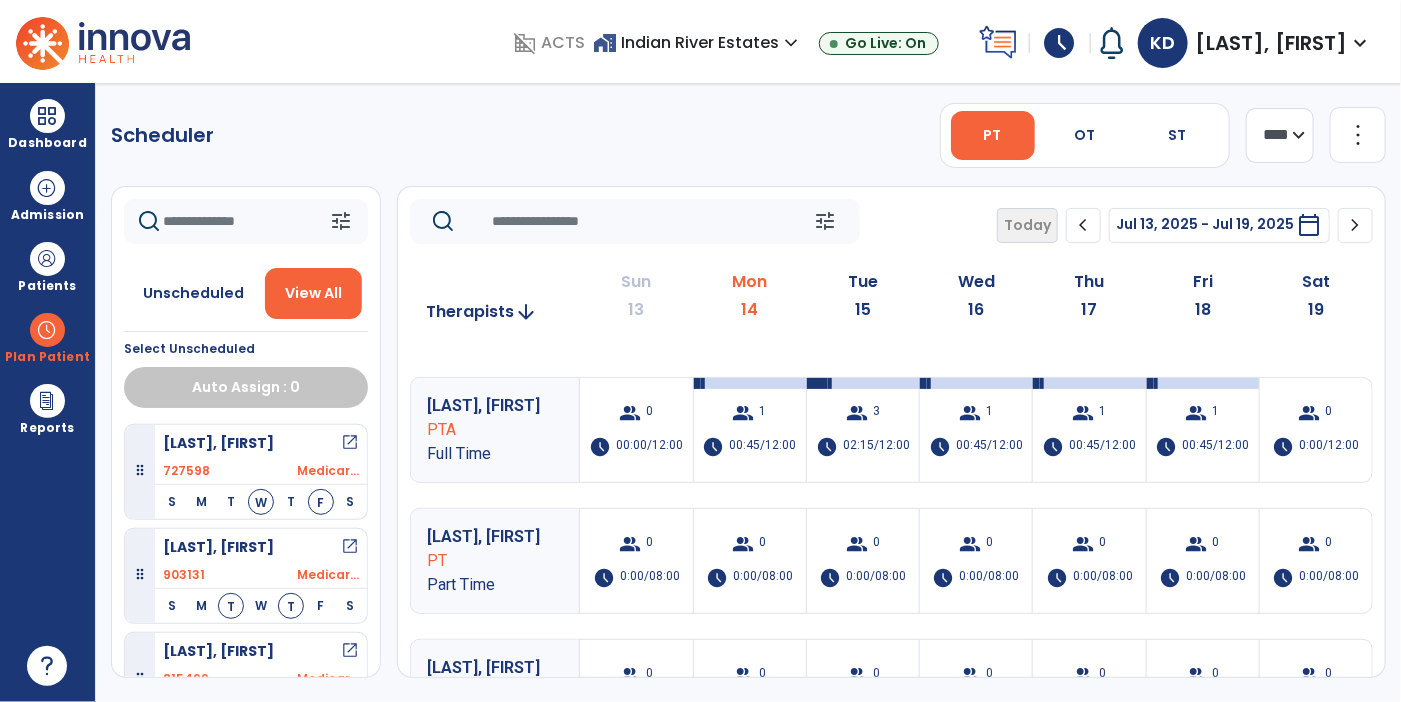 click 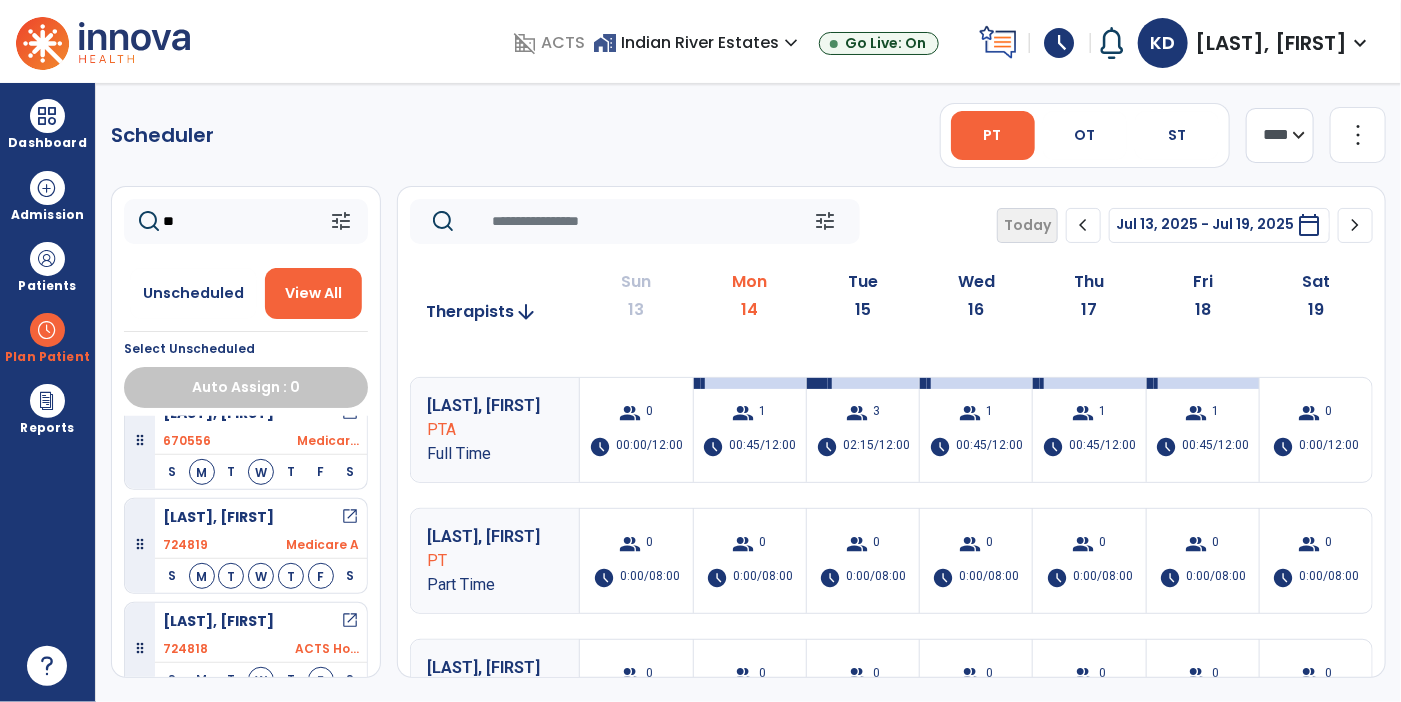 scroll, scrollTop: 445, scrollLeft: 0, axis: vertical 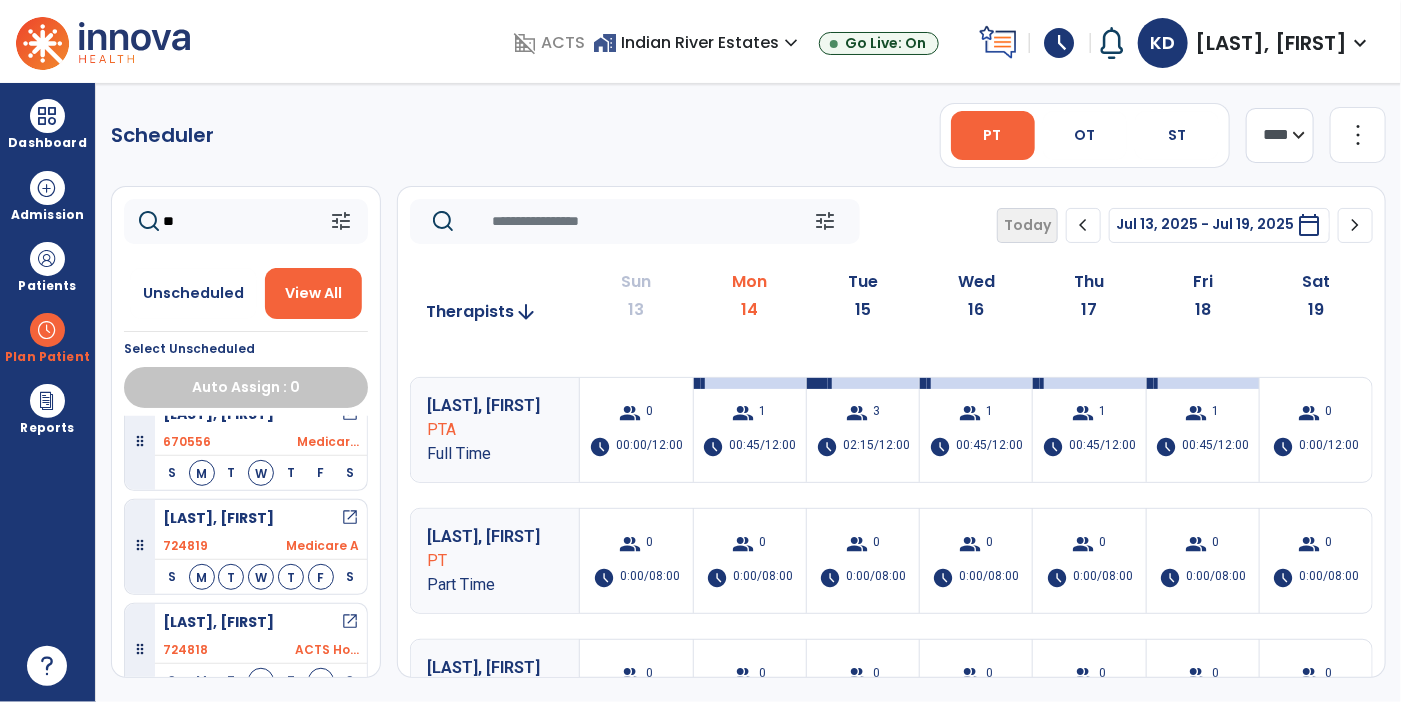 type on "**" 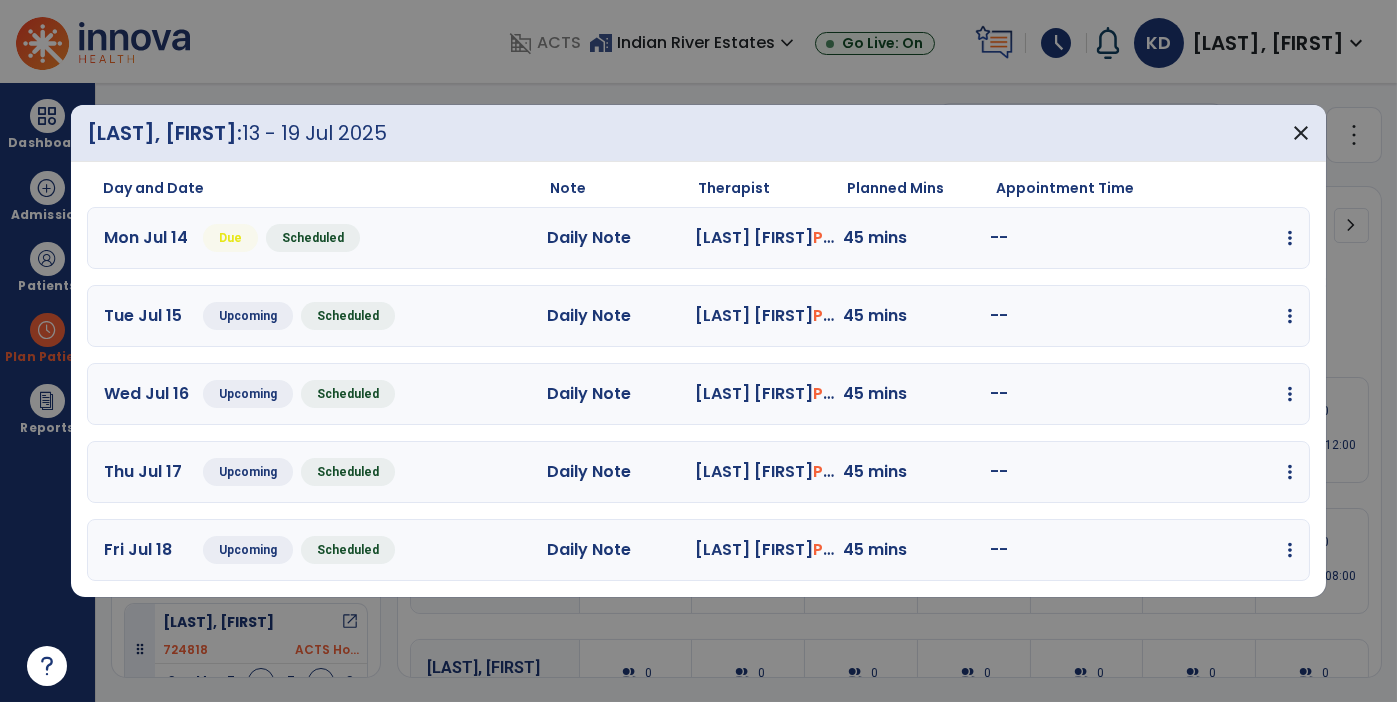 click at bounding box center (1290, 238) 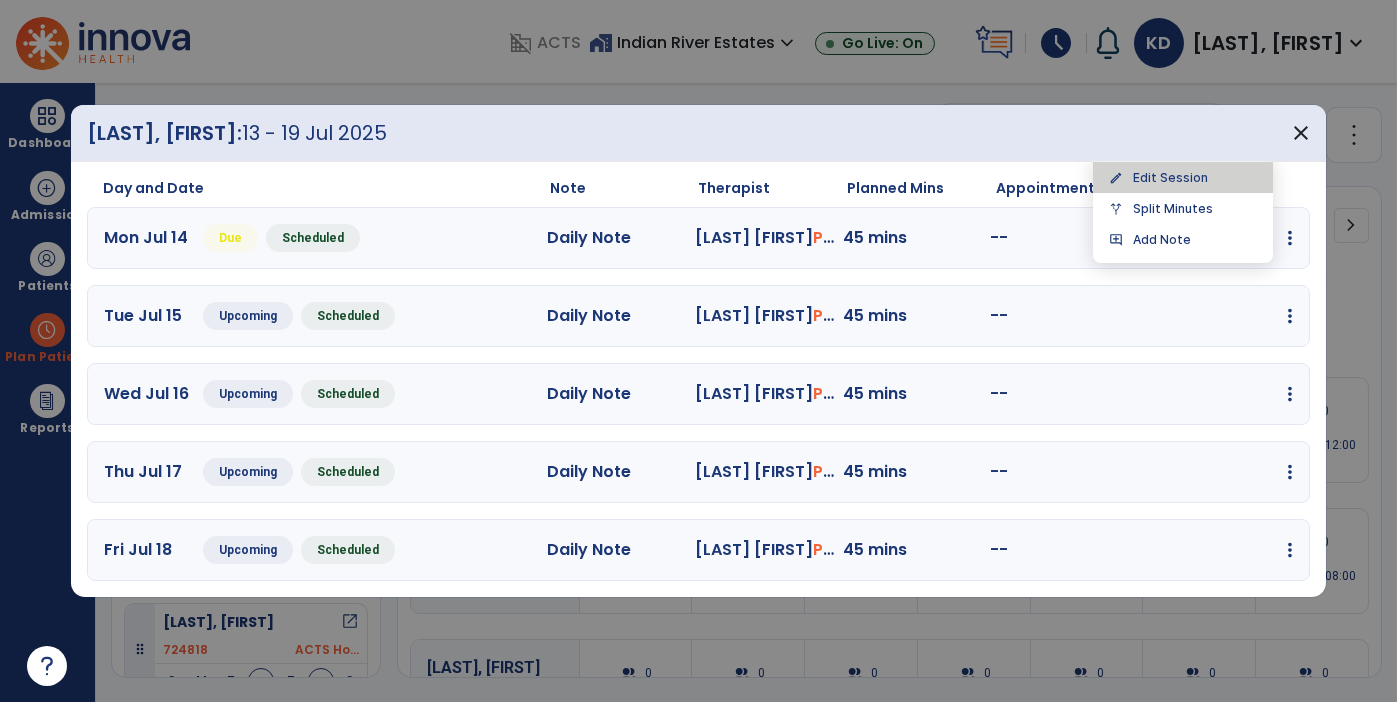 click on "edit   Edit Session" at bounding box center [1183, 177] 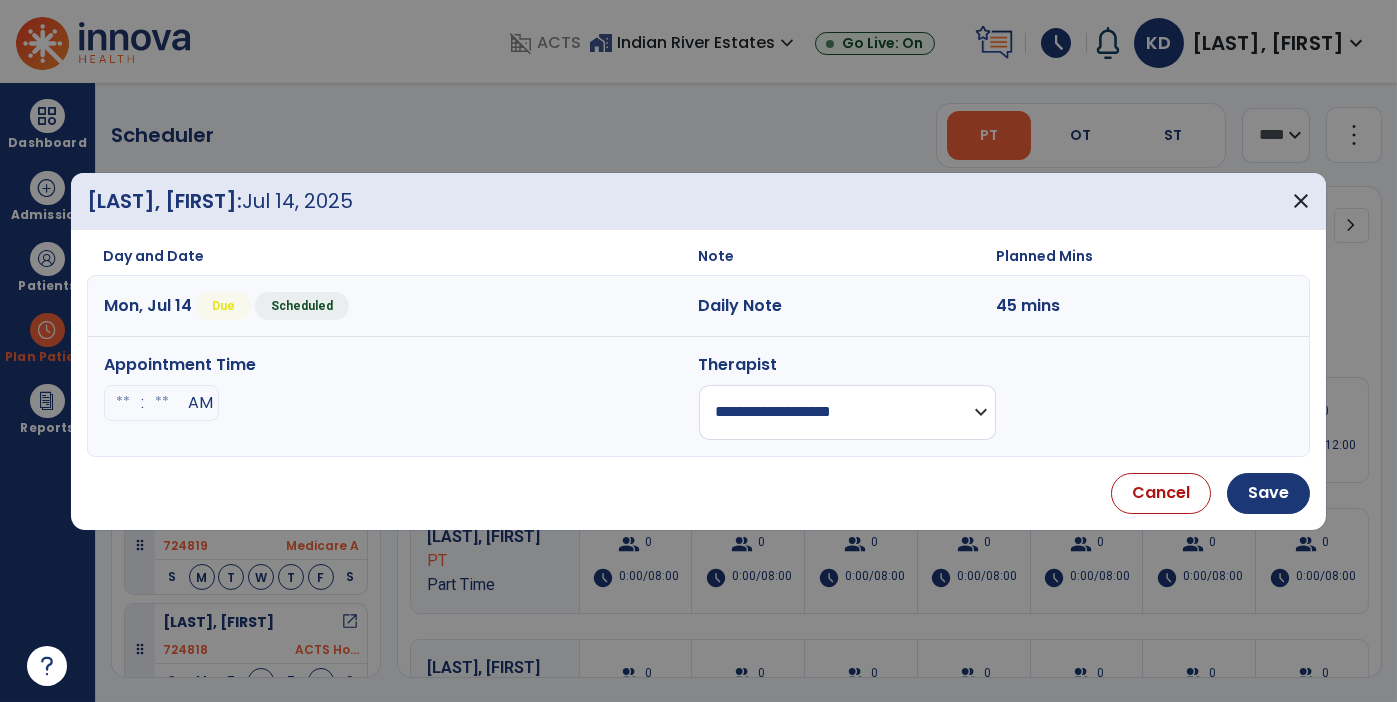click on "**********" at bounding box center [847, 412] 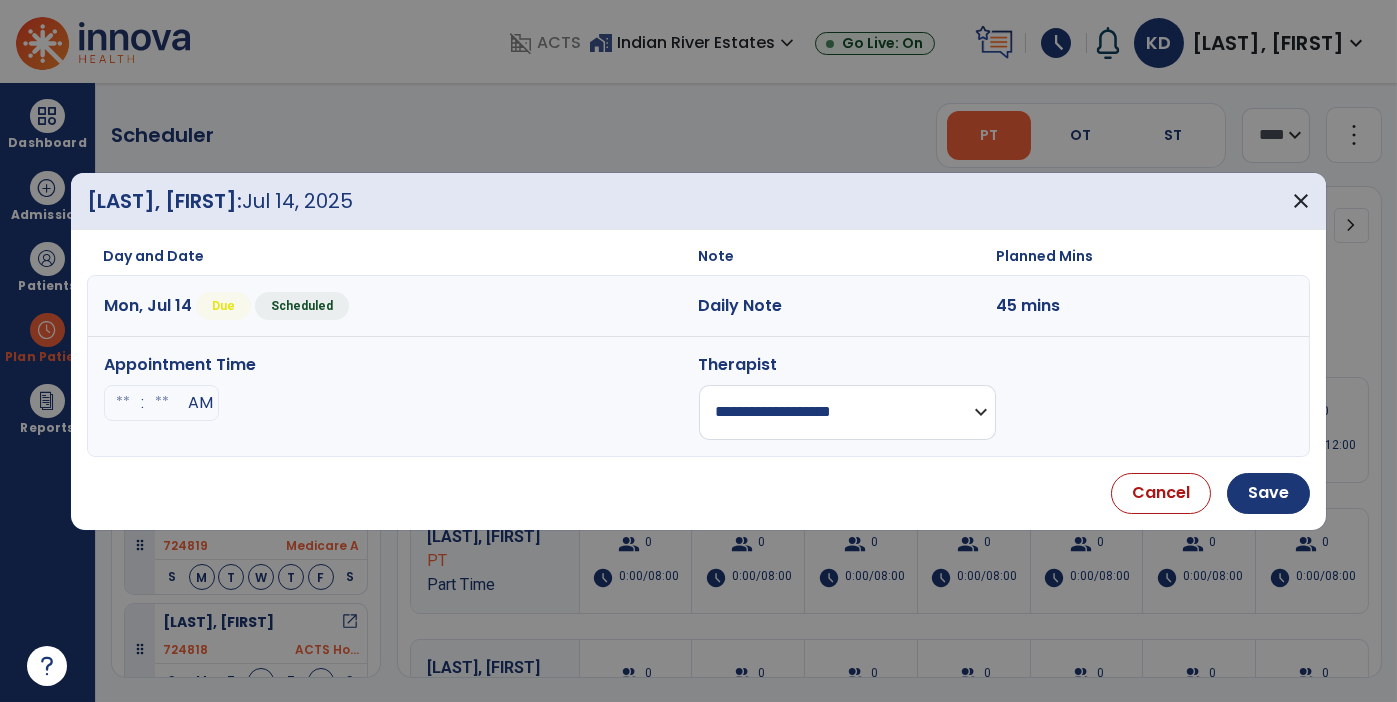 select on "**********" 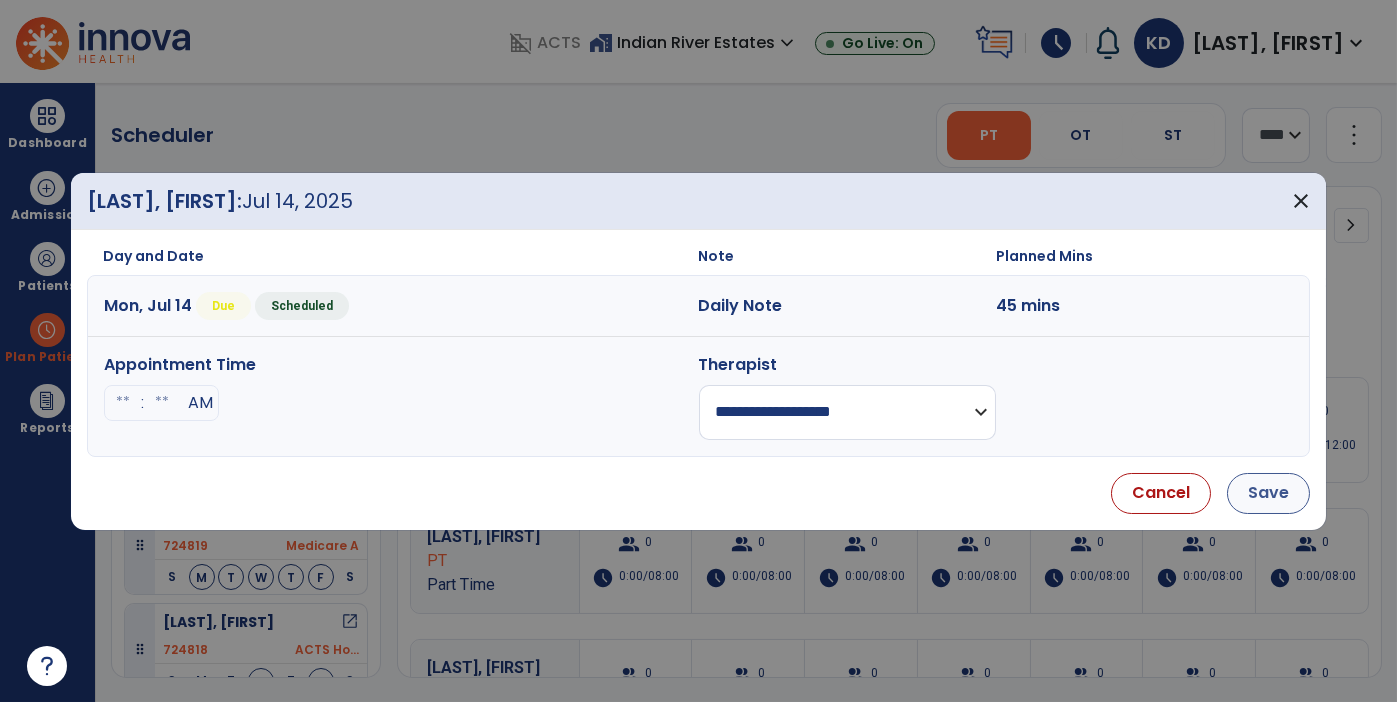 click on "Save" at bounding box center [1268, 493] 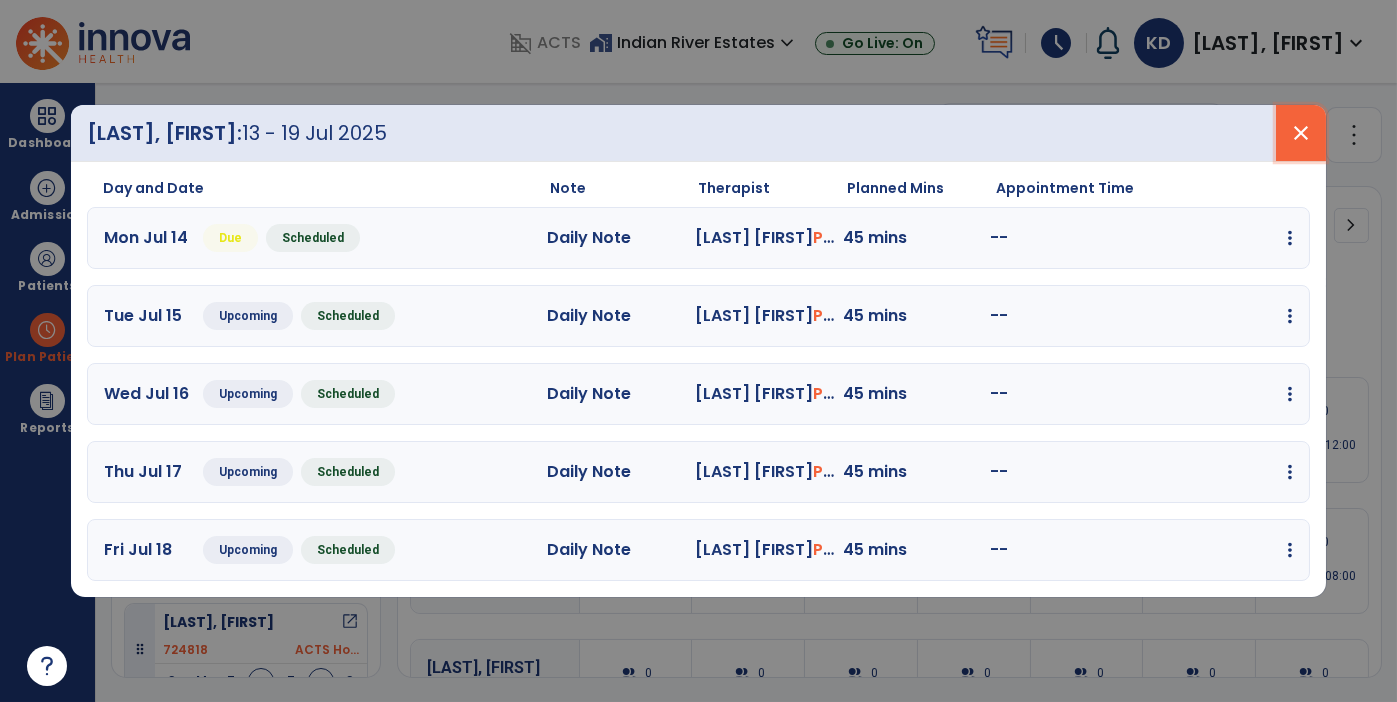 click on "close" at bounding box center [1301, 133] 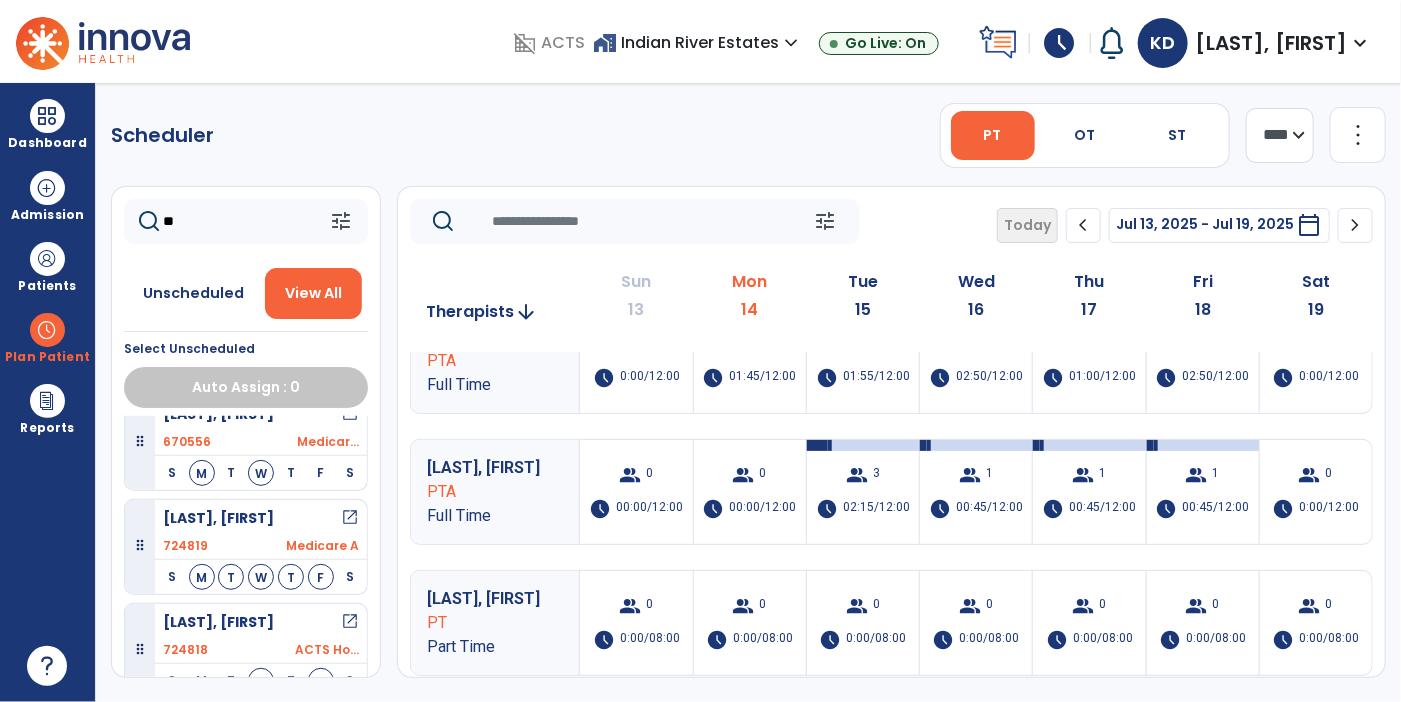 scroll, scrollTop: 831, scrollLeft: 0, axis: vertical 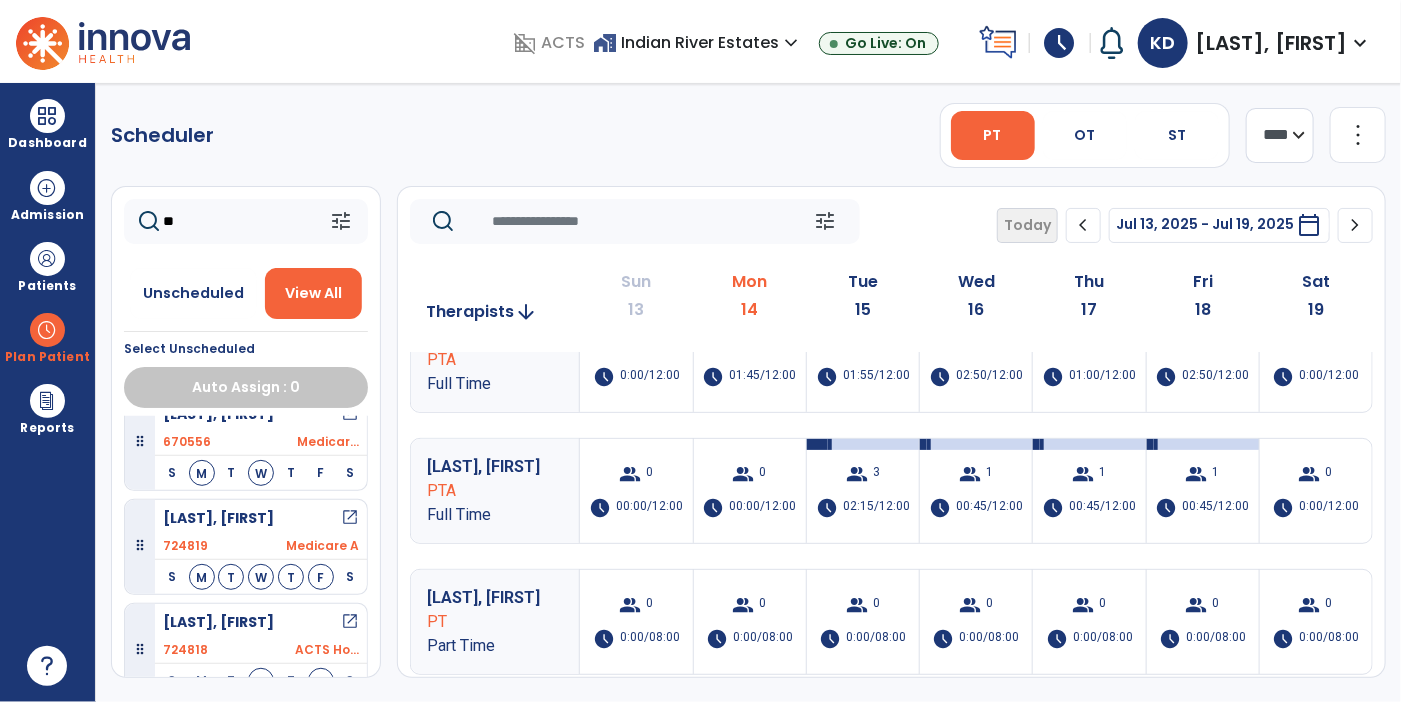 click on "**" 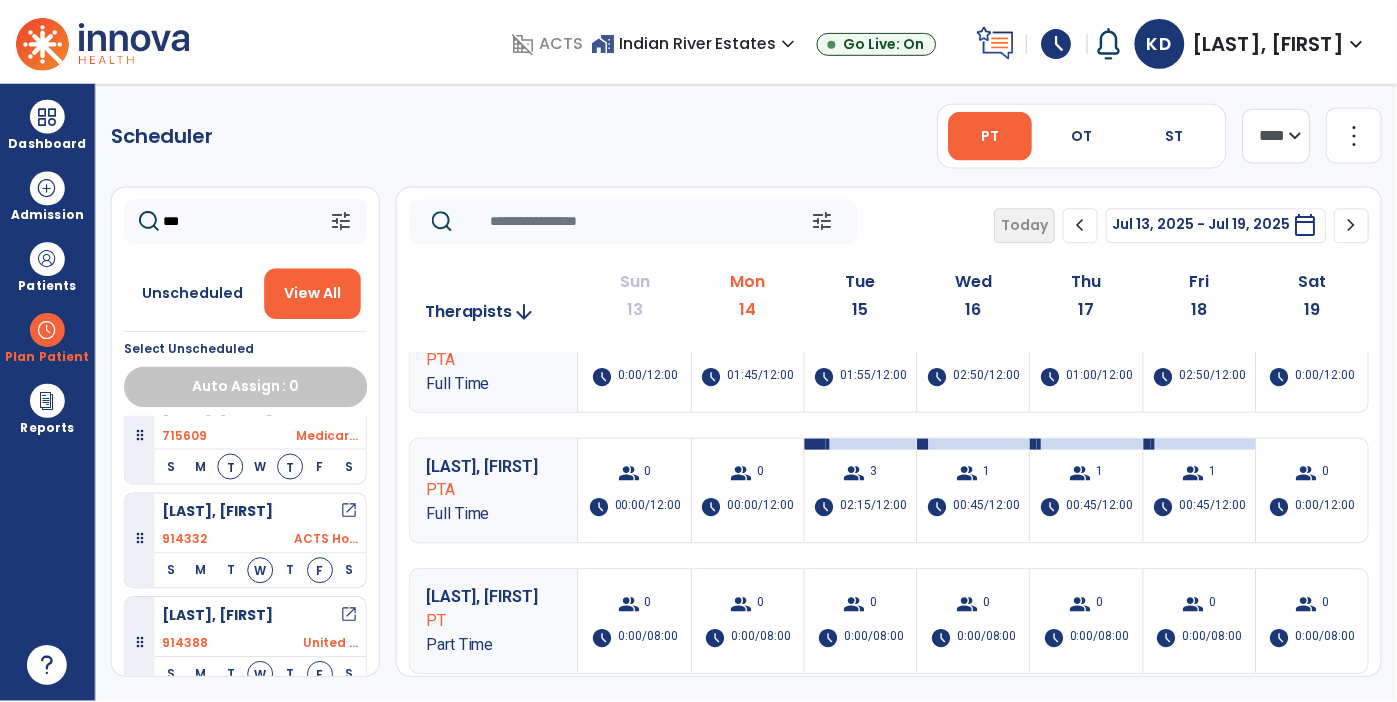 scroll, scrollTop: 0, scrollLeft: 0, axis: both 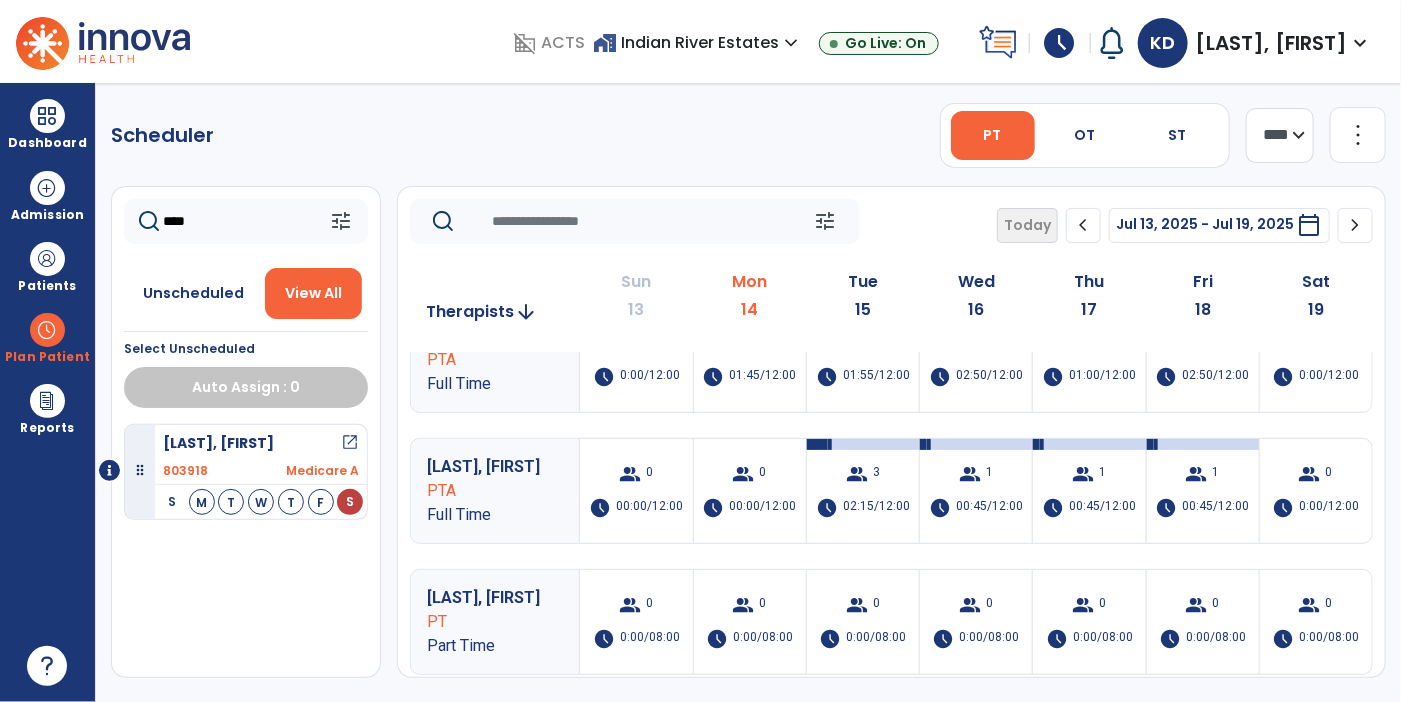 type on "****" 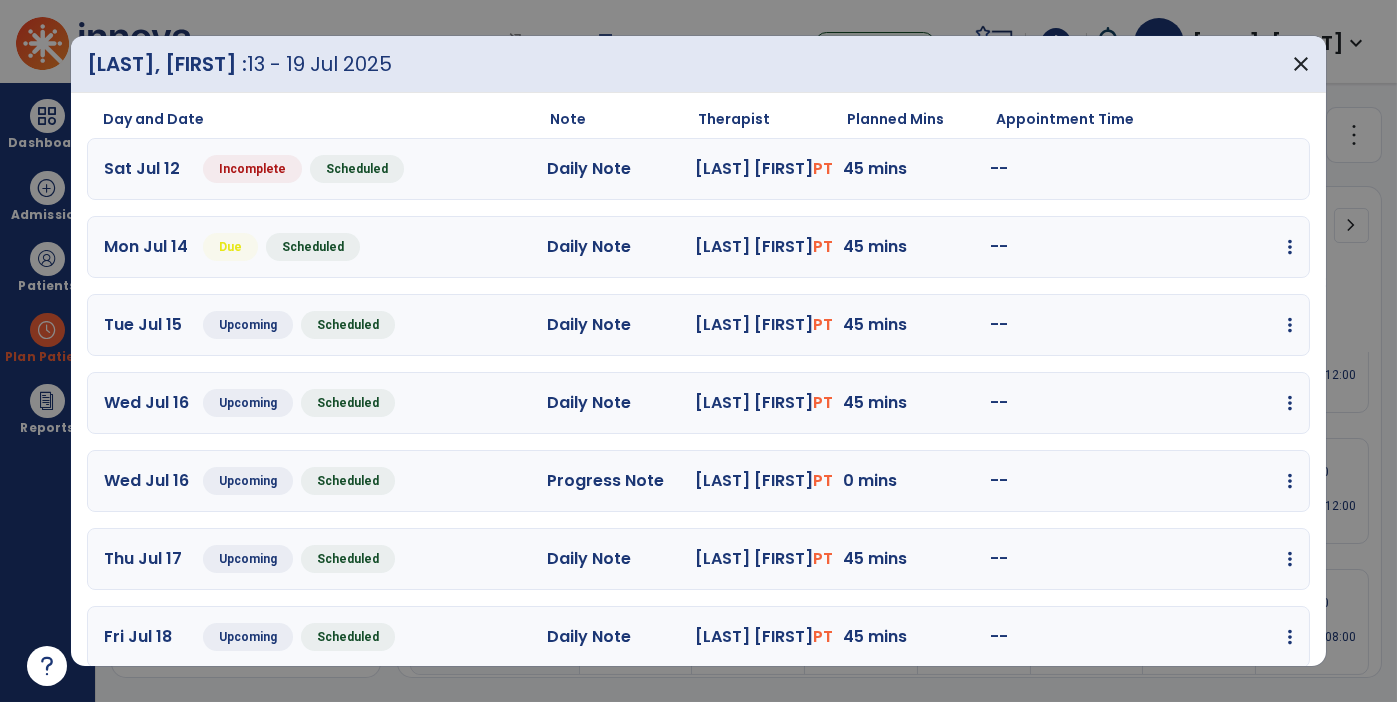 click at bounding box center (1290, 247) 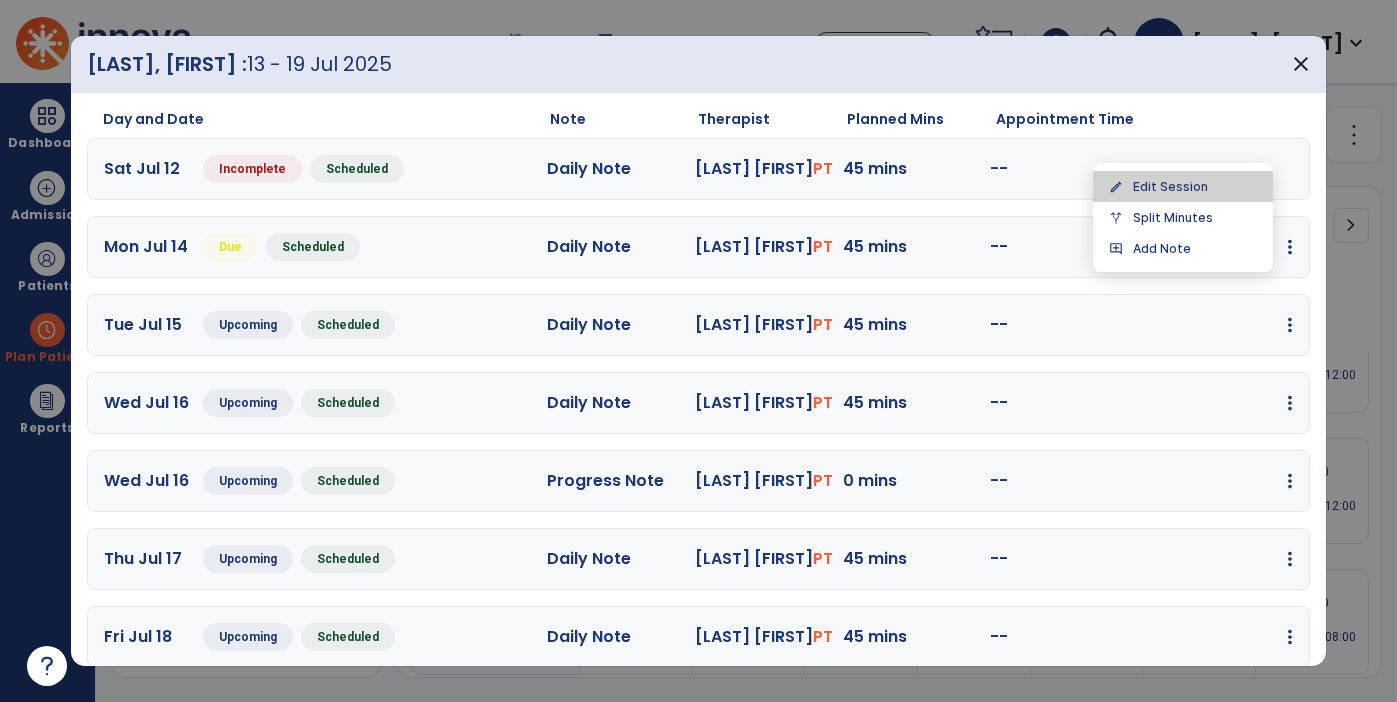 click on "edit   Edit Session" at bounding box center (1183, 186) 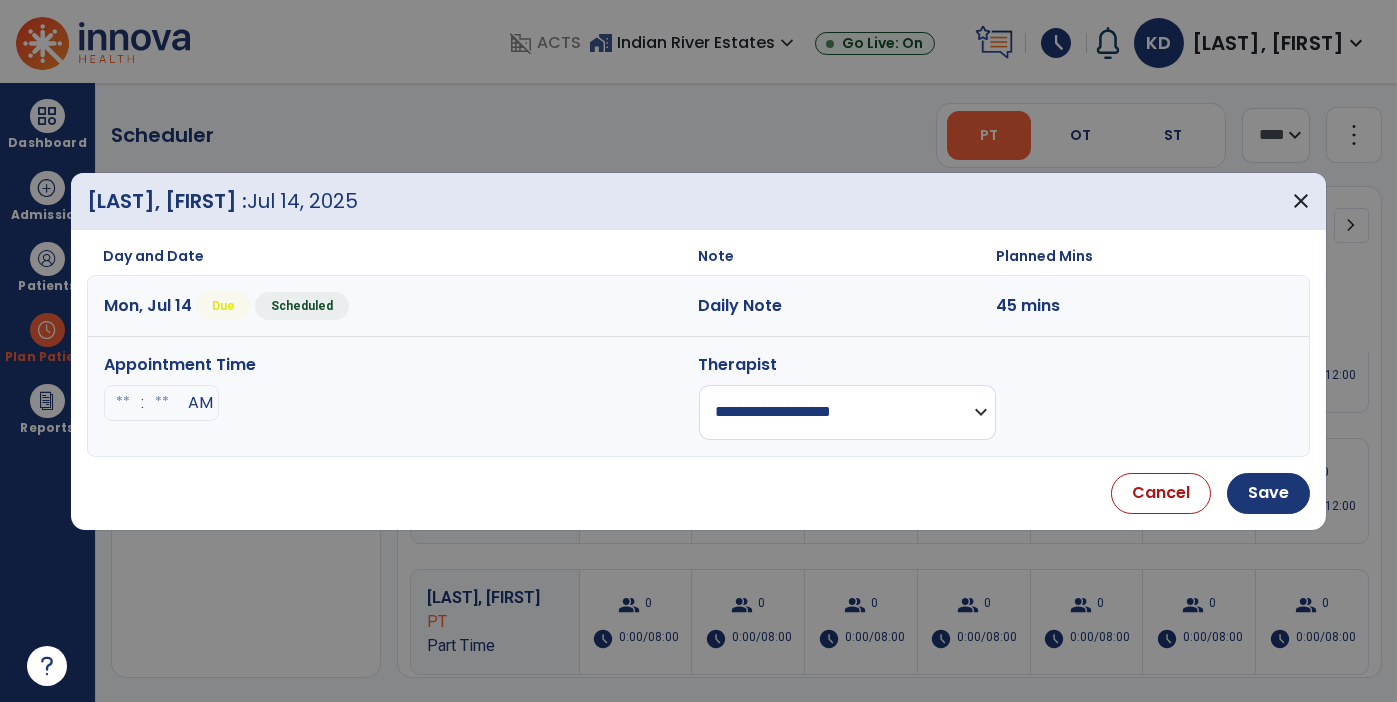 click on "**********" at bounding box center (847, 412) 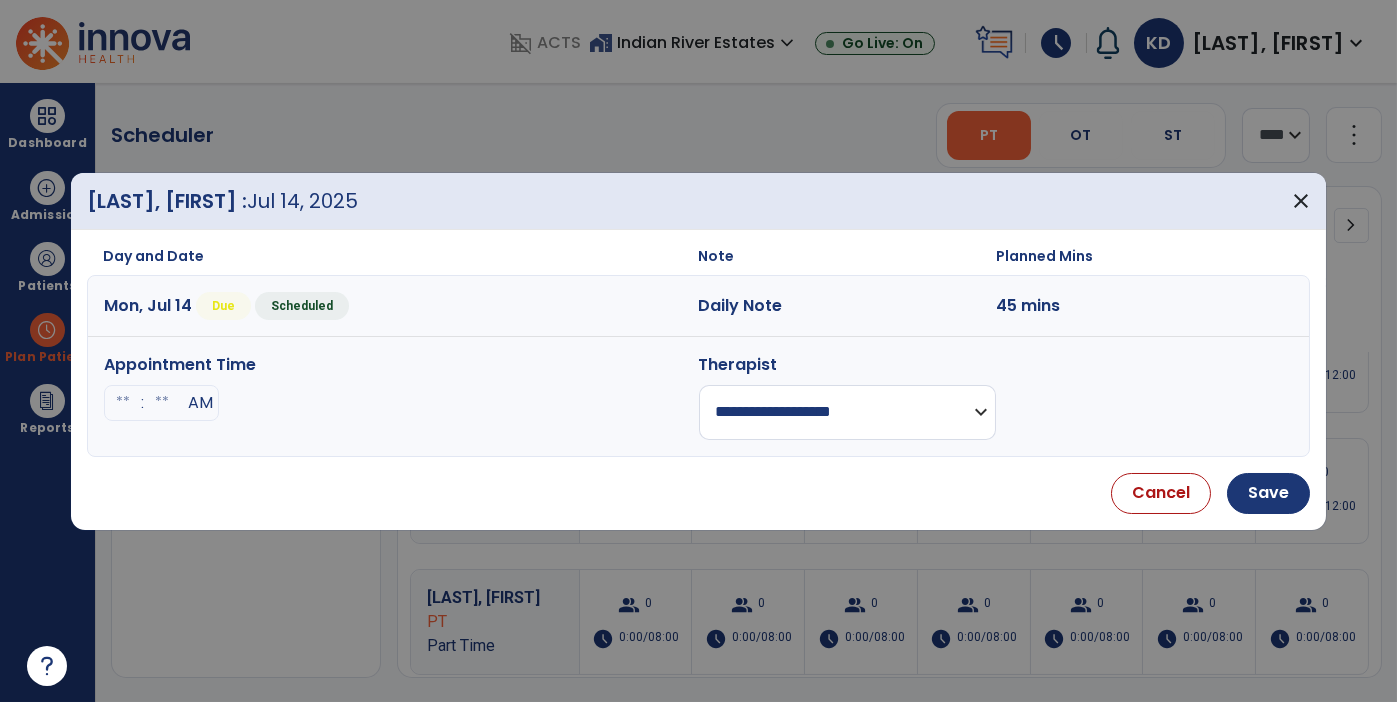 select on "**********" 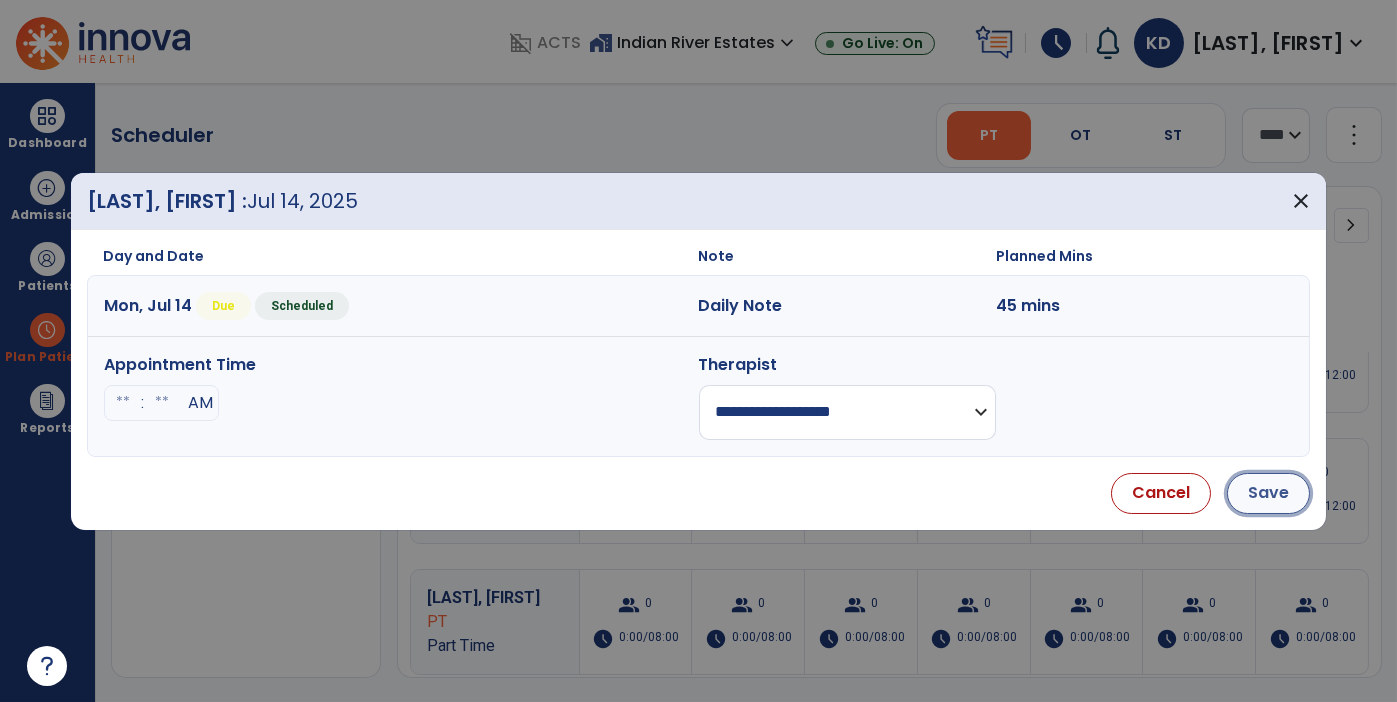 click on "Save" at bounding box center (1268, 493) 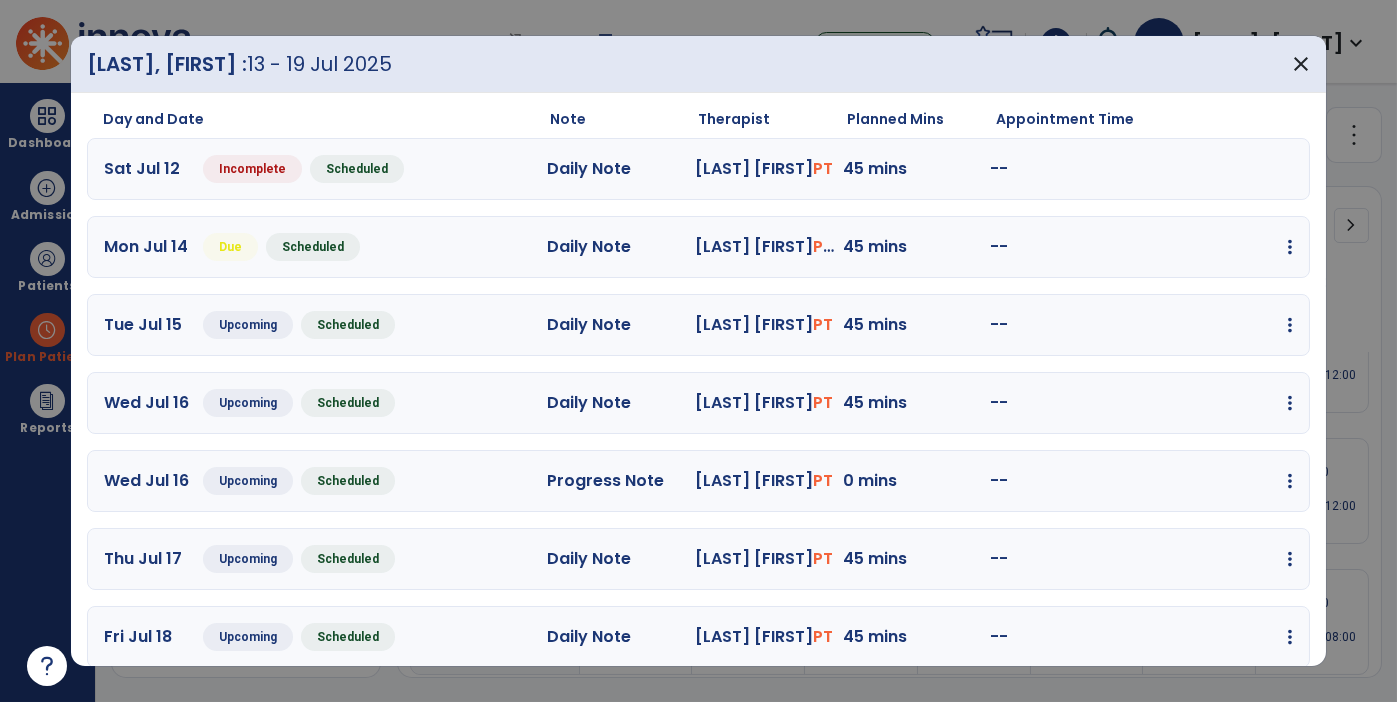 click at bounding box center [1290, 247] 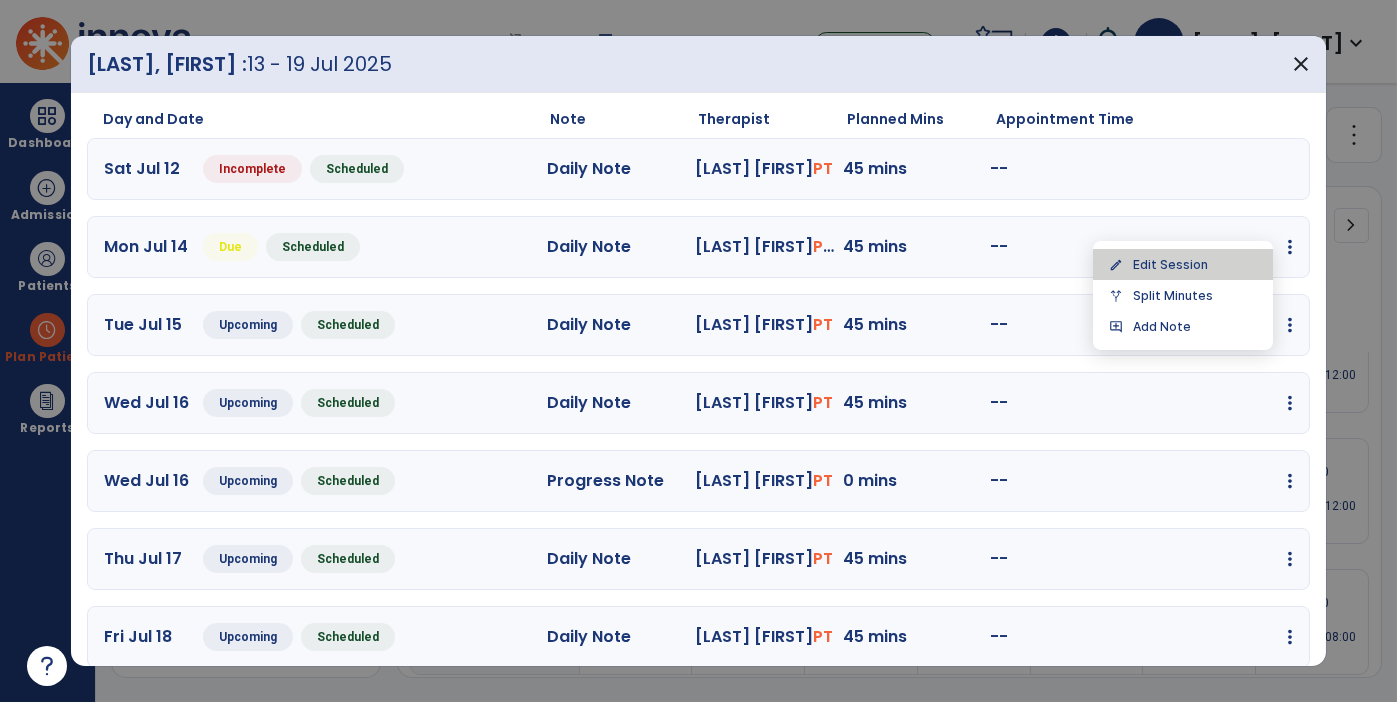 click on "edit   Edit Session" at bounding box center (1183, 264) 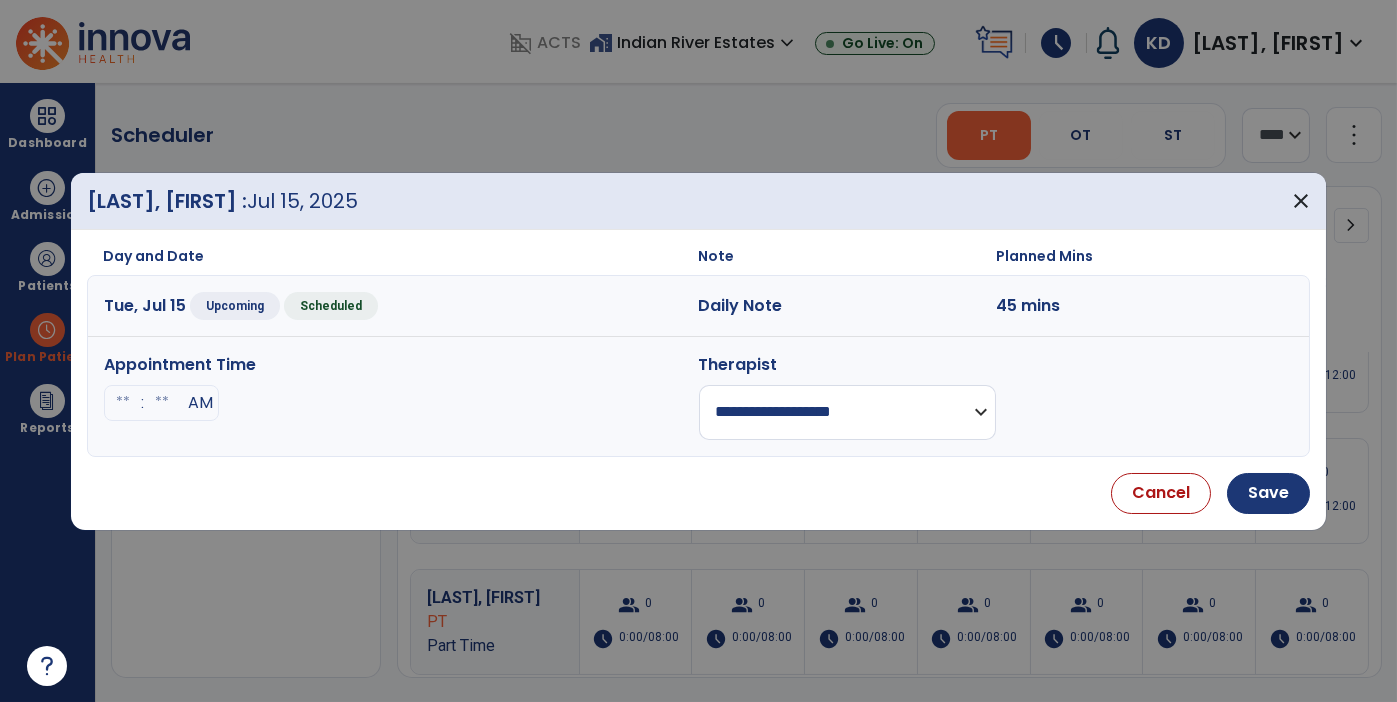 click on "**********" at bounding box center (847, 412) 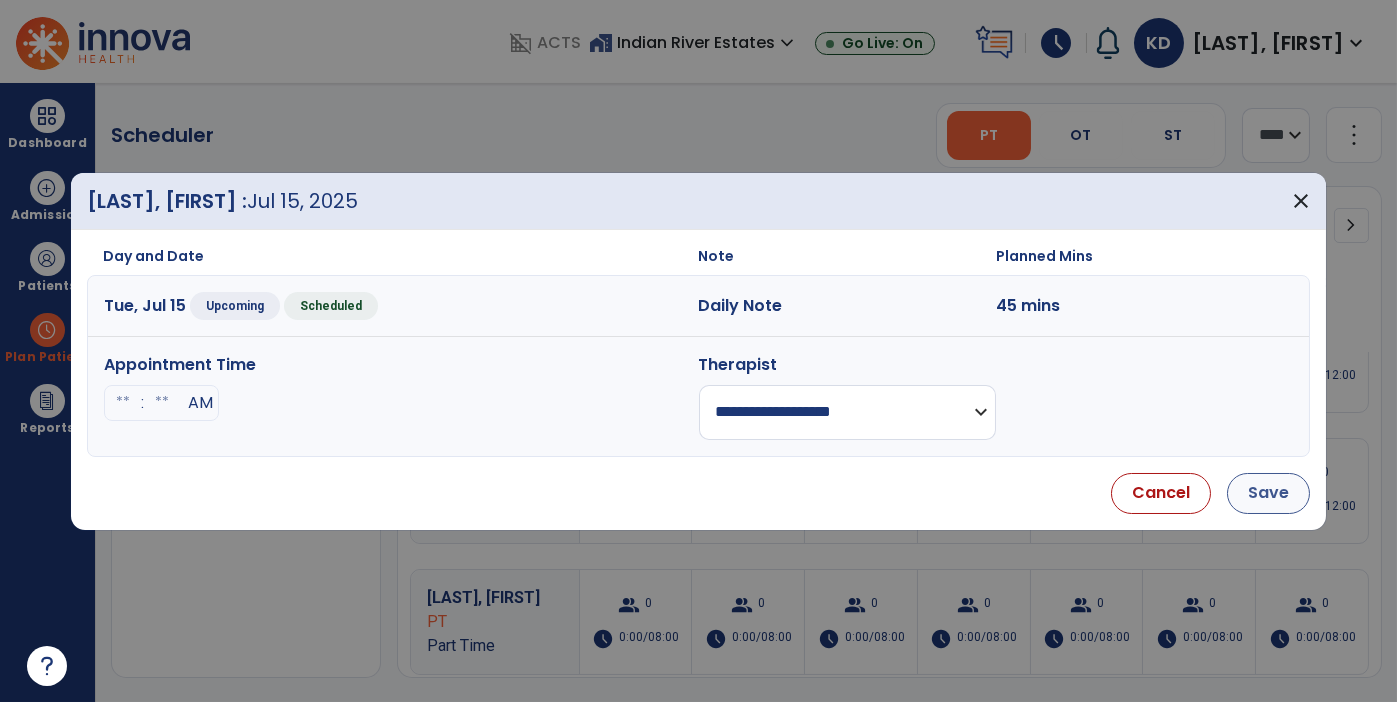 click on "Save" at bounding box center [1268, 493] 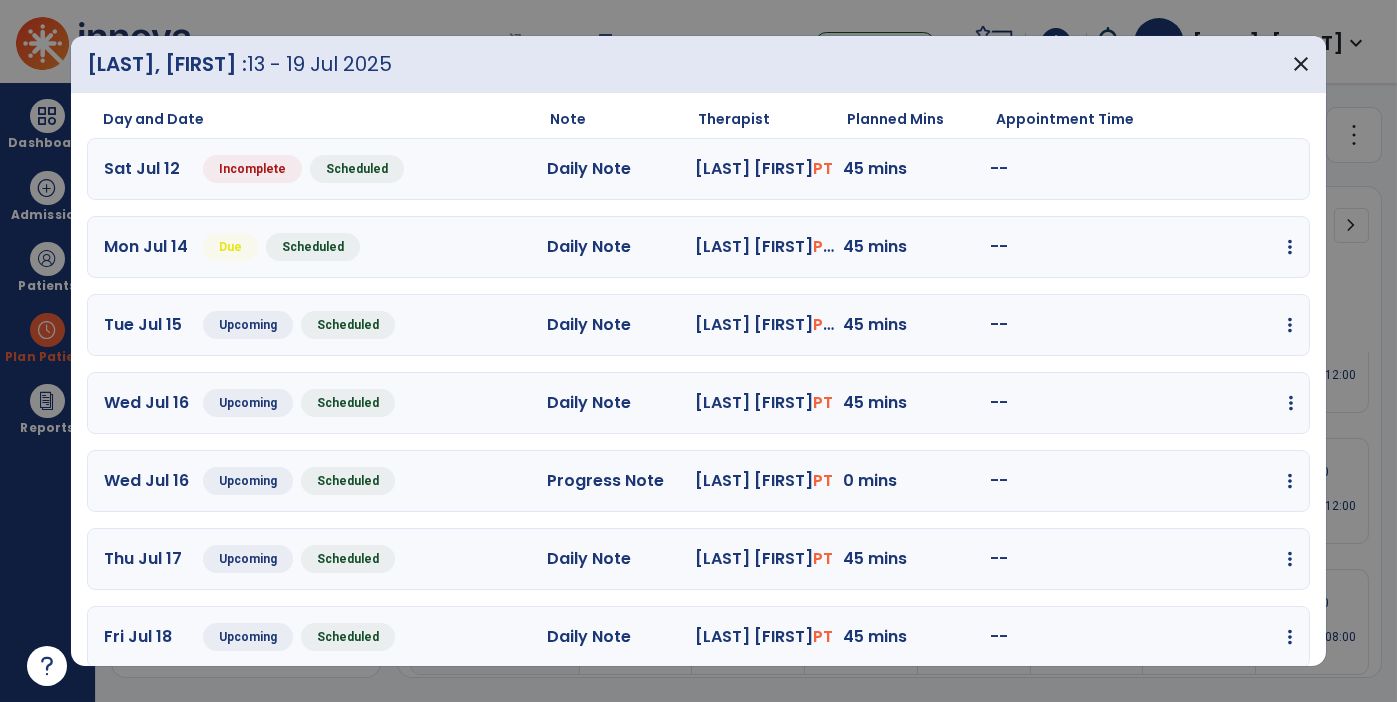 click at bounding box center [1290, 247] 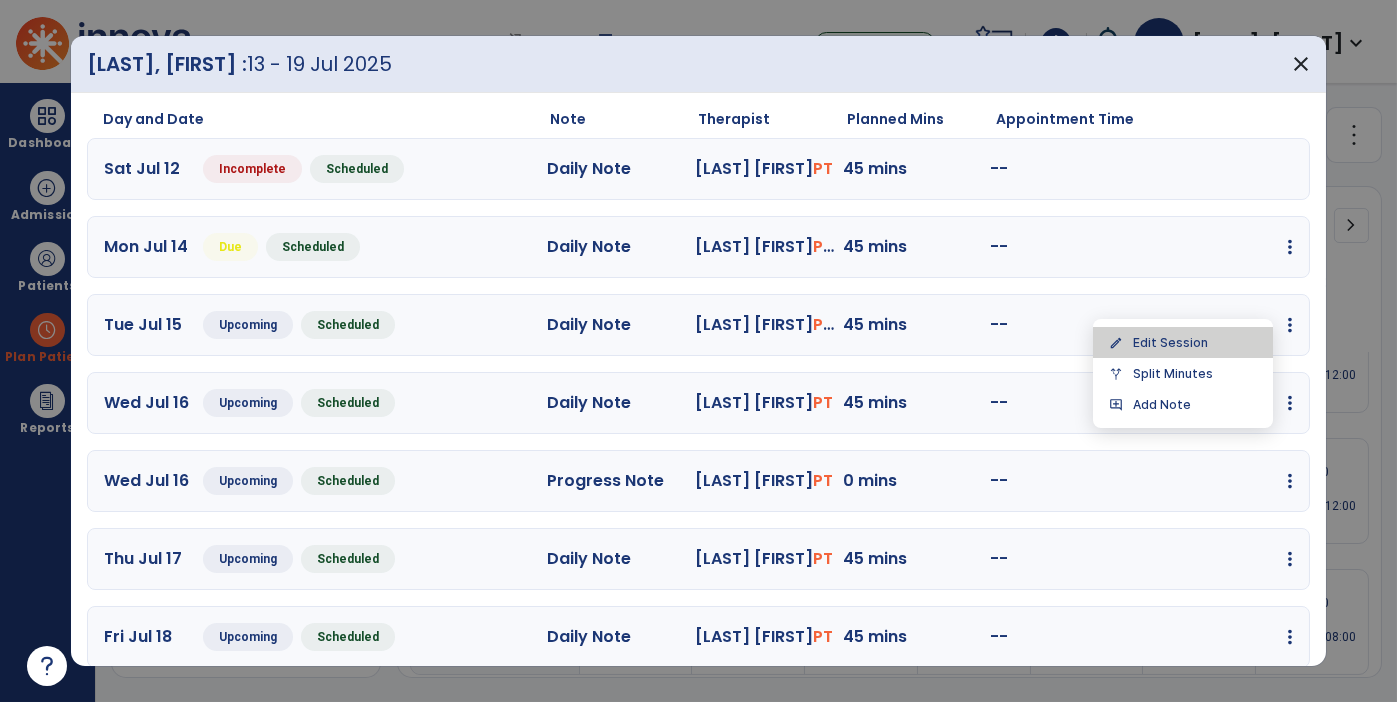 click on "edit   Edit Session" at bounding box center [1183, 342] 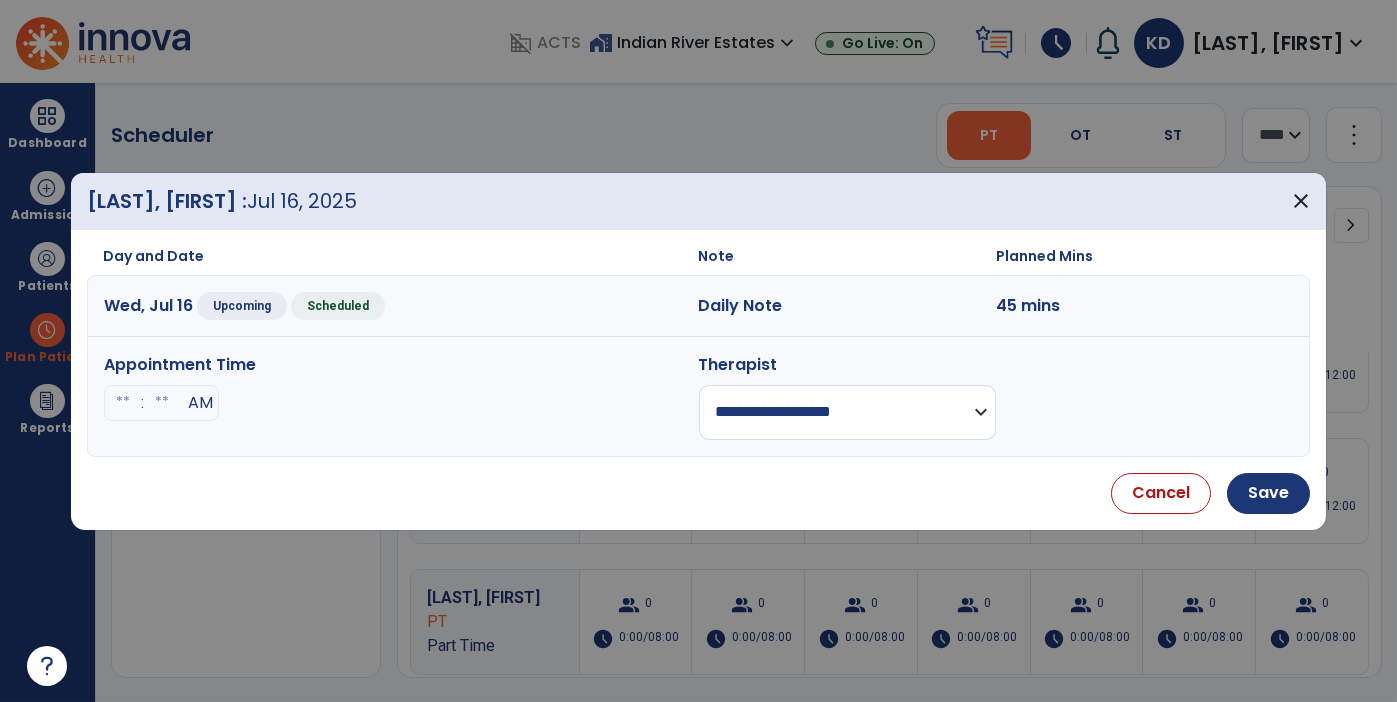 click on "**********" at bounding box center (847, 412) 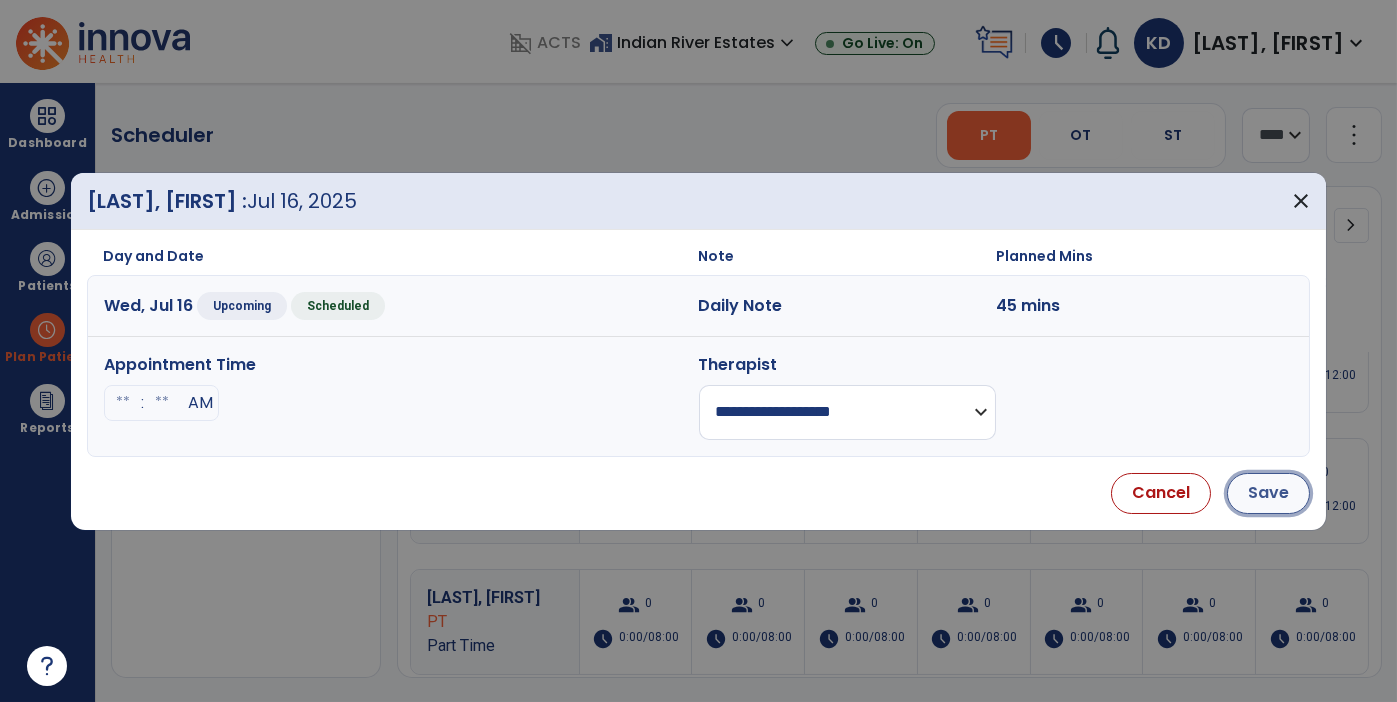 click on "Save" at bounding box center [1268, 493] 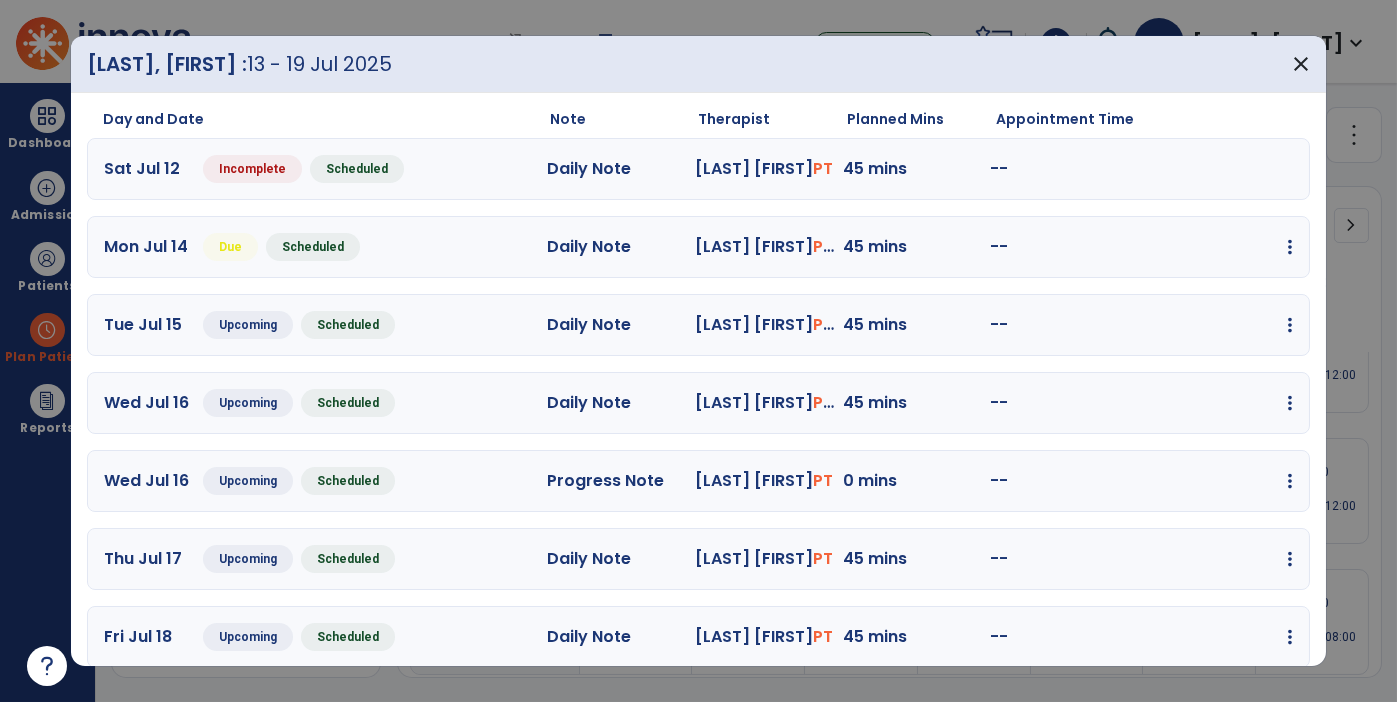 scroll, scrollTop: 13, scrollLeft: 0, axis: vertical 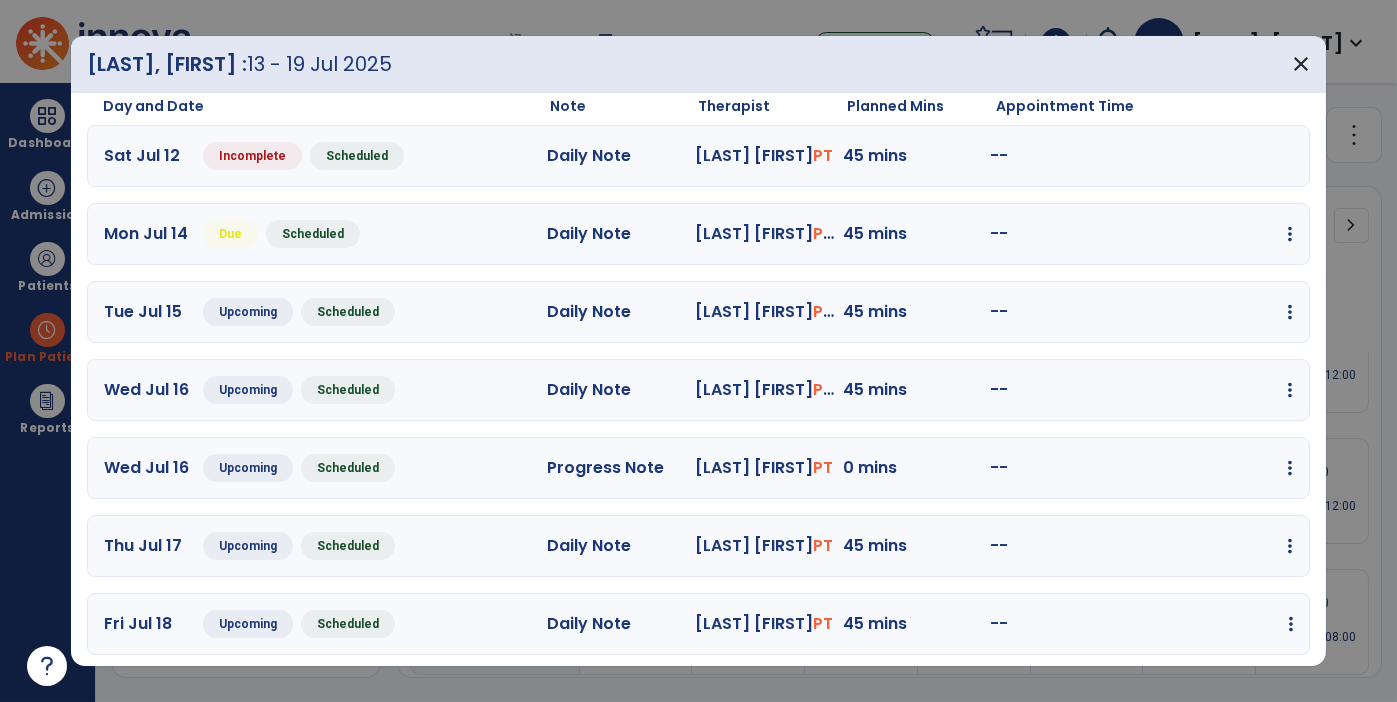 click at bounding box center (1290, 234) 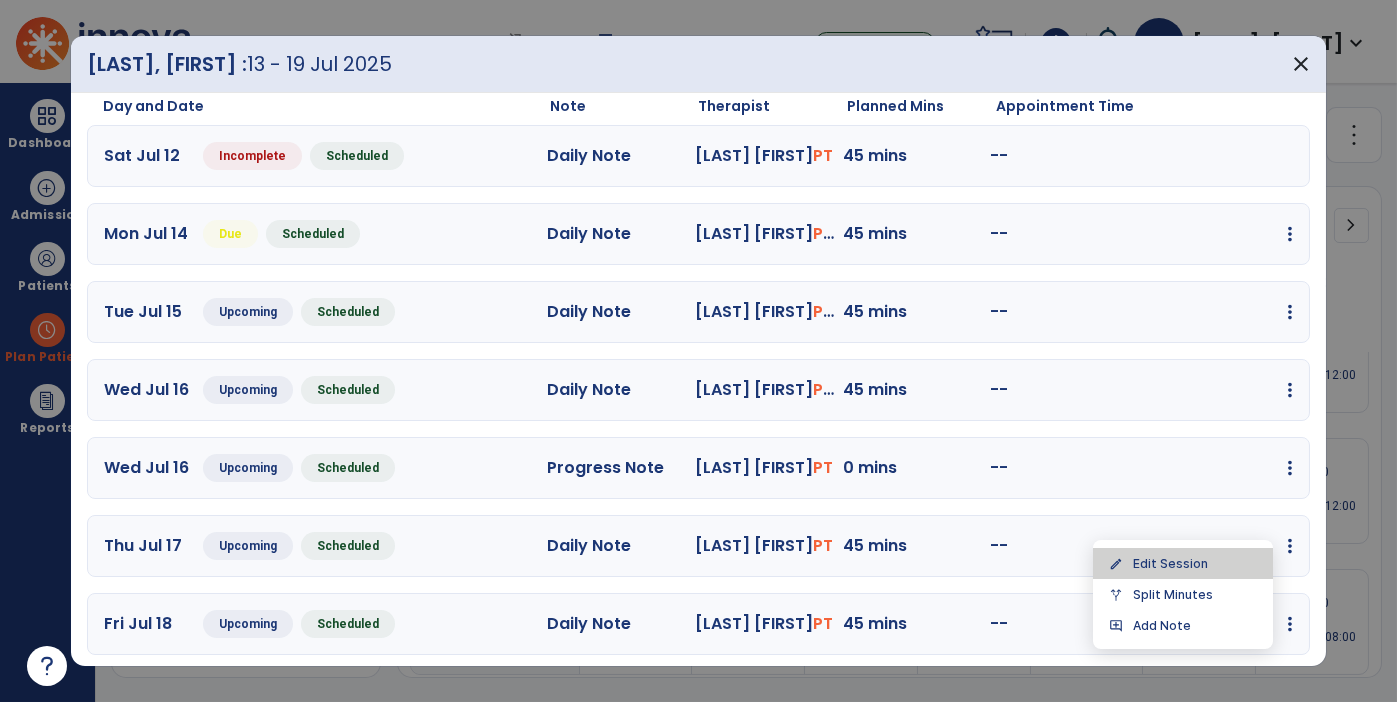click on "edit   Edit Session" at bounding box center (1183, 563) 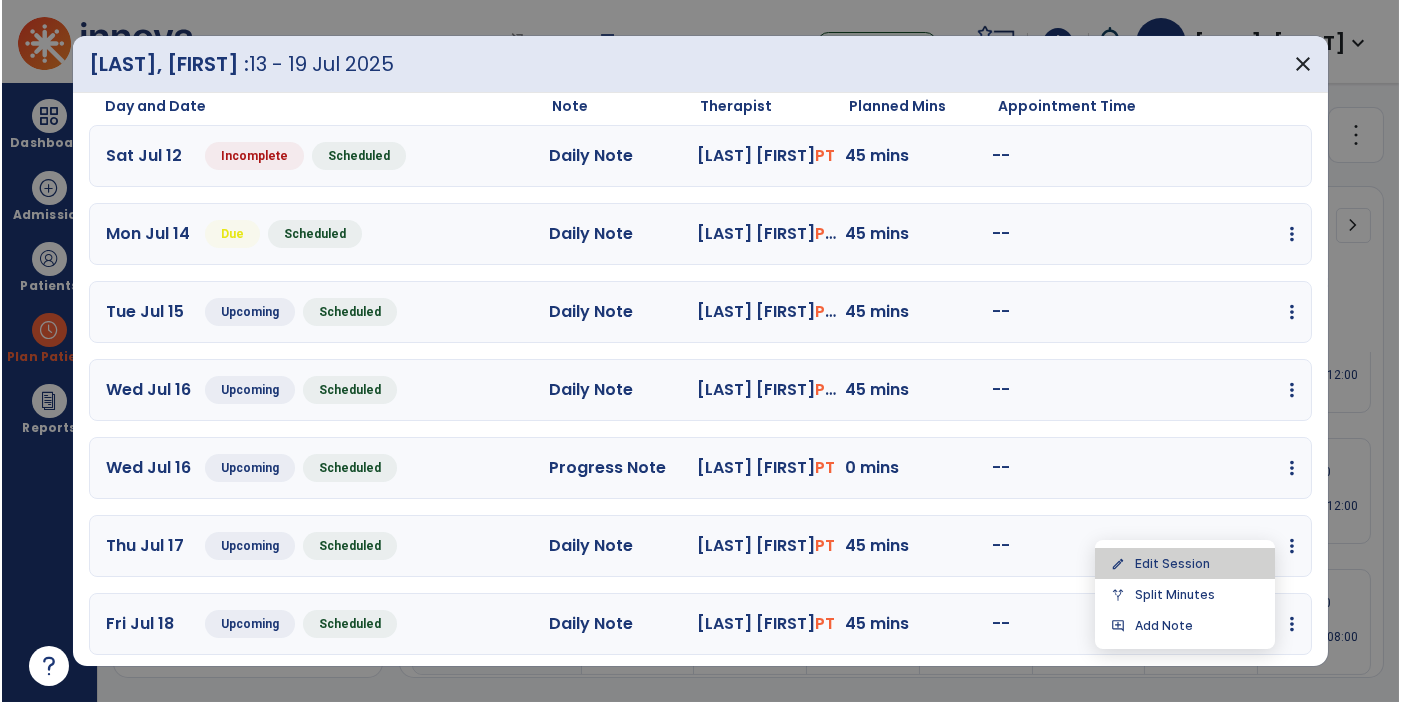 scroll, scrollTop: 0, scrollLeft: 0, axis: both 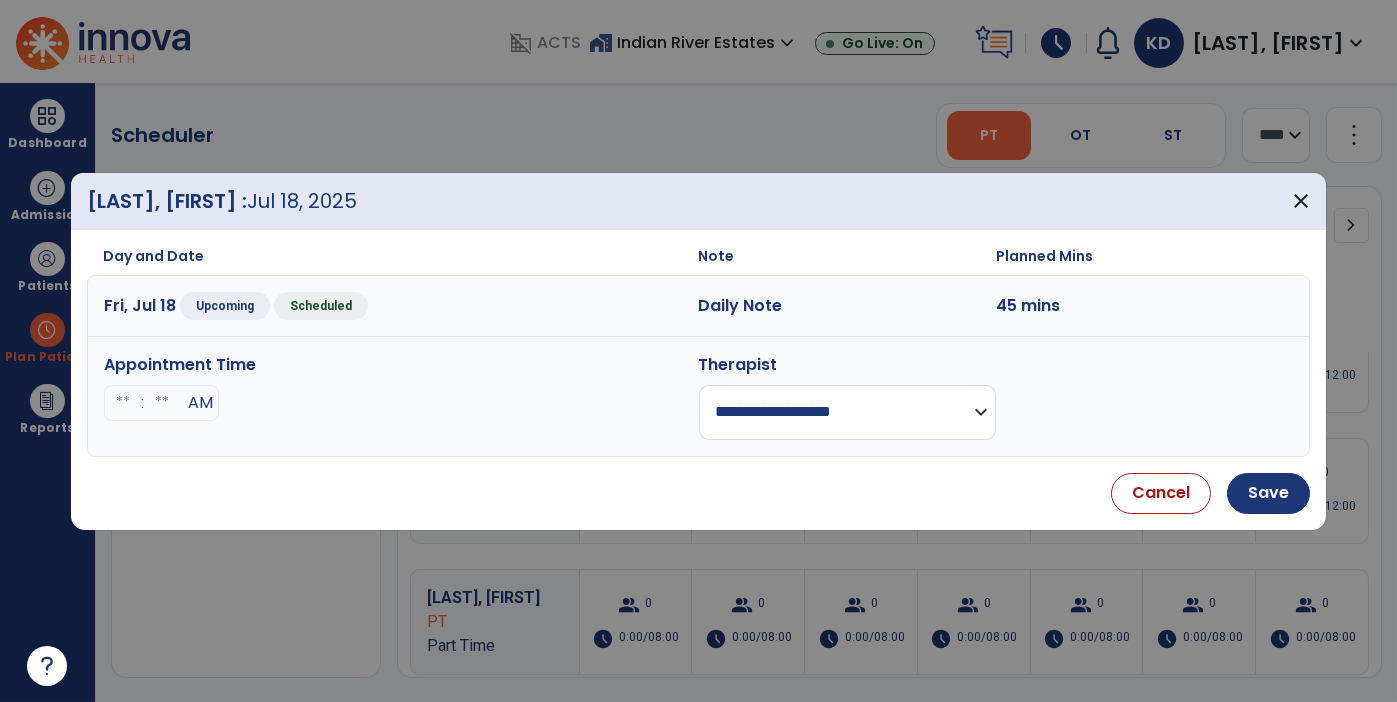 click on "**********" at bounding box center (847, 412) 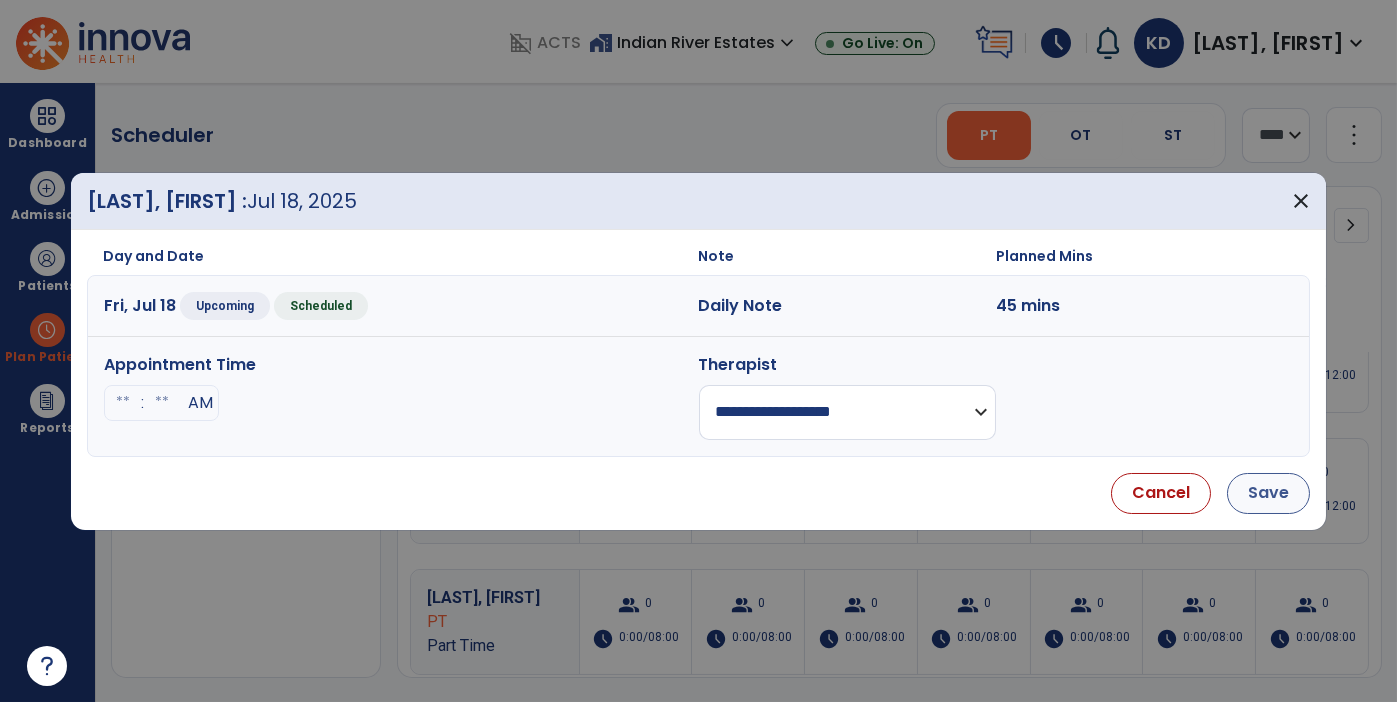 click on "Save" at bounding box center [1268, 493] 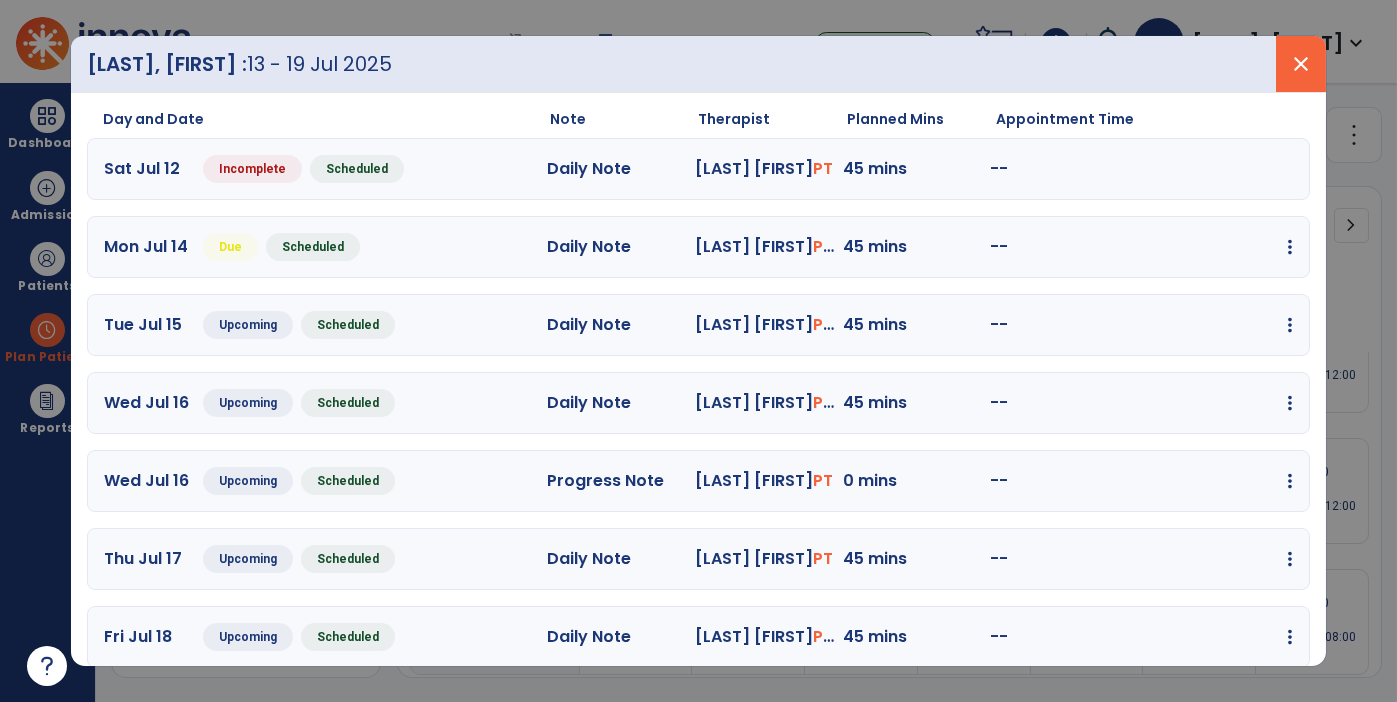 click on "close" at bounding box center (1301, 64) 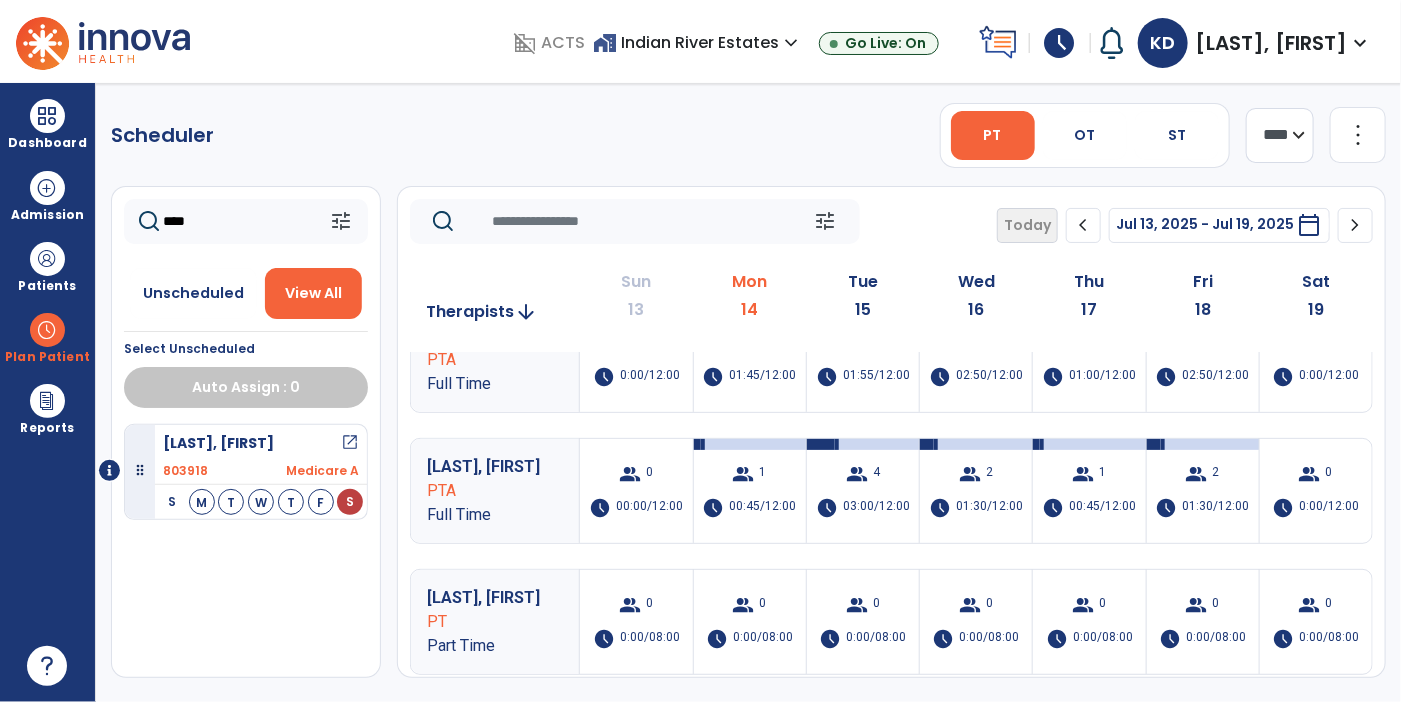 click on "****" 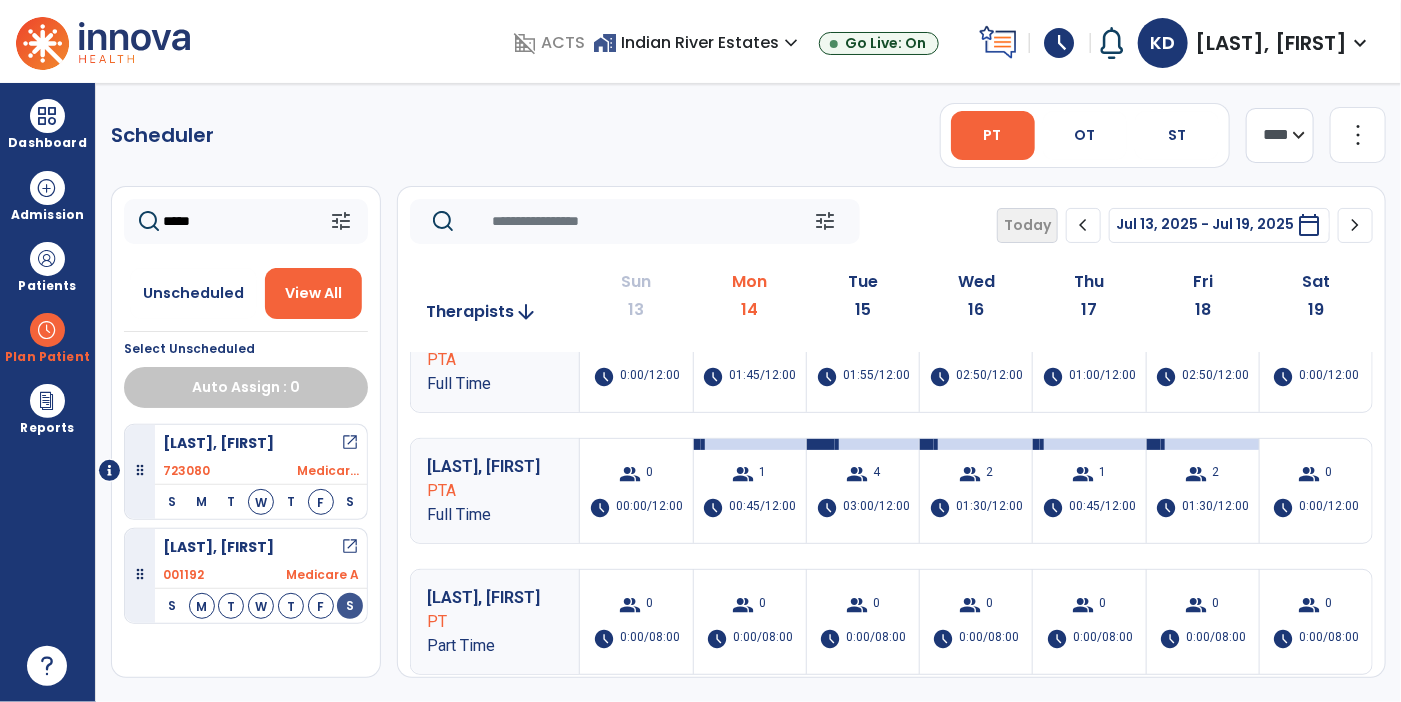 type on "*****" 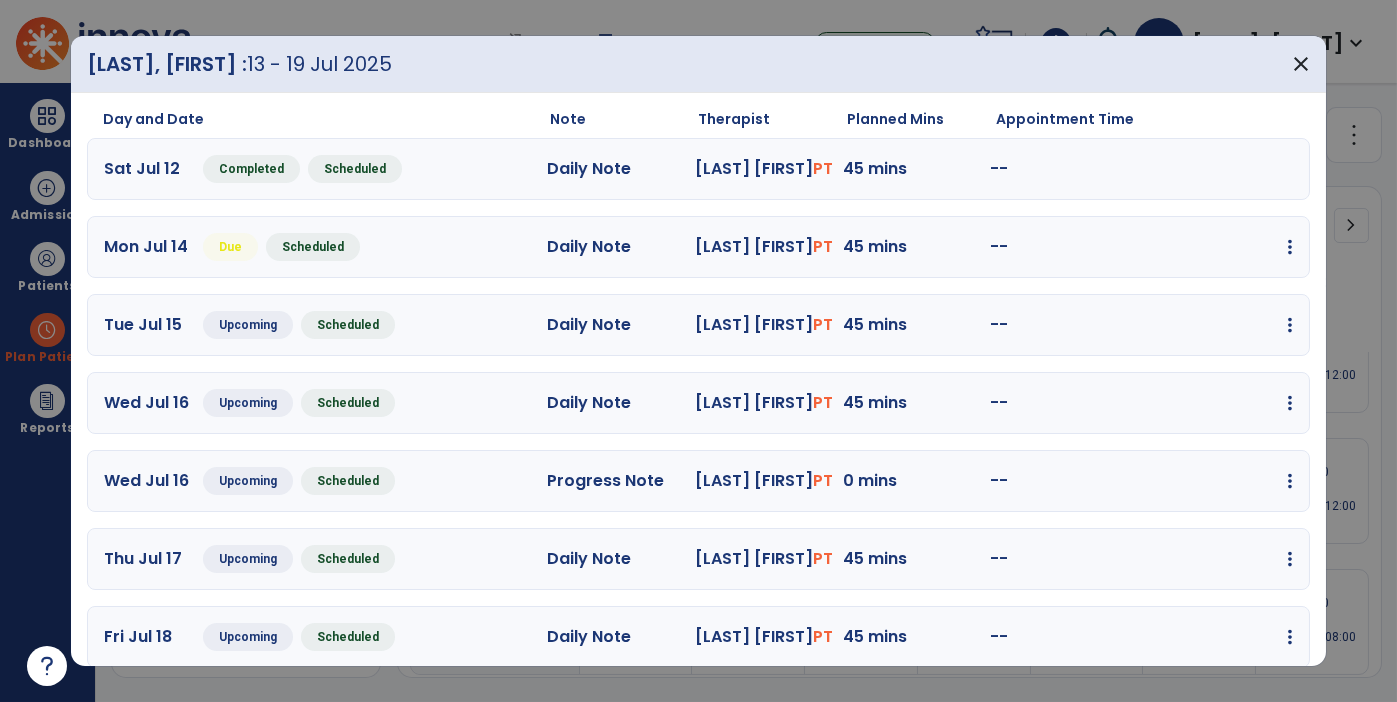 click at bounding box center (1290, 247) 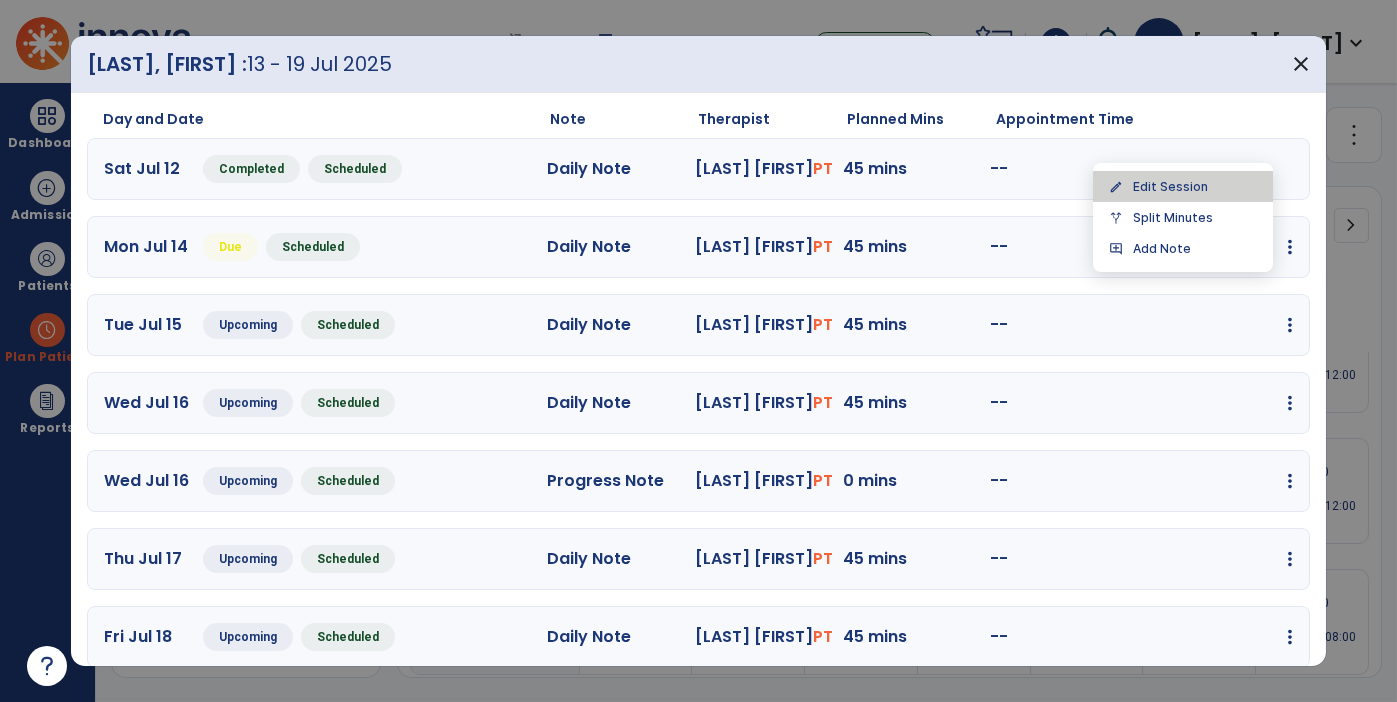click on "edit   Edit Session" at bounding box center [1183, 186] 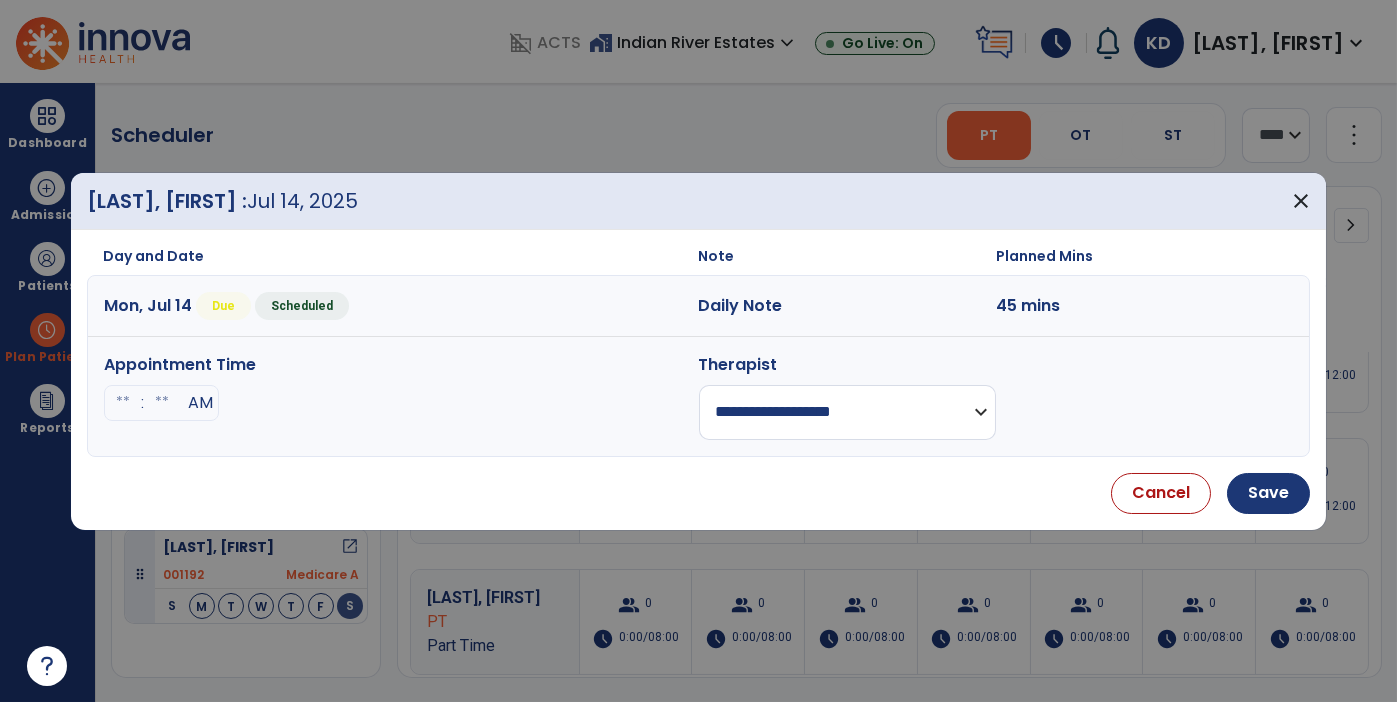 click on "**********" at bounding box center [847, 412] 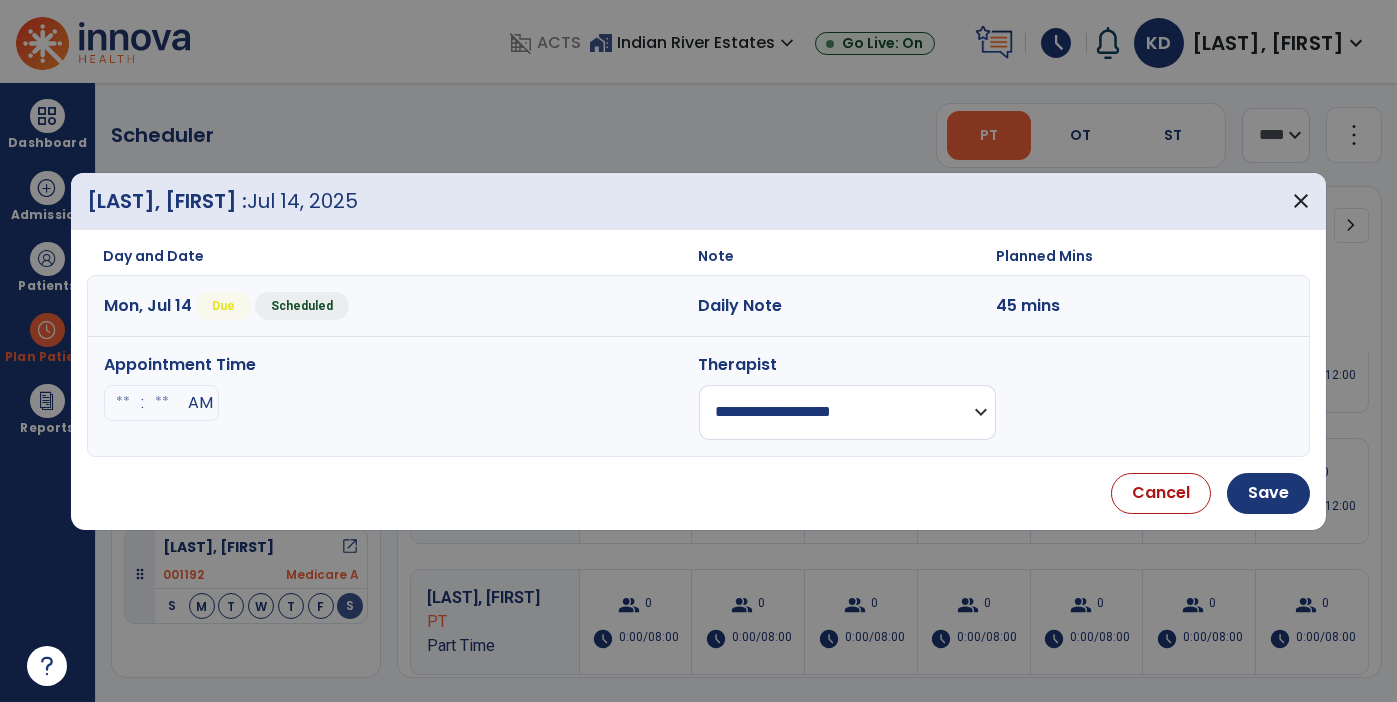 select on "**********" 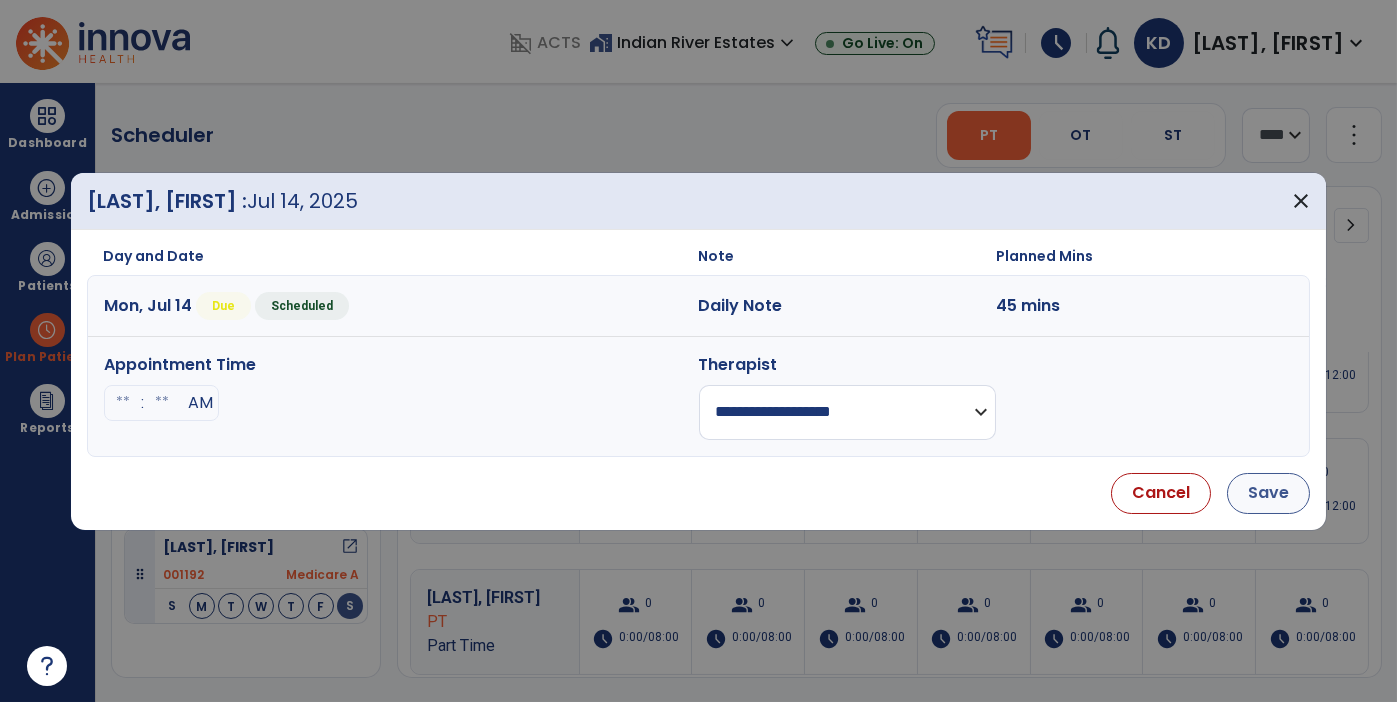 click on "Save" at bounding box center (1268, 493) 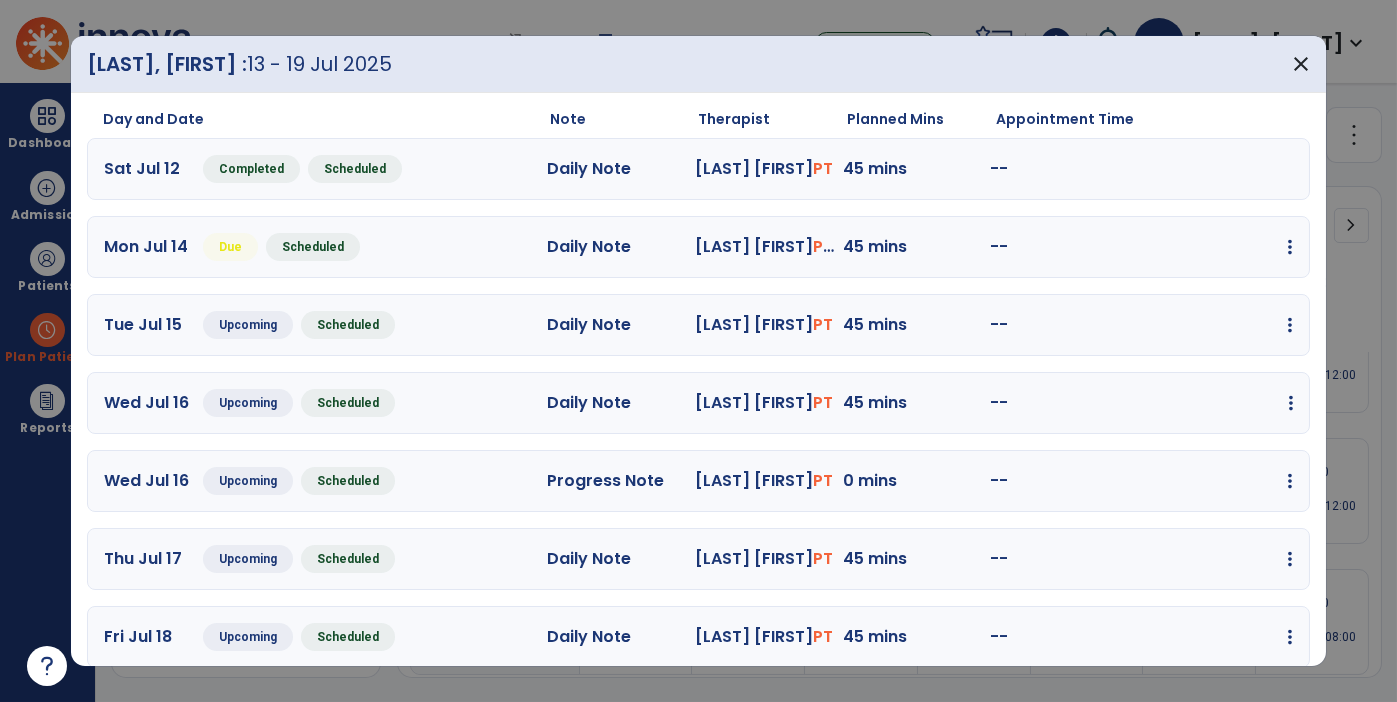 click at bounding box center [1290, 247] 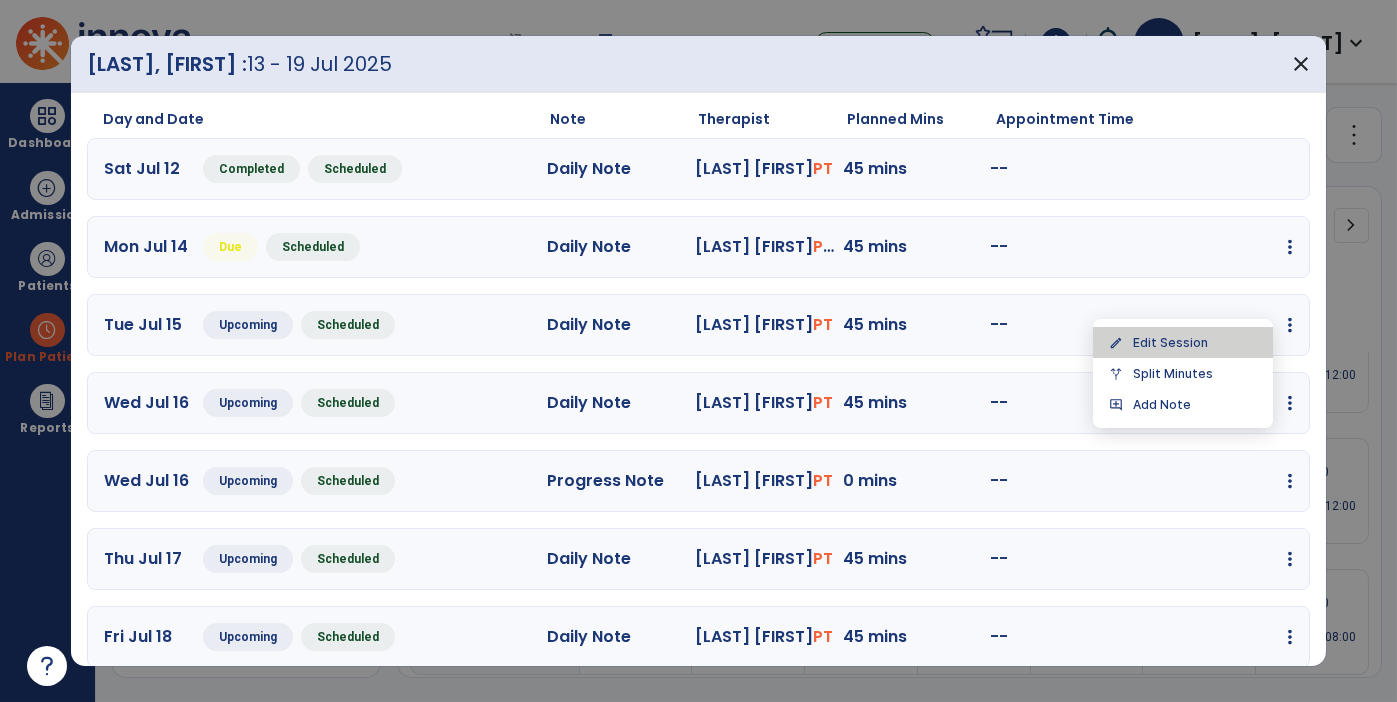 click on "edit   Edit Session" at bounding box center [1183, 342] 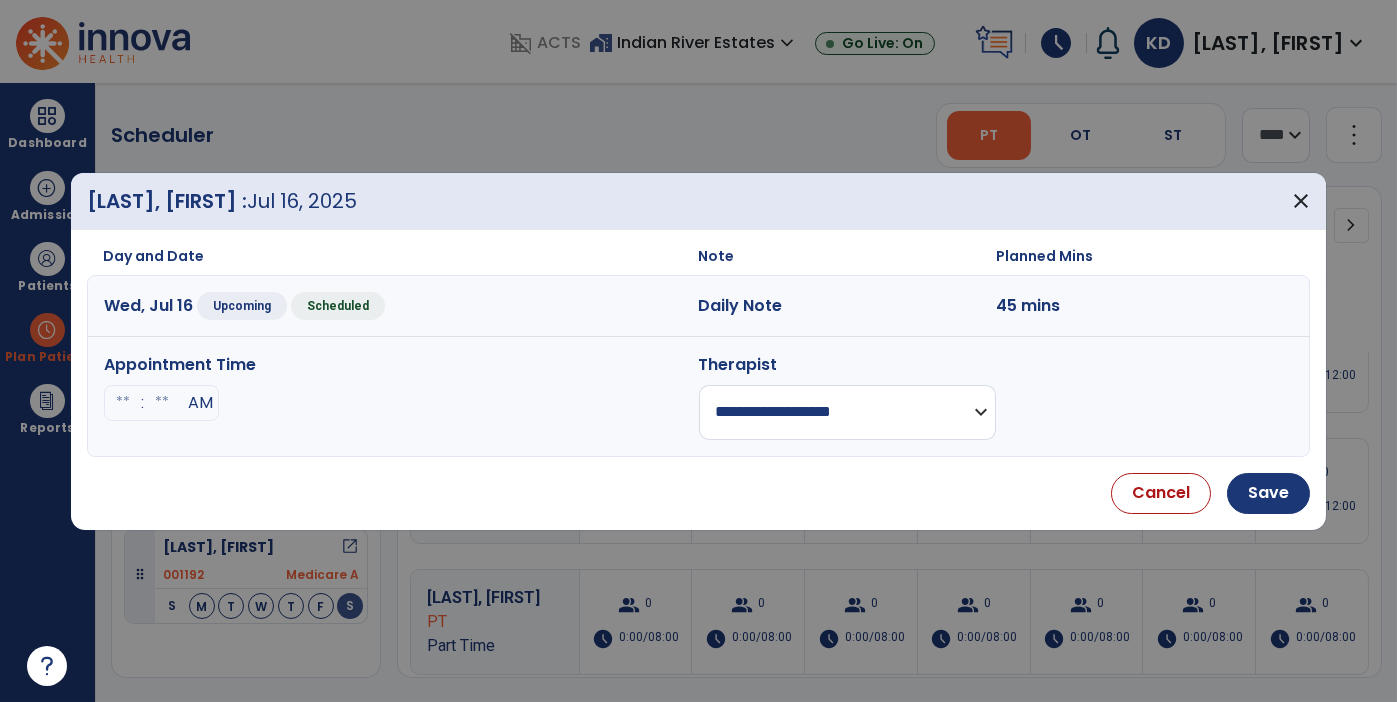 click on "**********" at bounding box center (847, 412) 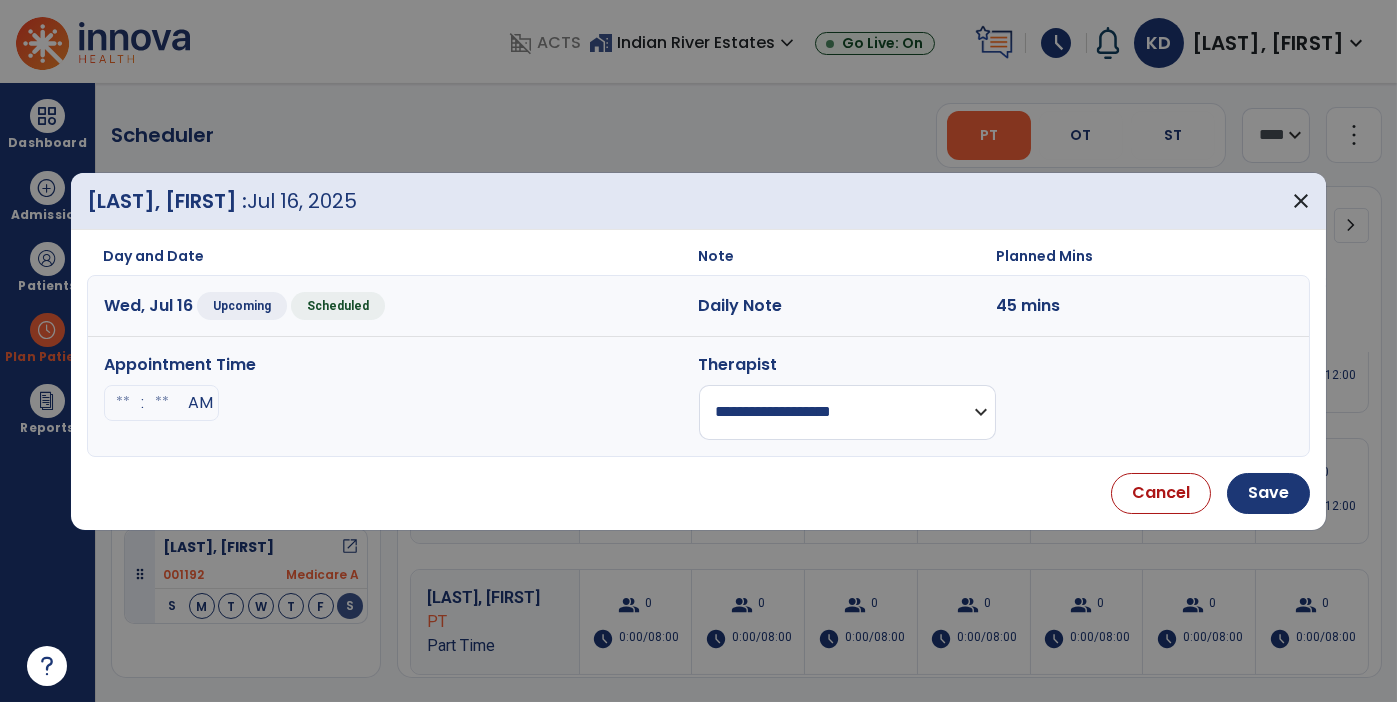 select on "**********" 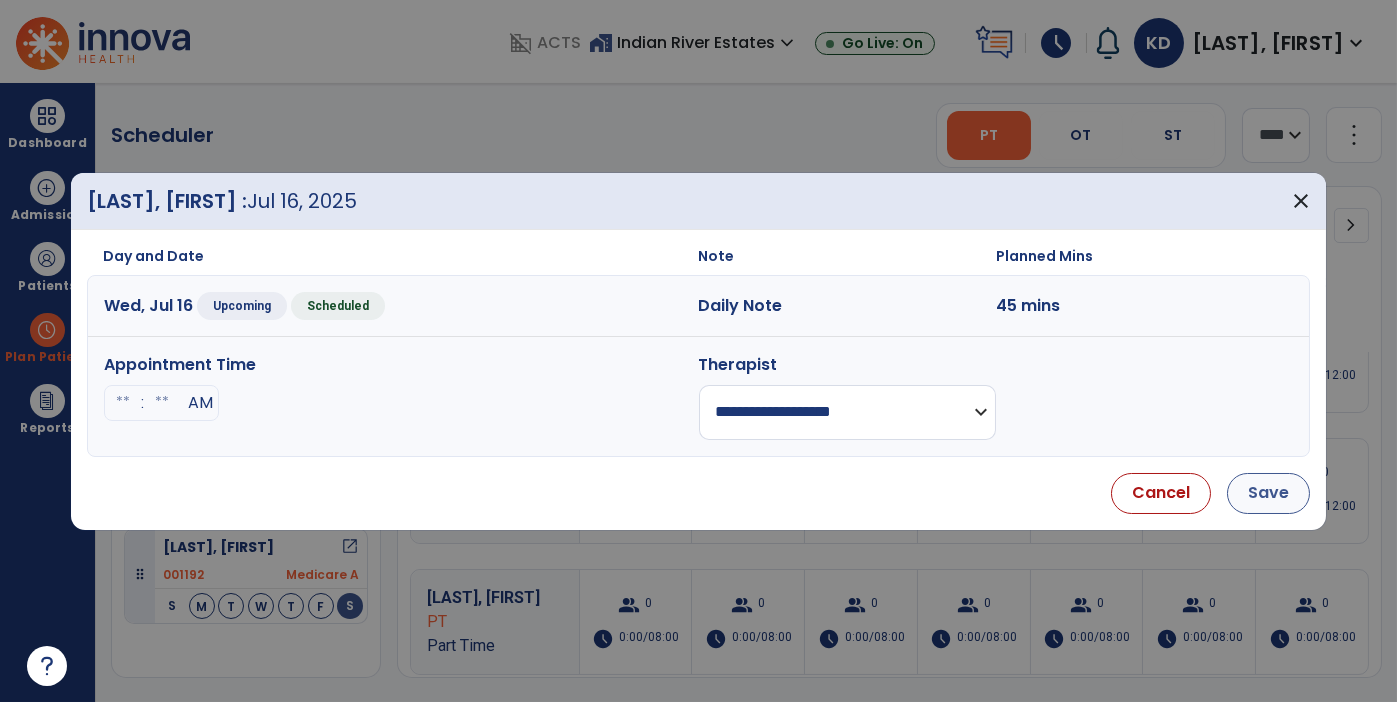 click on "Save" at bounding box center (1268, 493) 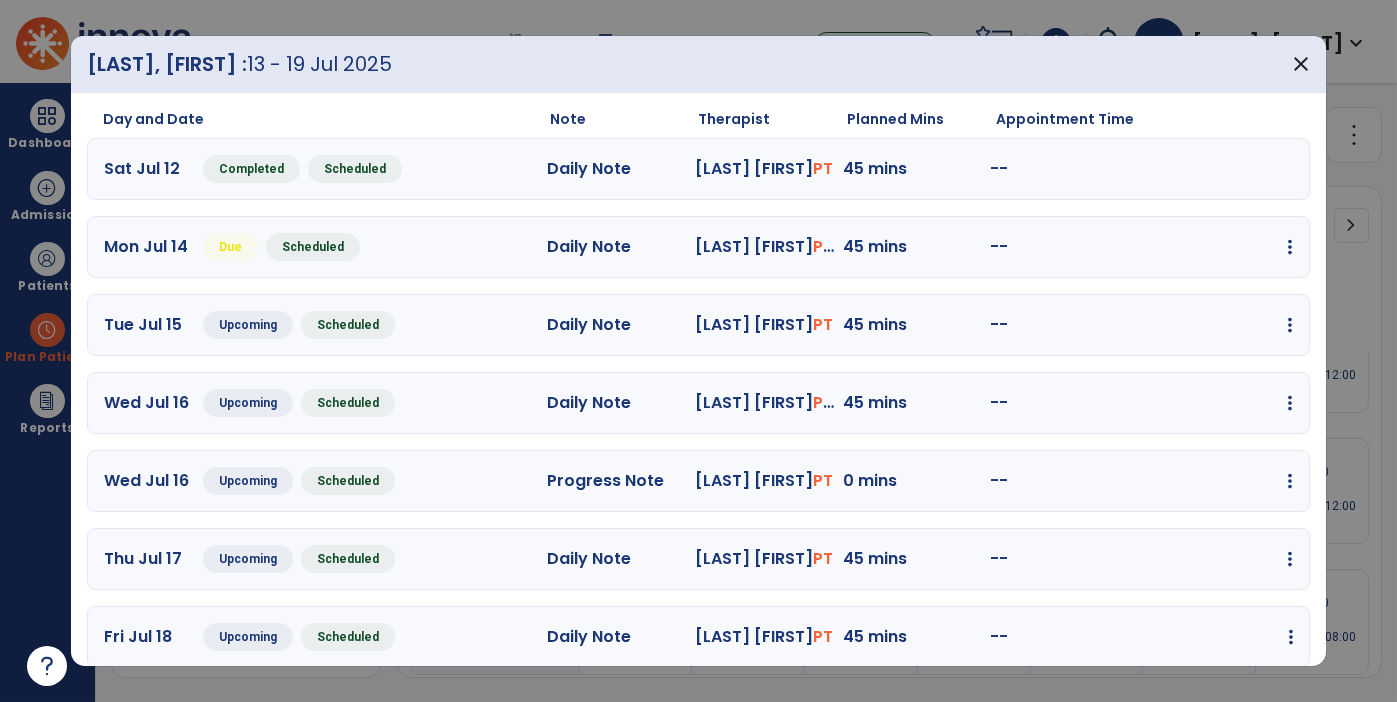 click at bounding box center [1290, 247] 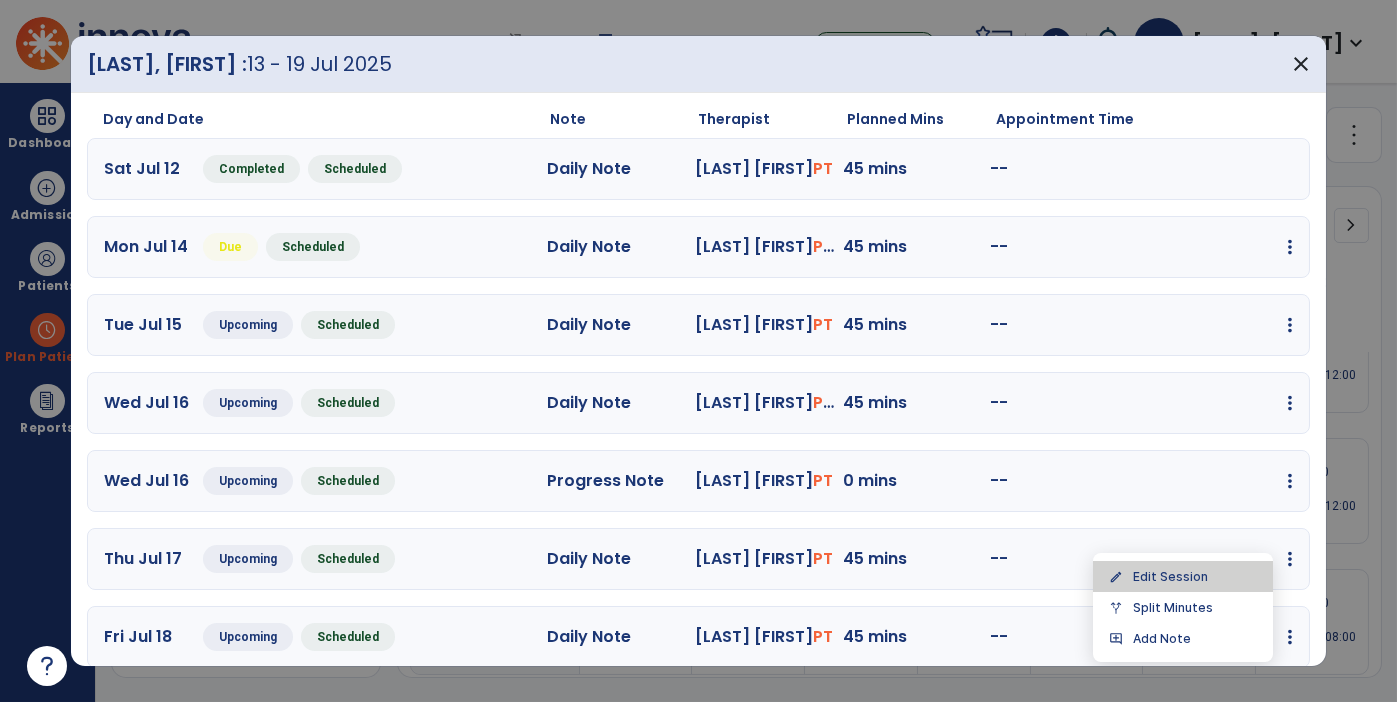 click on "edit   Edit Session" at bounding box center [1183, 576] 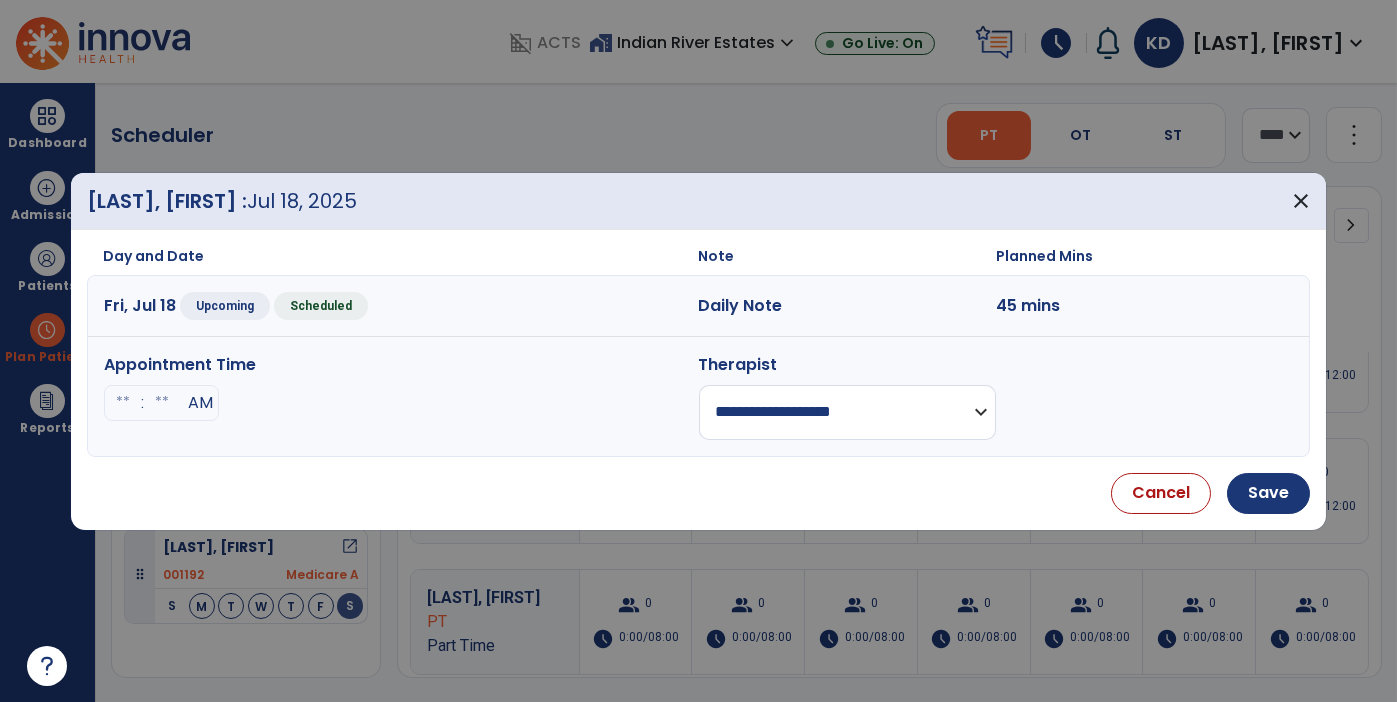 click on "**********" at bounding box center [847, 412] 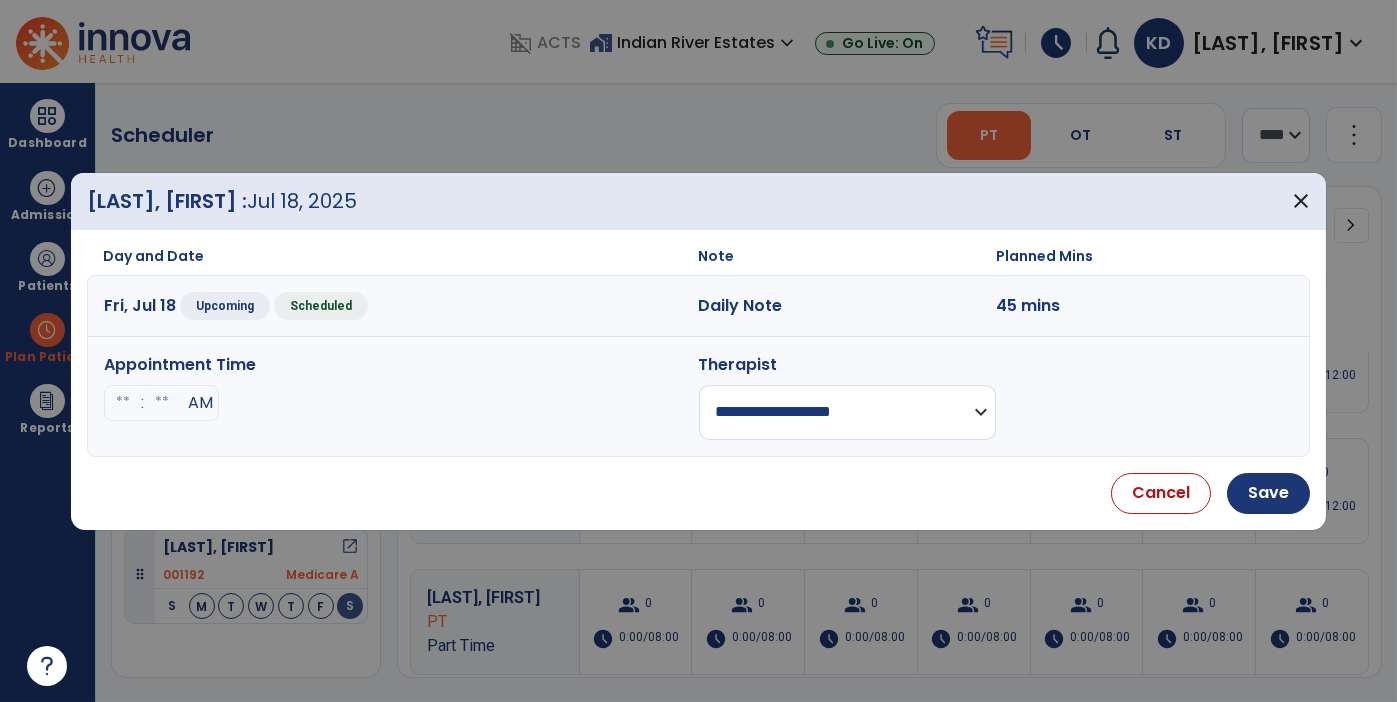 select on "**********" 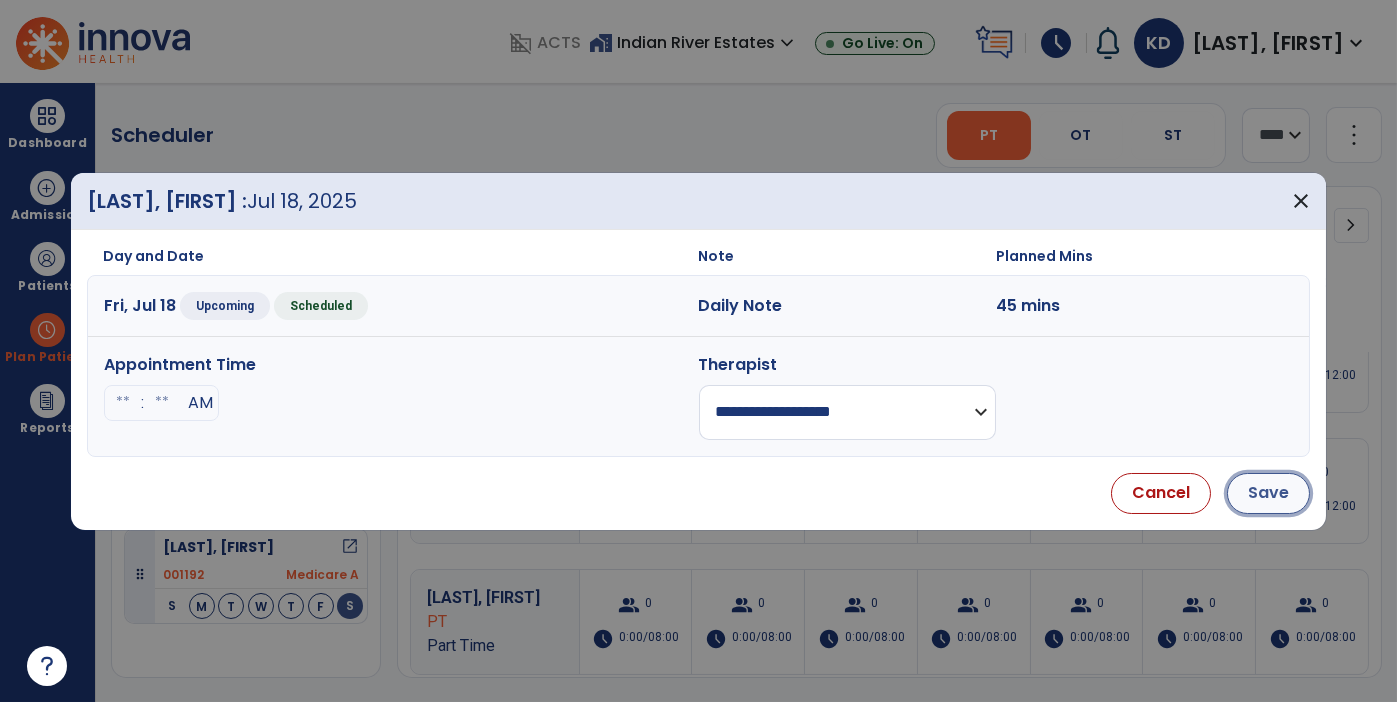 click on "Save" at bounding box center (1268, 493) 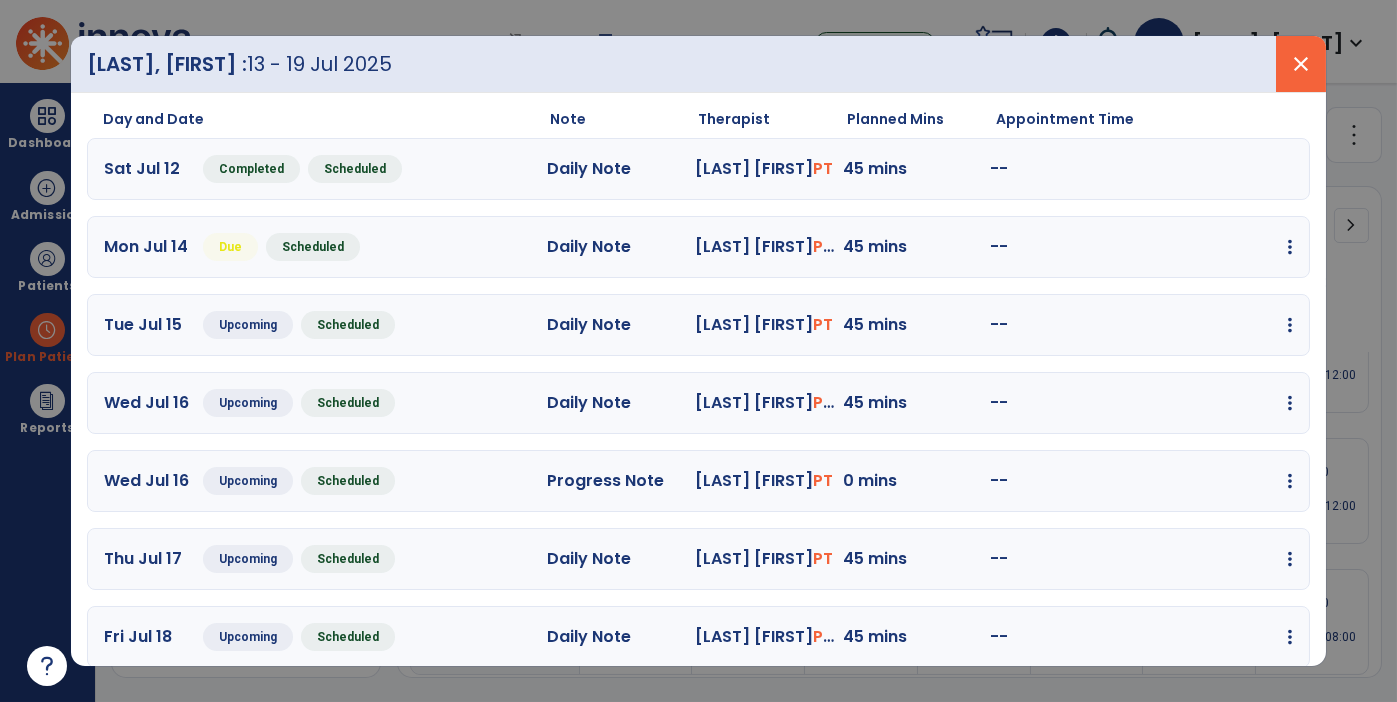 click on "close" at bounding box center (1301, 64) 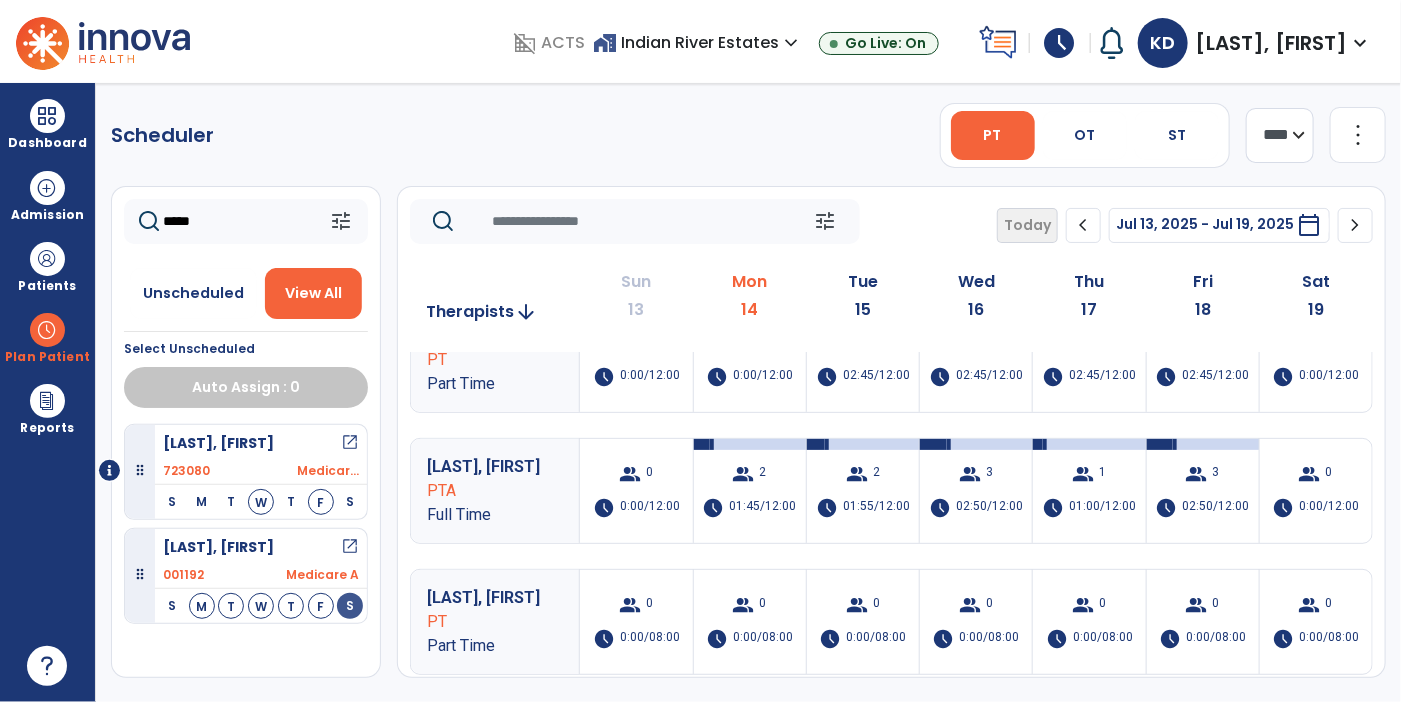 click on "*****" 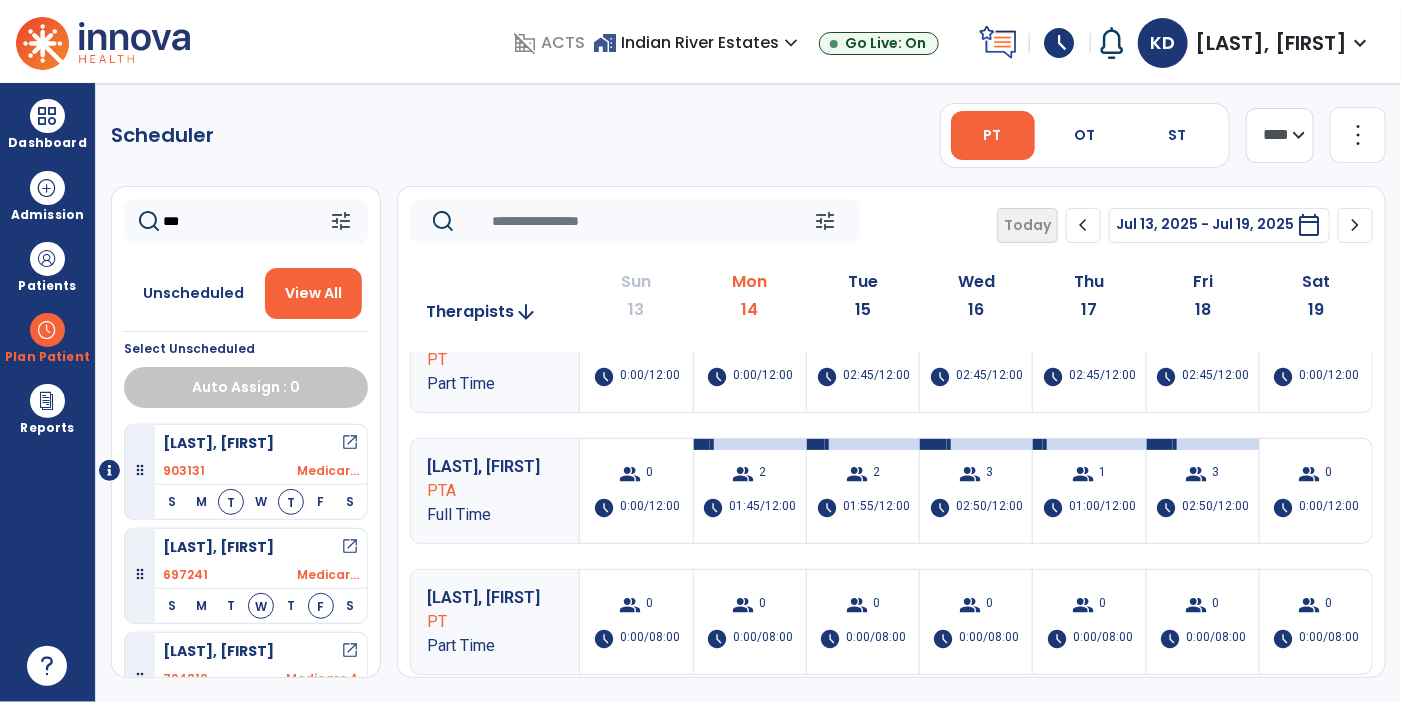 type on "***" 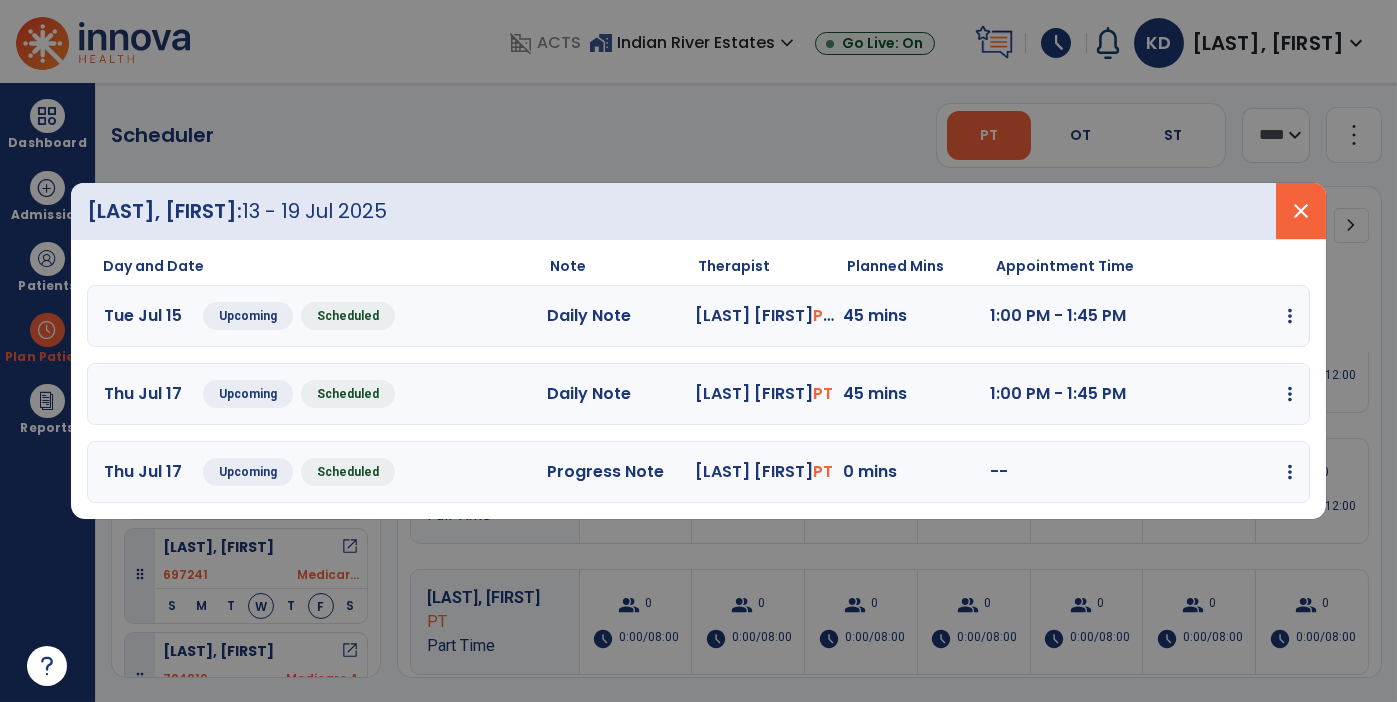 click on "close" at bounding box center [1301, 211] 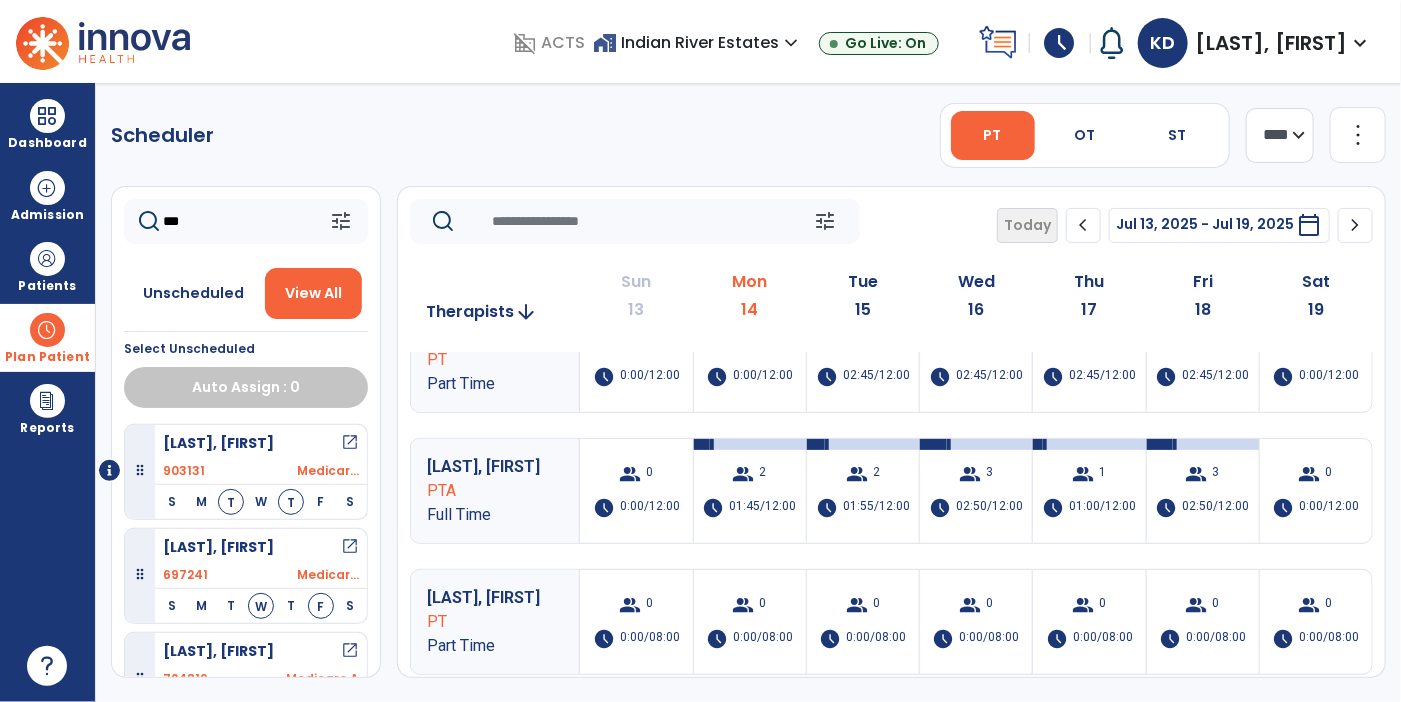 click at bounding box center (47, 330) 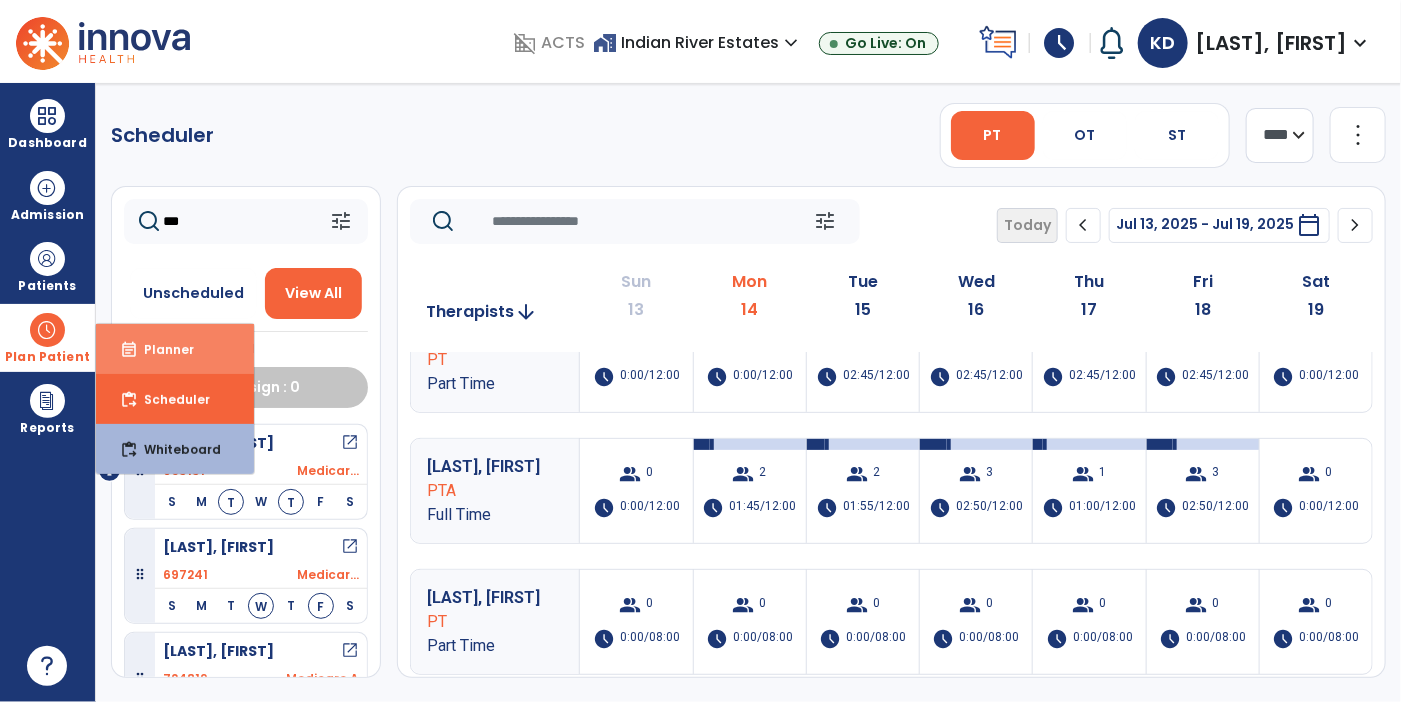 click on "Planner" at bounding box center [161, 349] 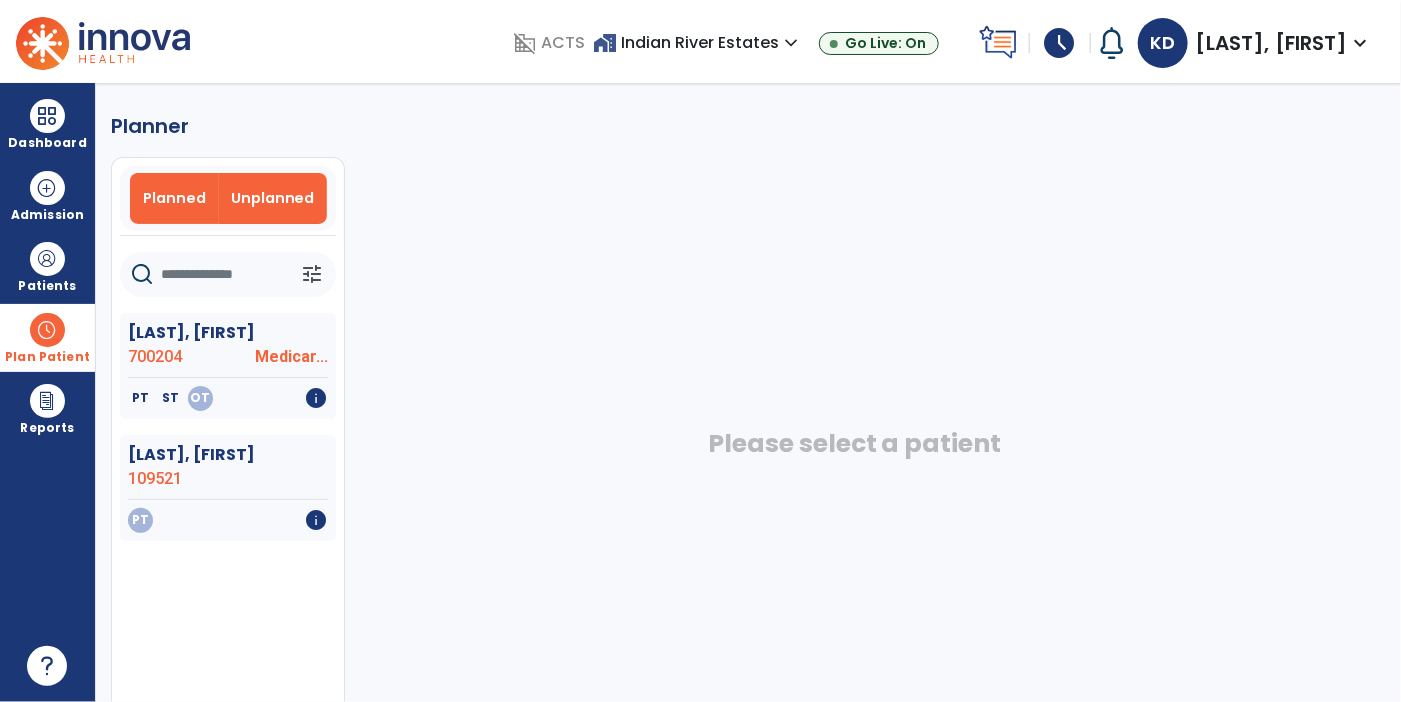 click on "Planned" at bounding box center (174, 198) 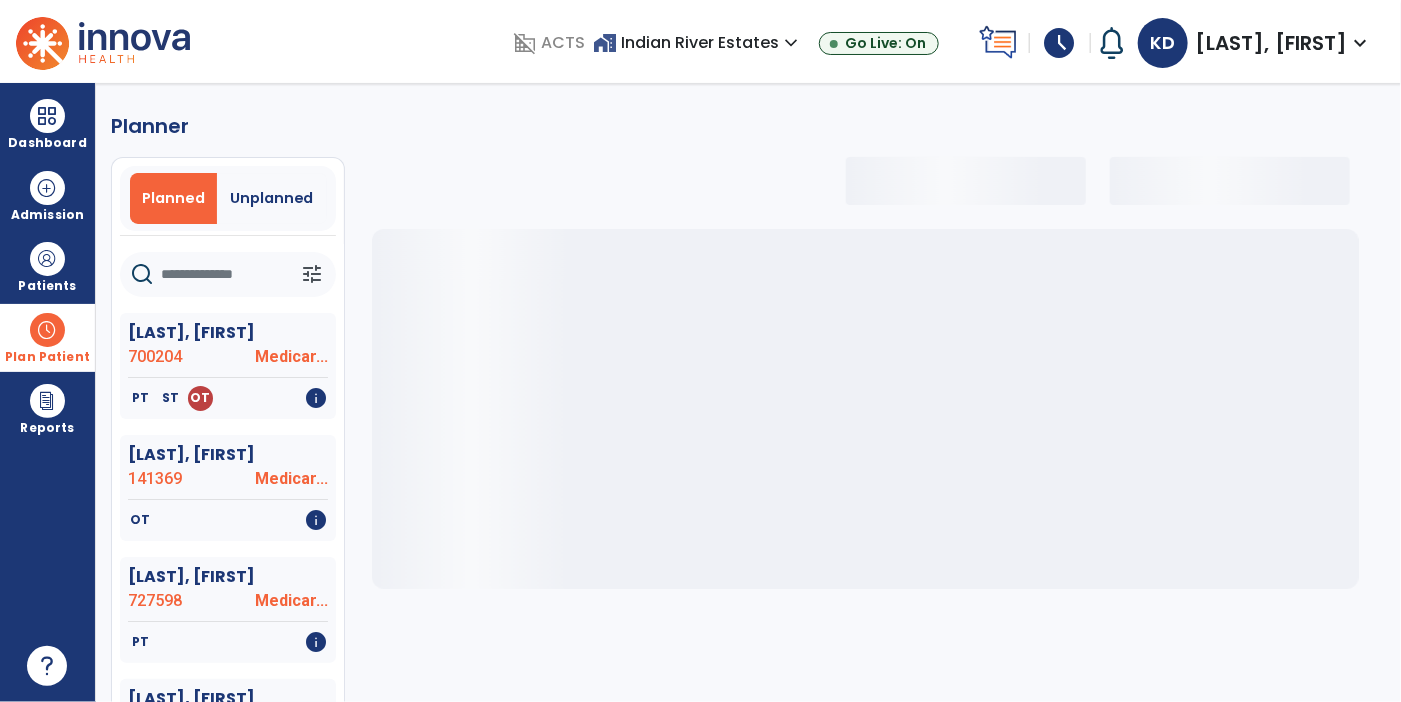 click 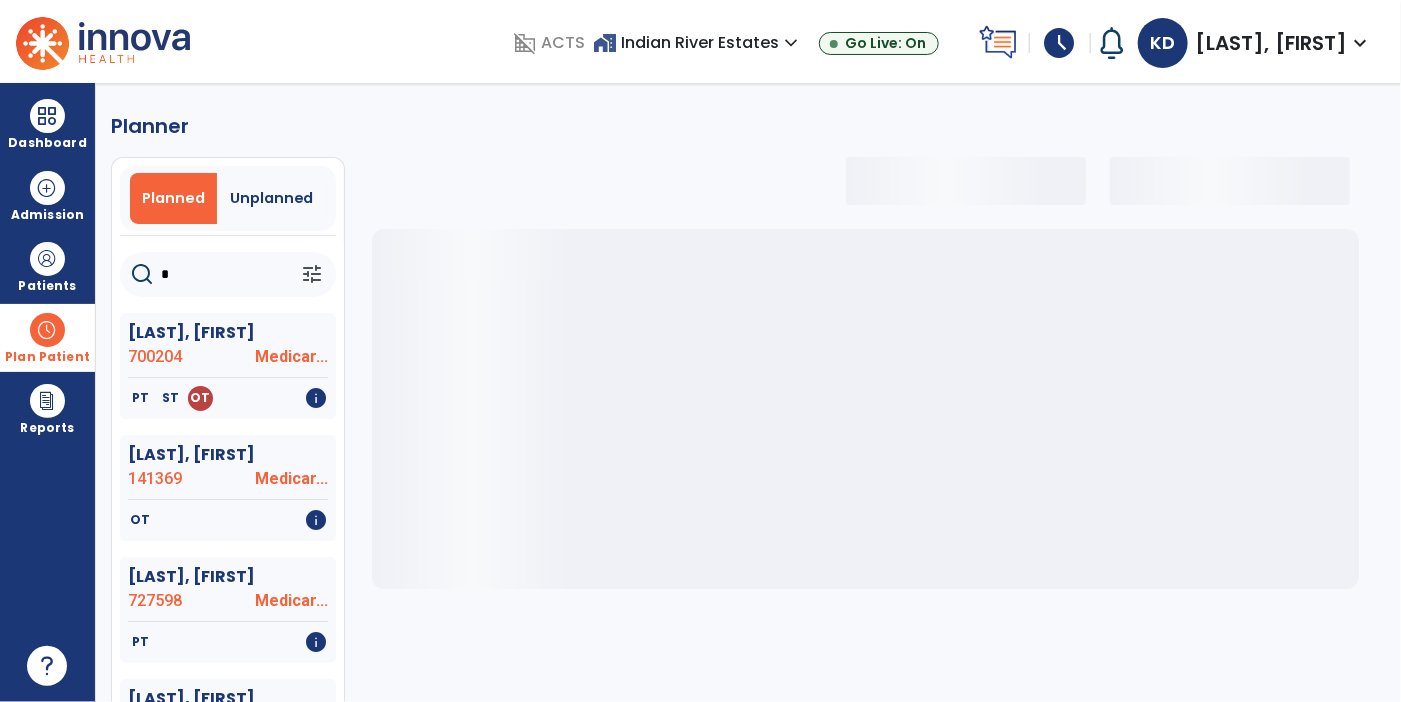 type on "**" 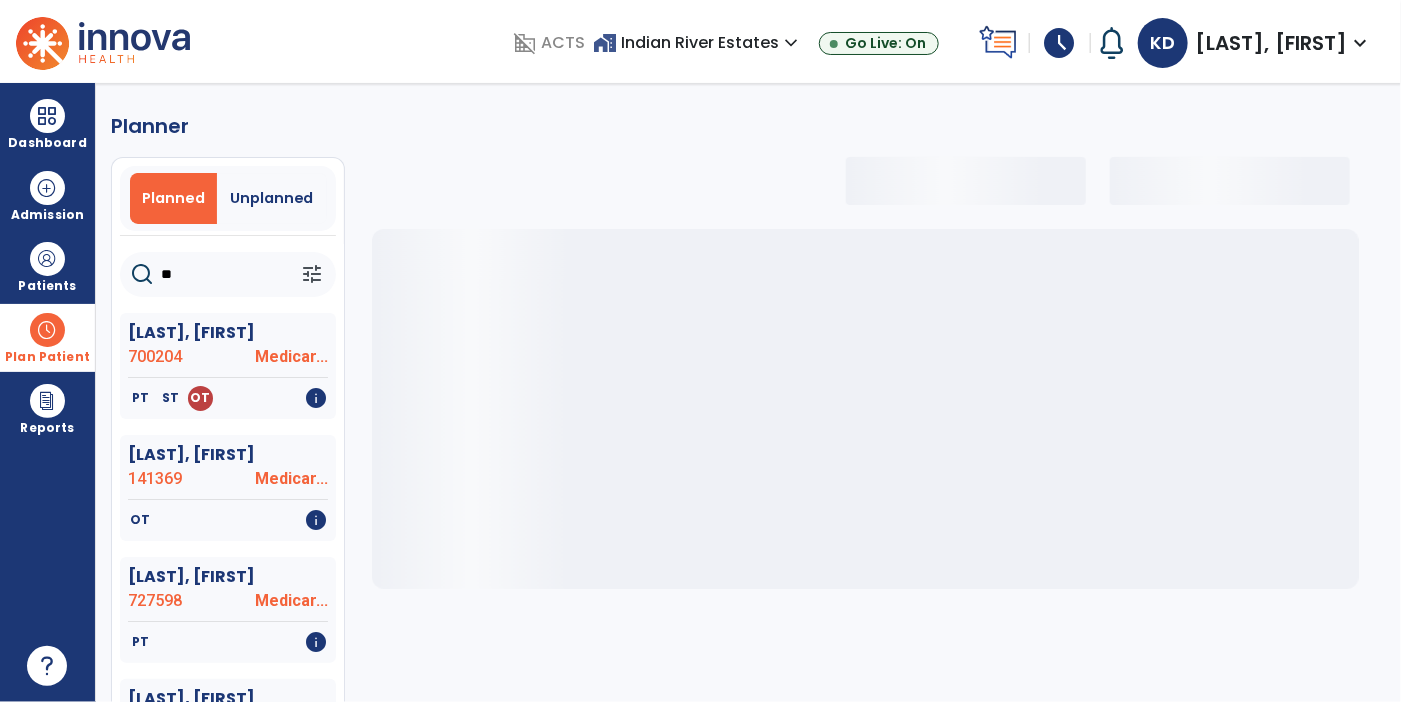 select on "***" 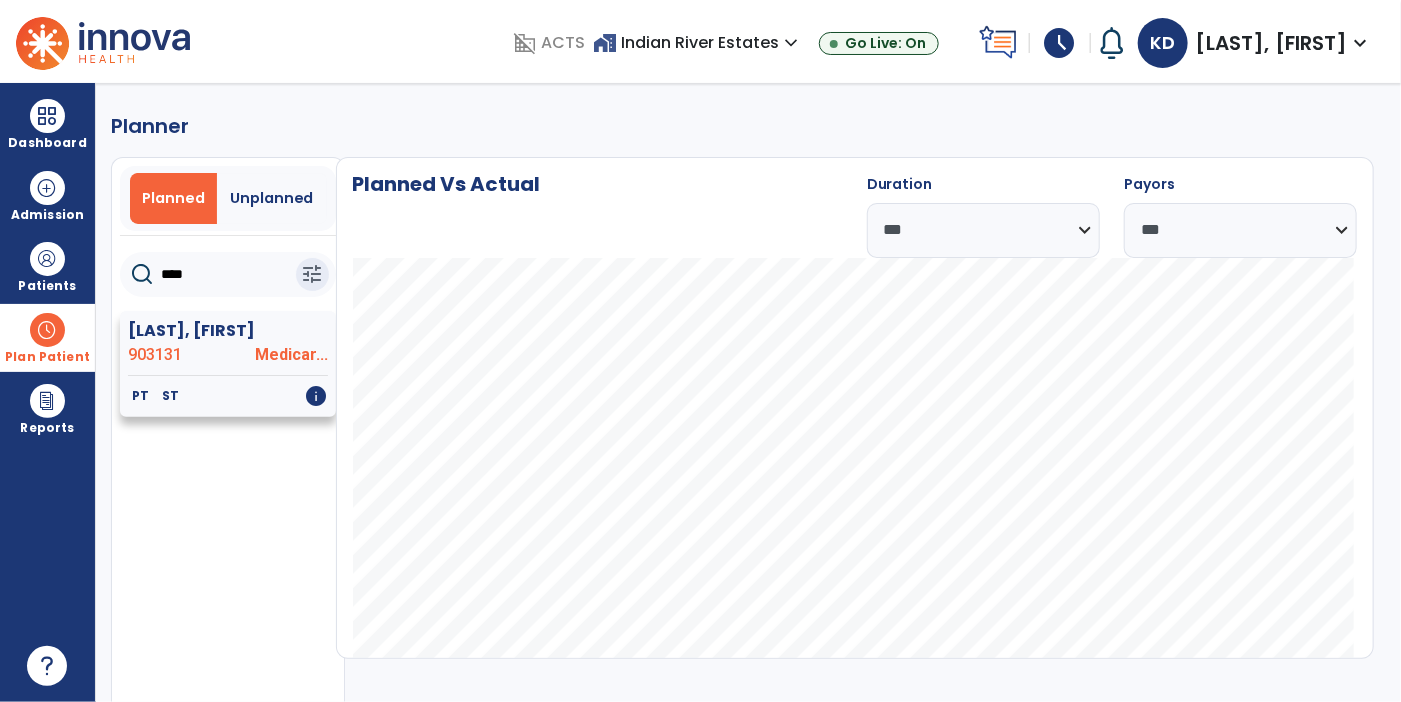 type on "****" 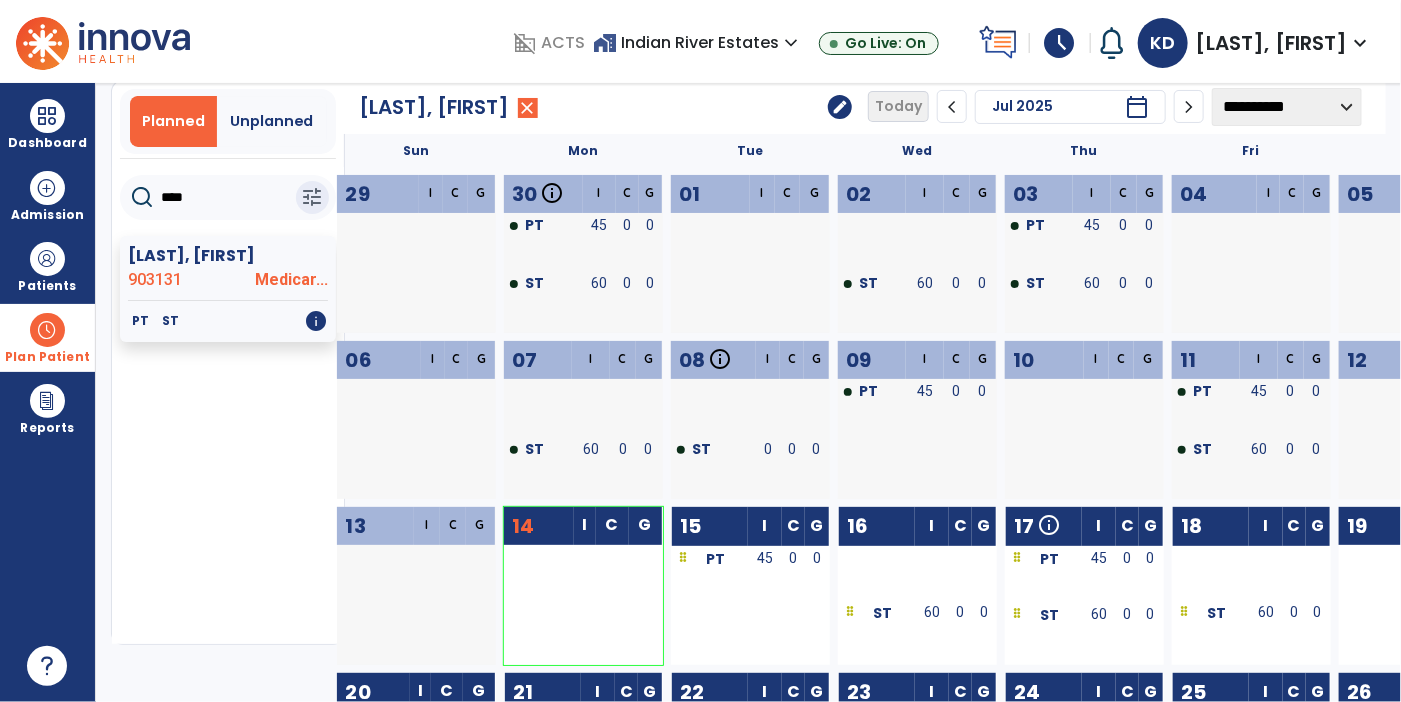scroll, scrollTop: 85, scrollLeft: 0, axis: vertical 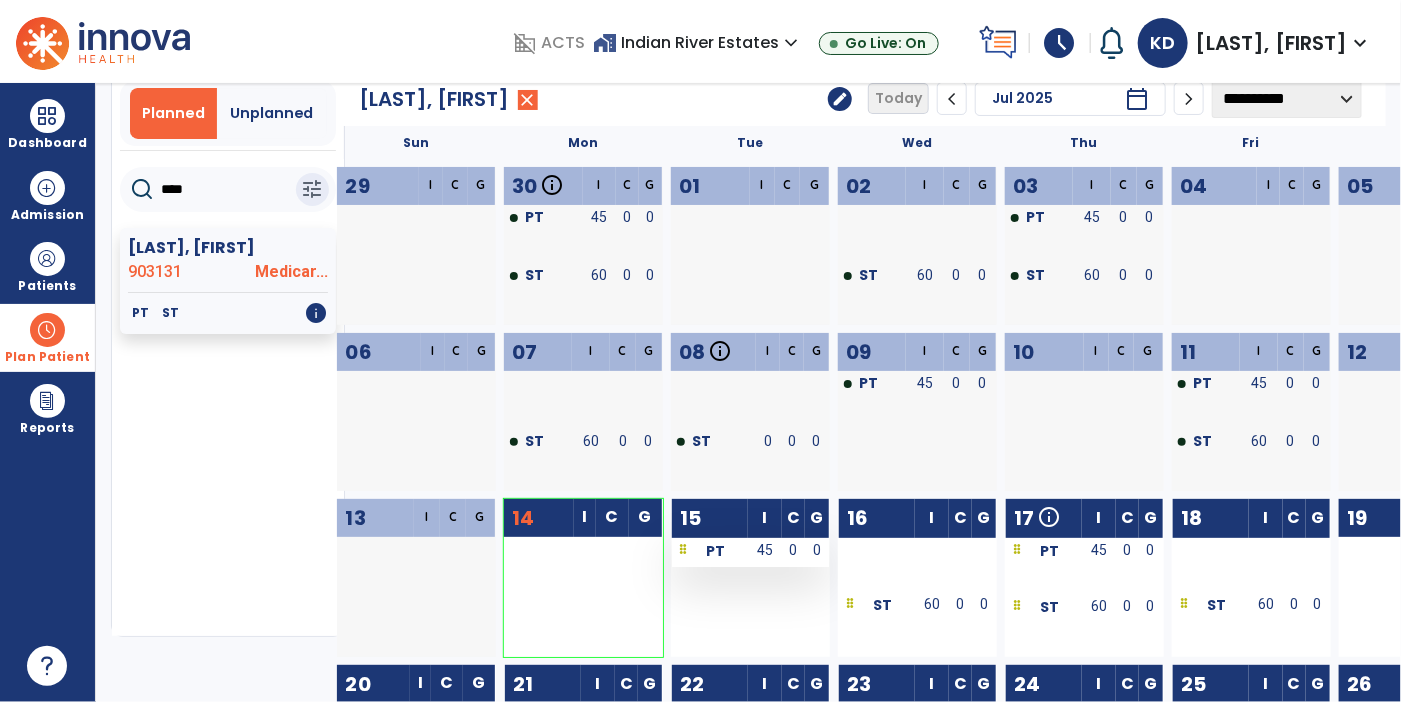 click on "45" at bounding box center [765, 550] 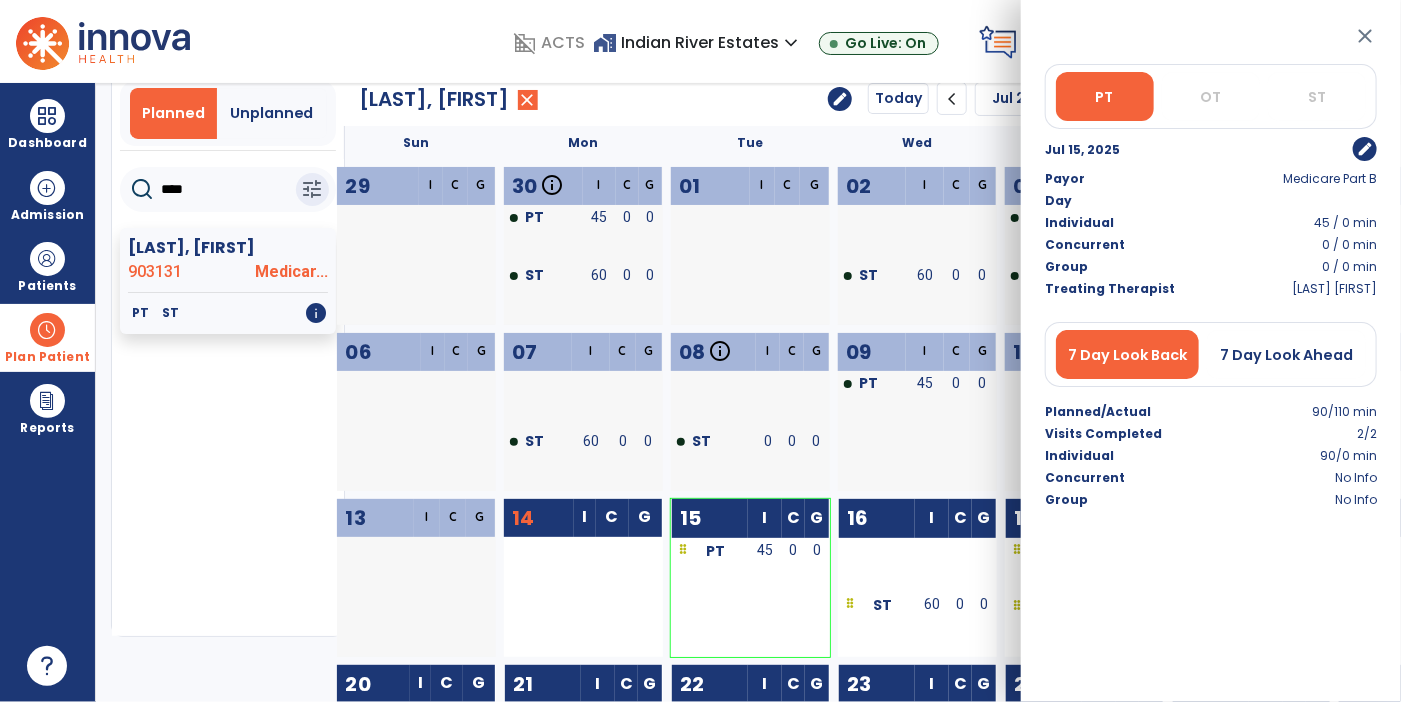click on "edit" at bounding box center (1365, 149) 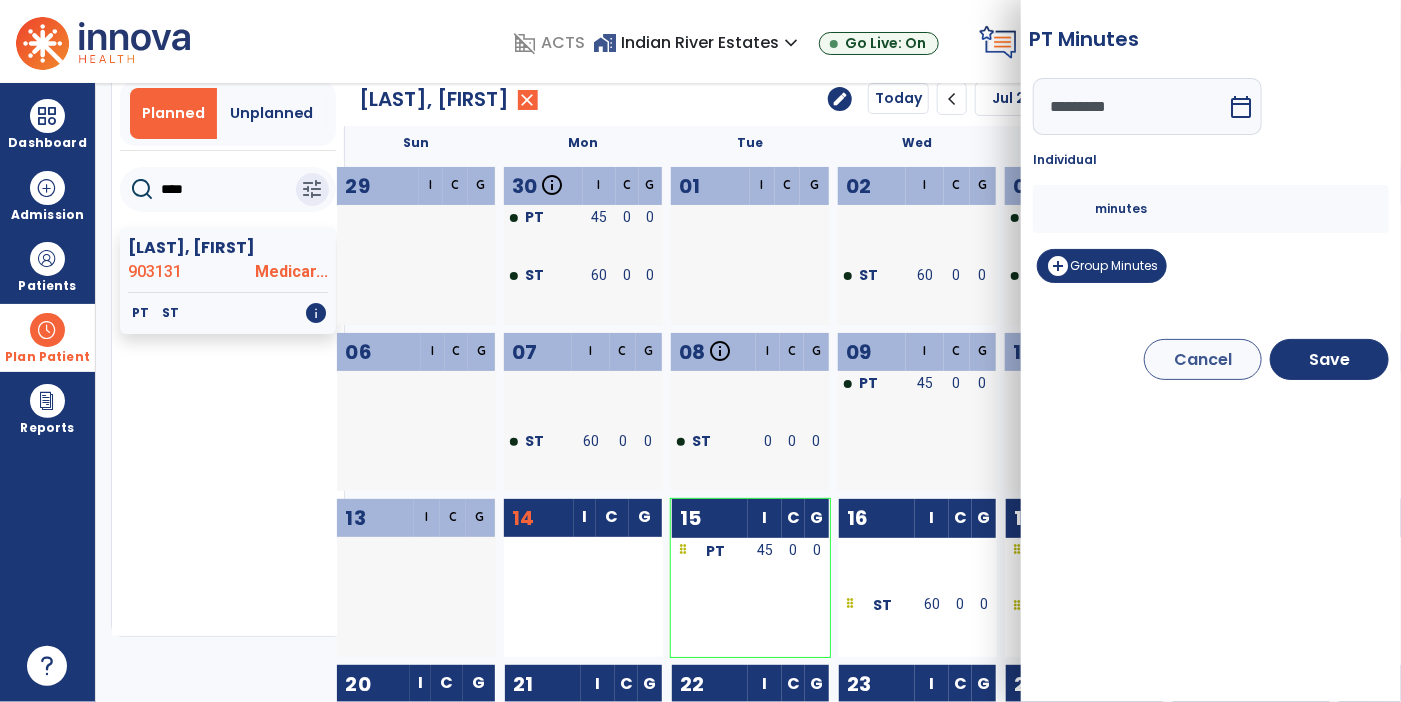 click on "*********" at bounding box center [1130, 106] 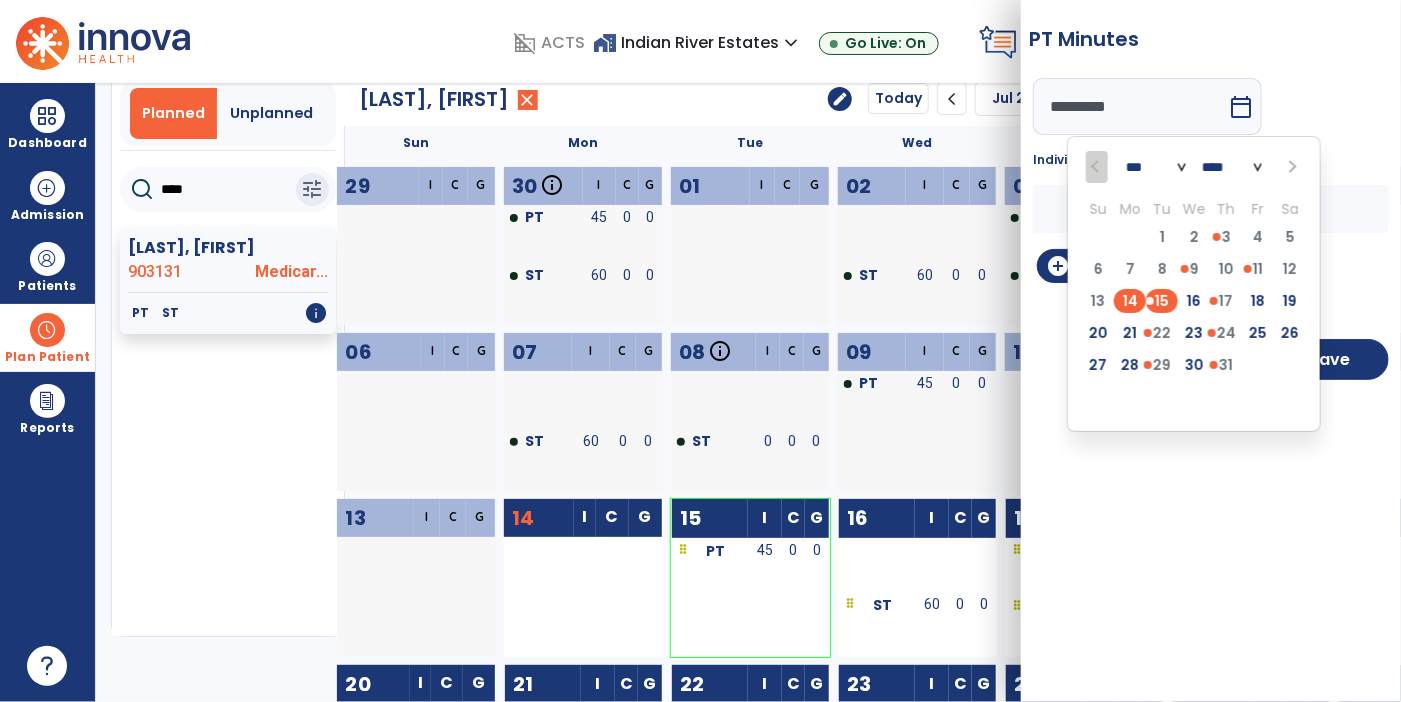 click on "14" at bounding box center [1130, 301] 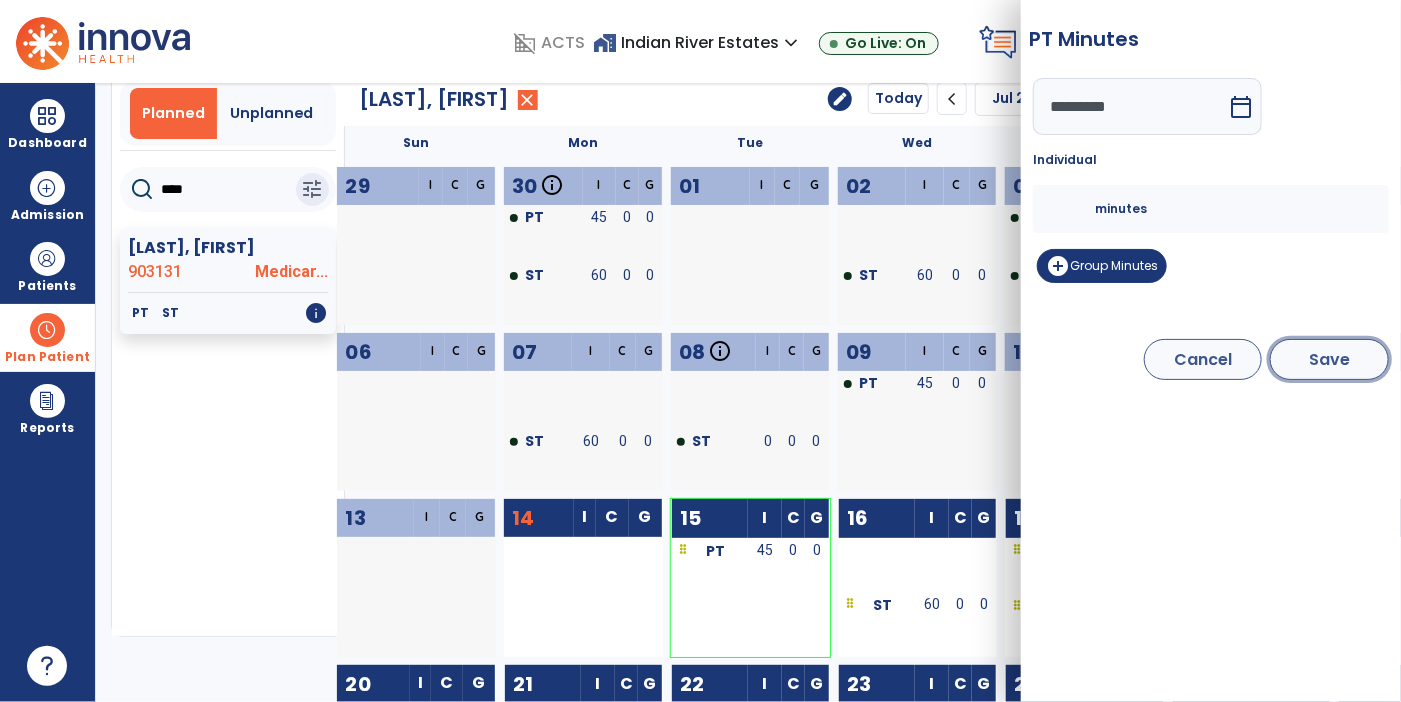 click on "Save" at bounding box center (1329, 359) 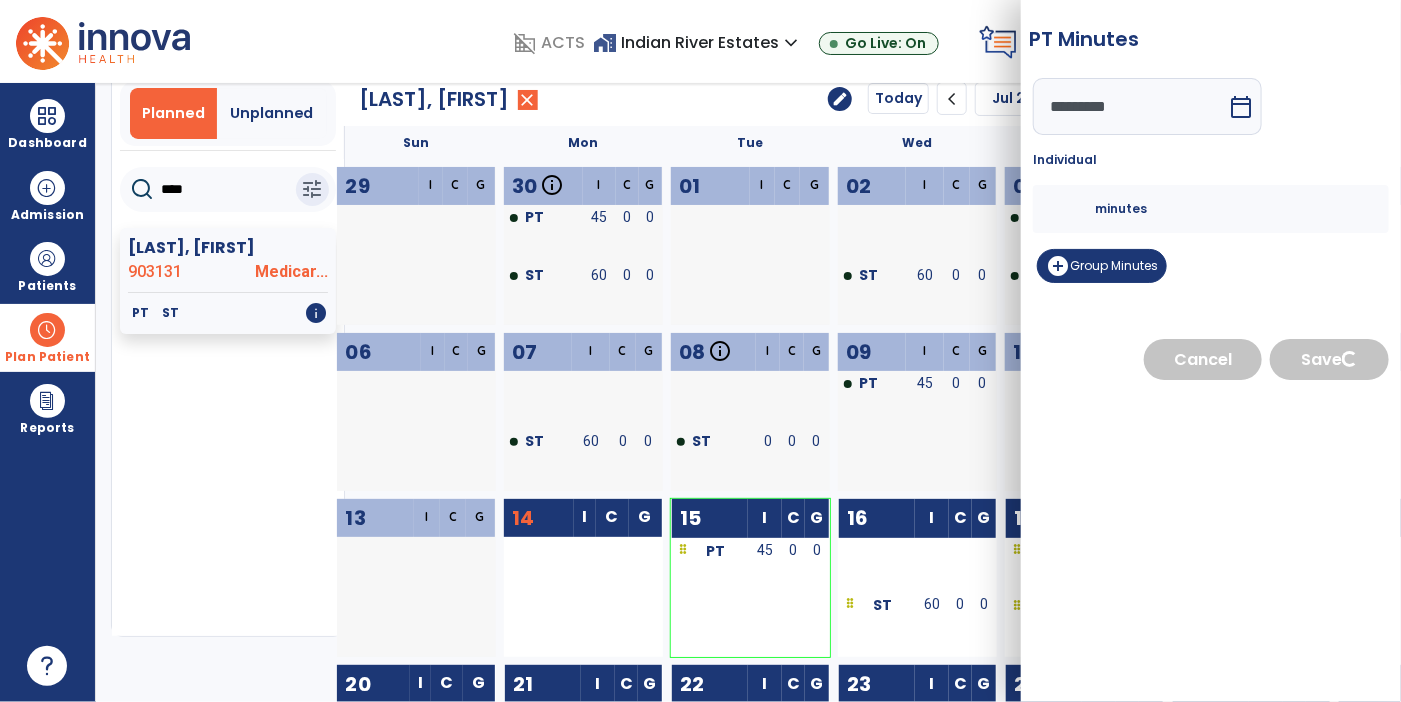 type on "*********" 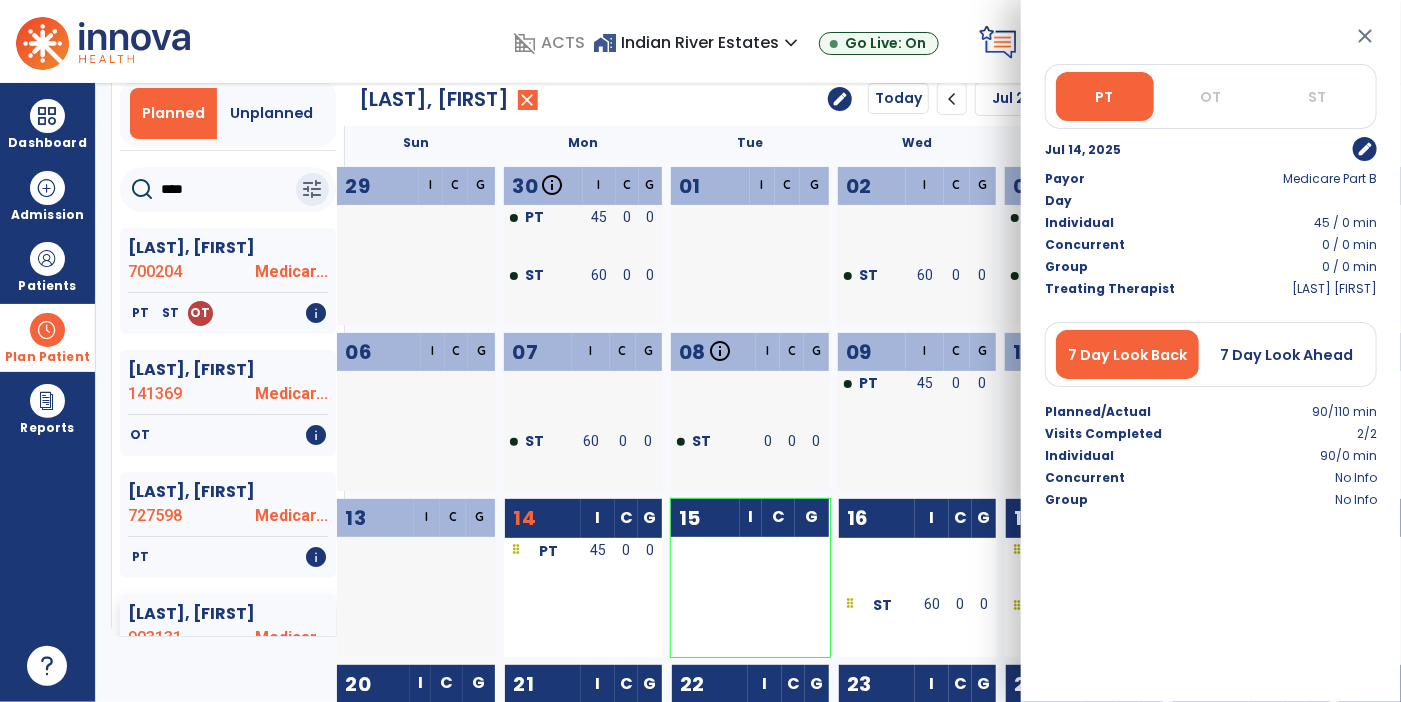 click on "close" at bounding box center [1365, 36] 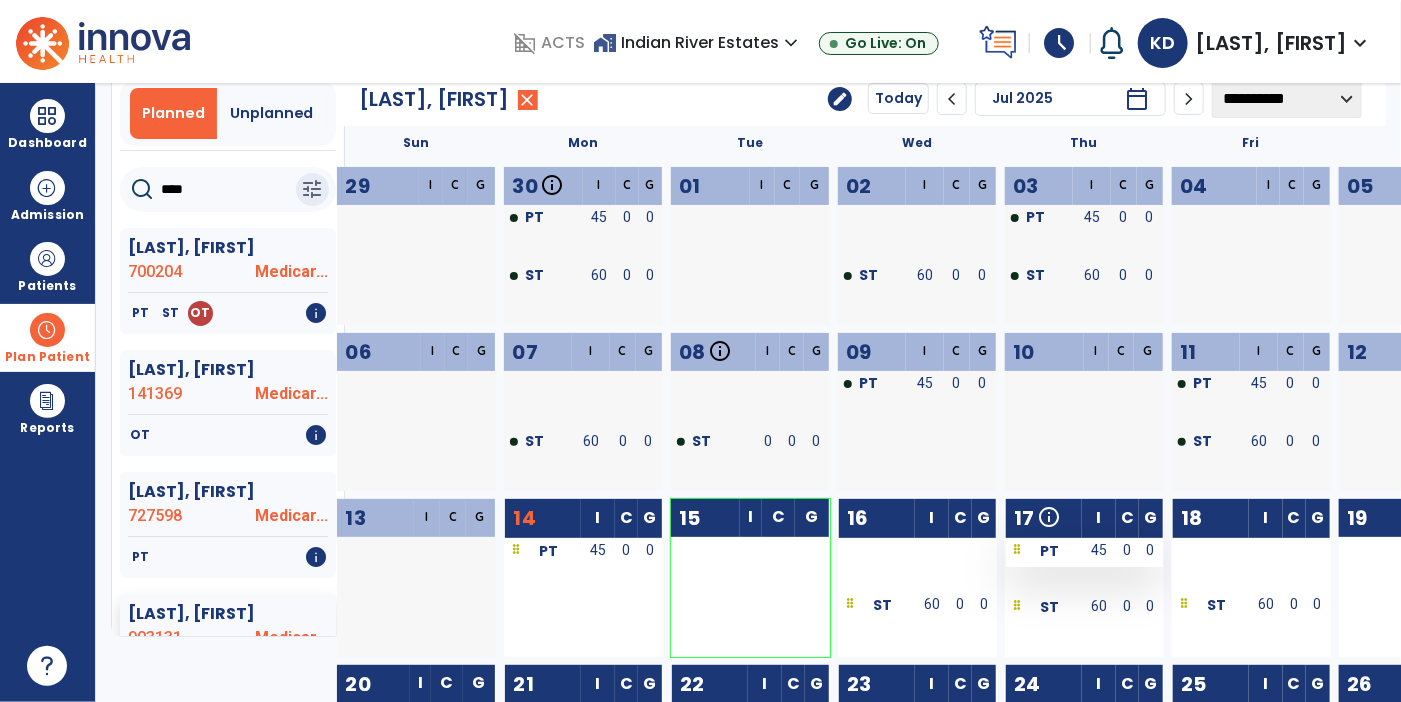click on "45" at bounding box center [1099, 552] 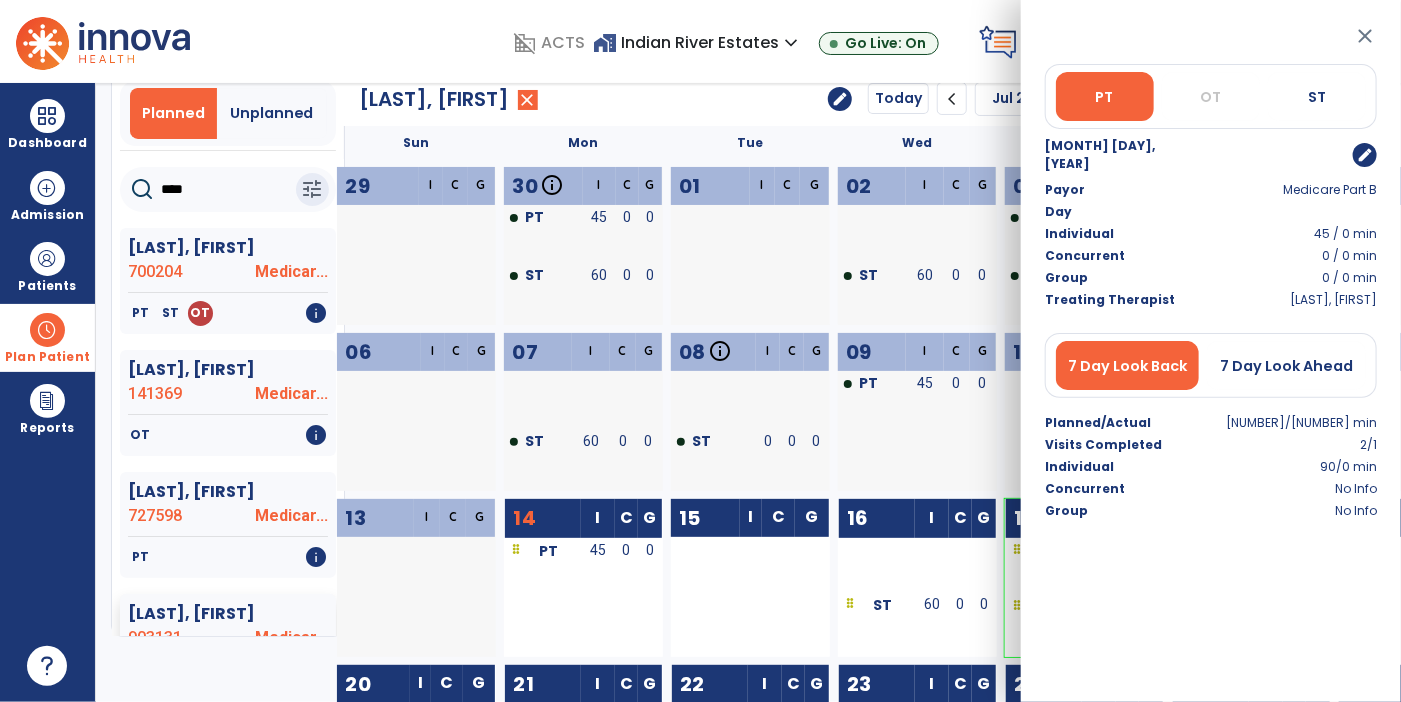 click on "edit" at bounding box center (1365, 155) 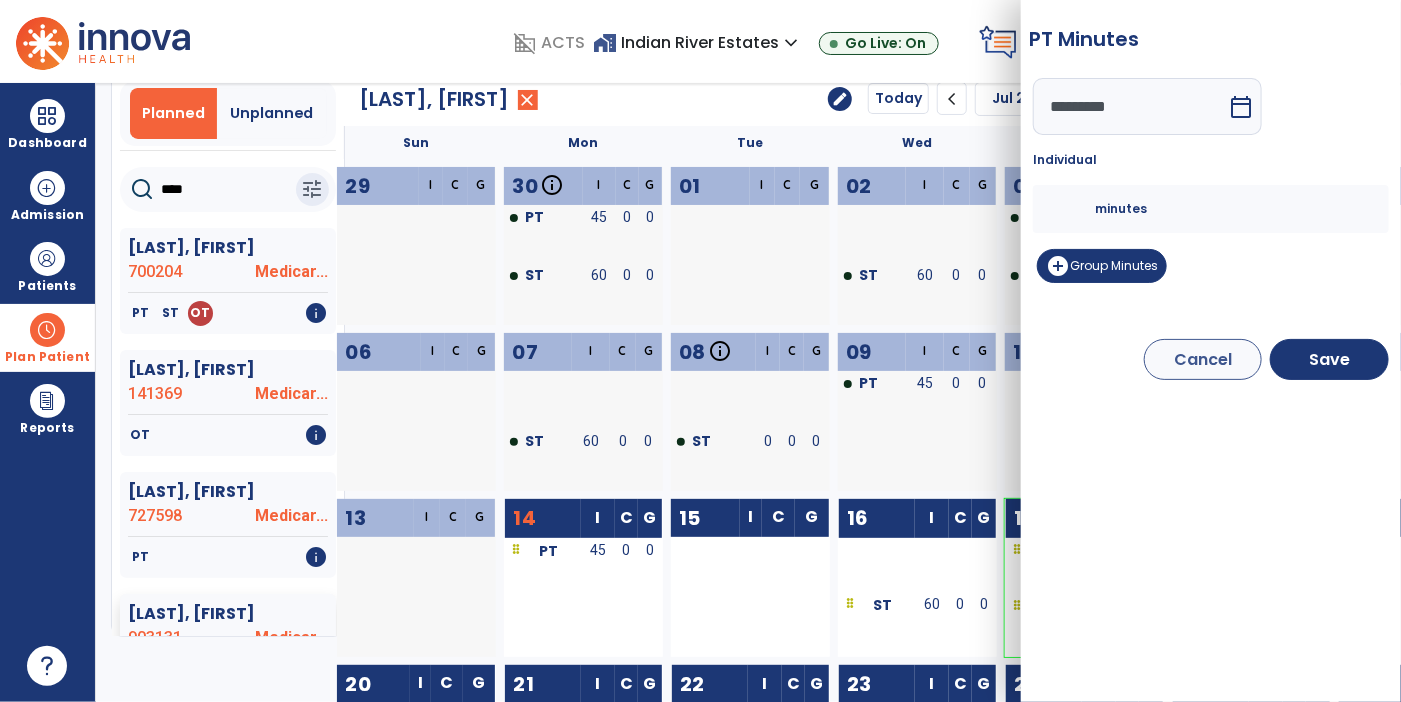 click on "*********" at bounding box center [1130, 106] 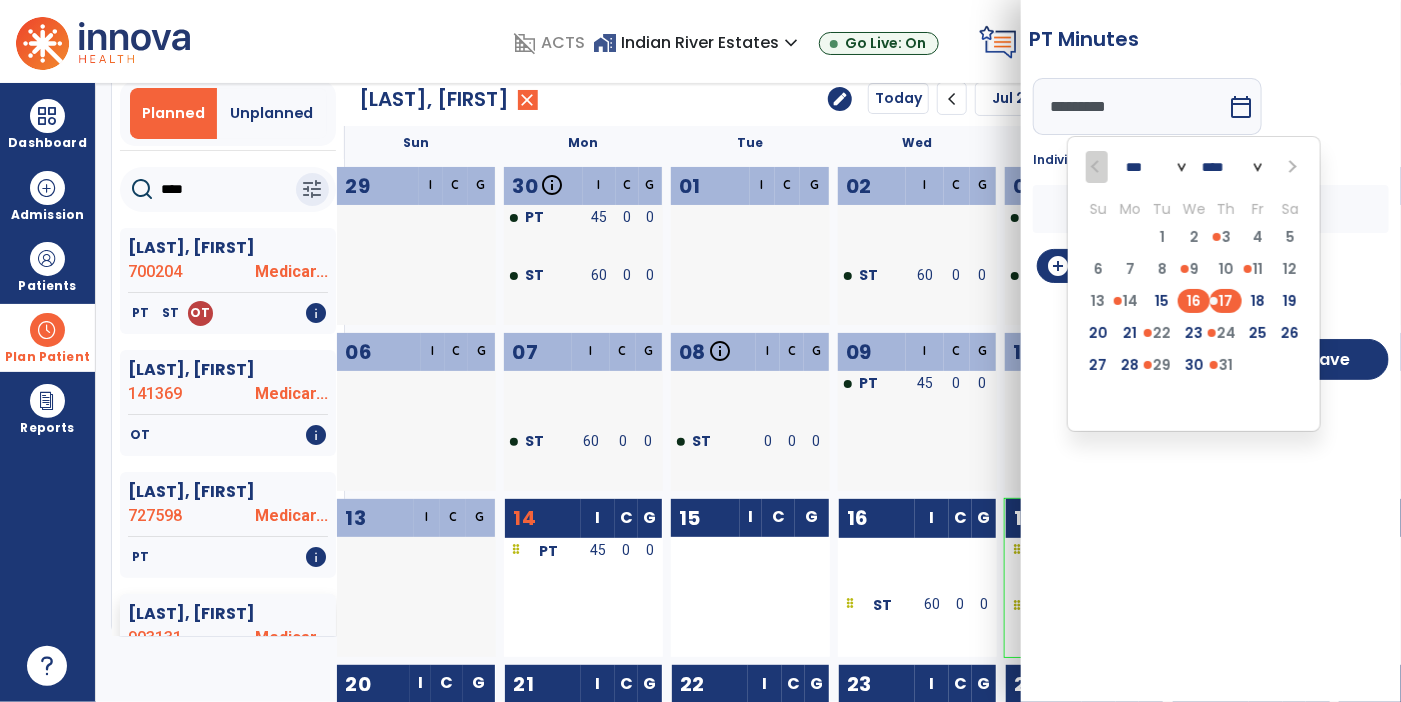 click on "16" at bounding box center [1194, 301] 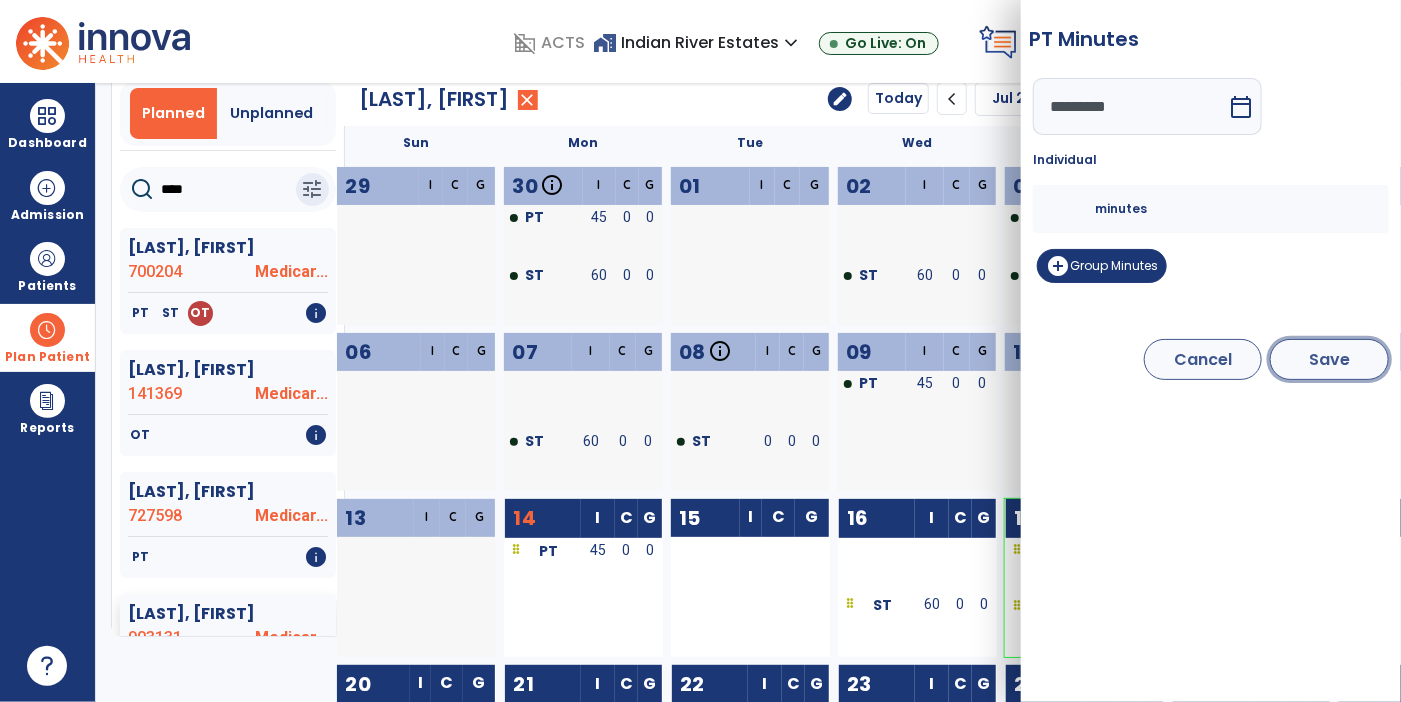 click on "Save" at bounding box center [1329, 359] 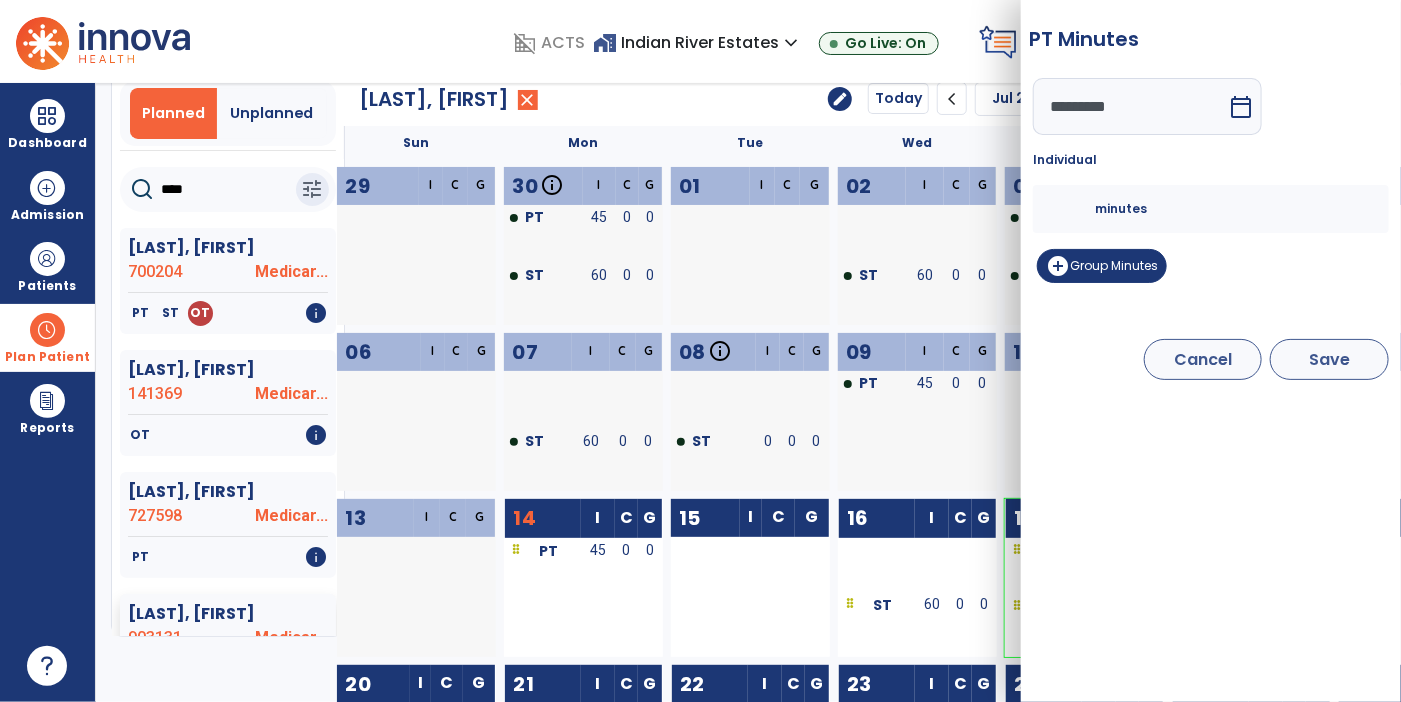 type on "*********" 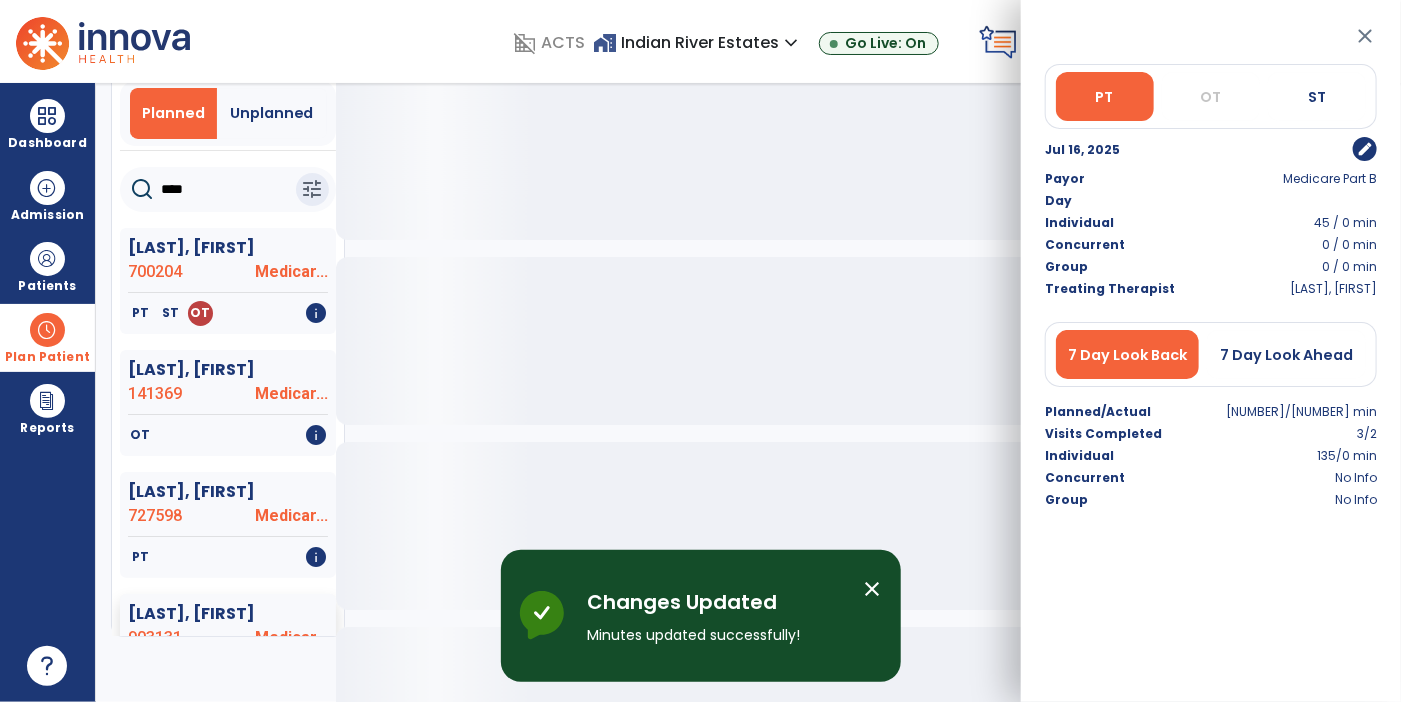 click on "close" at bounding box center [1365, 36] 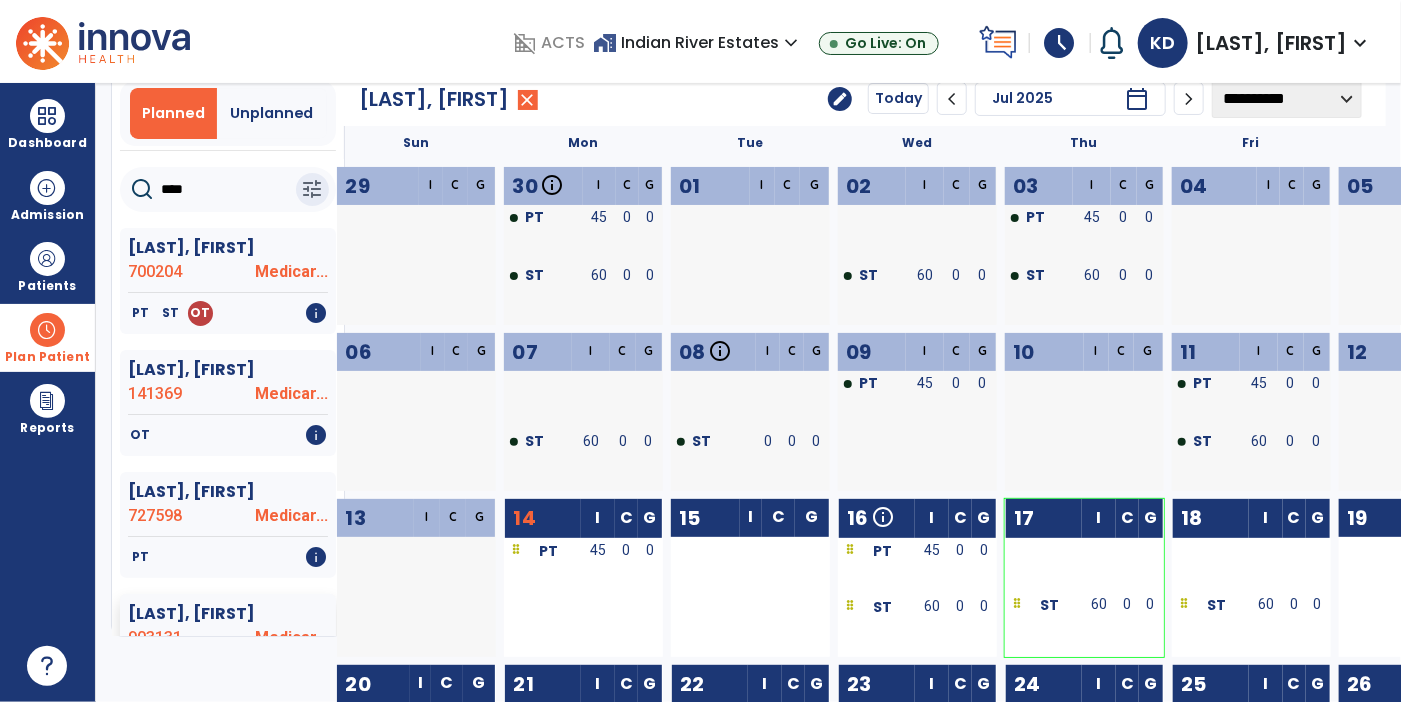 click on "****" 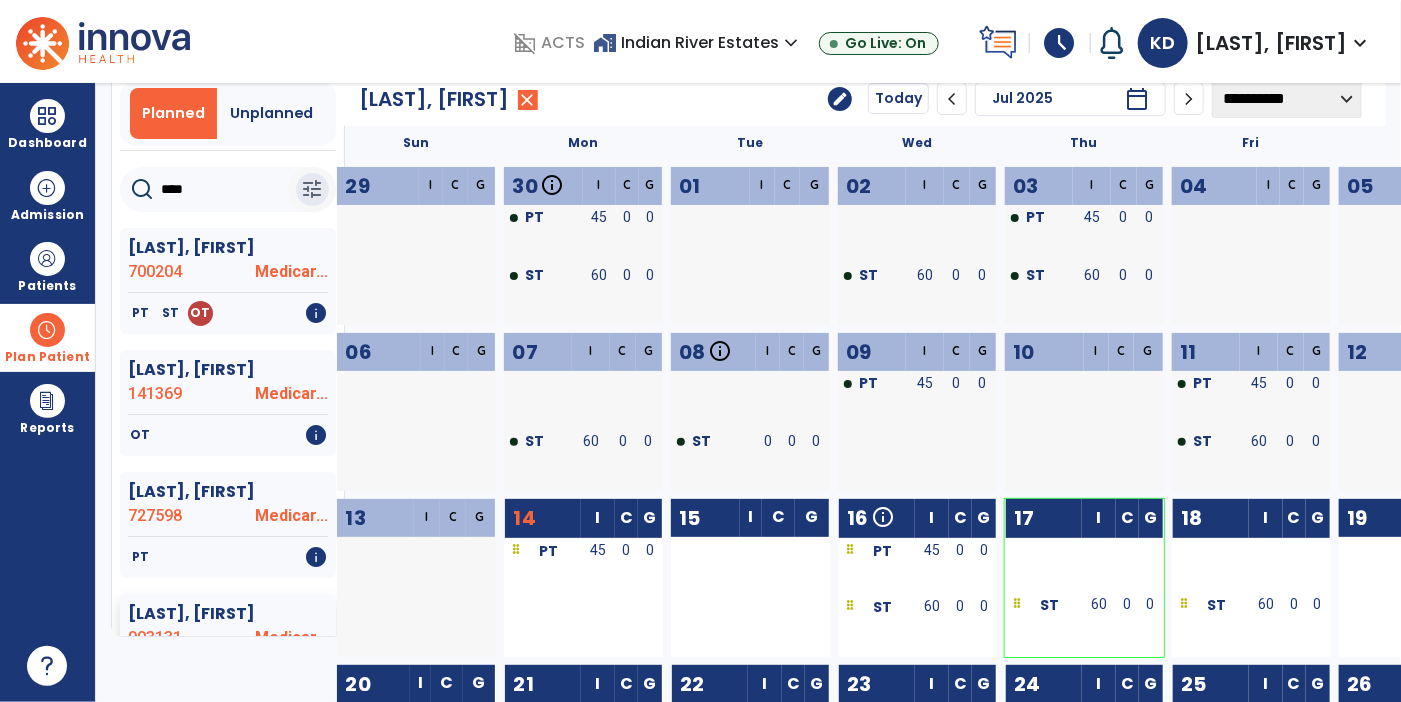 click on "tune" at bounding box center [312, 189] 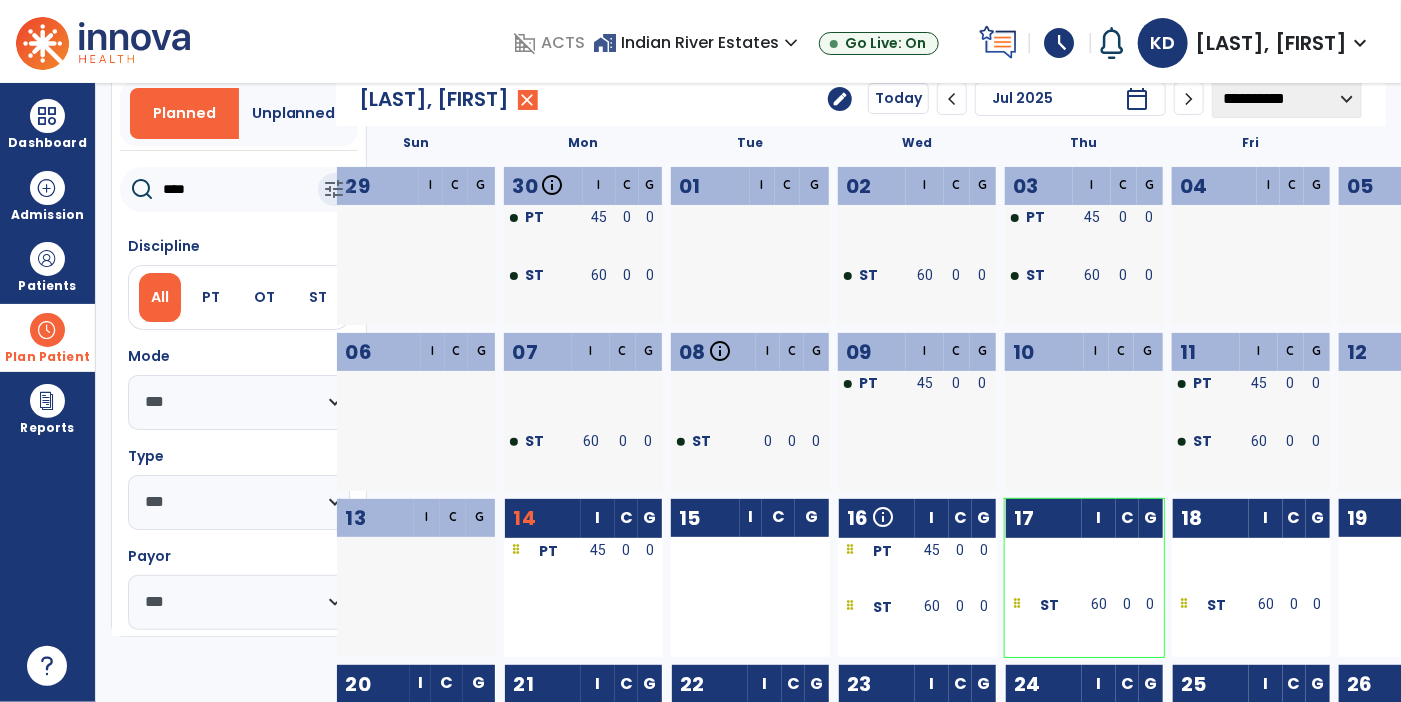 click on "****" 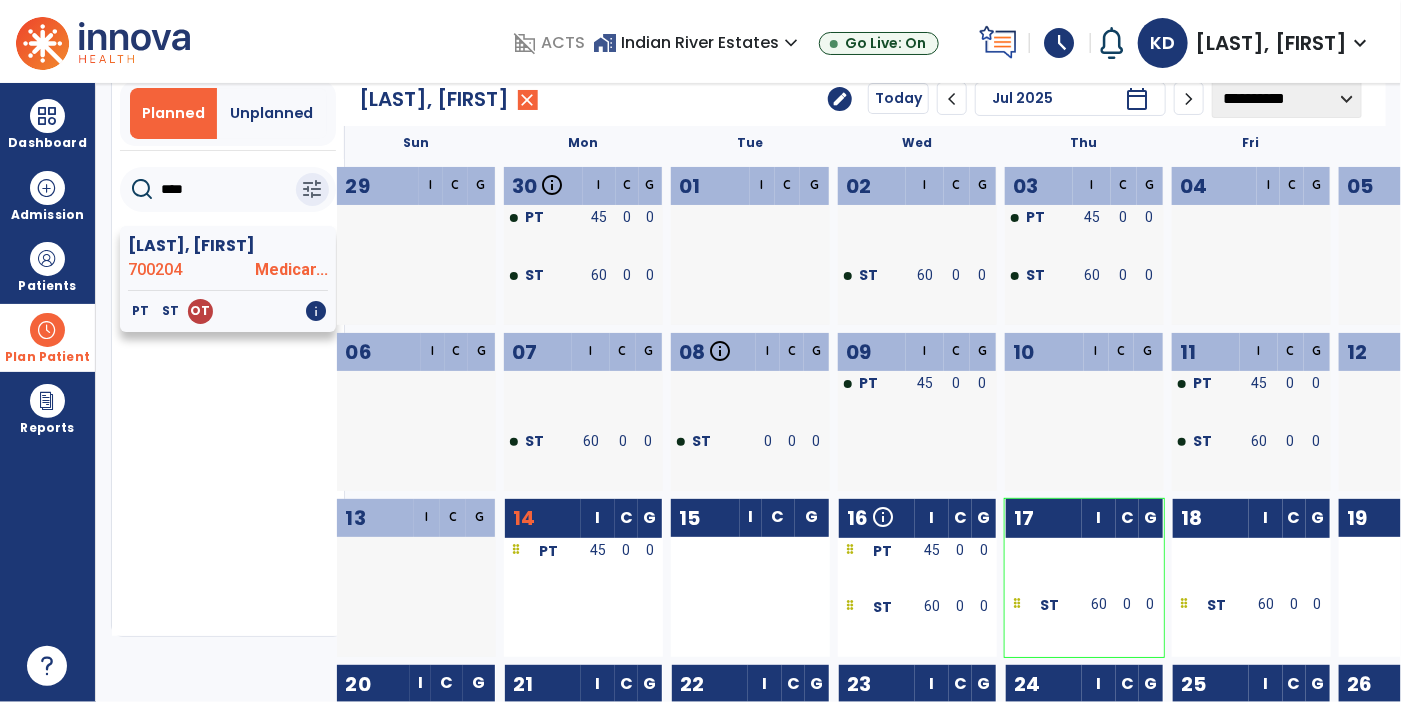 type on "****" 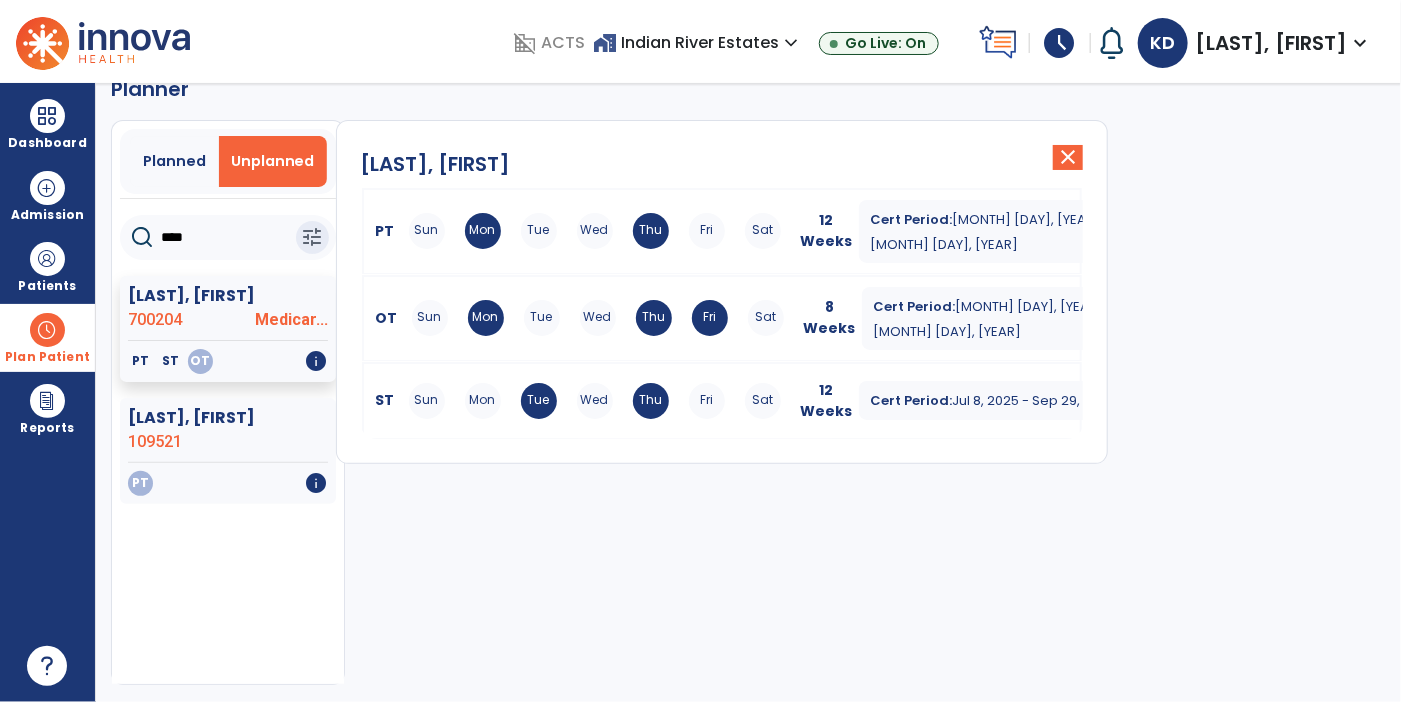 scroll, scrollTop: 36, scrollLeft: 0, axis: vertical 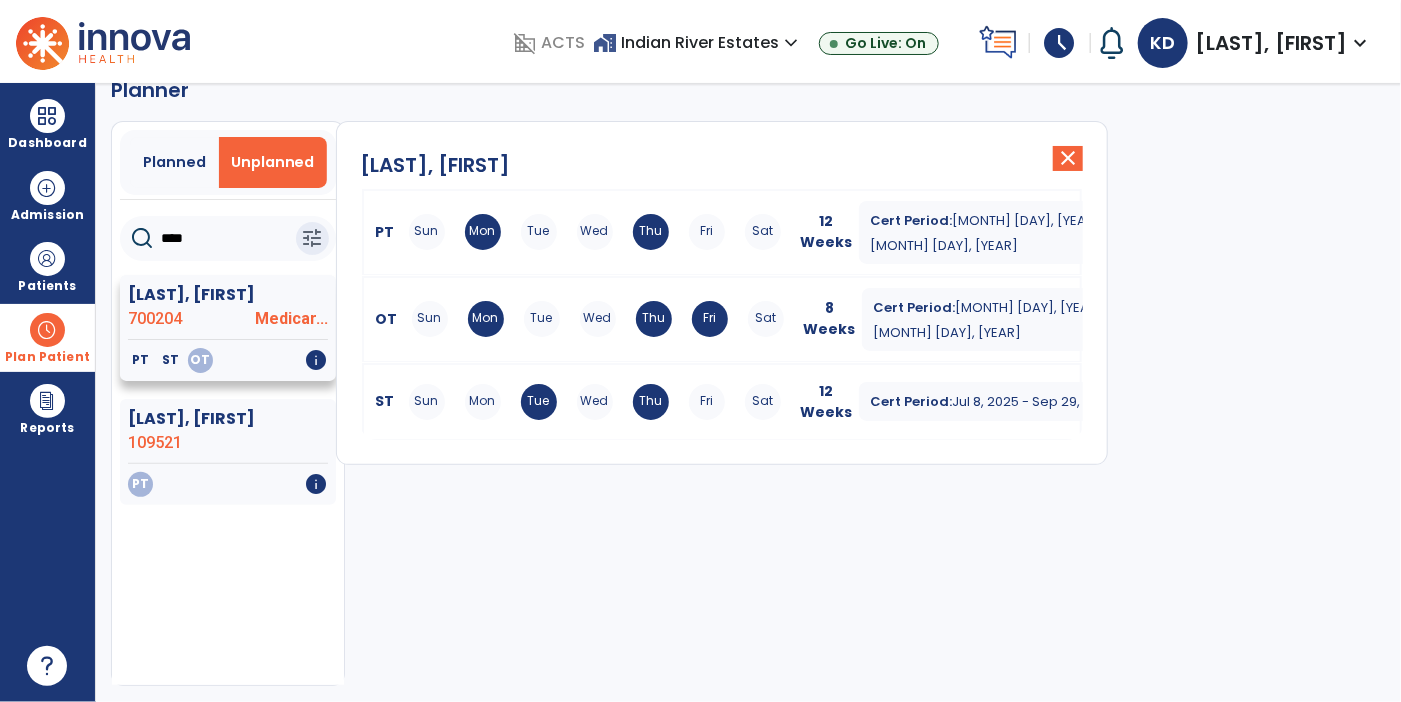 click on "Medicar..." 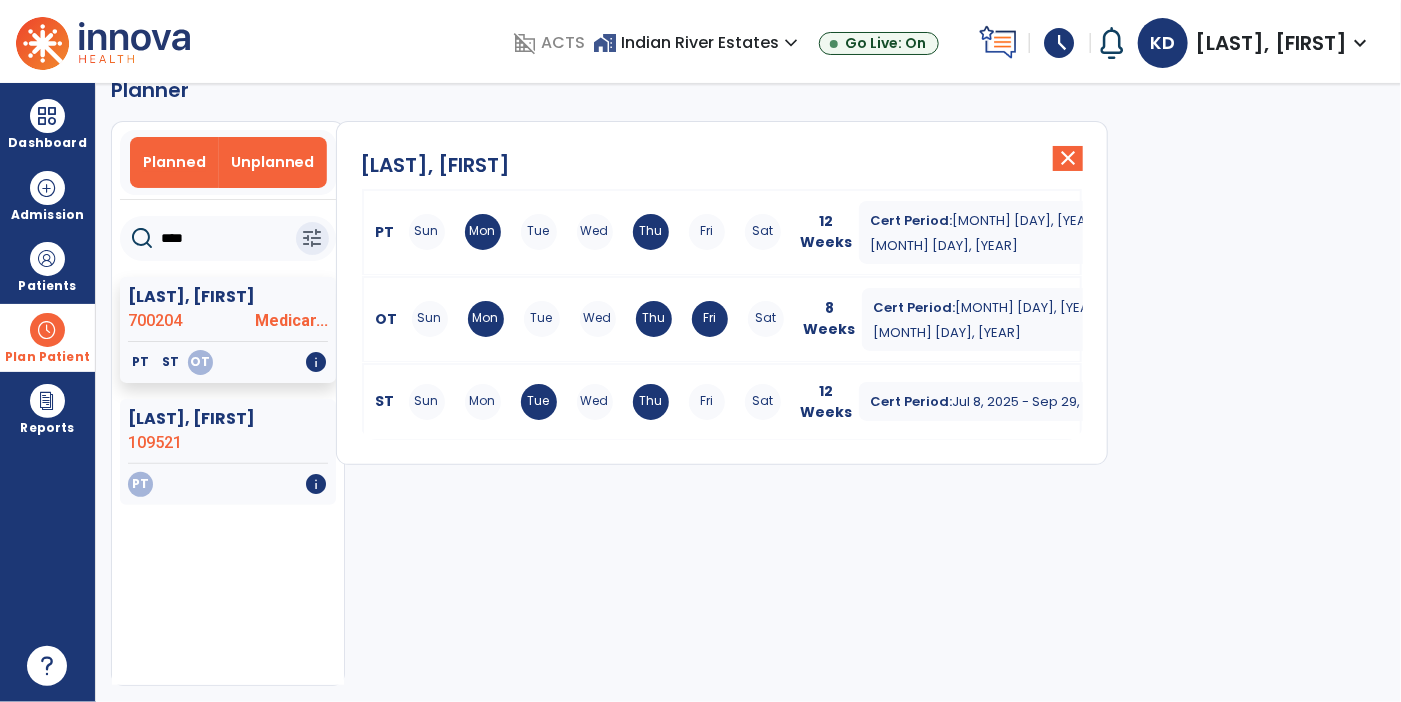 click on "Planned" at bounding box center (174, 162) 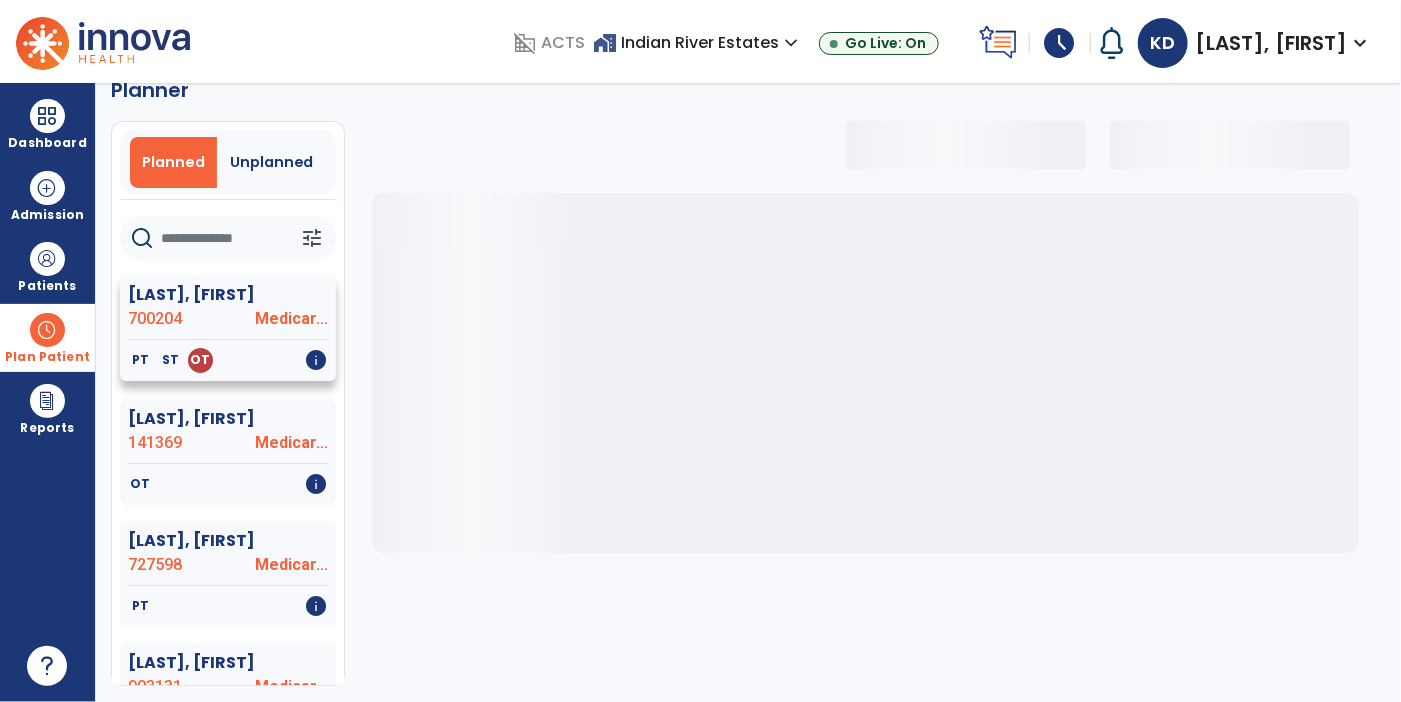 click on "700204" 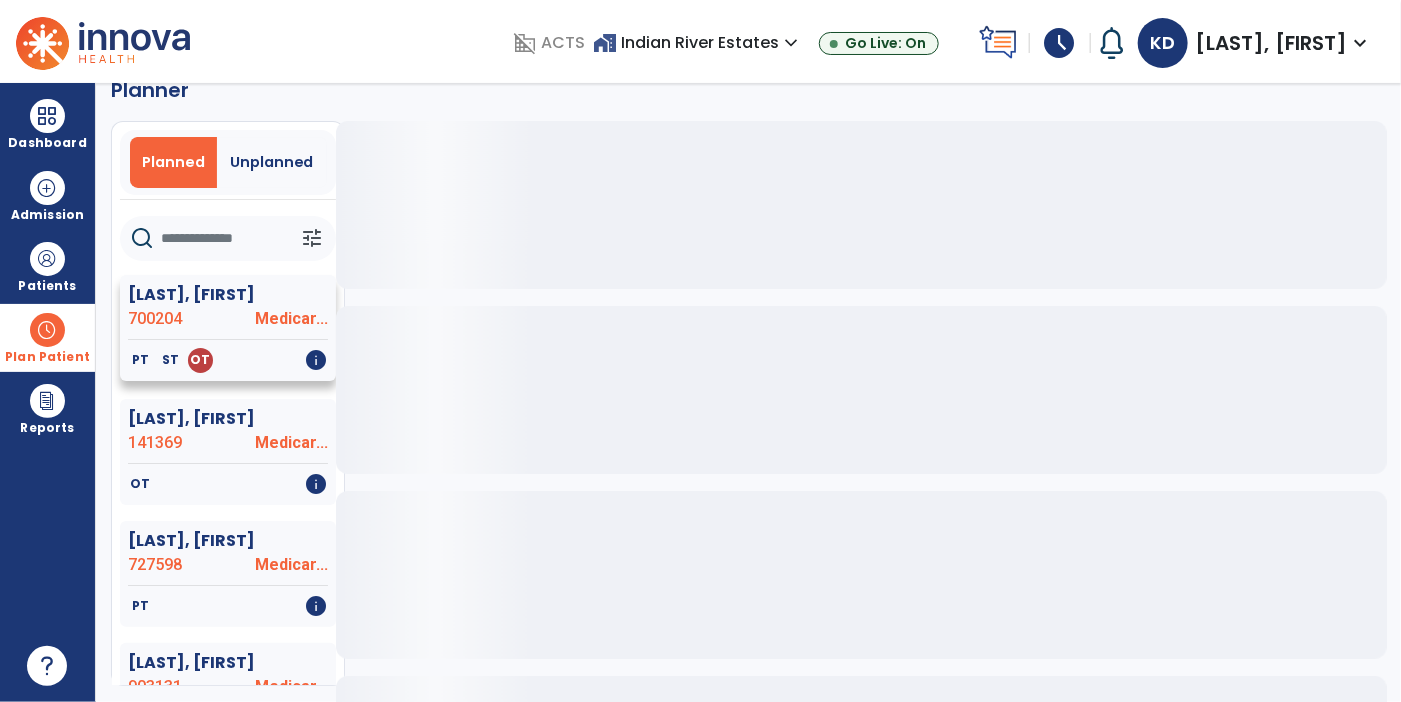 click on "[LAST], [FIRST] [NUMBER] Medicar..." 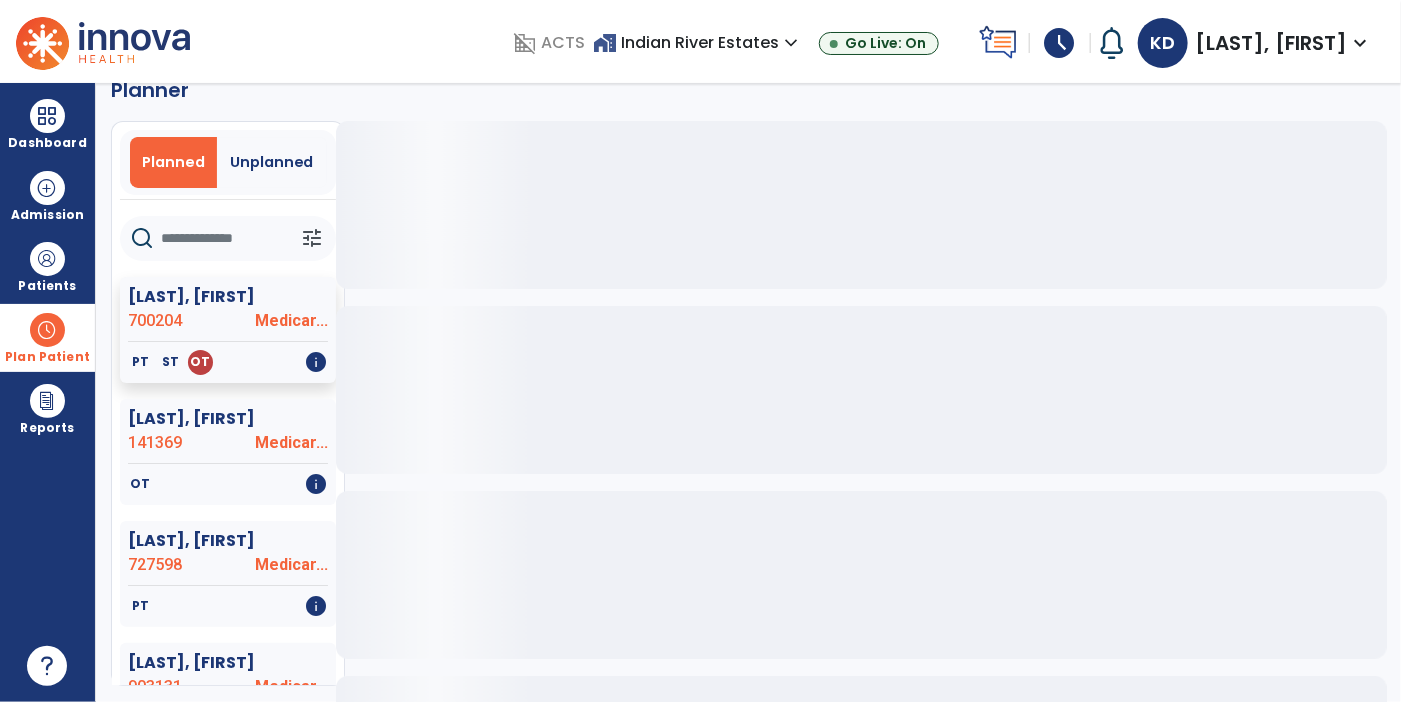 click 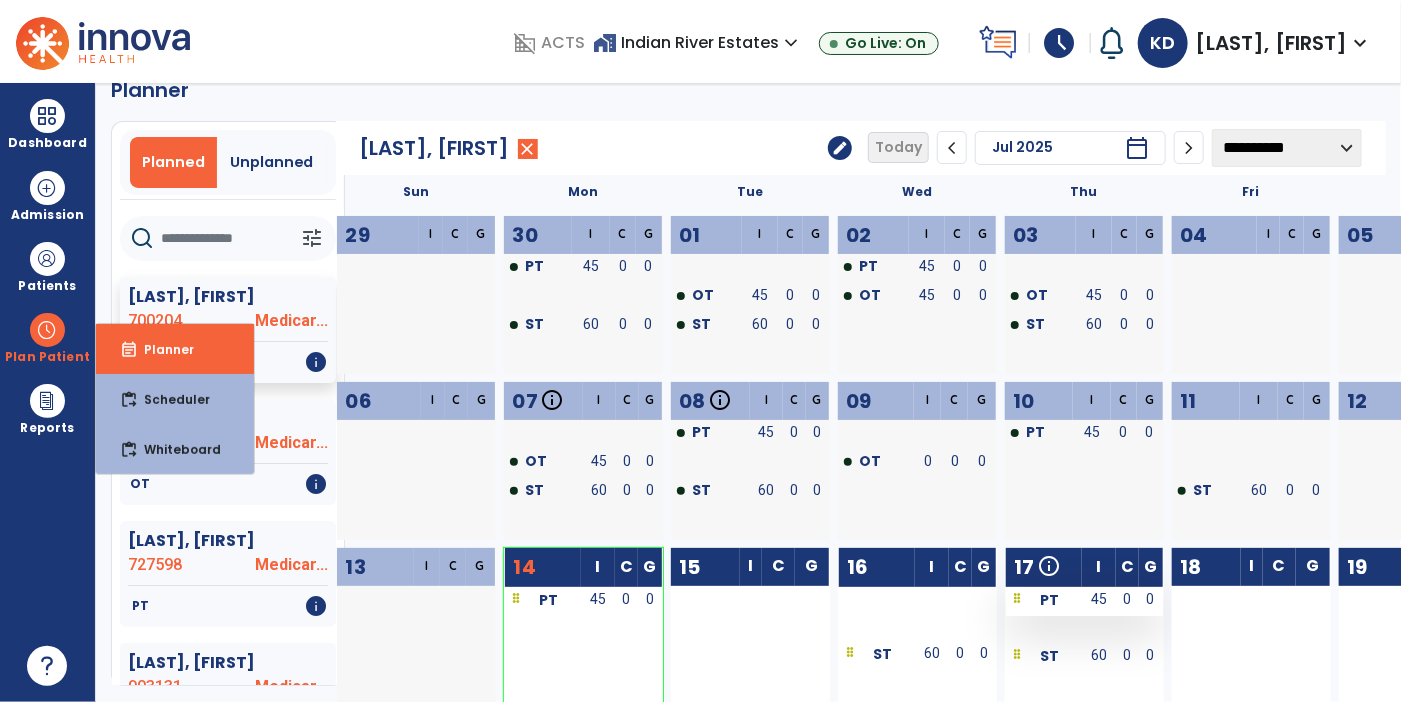 click on "PT" at bounding box center [1044, 599] 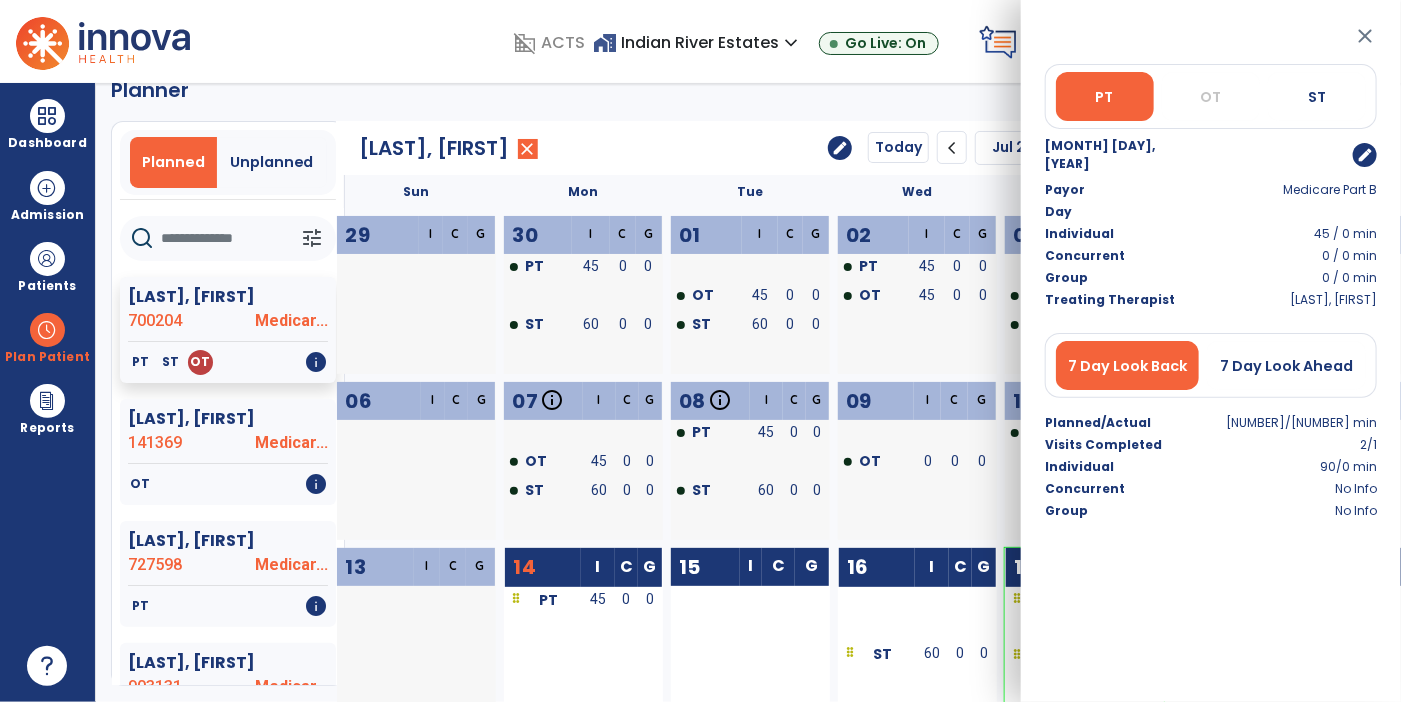 click on "edit" at bounding box center (1365, 155) 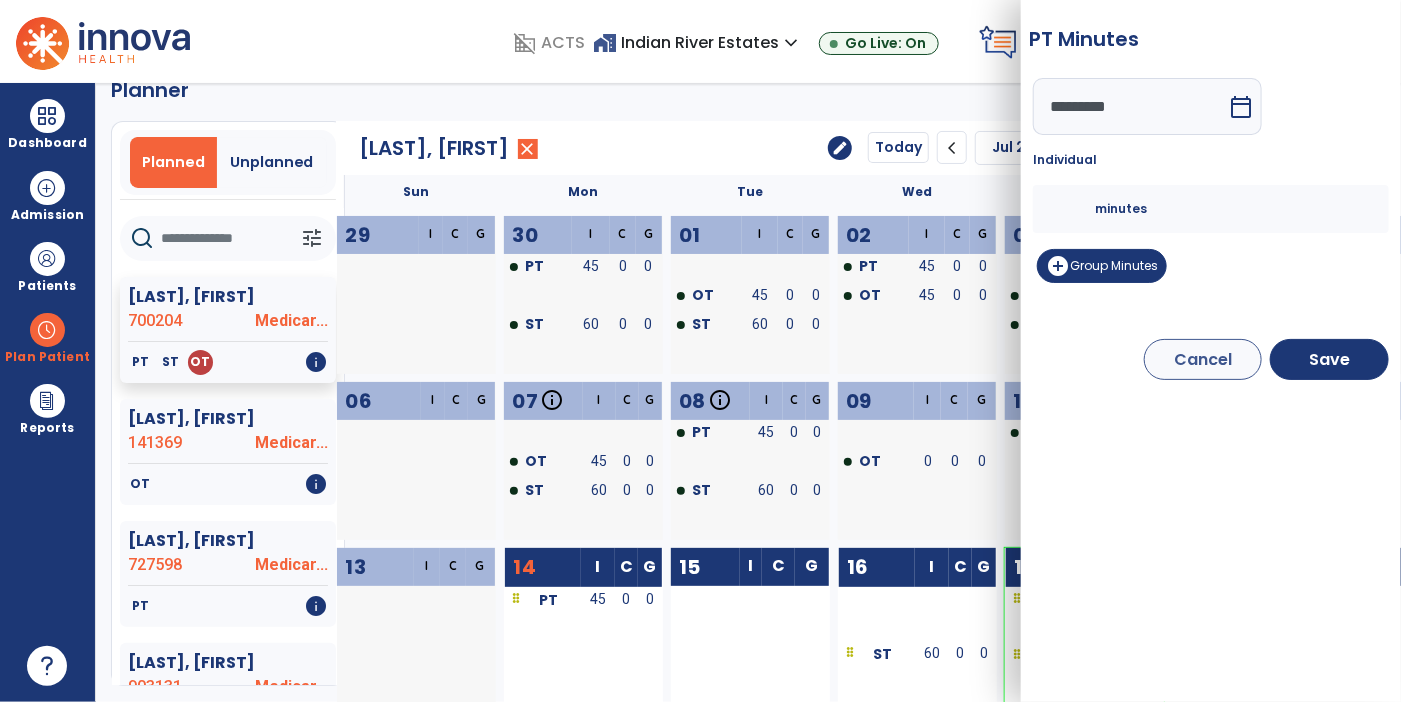 click on "*********" at bounding box center (1130, 106) 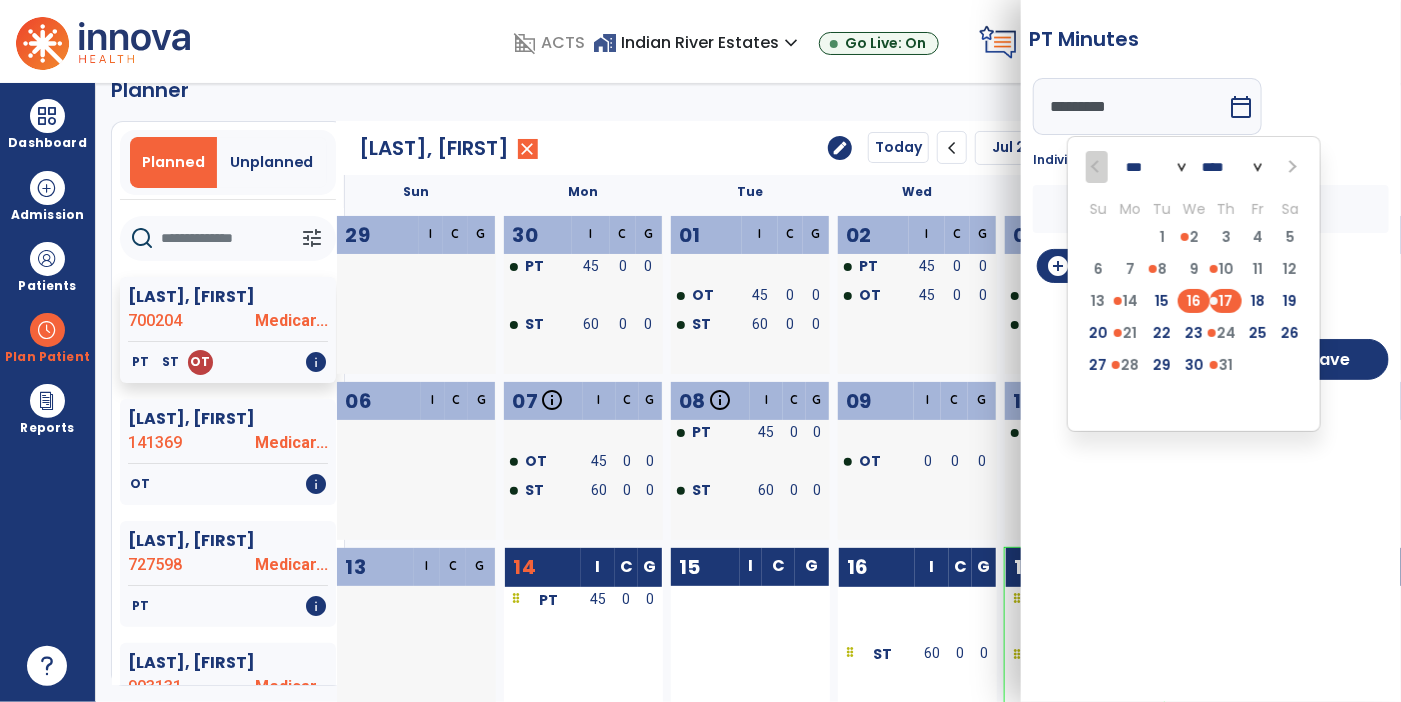 click on "16" at bounding box center [1194, 301] 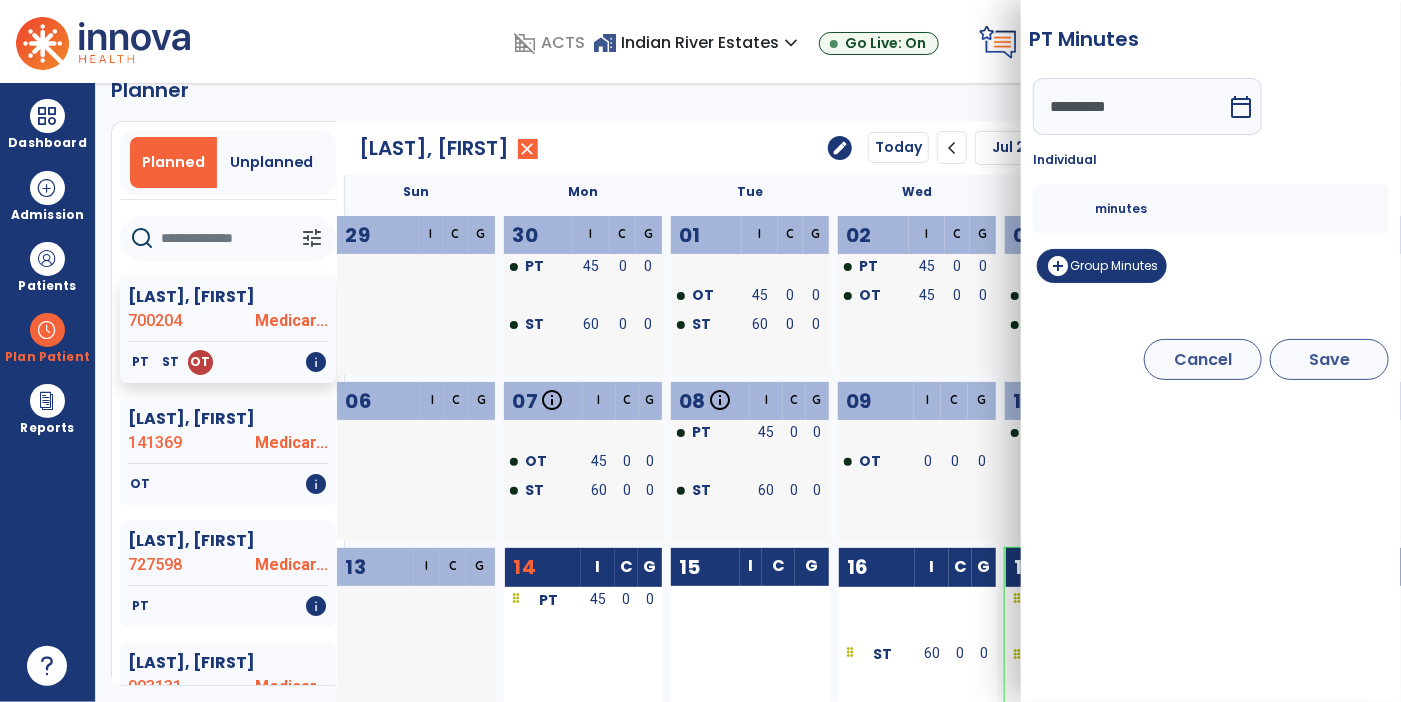 click on "Save" at bounding box center [1329, 359] 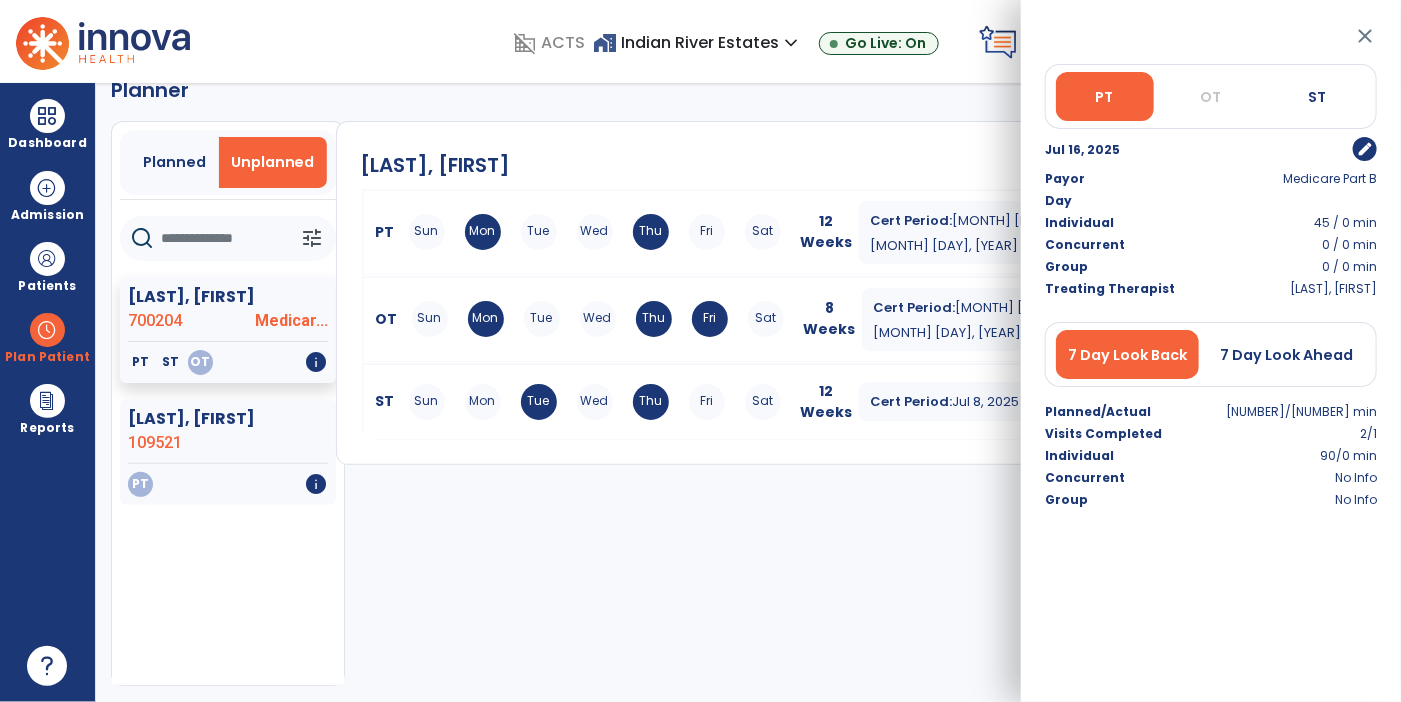 click on "close" at bounding box center (1365, 36) 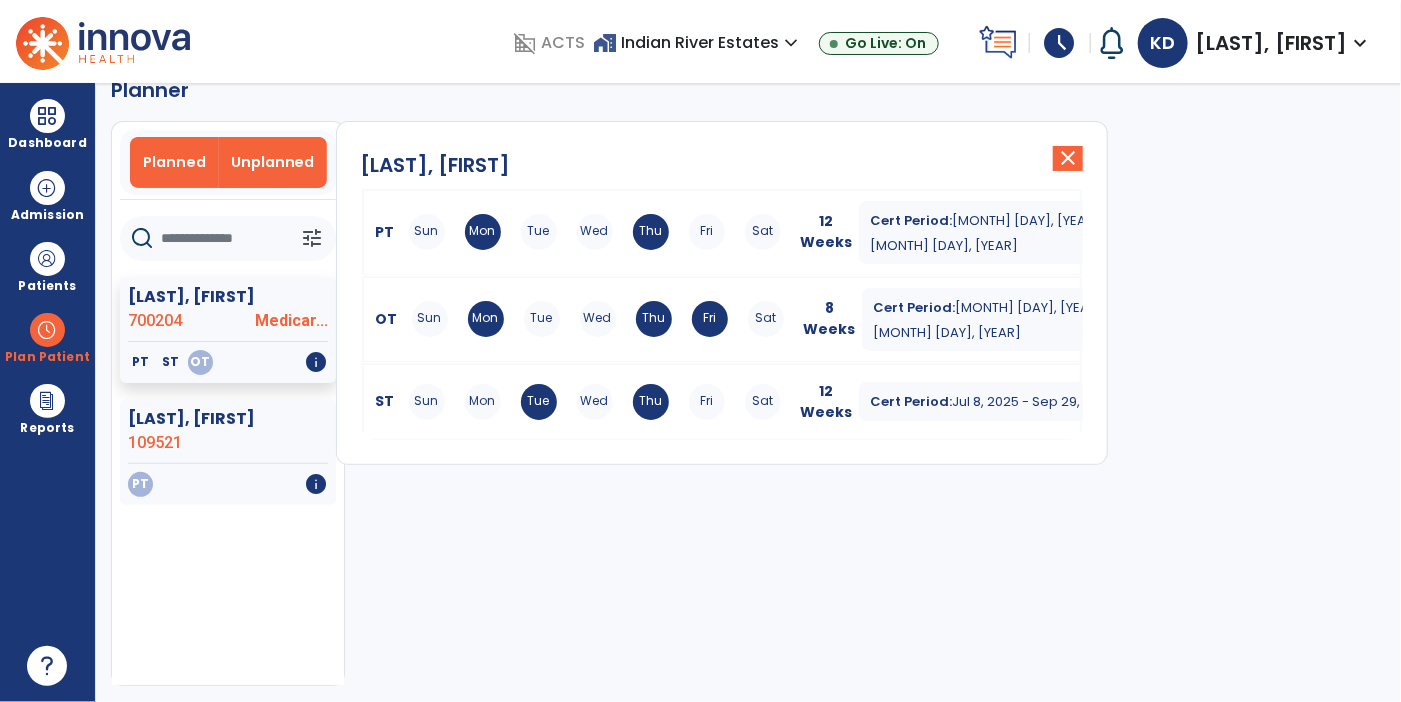 click on "Planned" at bounding box center (174, 162) 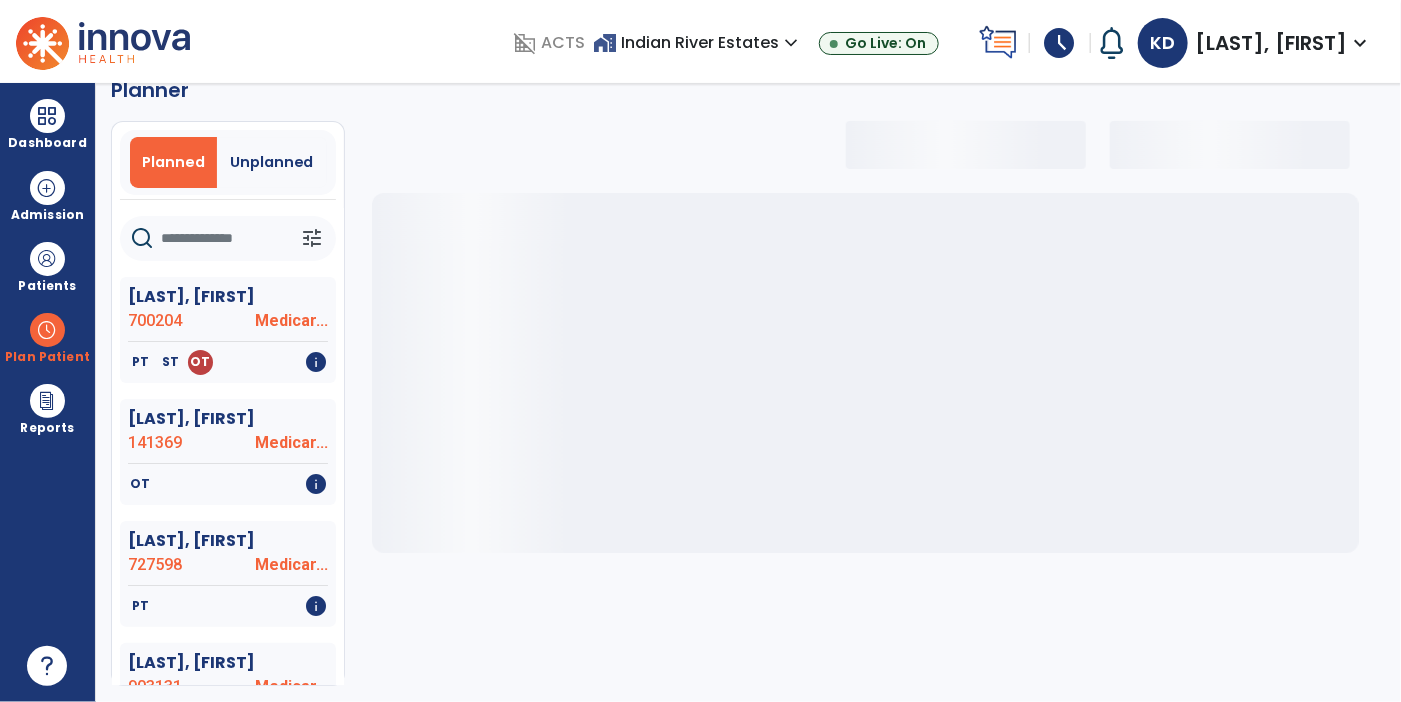 click 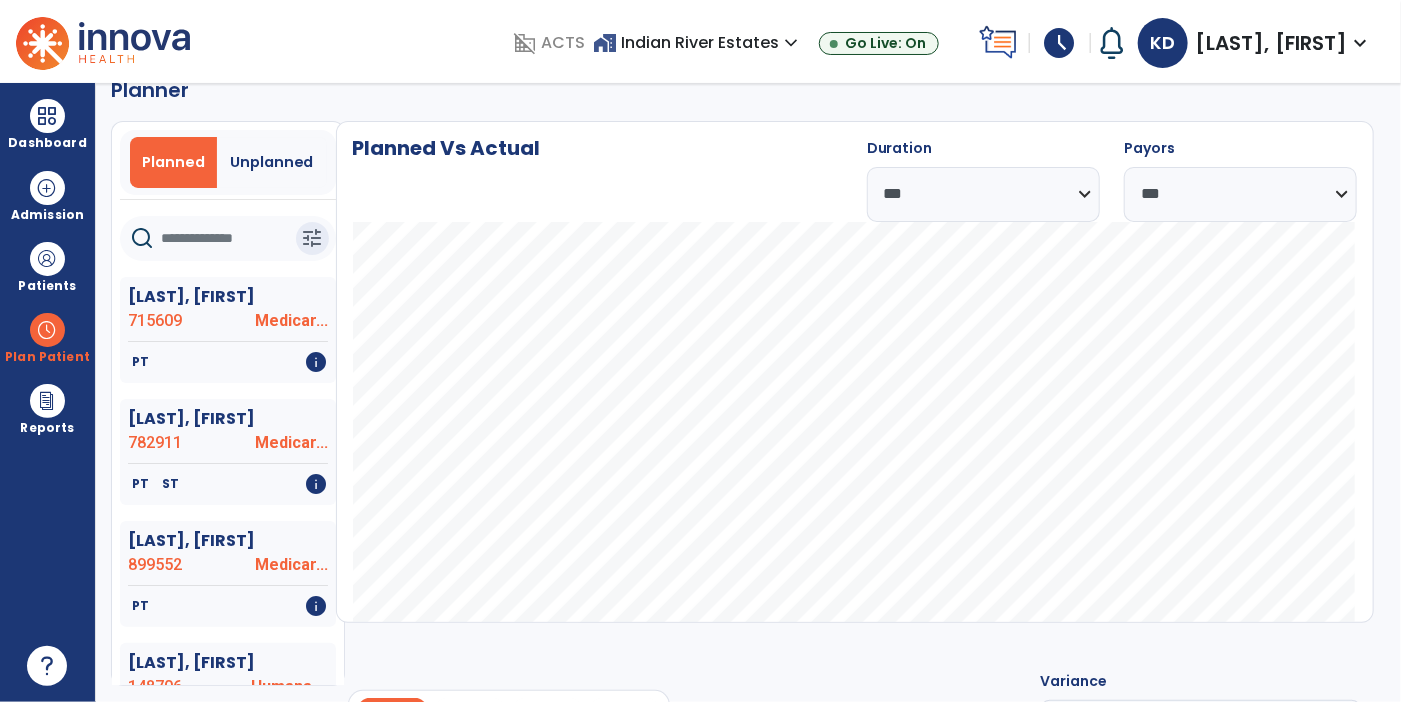 type on "*" 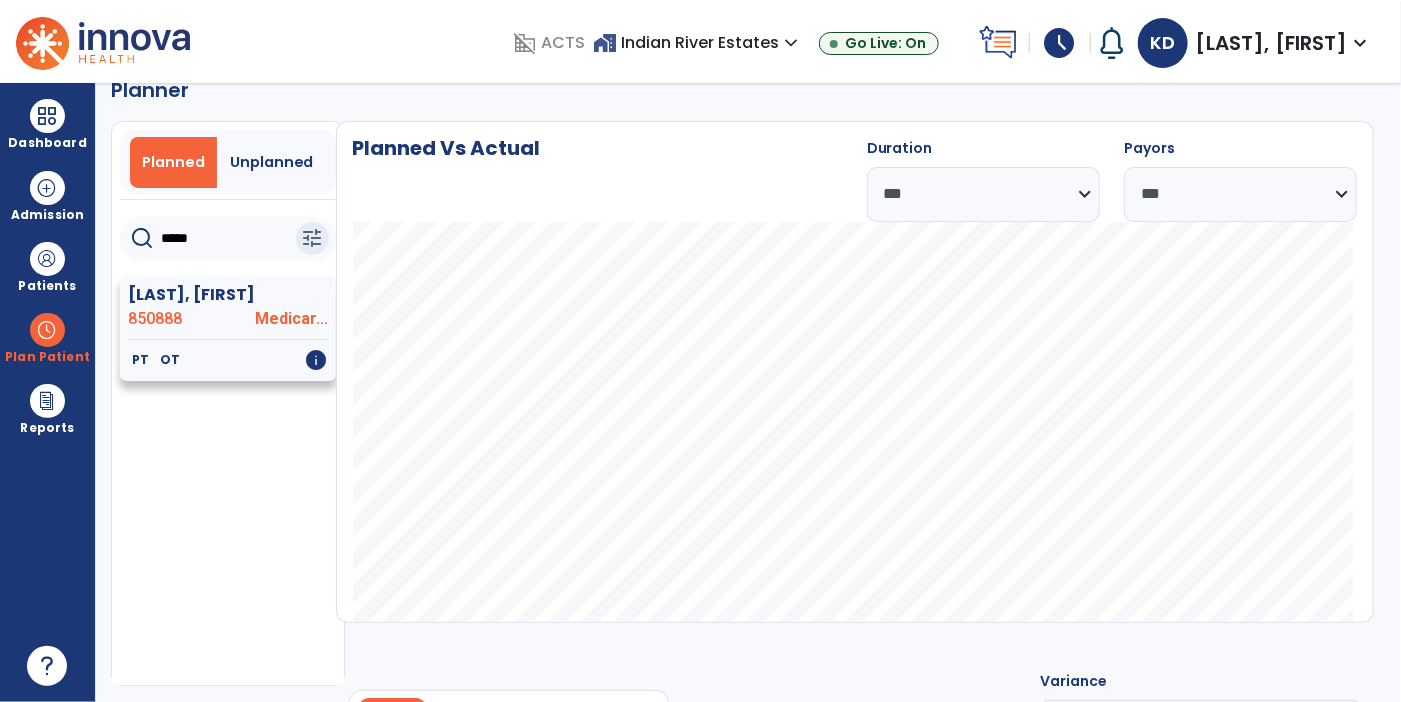 type on "*****" 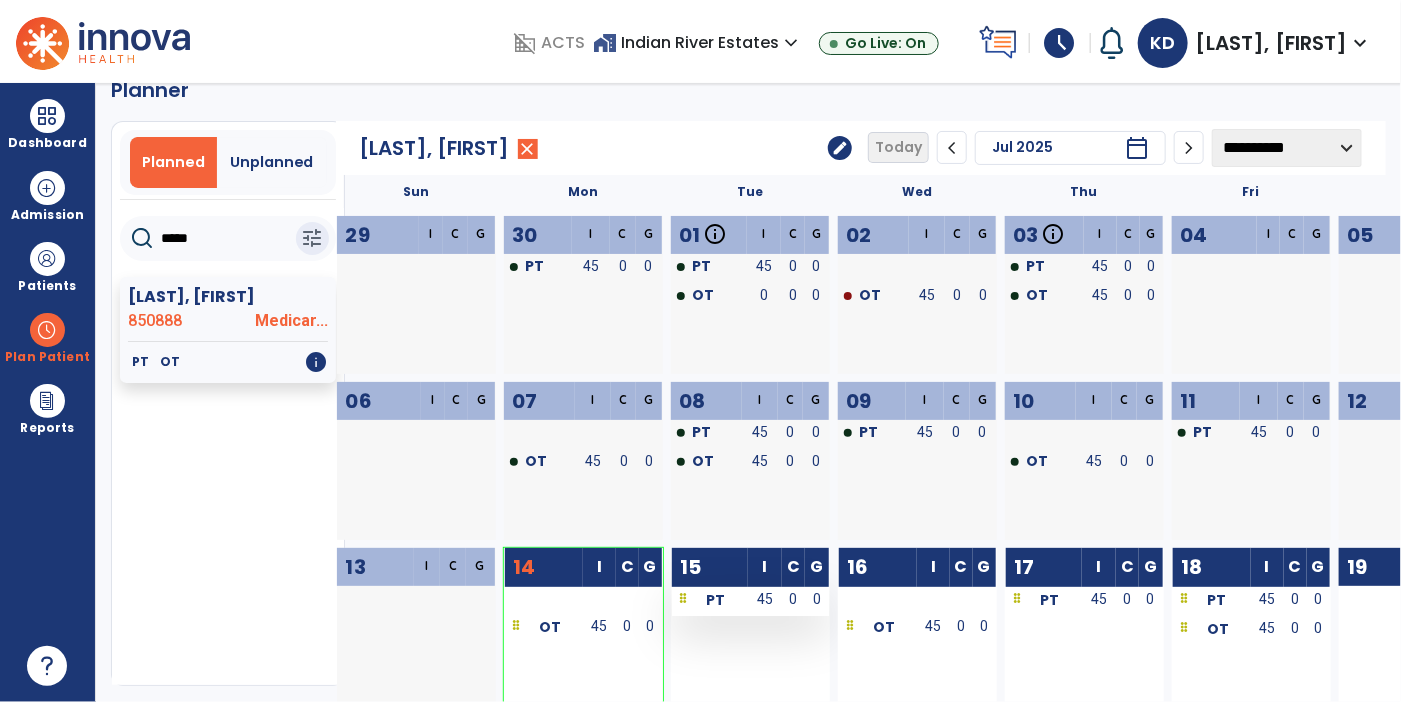 click on "PT" at bounding box center (710, 599) 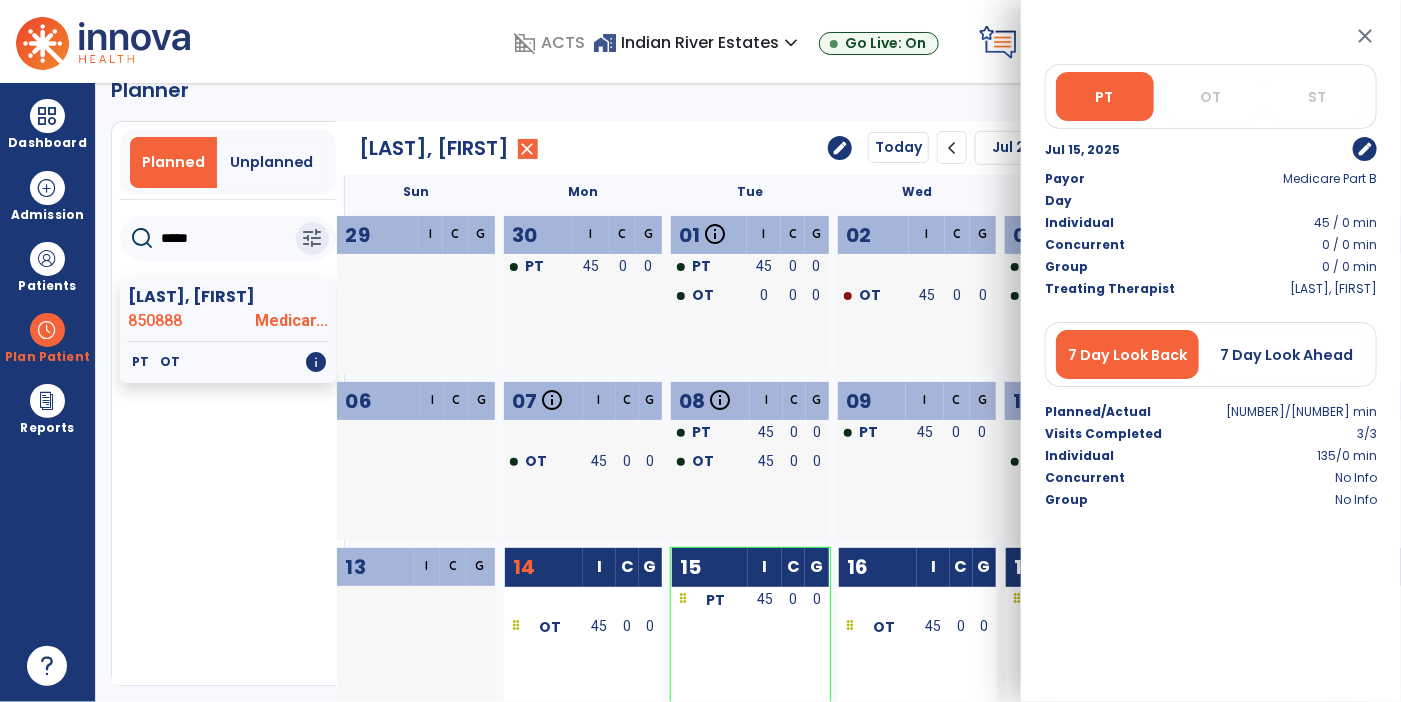 click on "edit" at bounding box center (1365, 149) 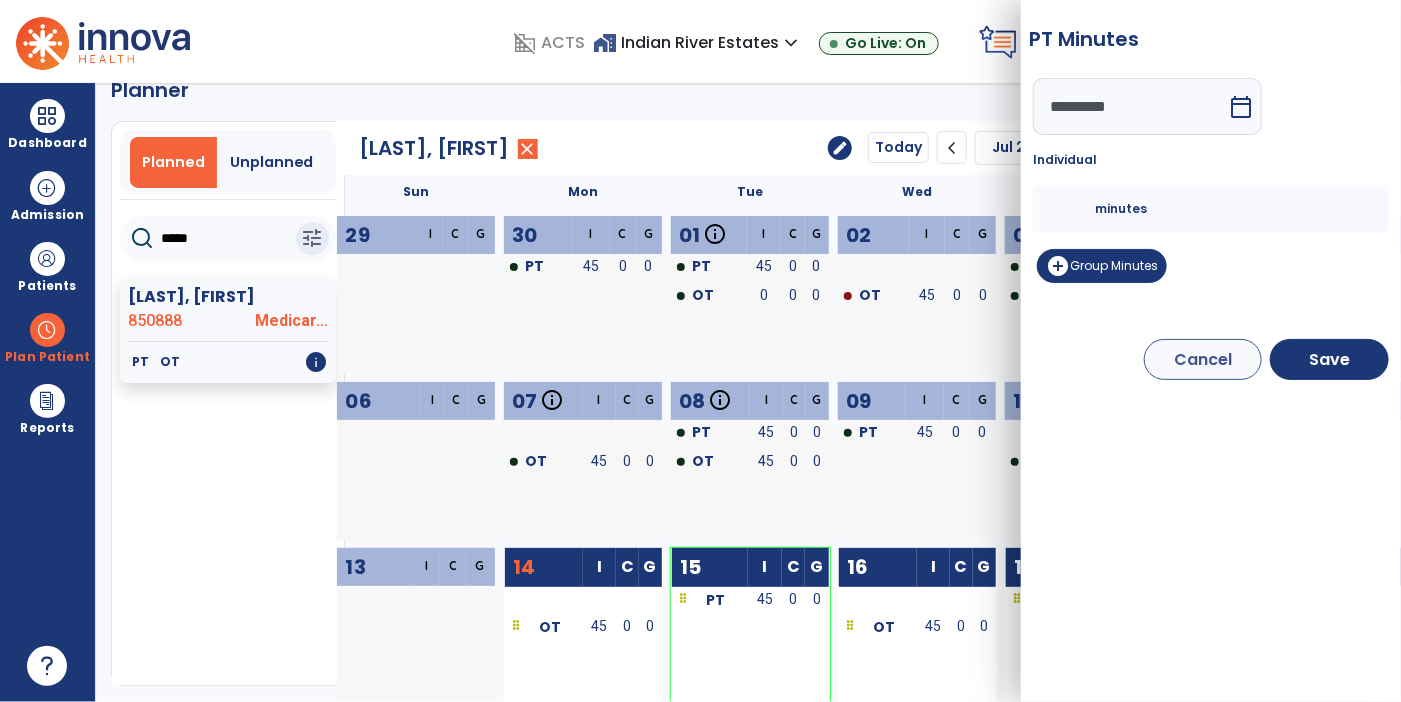 click on "*********" at bounding box center [1130, 106] 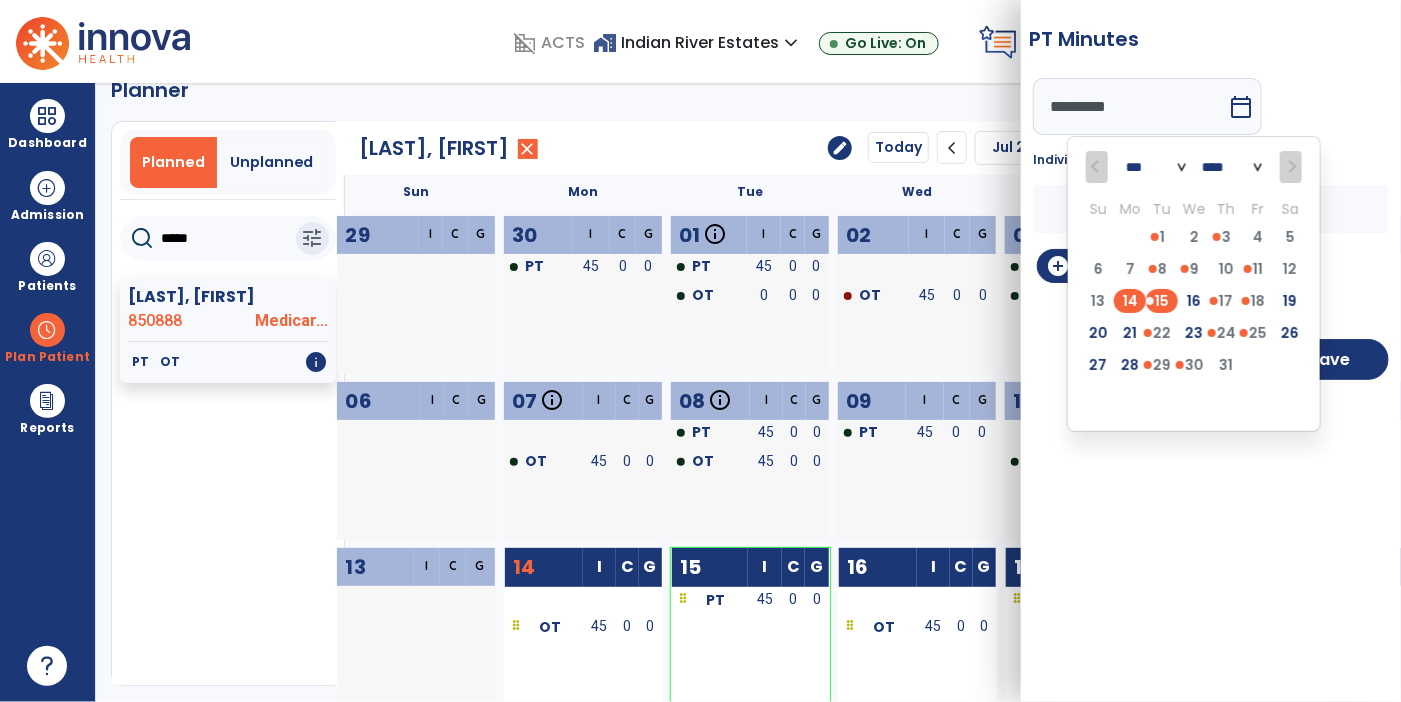 click on "14" at bounding box center (1130, 301) 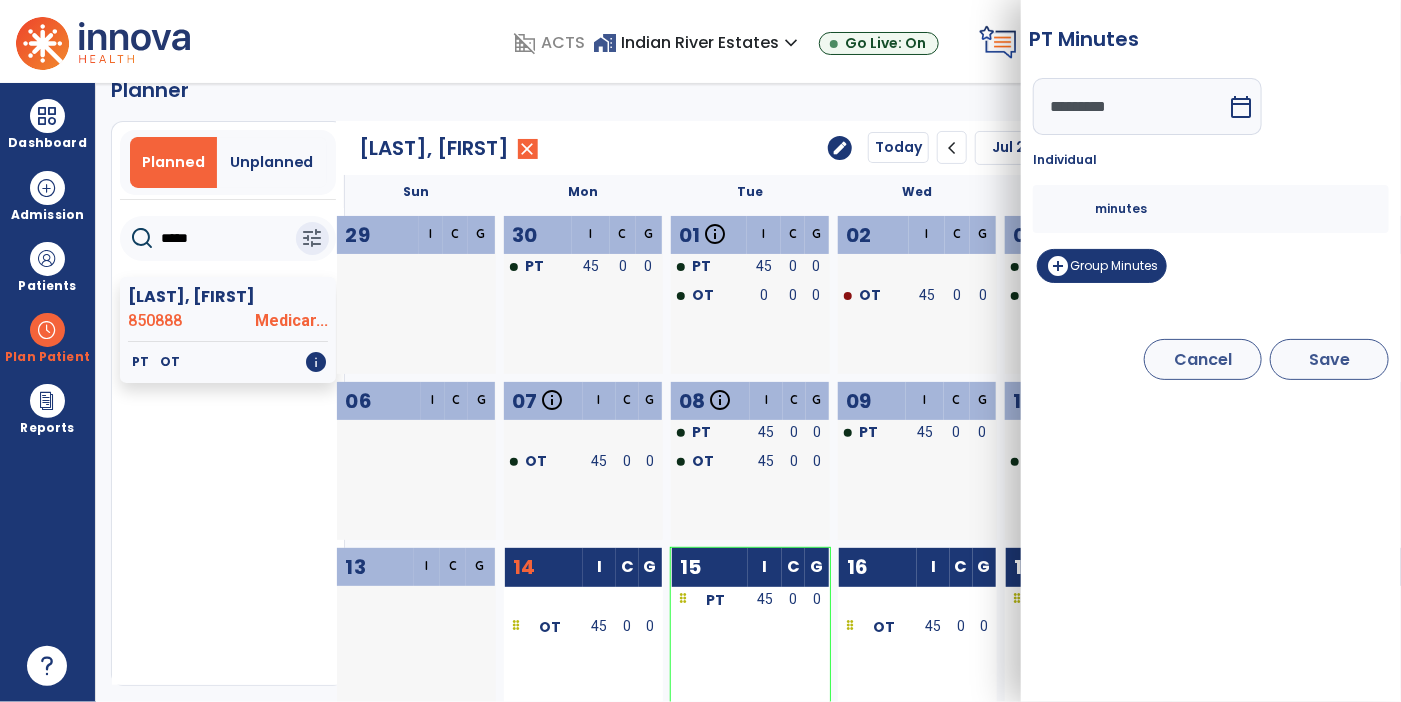click on "Save" at bounding box center [1329, 359] 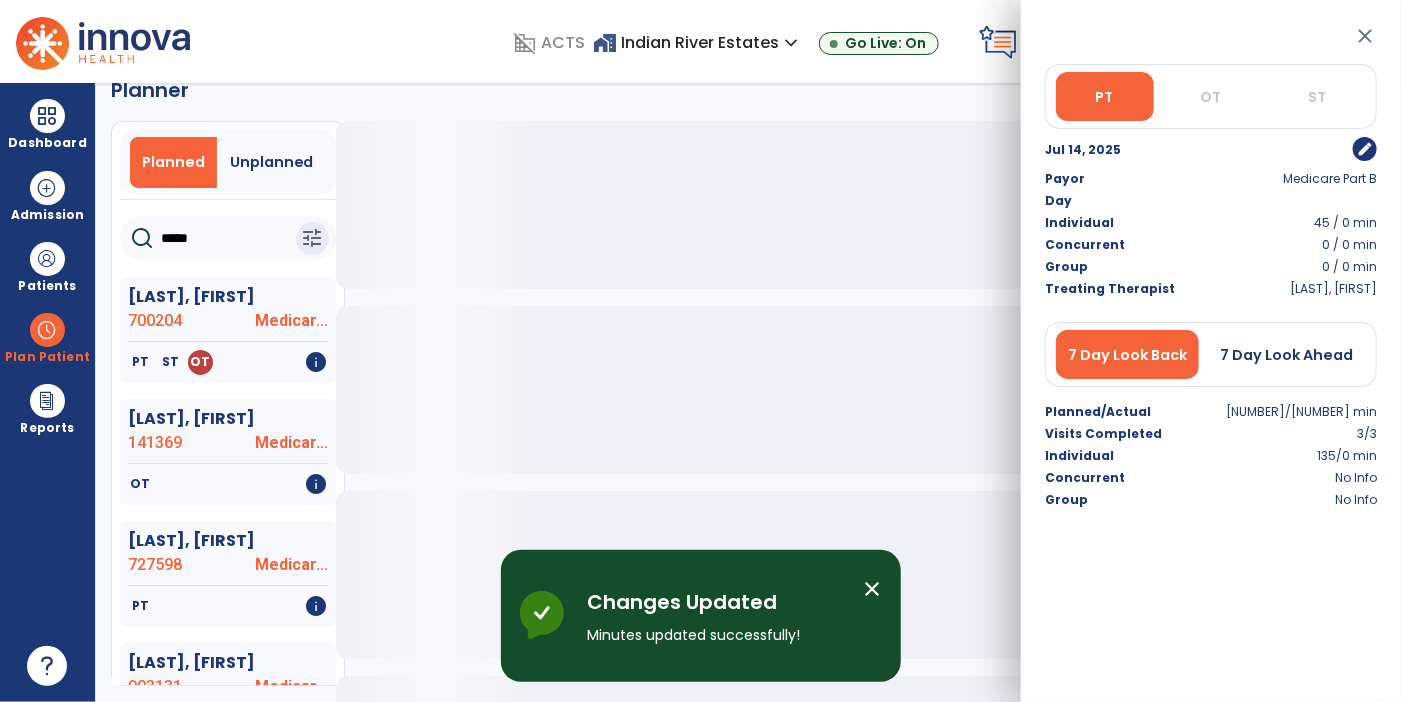 click on "close" at bounding box center [1365, 36] 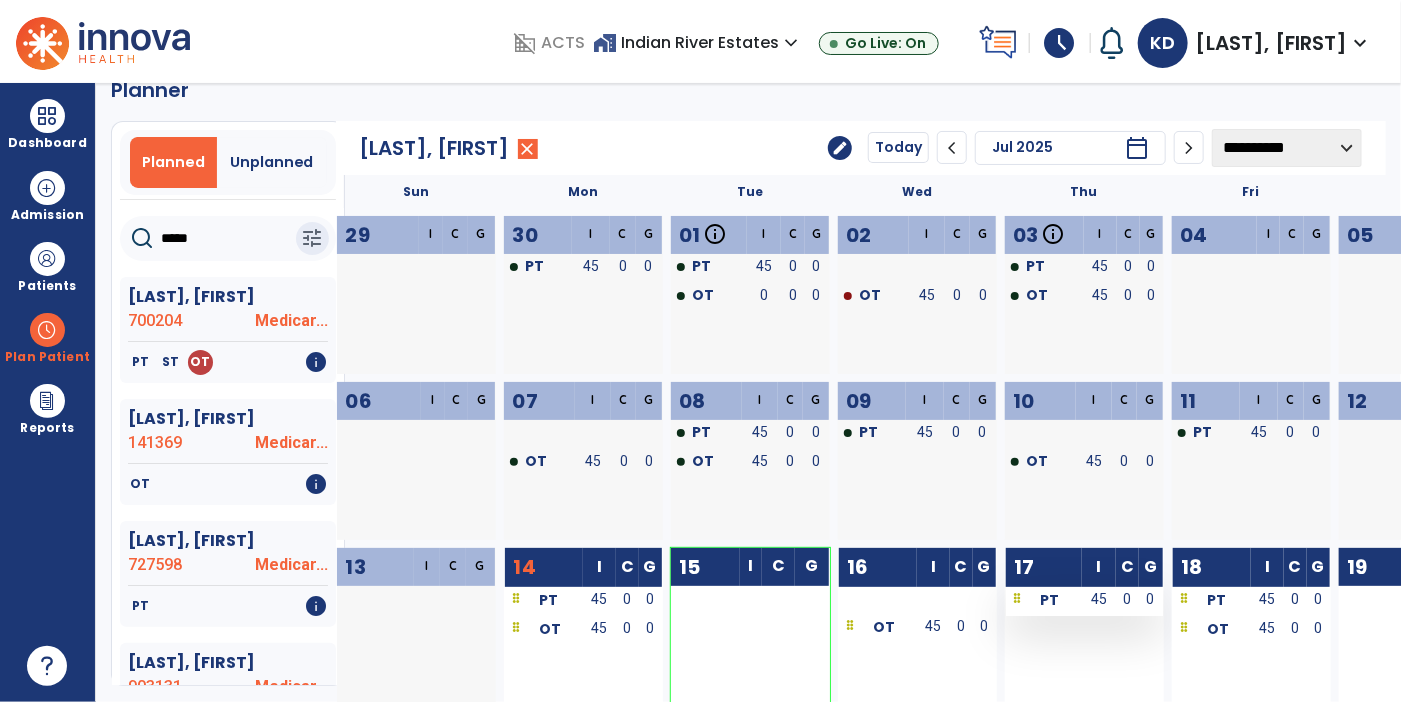 click on "PT" at bounding box center (1044, 599) 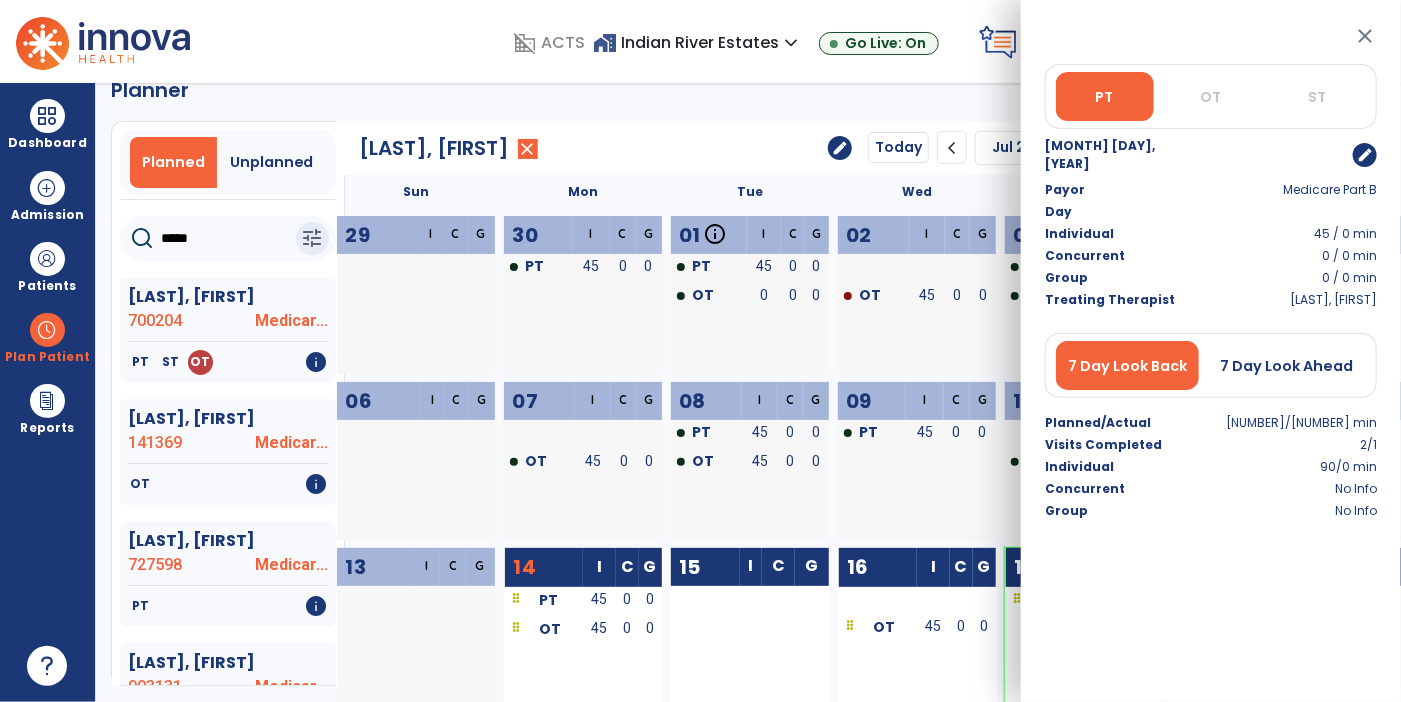 click on "edit" at bounding box center (1365, 155) 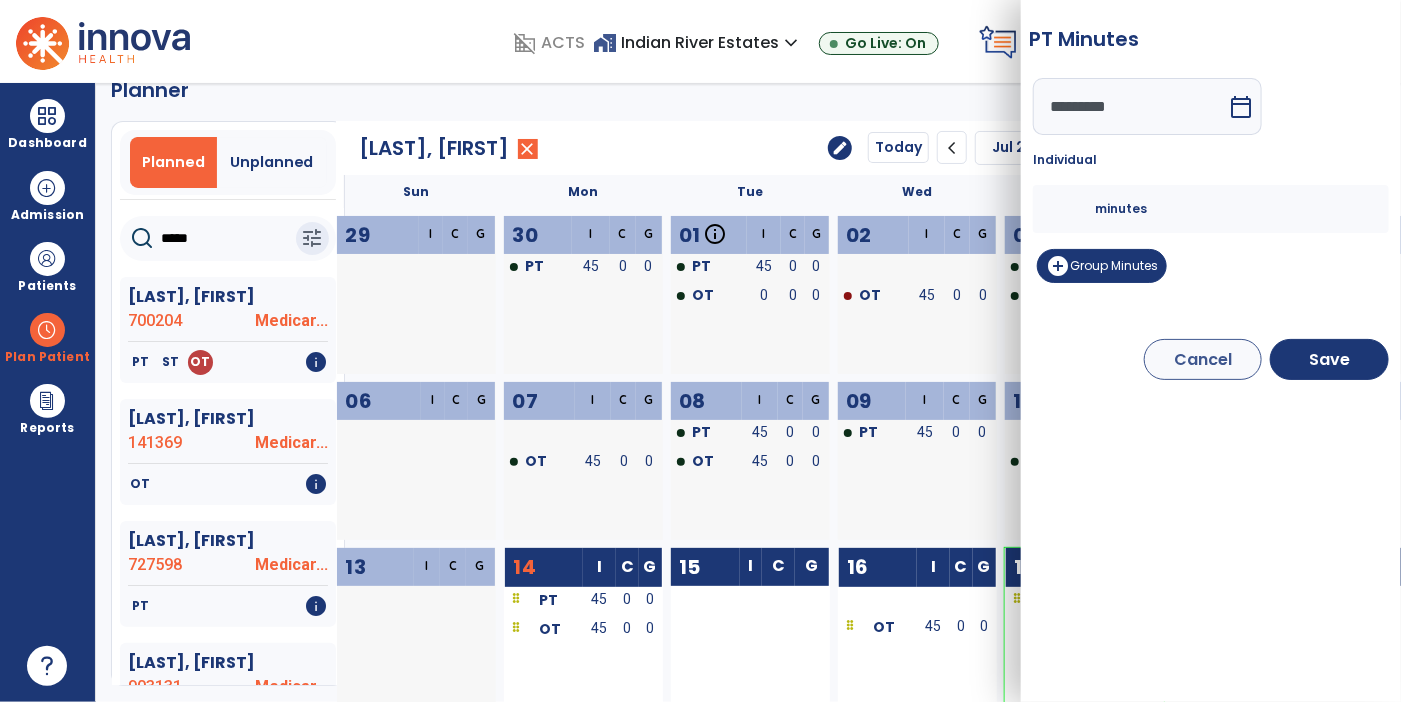 click on "*********" at bounding box center [1130, 106] 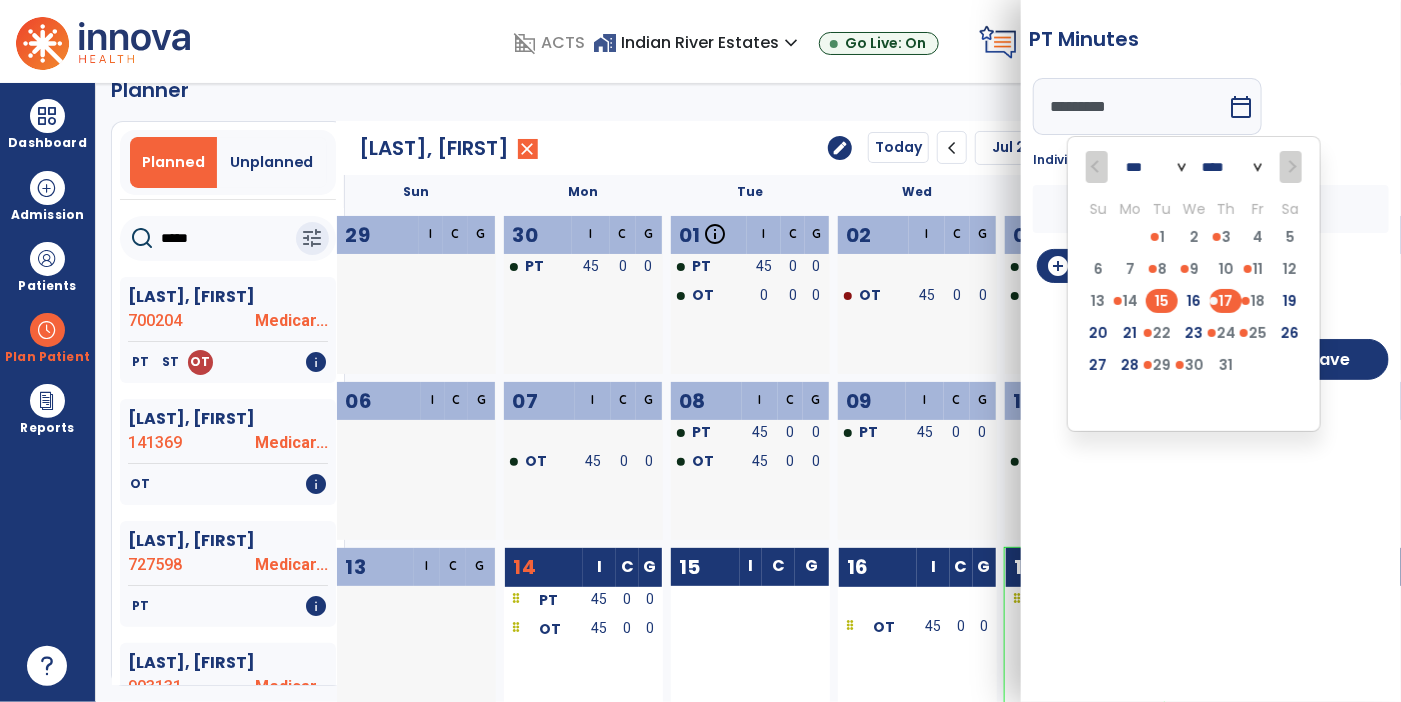 click on "15" at bounding box center (1162, 301) 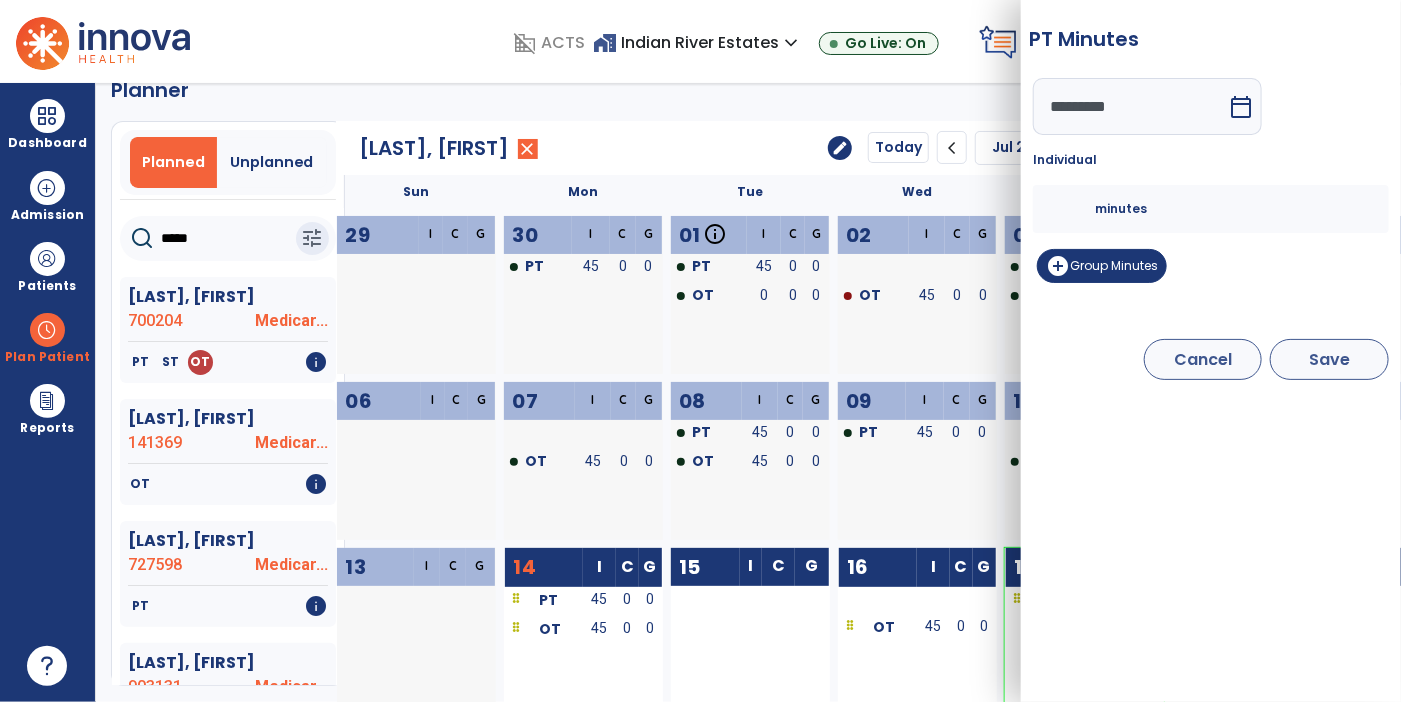click on "Save" at bounding box center [1329, 359] 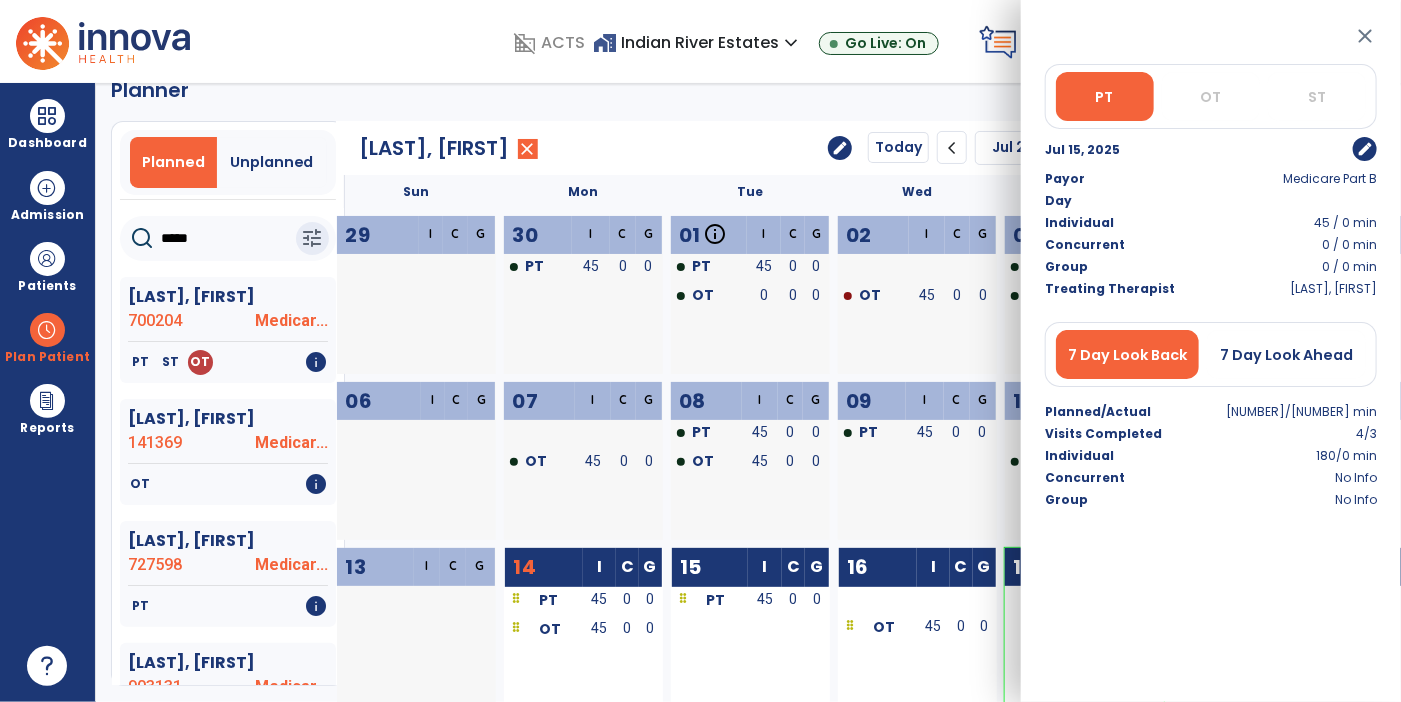click on "close" at bounding box center [1365, 36] 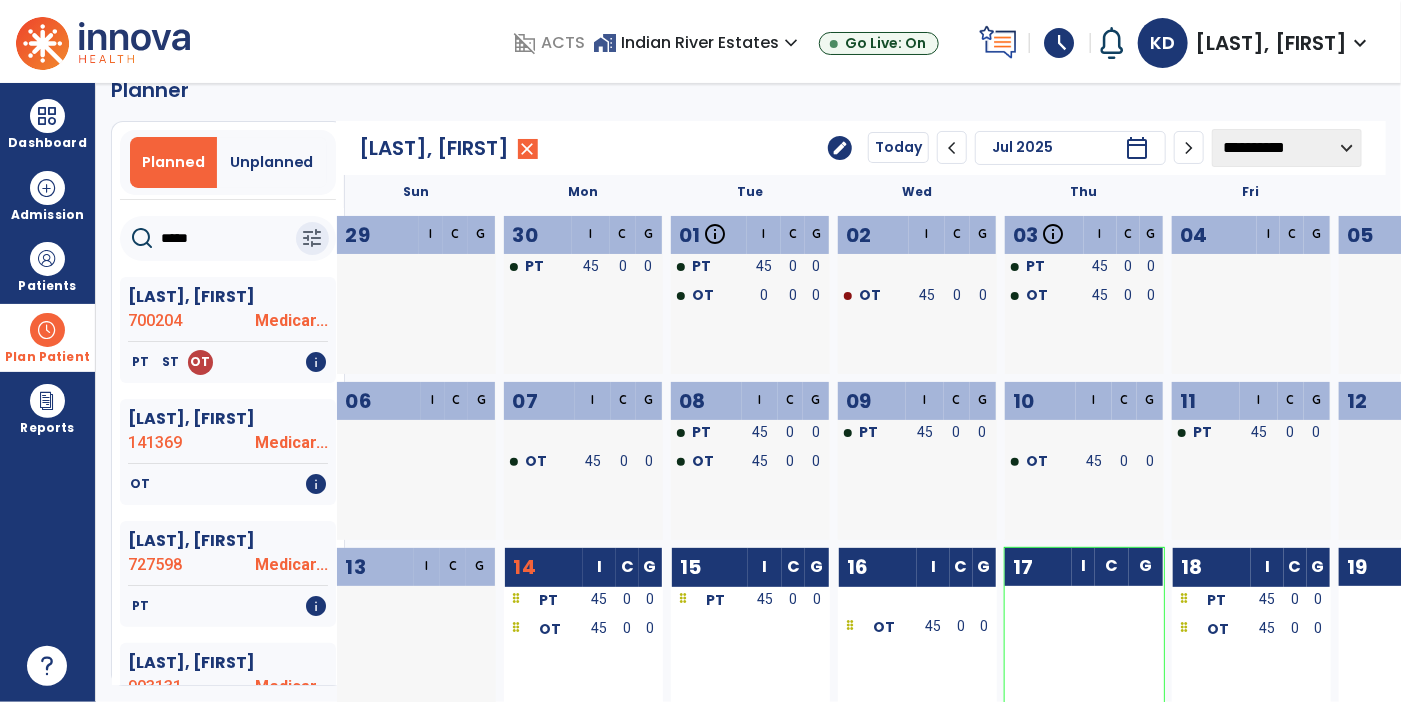 click at bounding box center (47, 330) 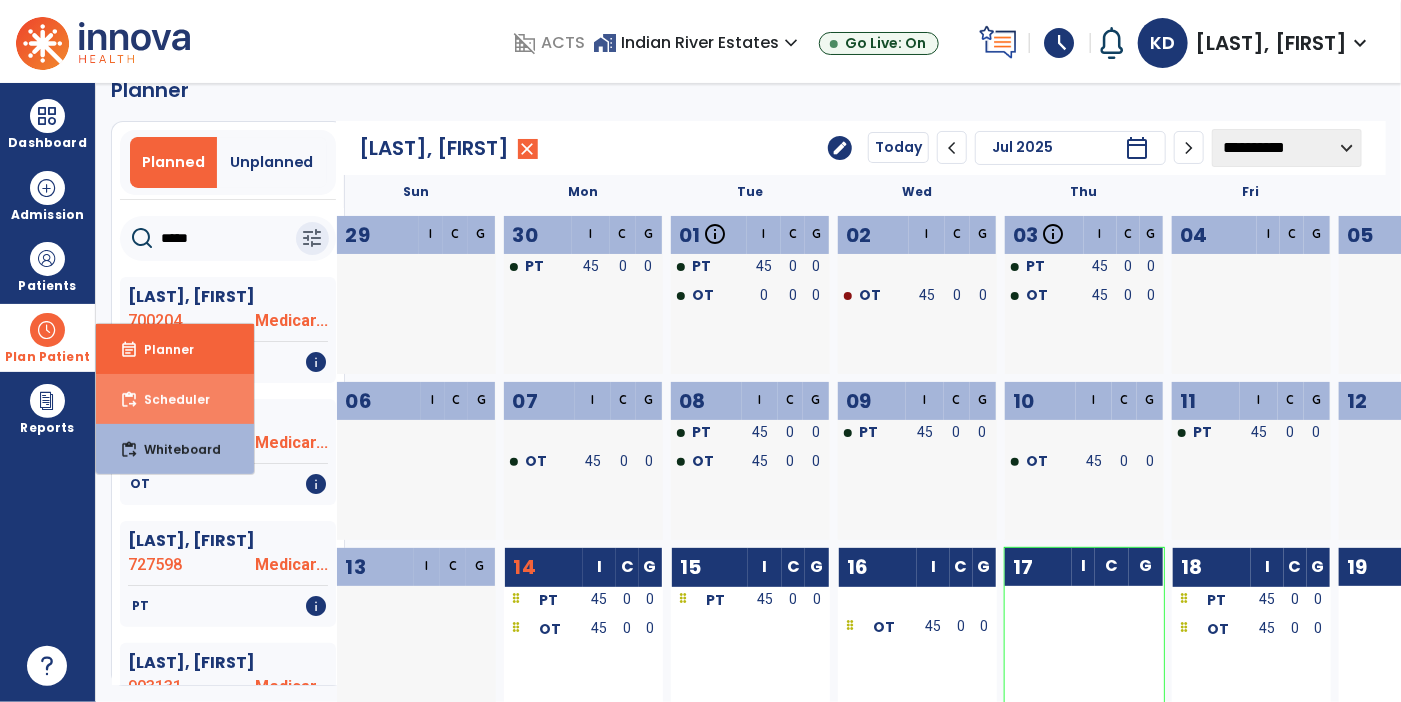 click on "Scheduler" at bounding box center (169, 399) 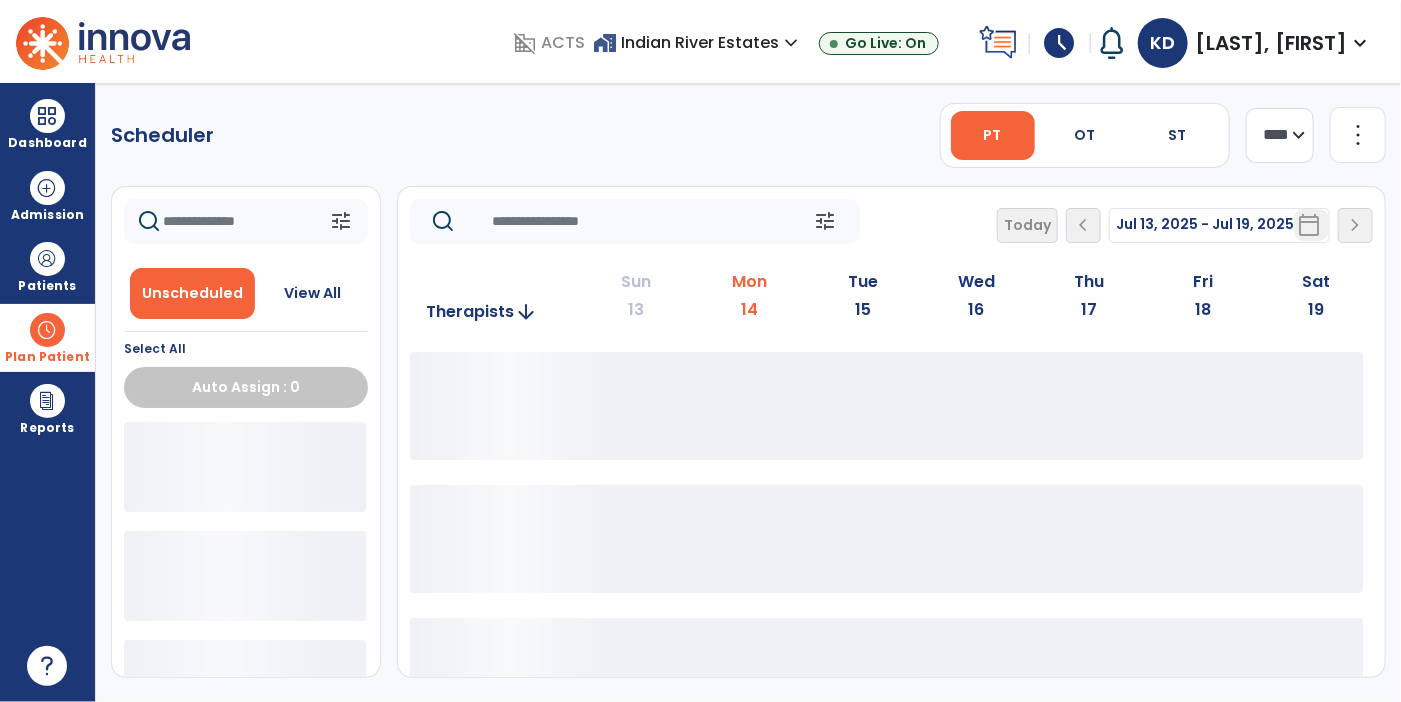 scroll, scrollTop: 0, scrollLeft: 0, axis: both 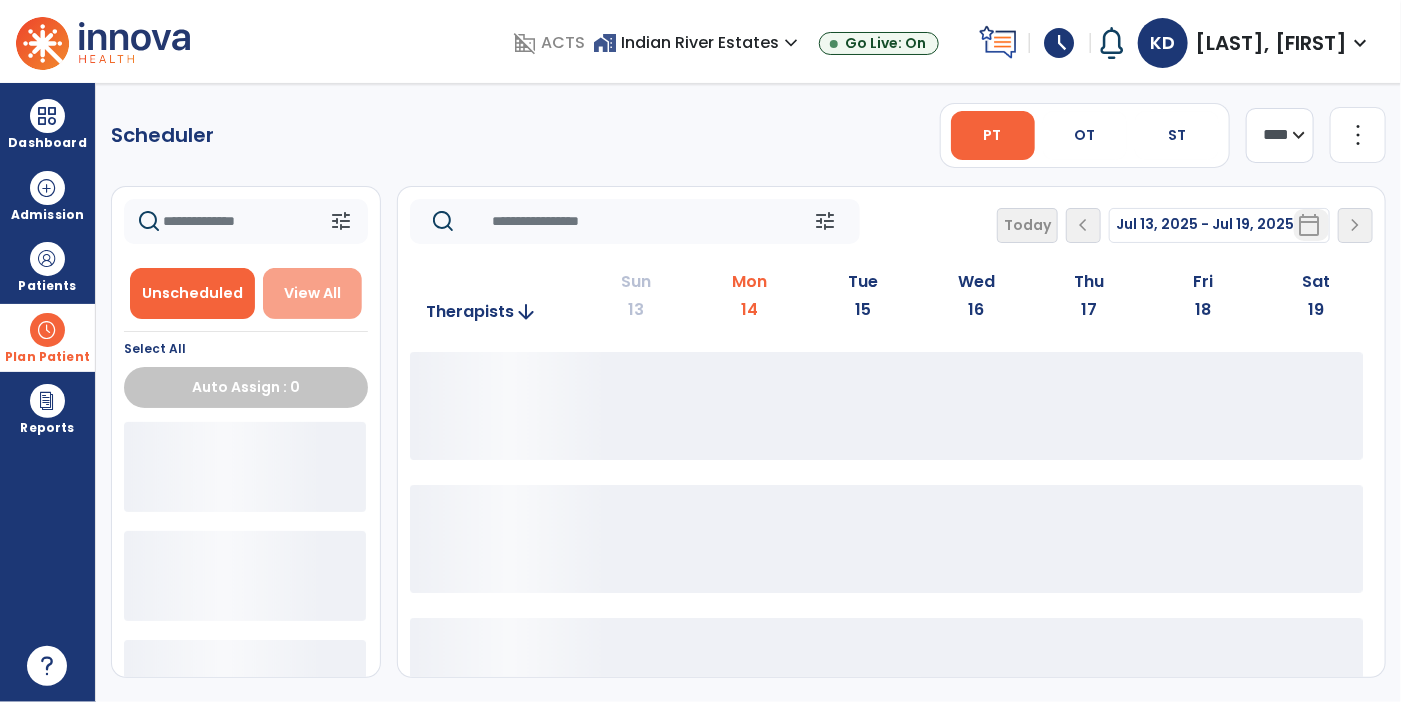 click on "View All" at bounding box center (312, 293) 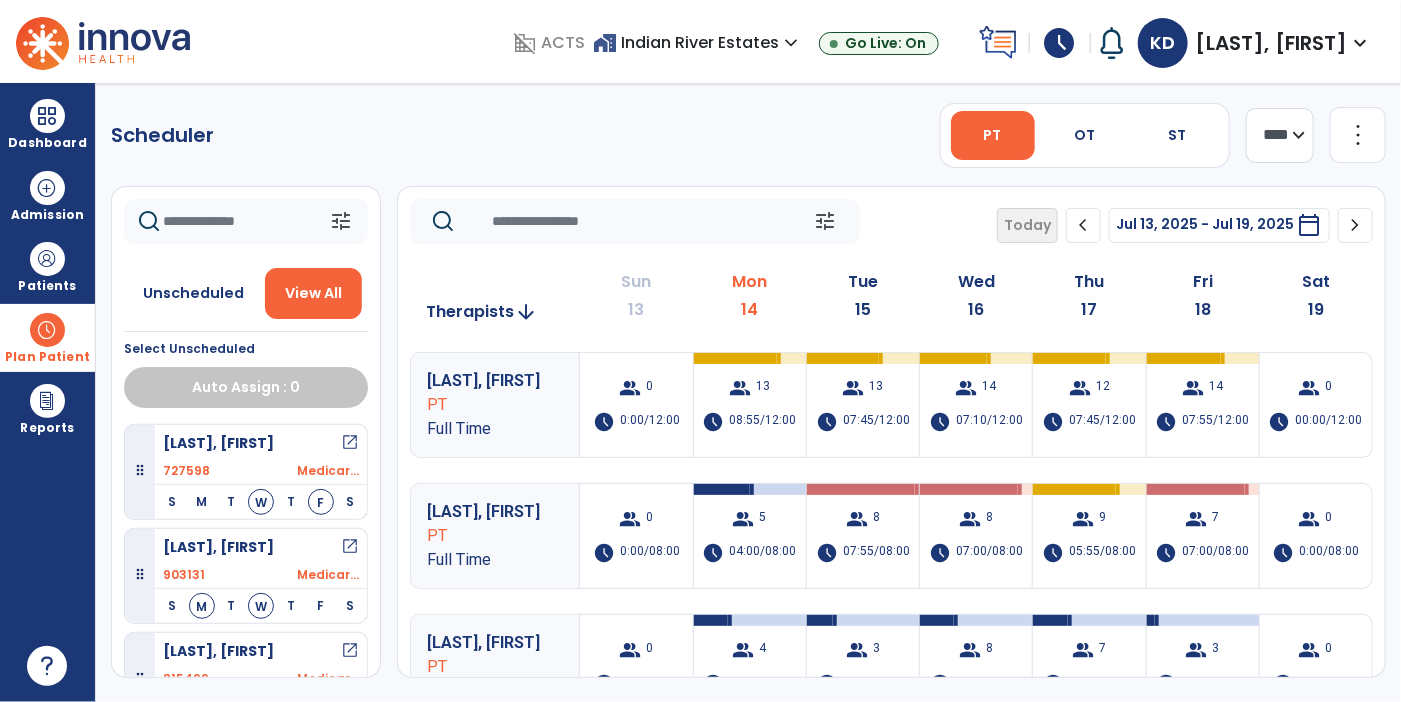 click 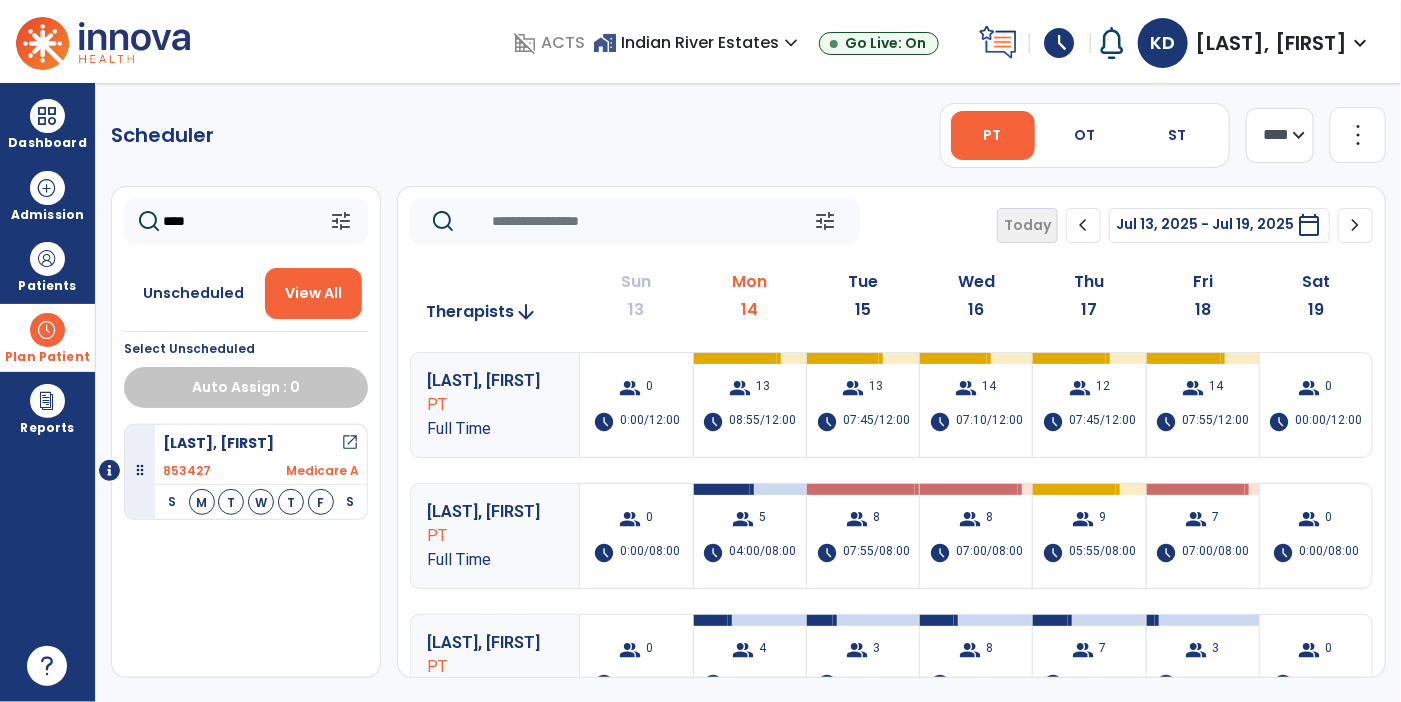 type on "****" 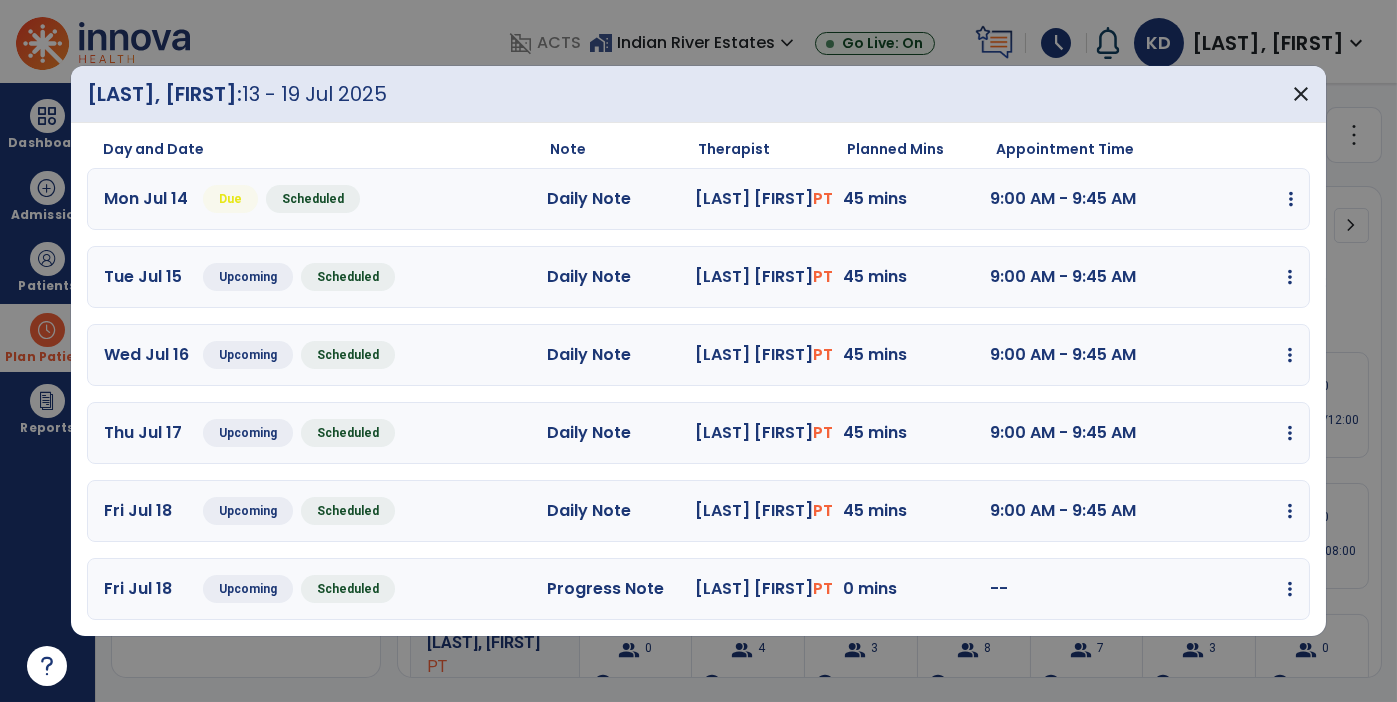 click at bounding box center (1291, 199) 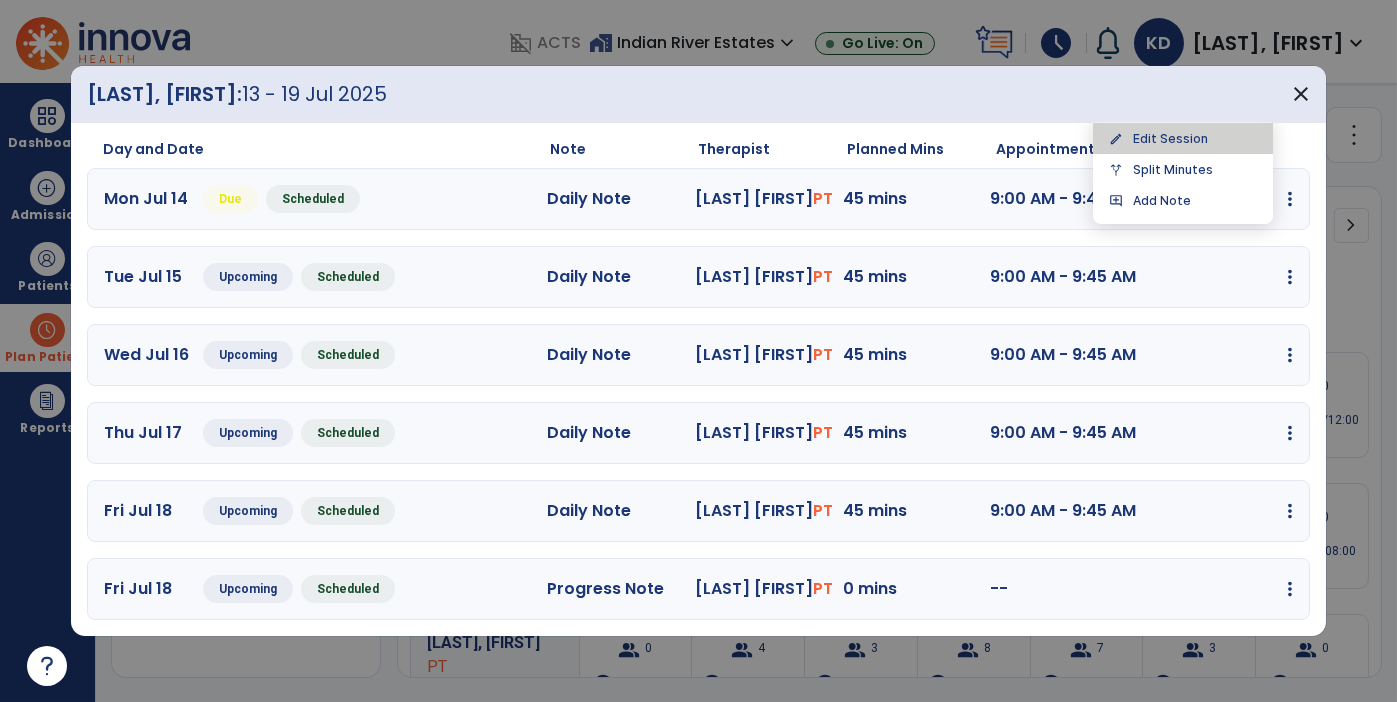 click on "edit   Edit Session" at bounding box center [1183, 138] 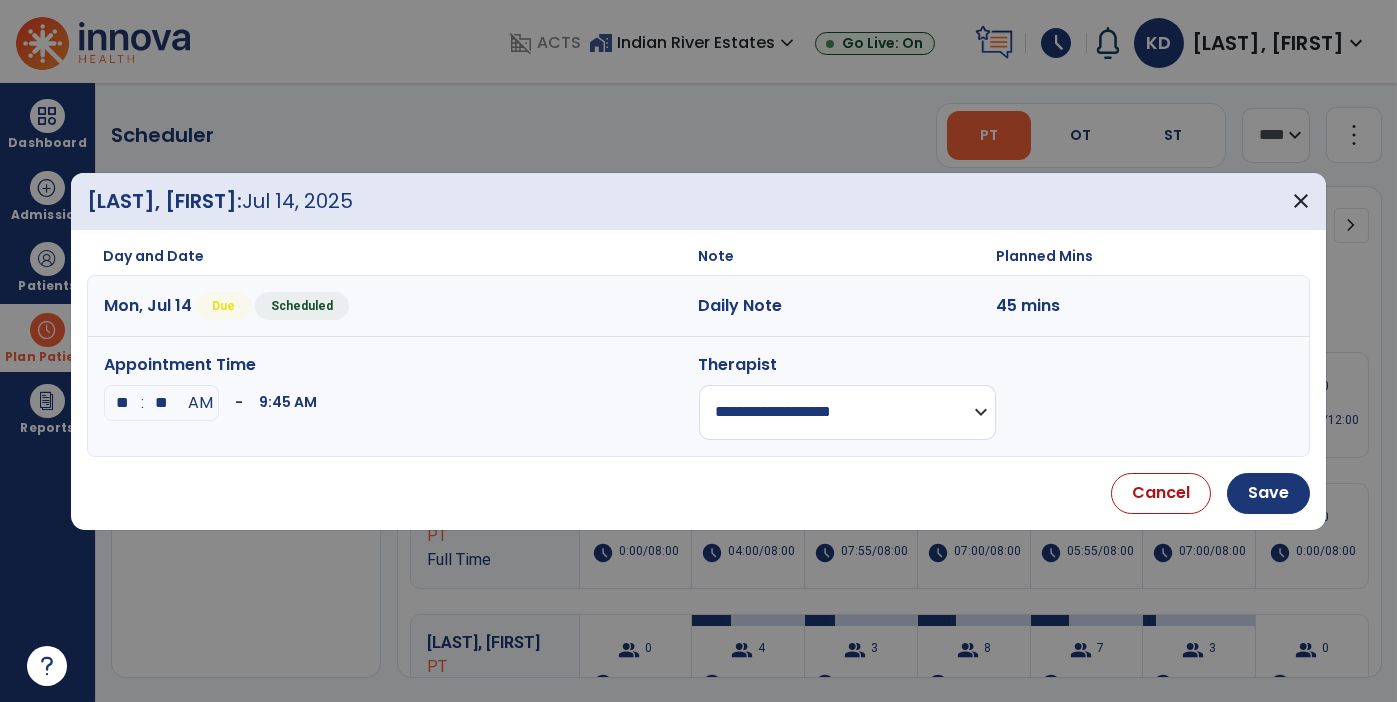 click on "**********" at bounding box center [847, 412] 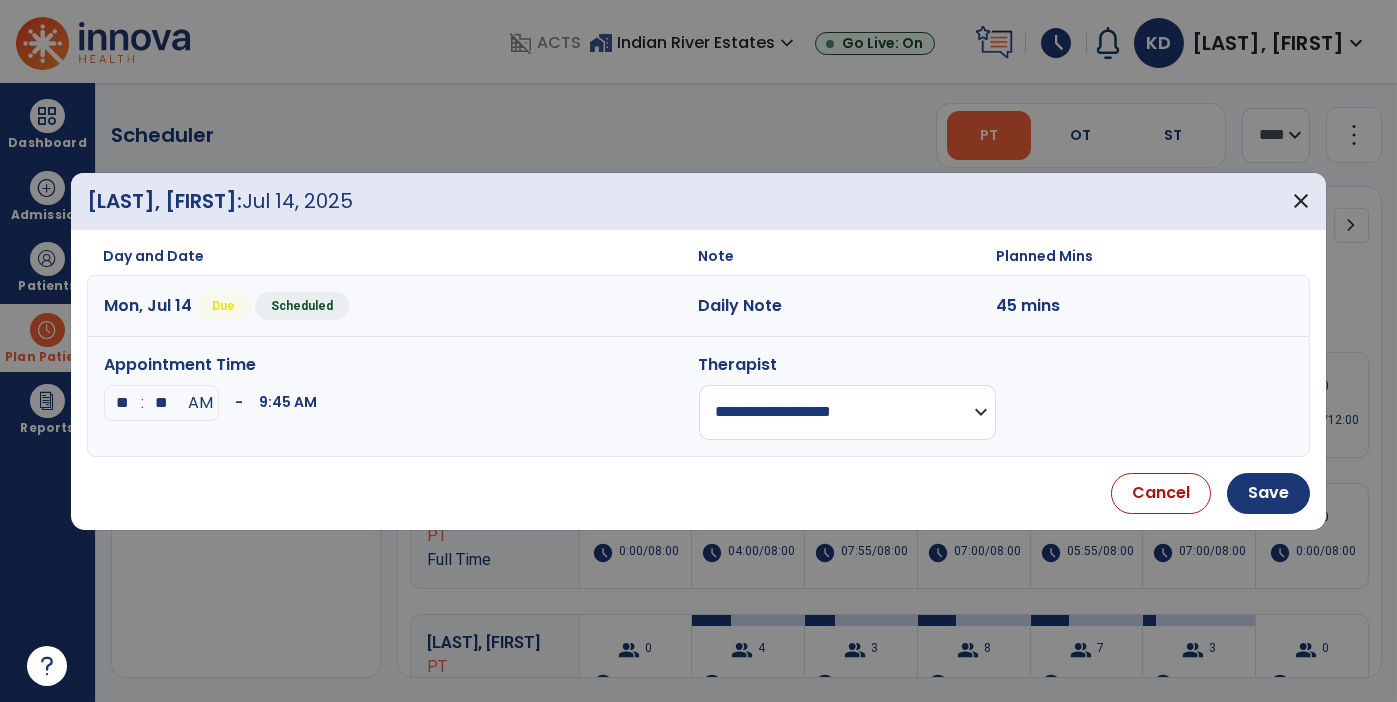 select on "**********" 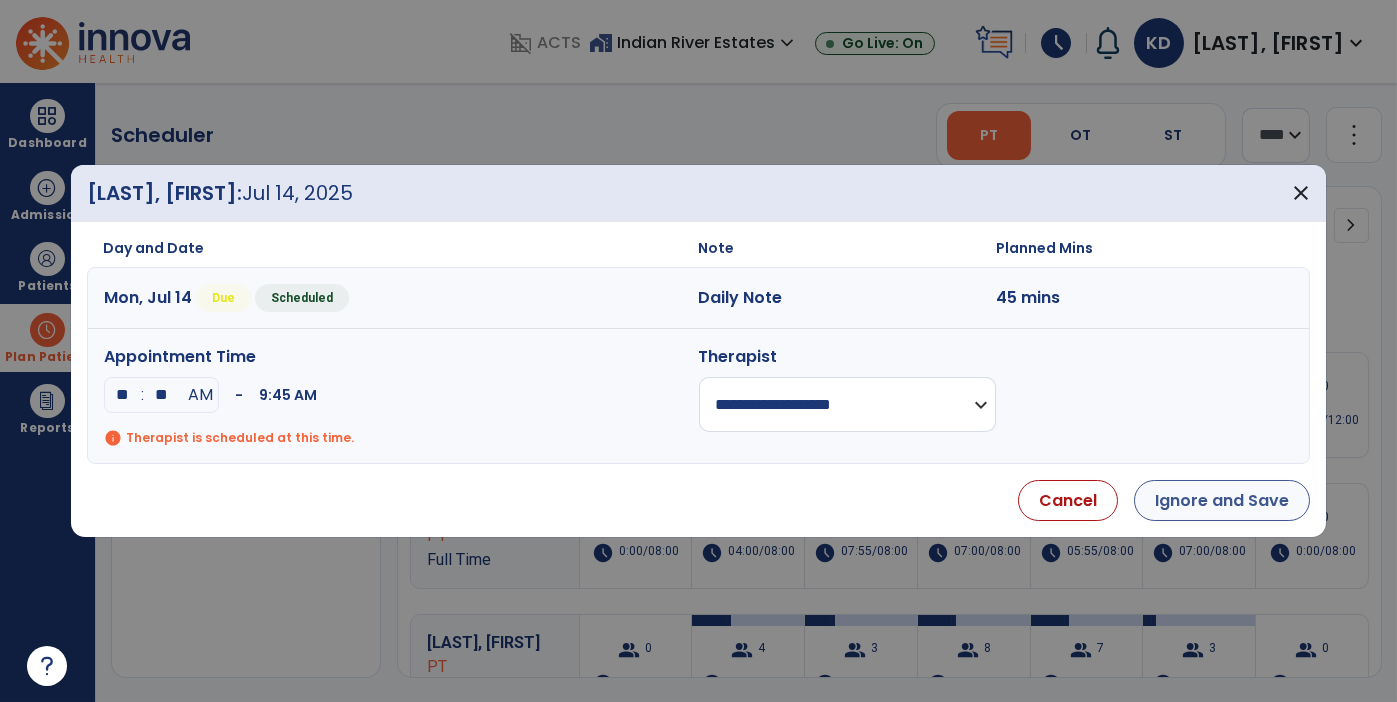 click on "Ignore and Save" at bounding box center [1222, 500] 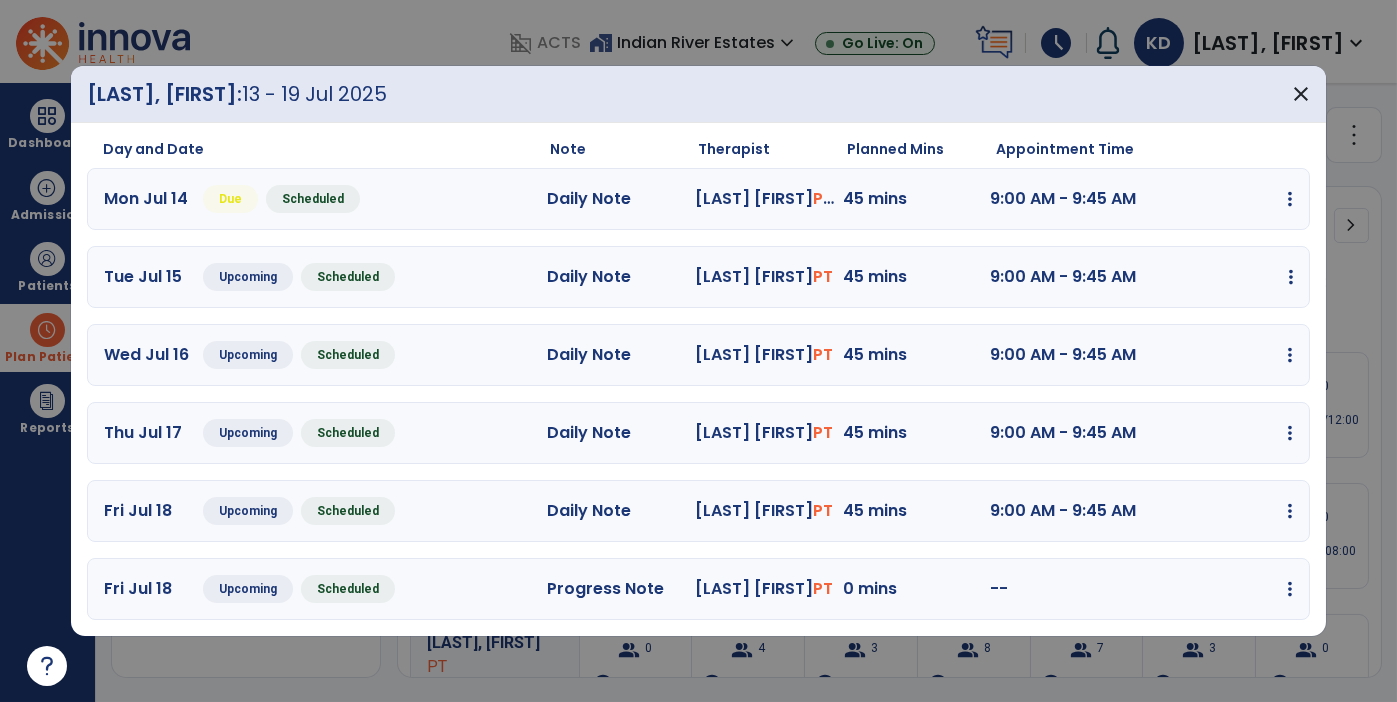 click at bounding box center [1290, 199] 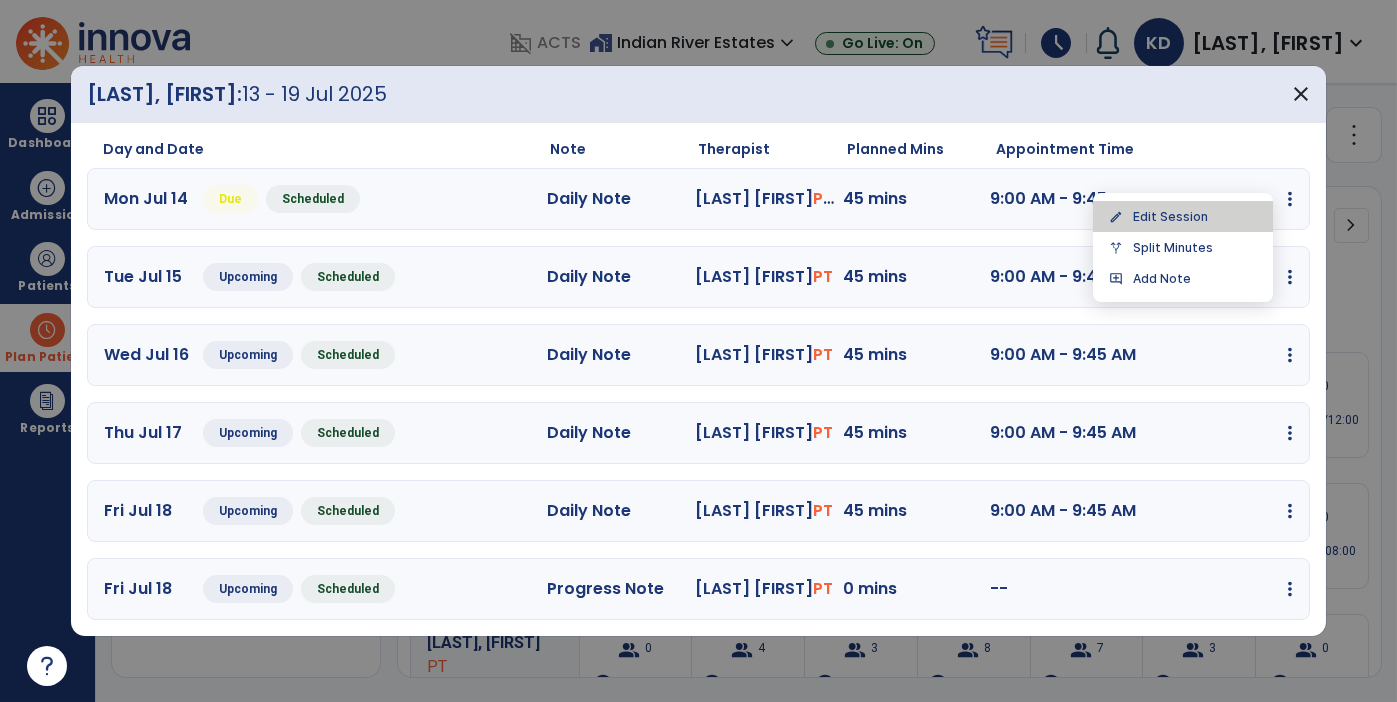 click on "edit   Edit Session" at bounding box center (1183, 216) 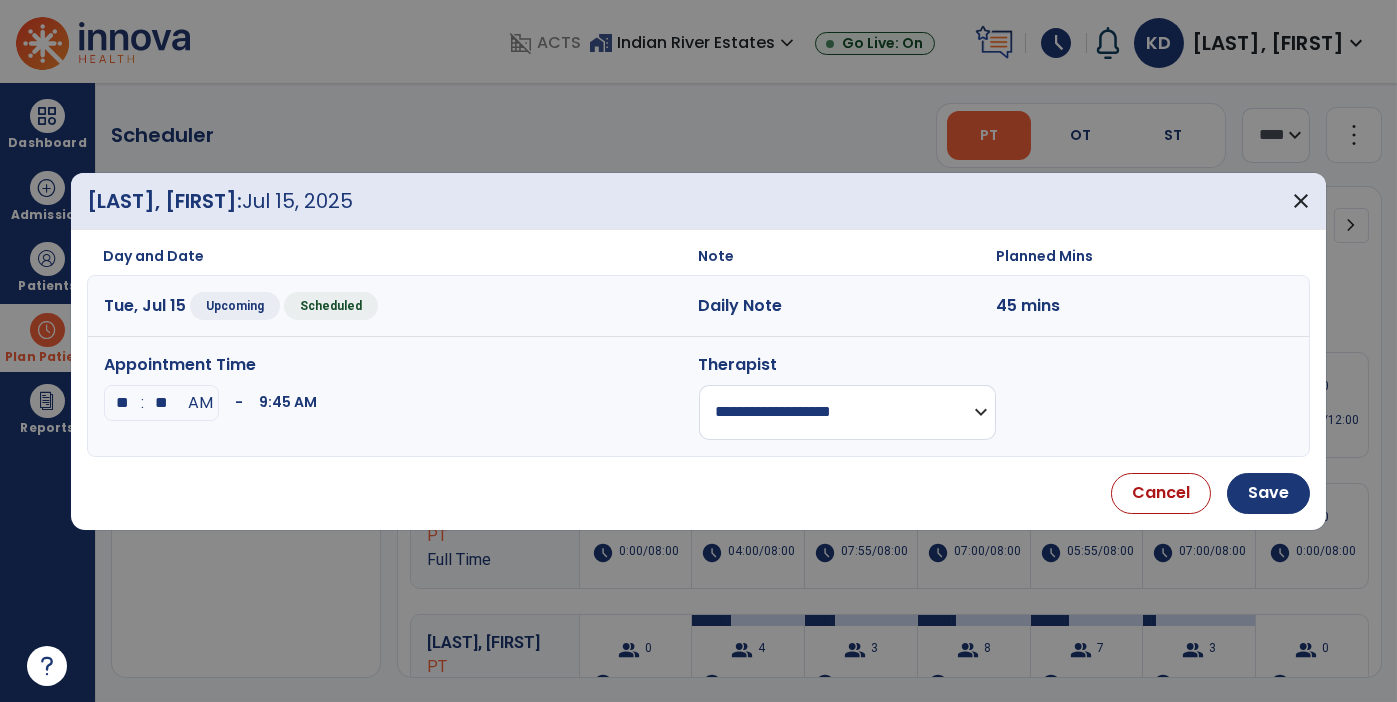 click on "**********" at bounding box center [847, 412] 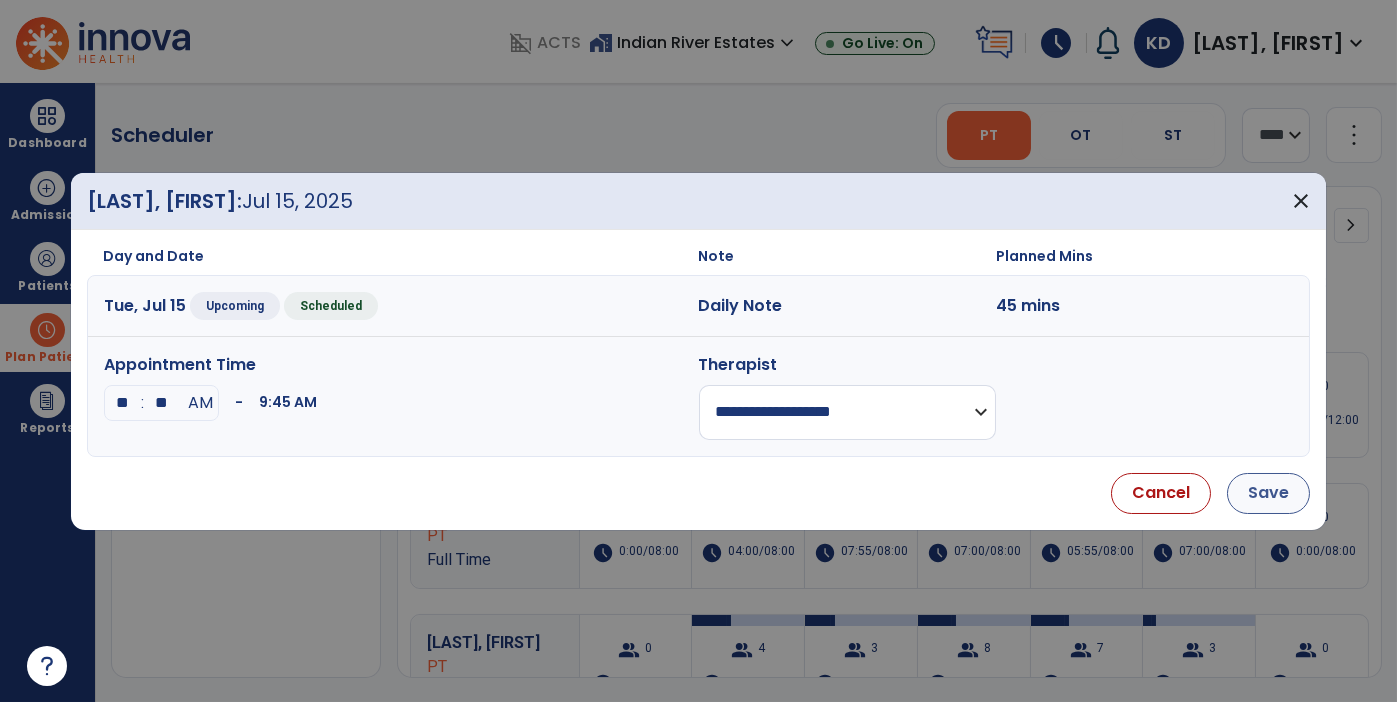 click on "Save" at bounding box center [1268, 493] 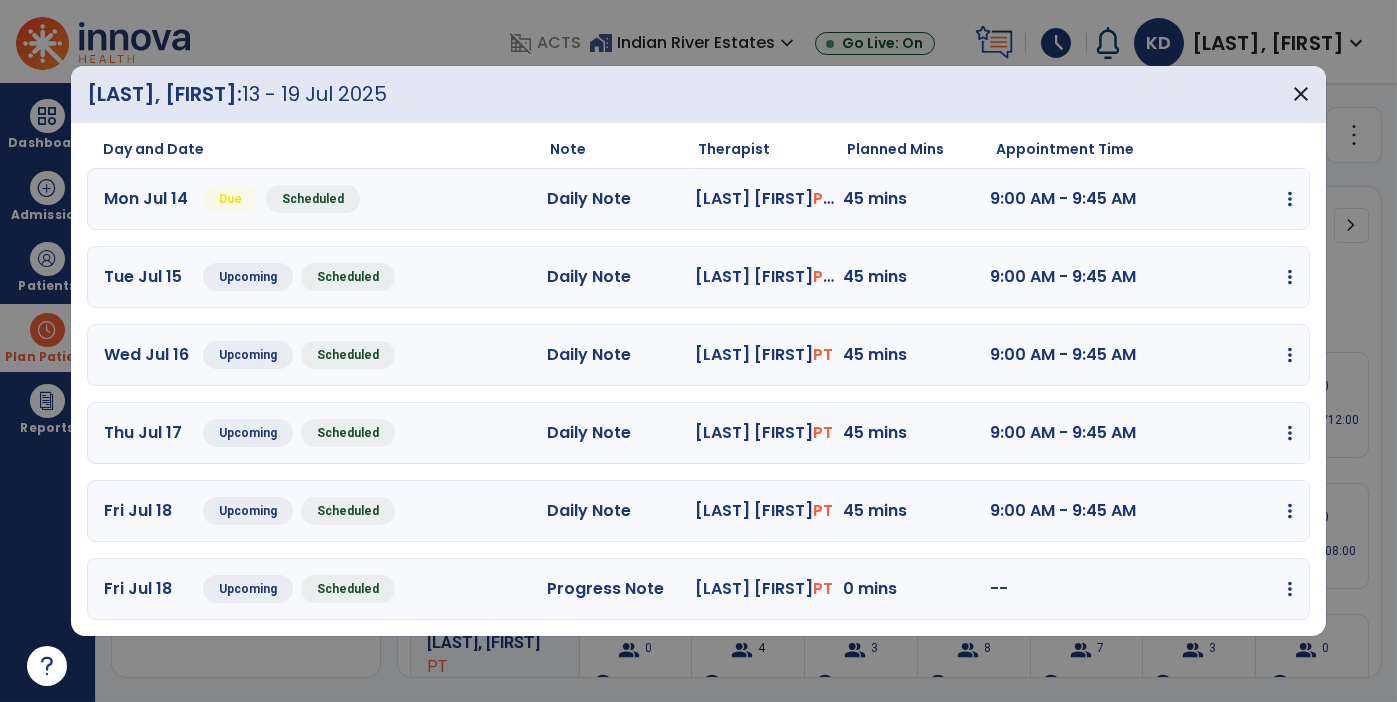 click on "edit   Edit Session   alt_route   Split Minutes  add_comment  Add Note" at bounding box center [1219, 355] 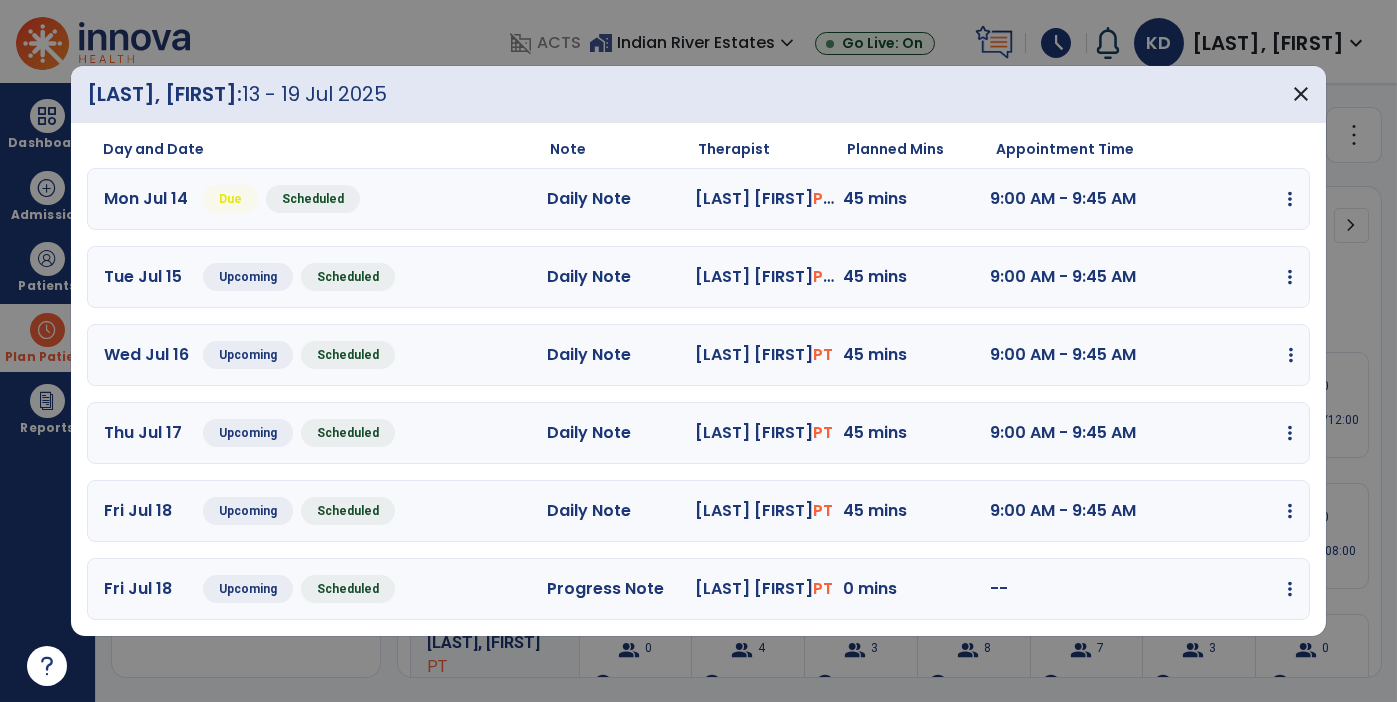 click at bounding box center (1290, 199) 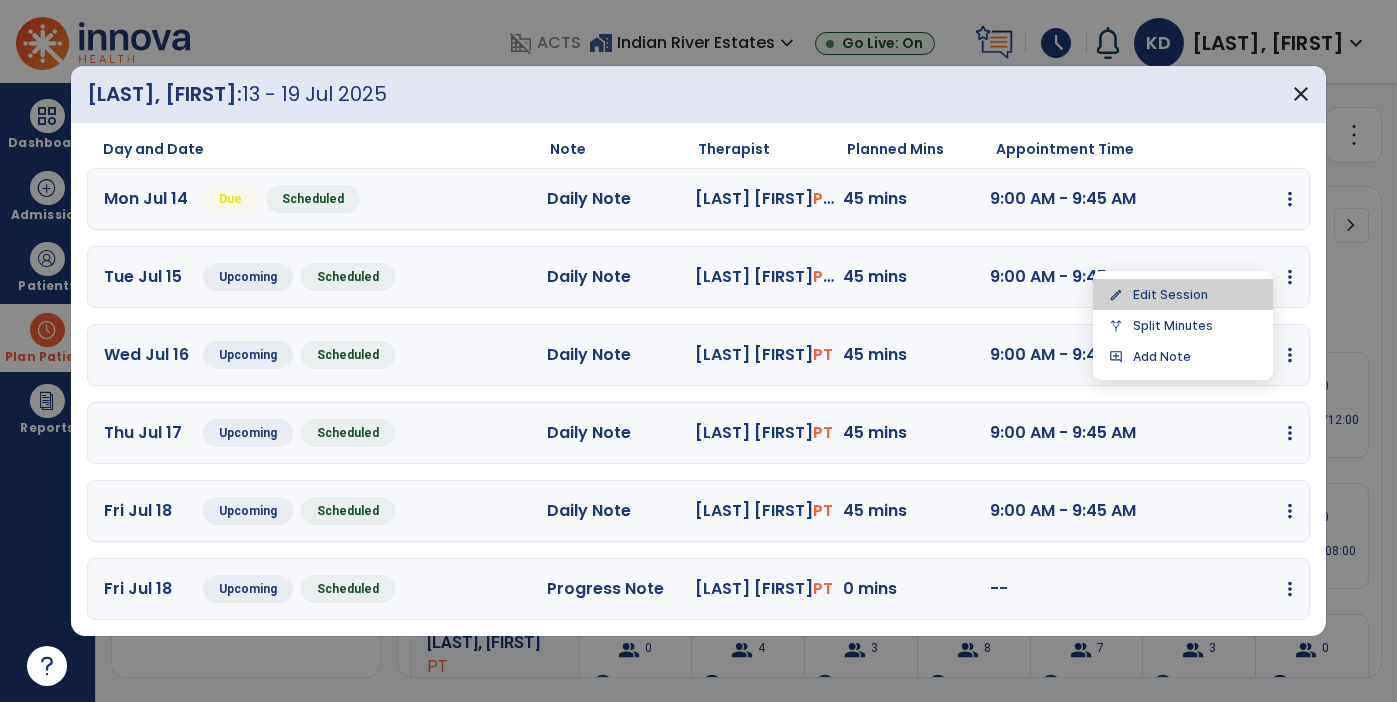 click on "edit   Edit Session" at bounding box center (1183, 294) 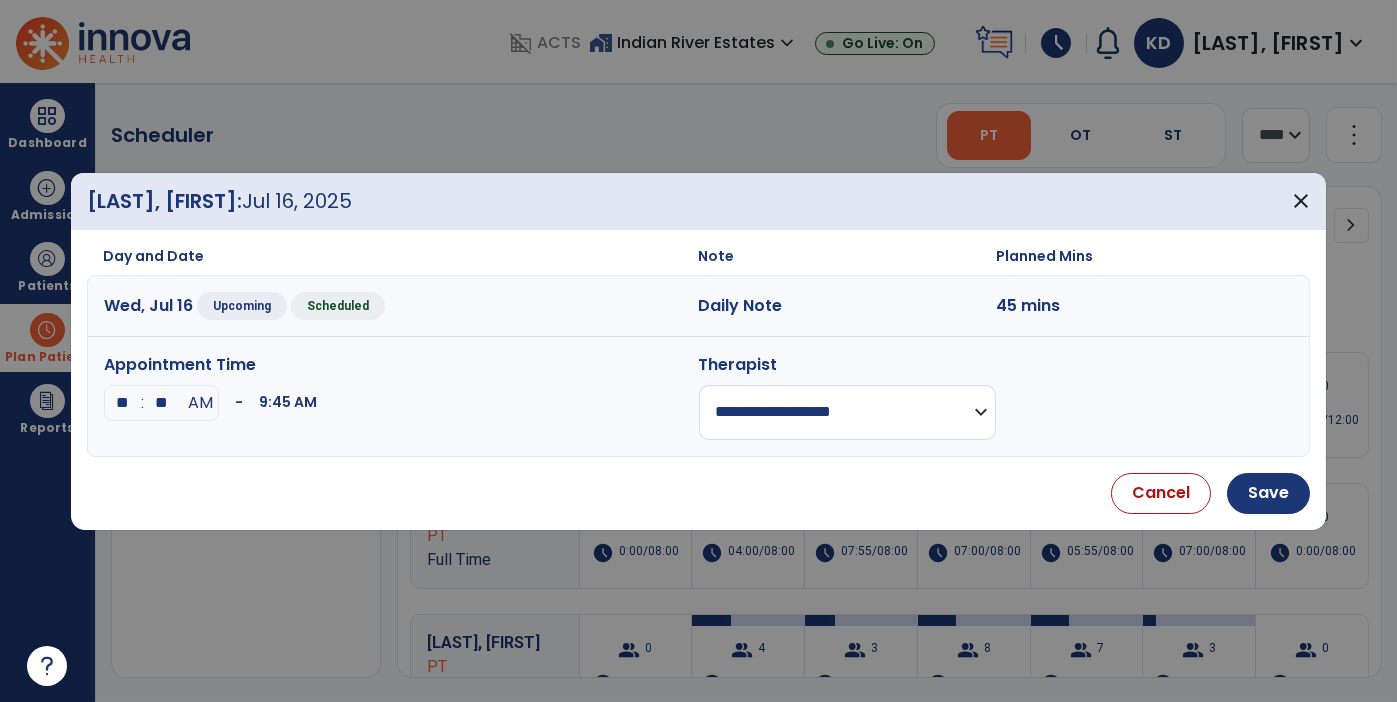 click on "**********" at bounding box center (847, 412) 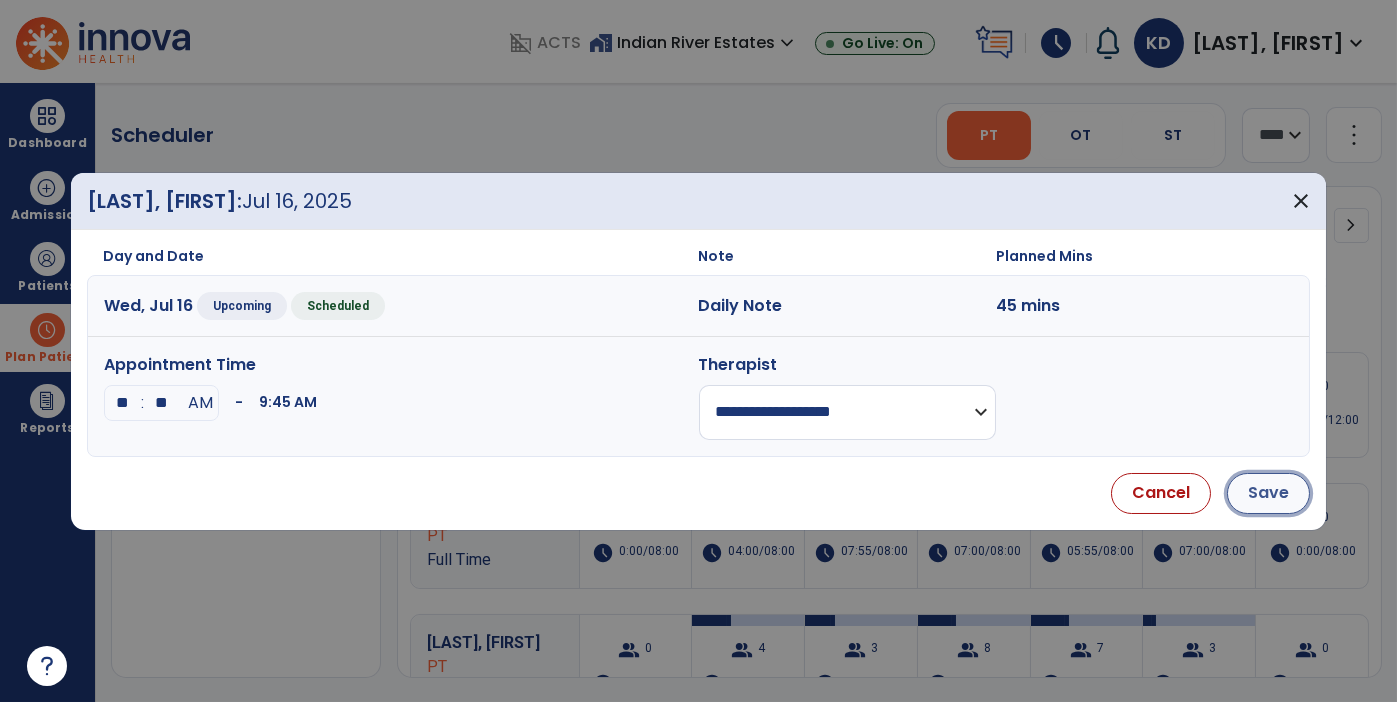 click on "Save" at bounding box center (1268, 493) 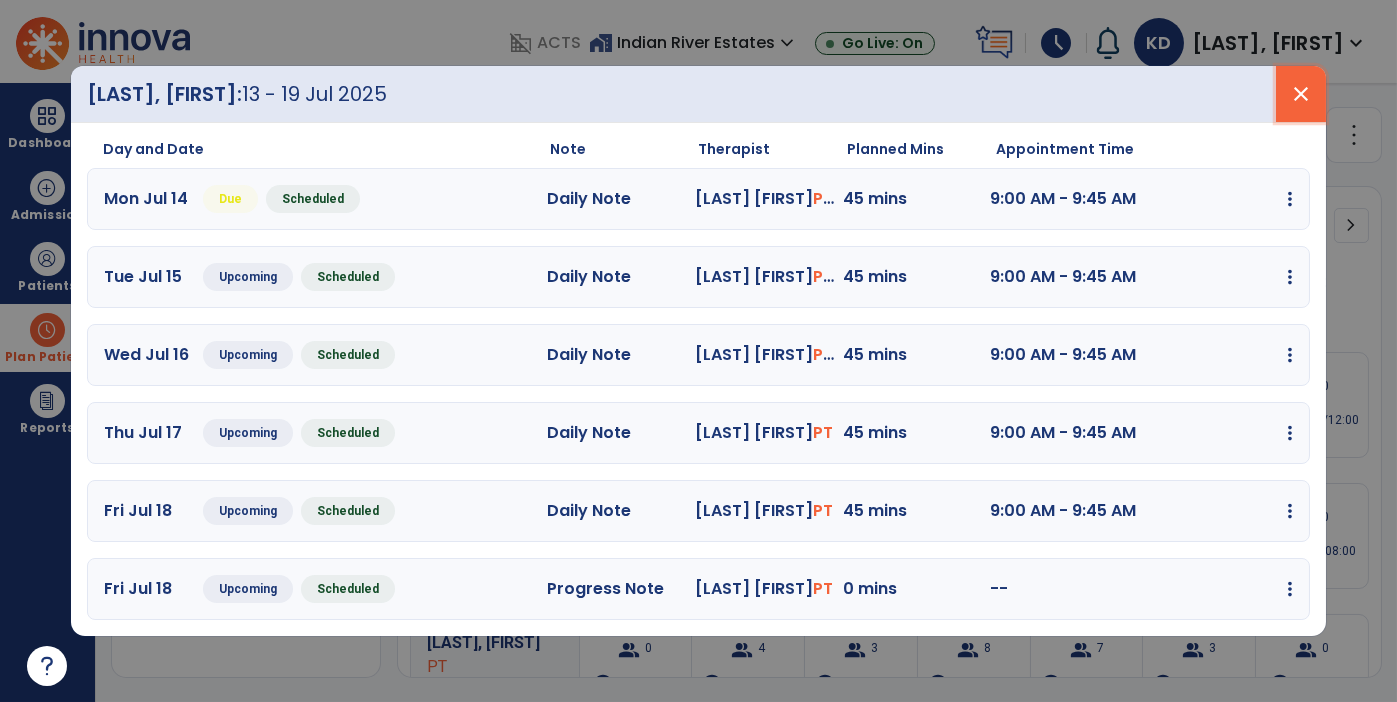 click on "close" at bounding box center [1301, 94] 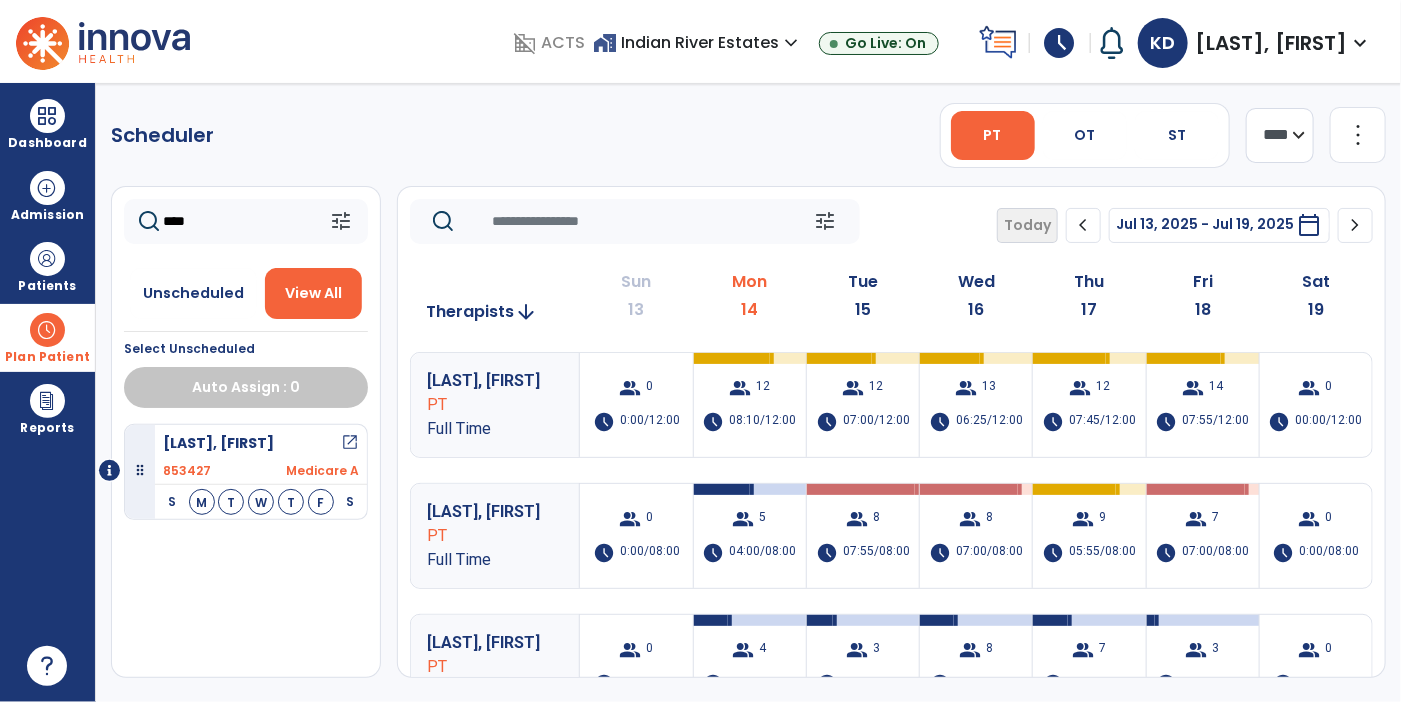 click at bounding box center (47, 330) 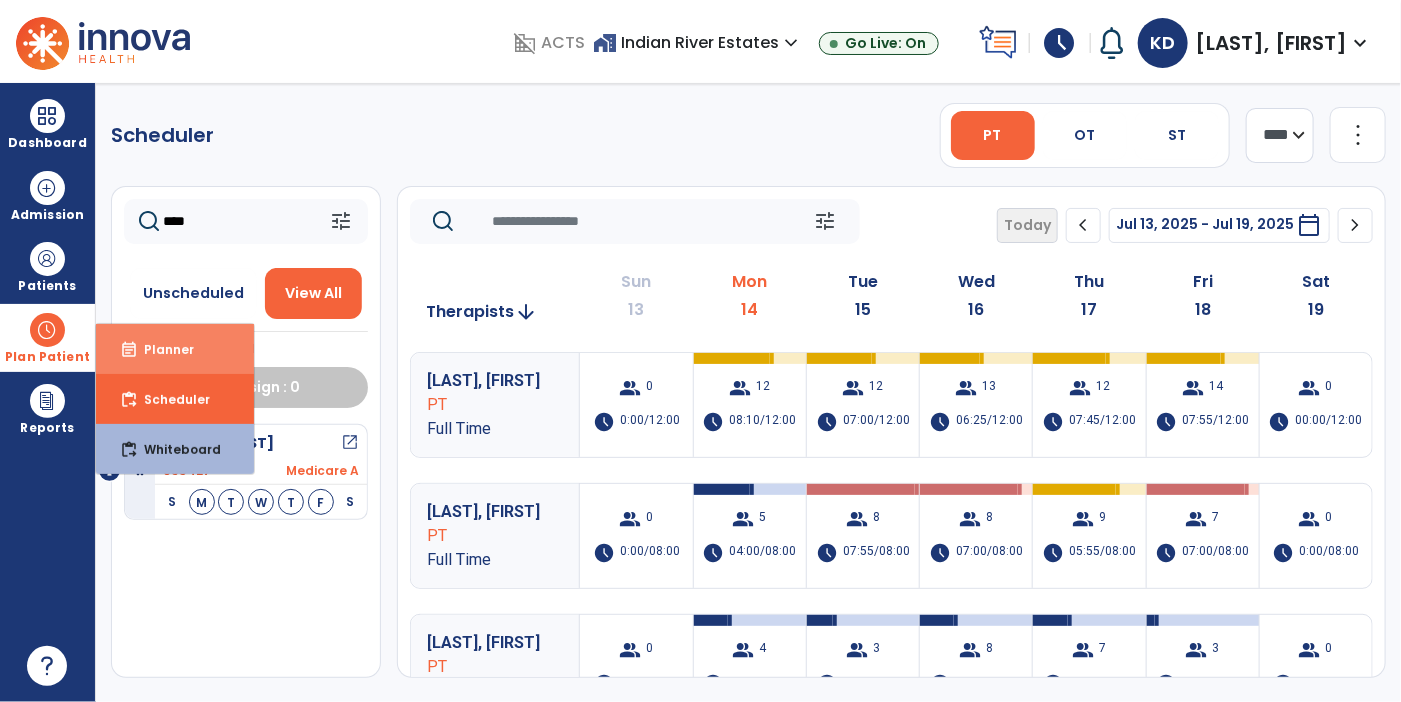 click on "Planner" at bounding box center [161, 349] 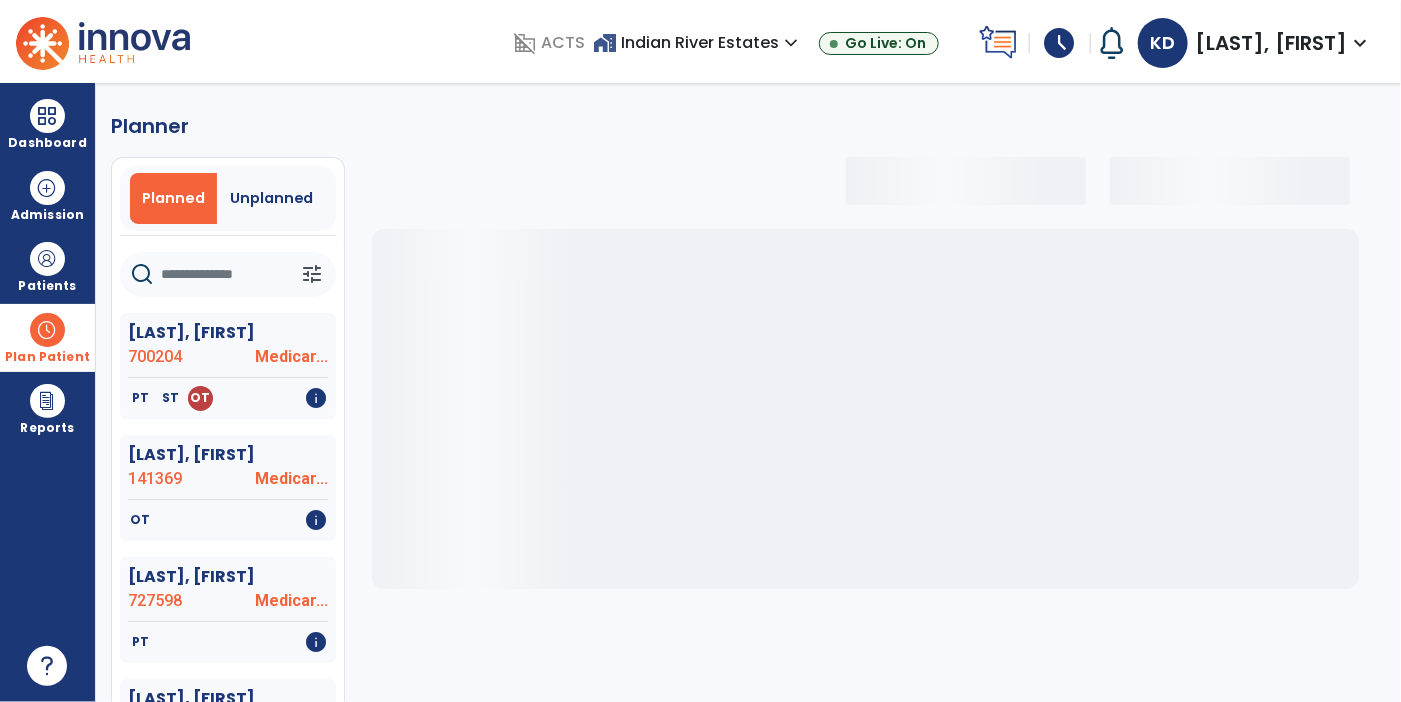 click 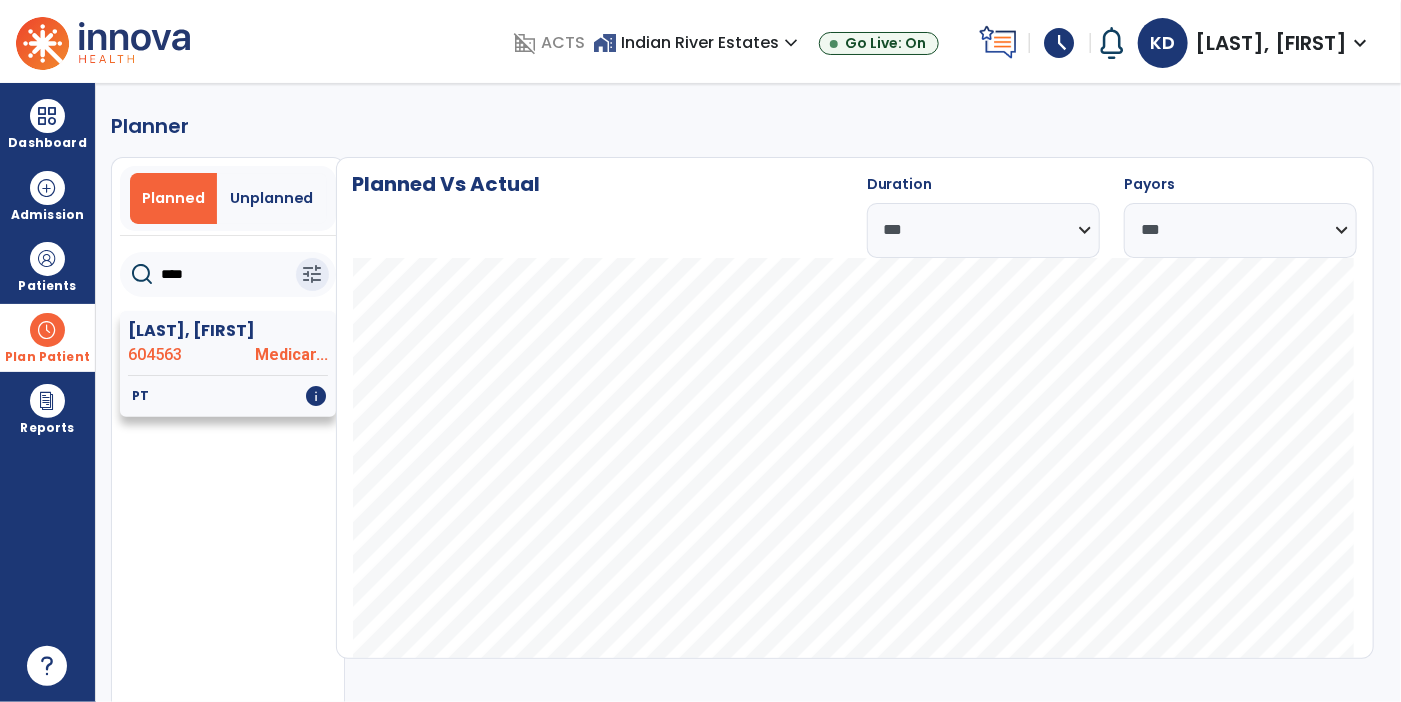 type on "****" 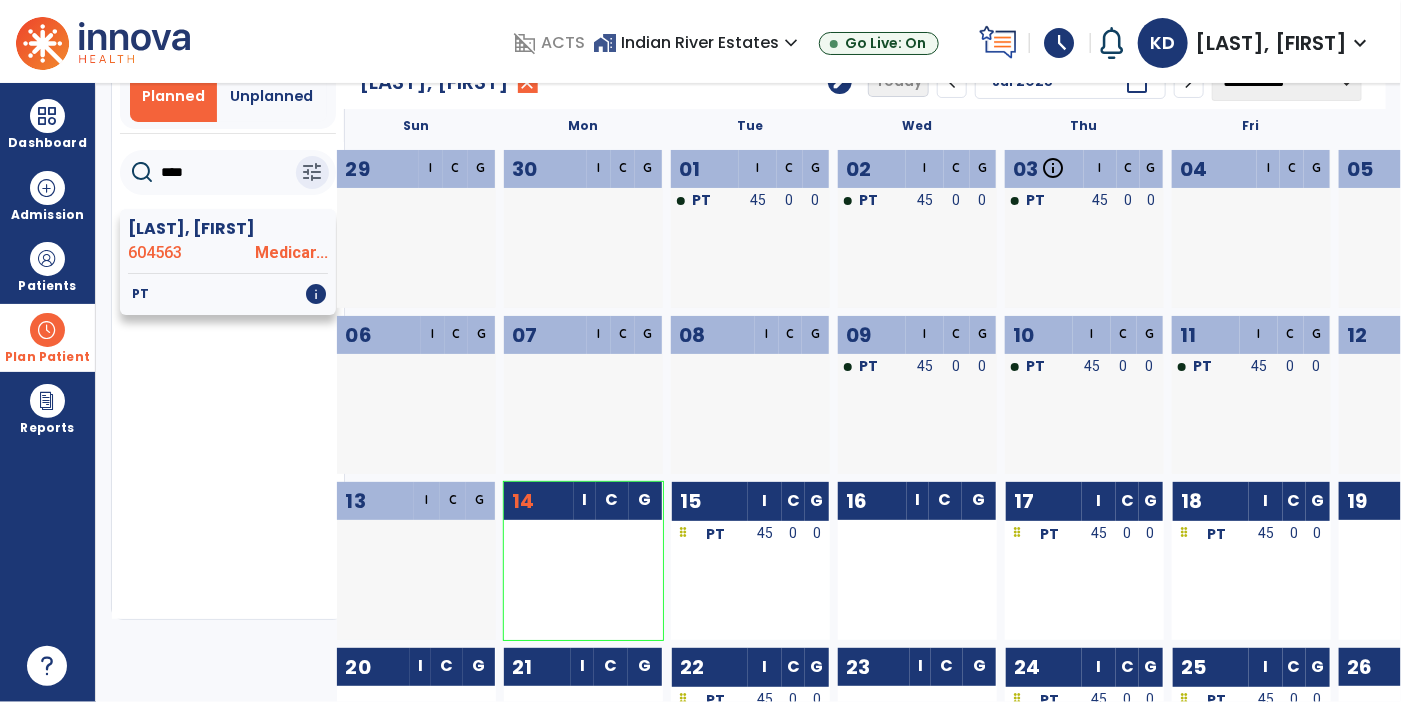 scroll, scrollTop: 102, scrollLeft: 0, axis: vertical 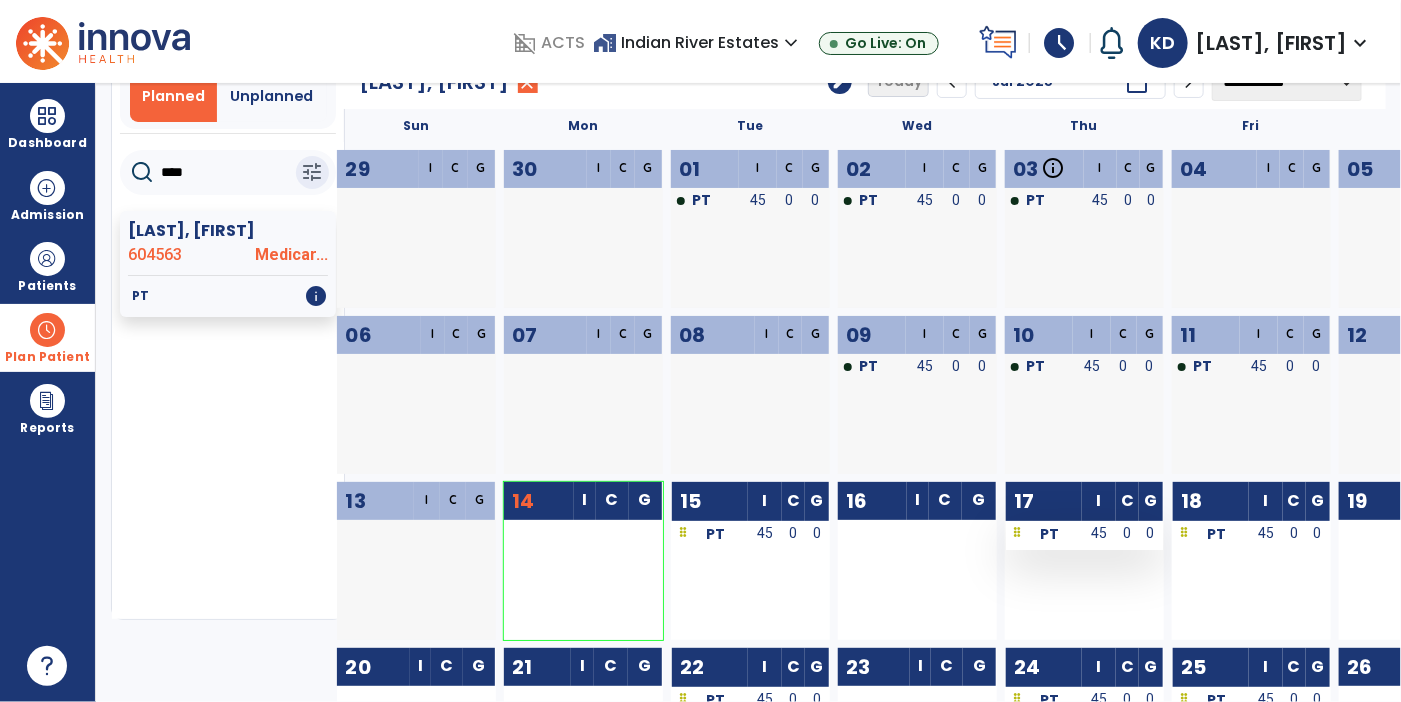 click on "PT" at bounding box center [1044, 535] 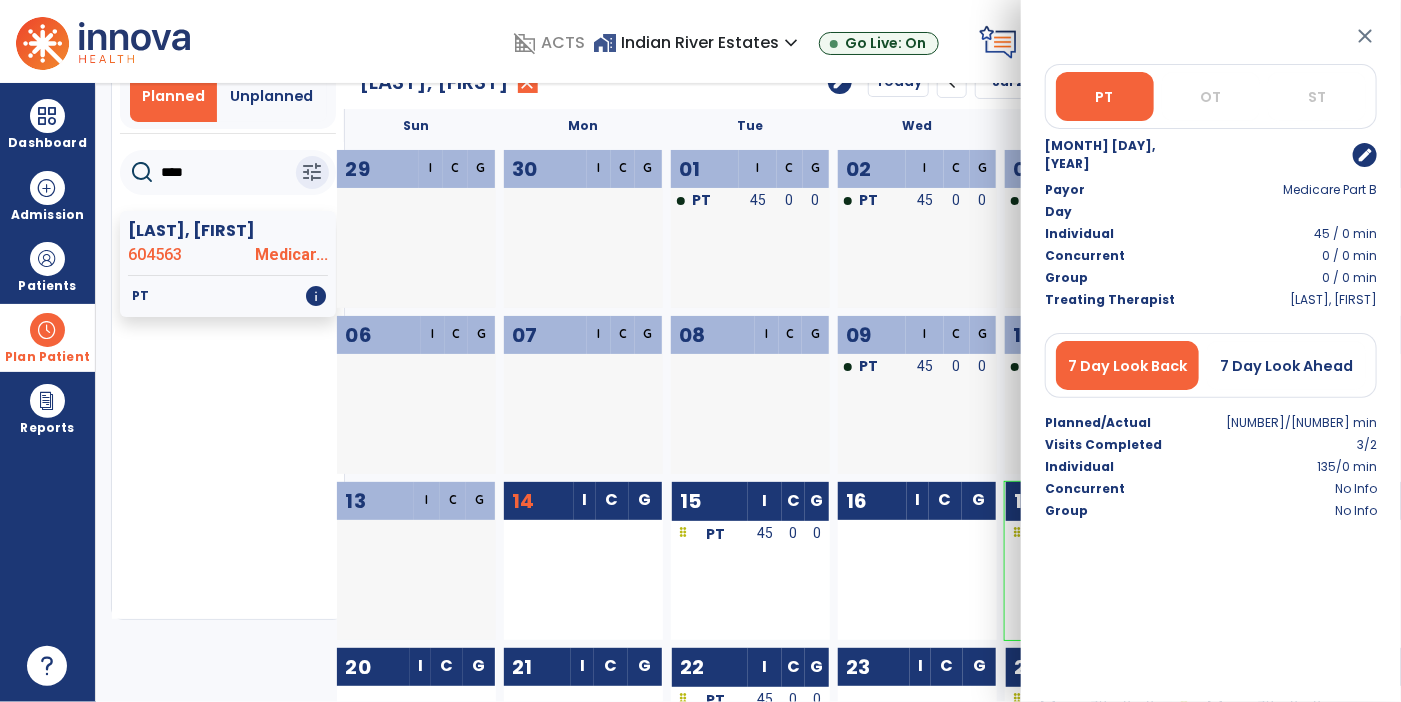 click on "edit" at bounding box center (1365, 155) 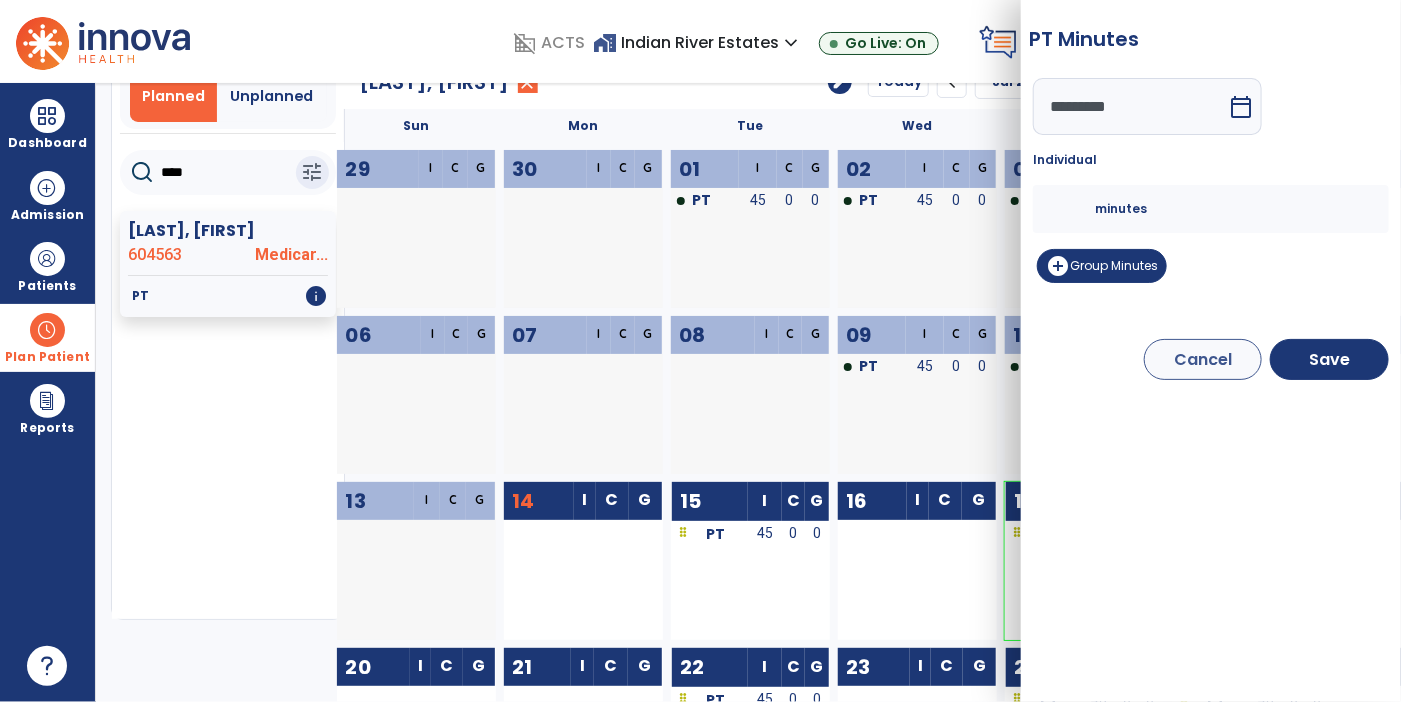 click on "*********" at bounding box center (1130, 106) 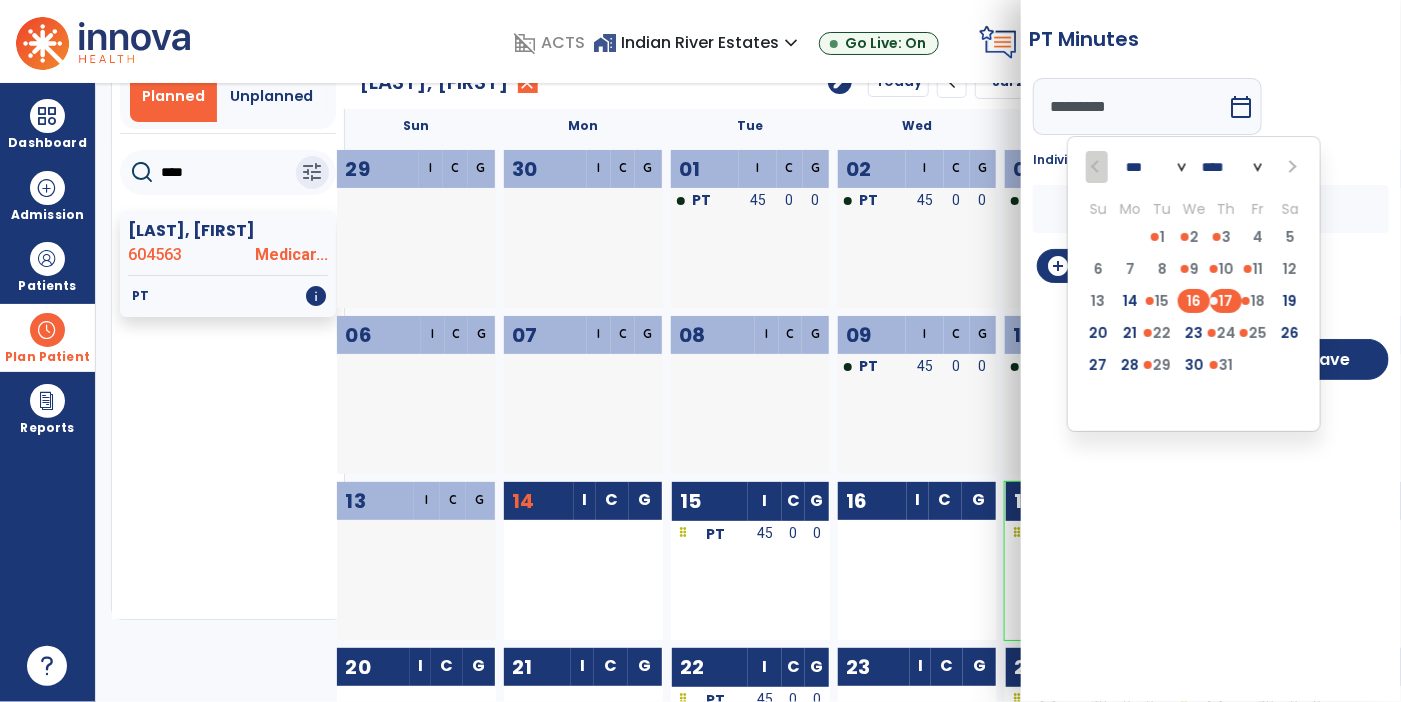 click on "16" at bounding box center (1194, 301) 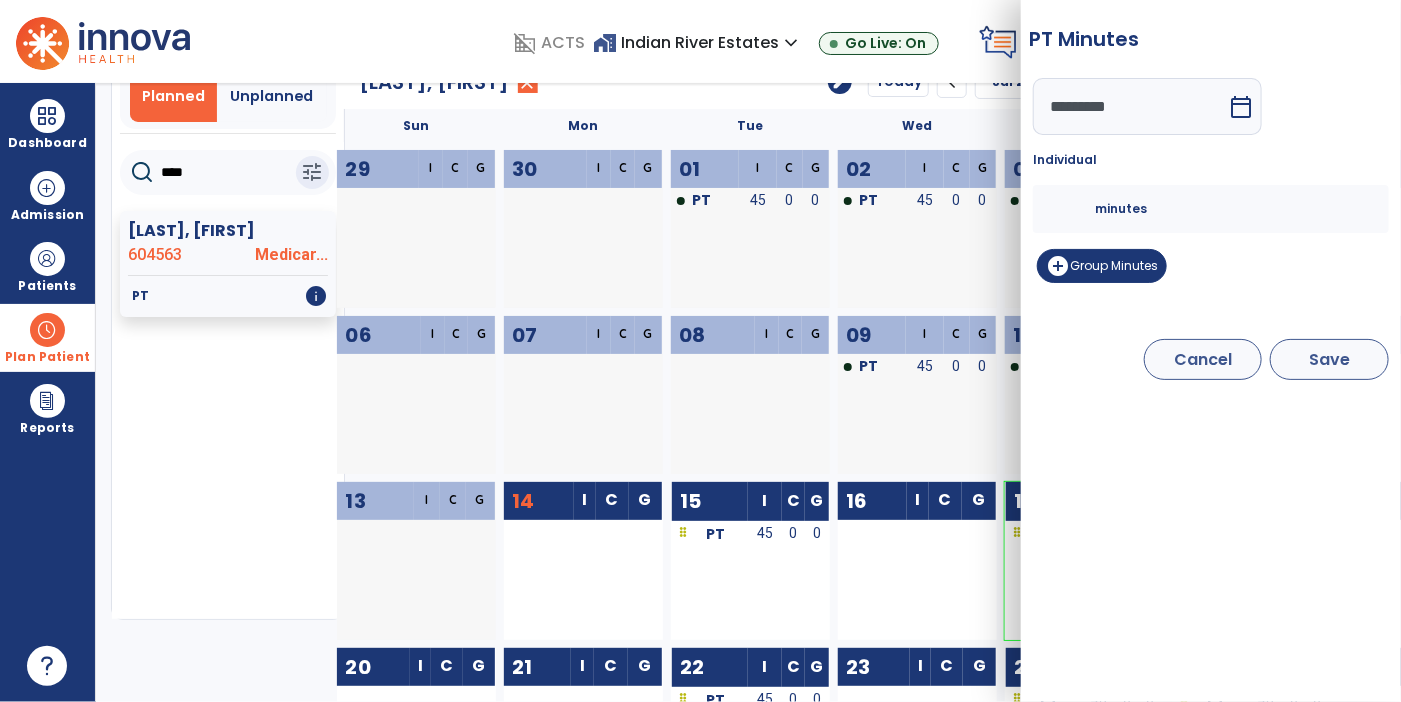 click on "Save" at bounding box center [1329, 359] 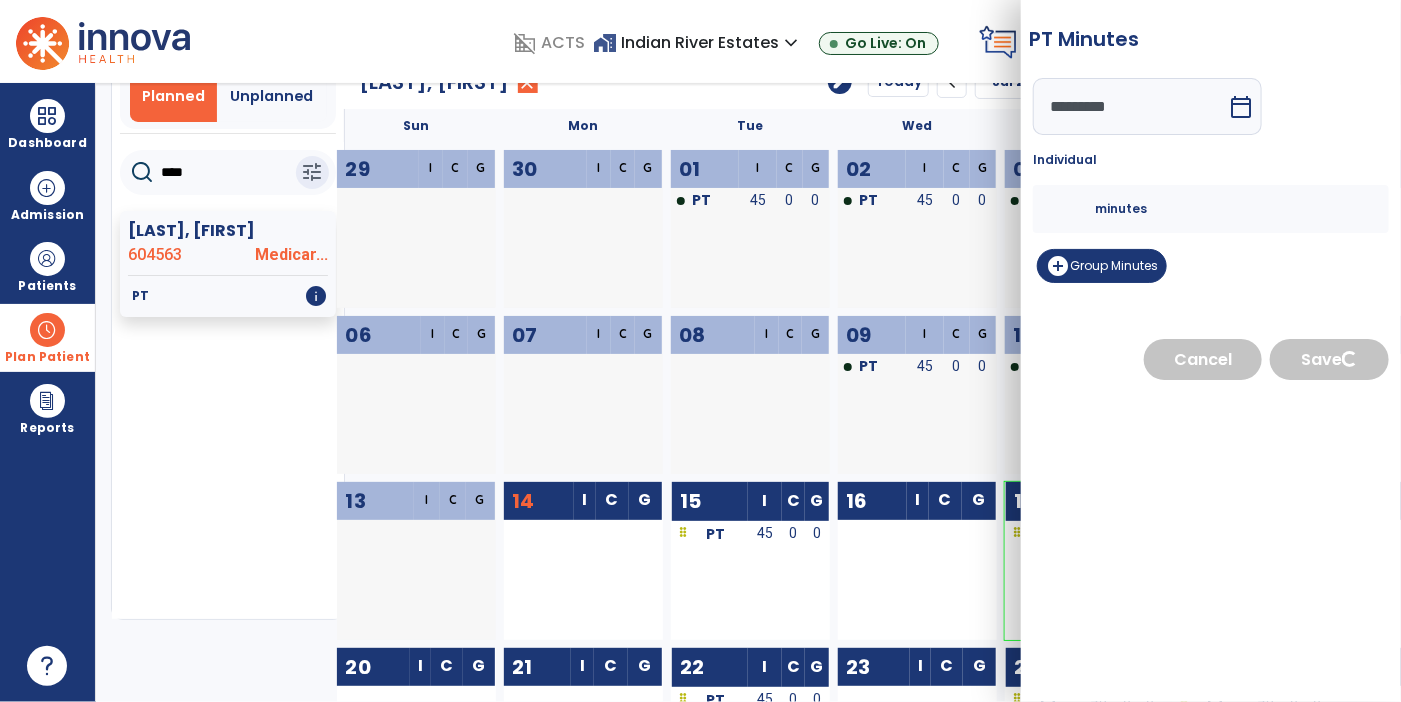 type on "*********" 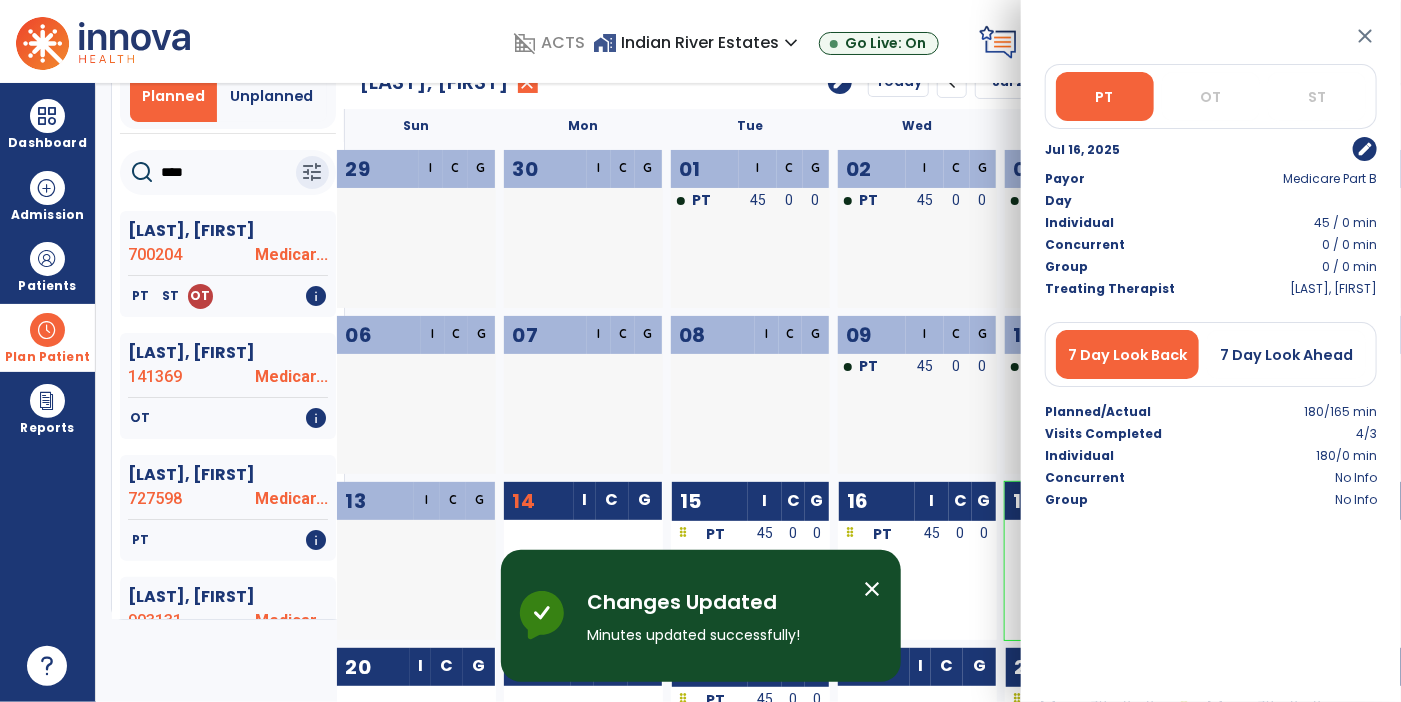 click on "close" at bounding box center [1365, 36] 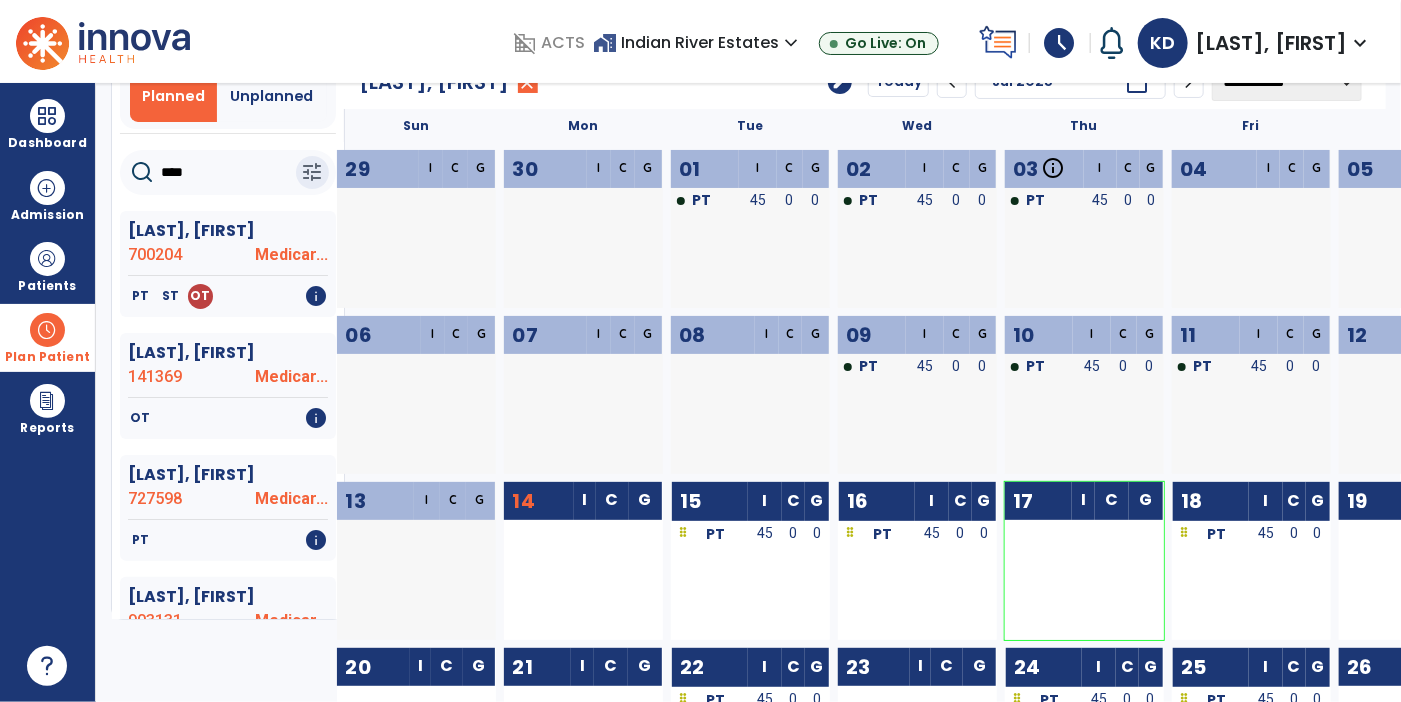 click at bounding box center [47, 330] 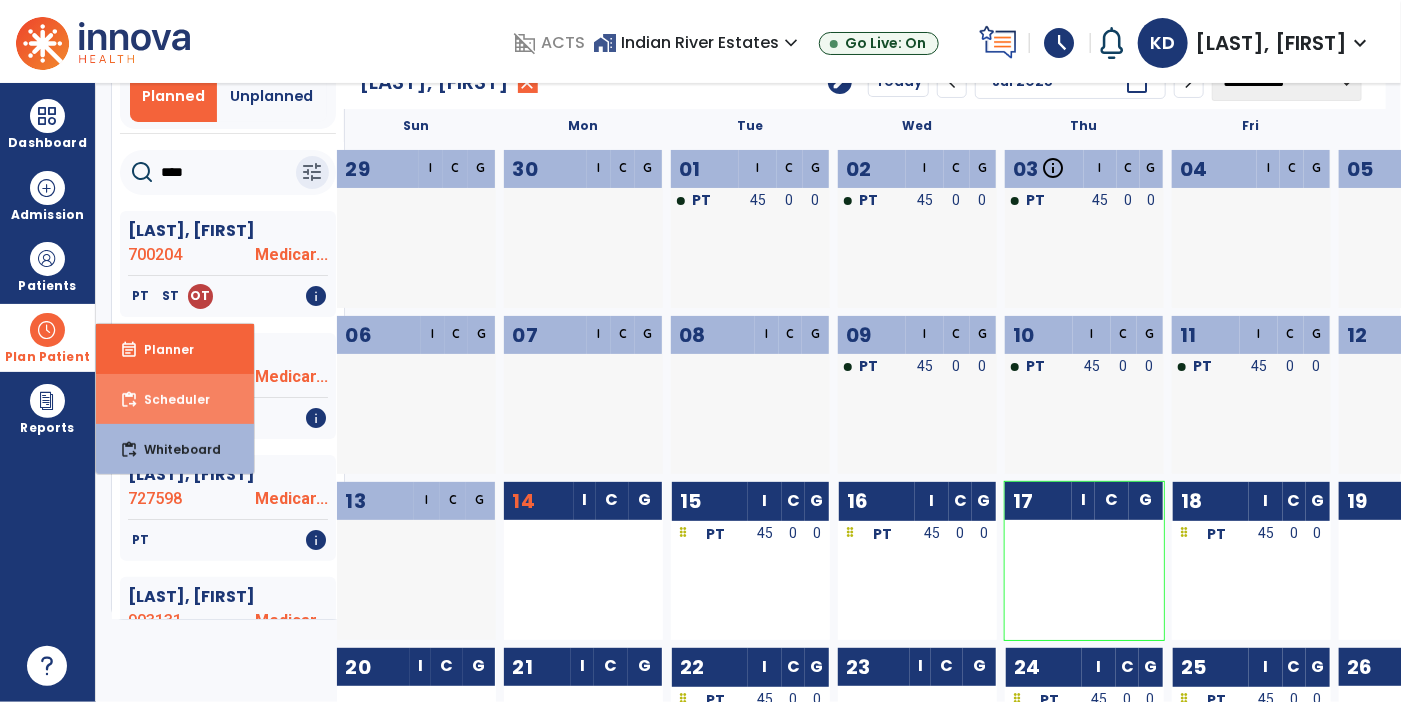 click on "Scheduler" at bounding box center (169, 399) 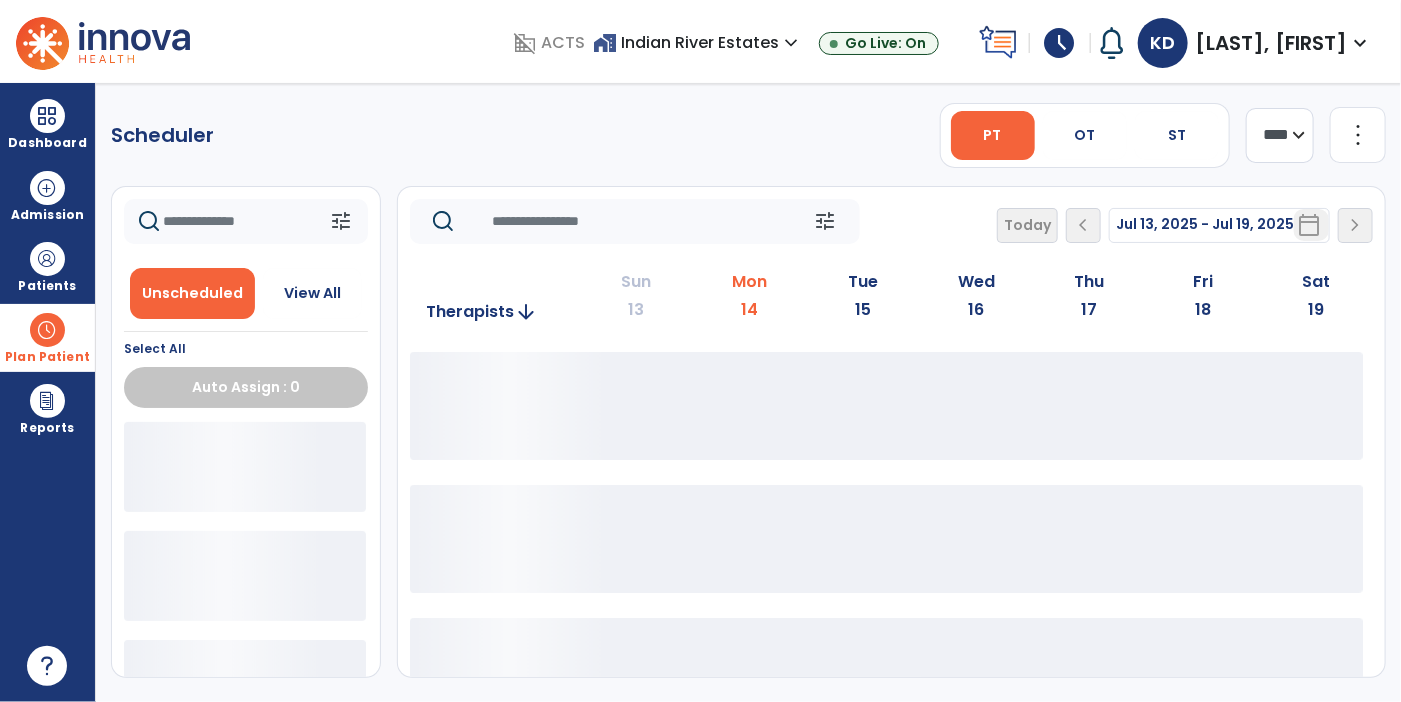 scroll, scrollTop: 0, scrollLeft: 0, axis: both 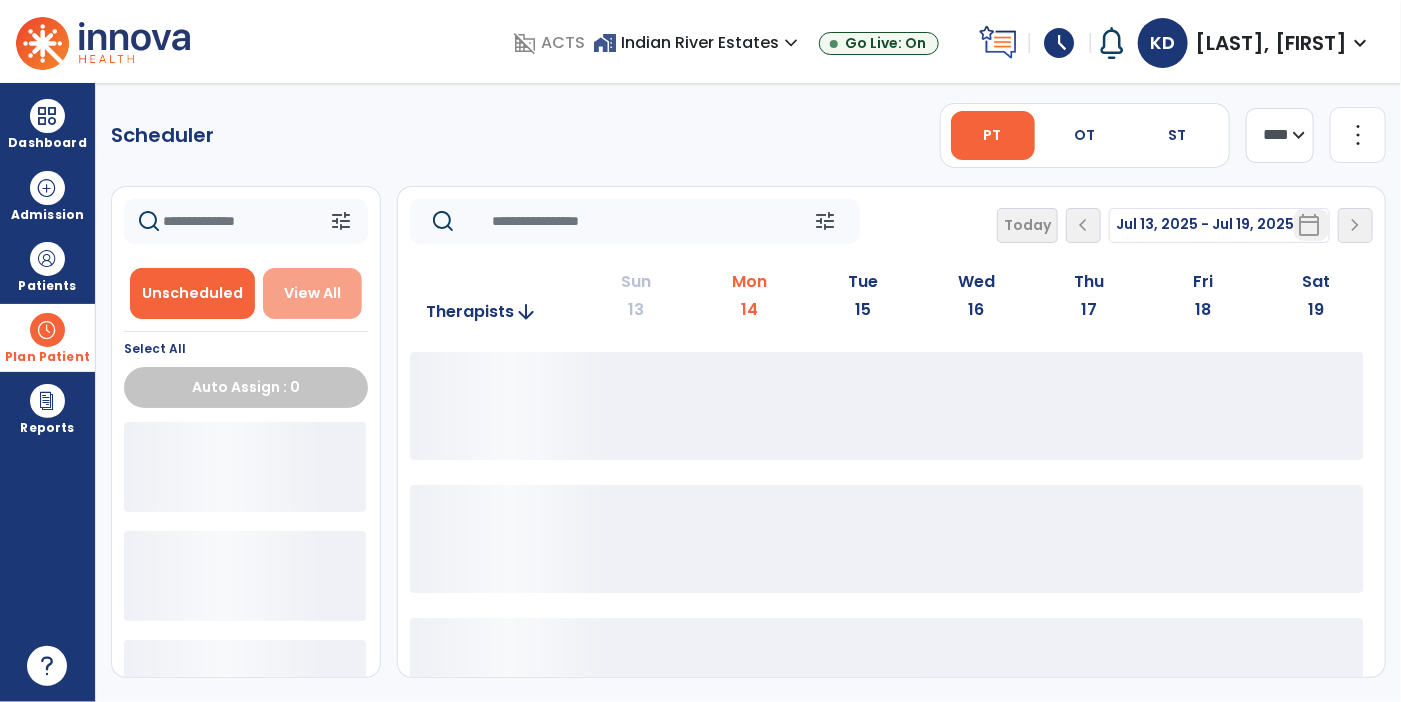 click on "View All" at bounding box center (312, 293) 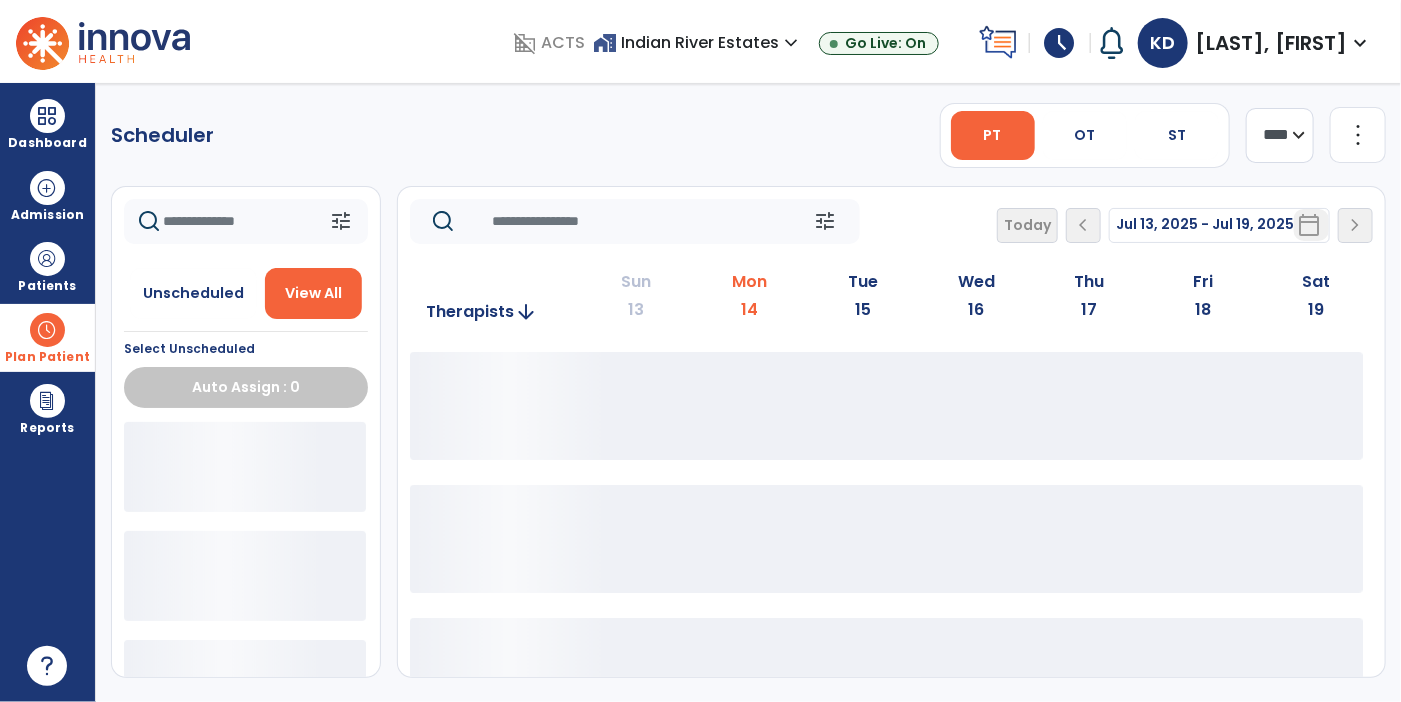click 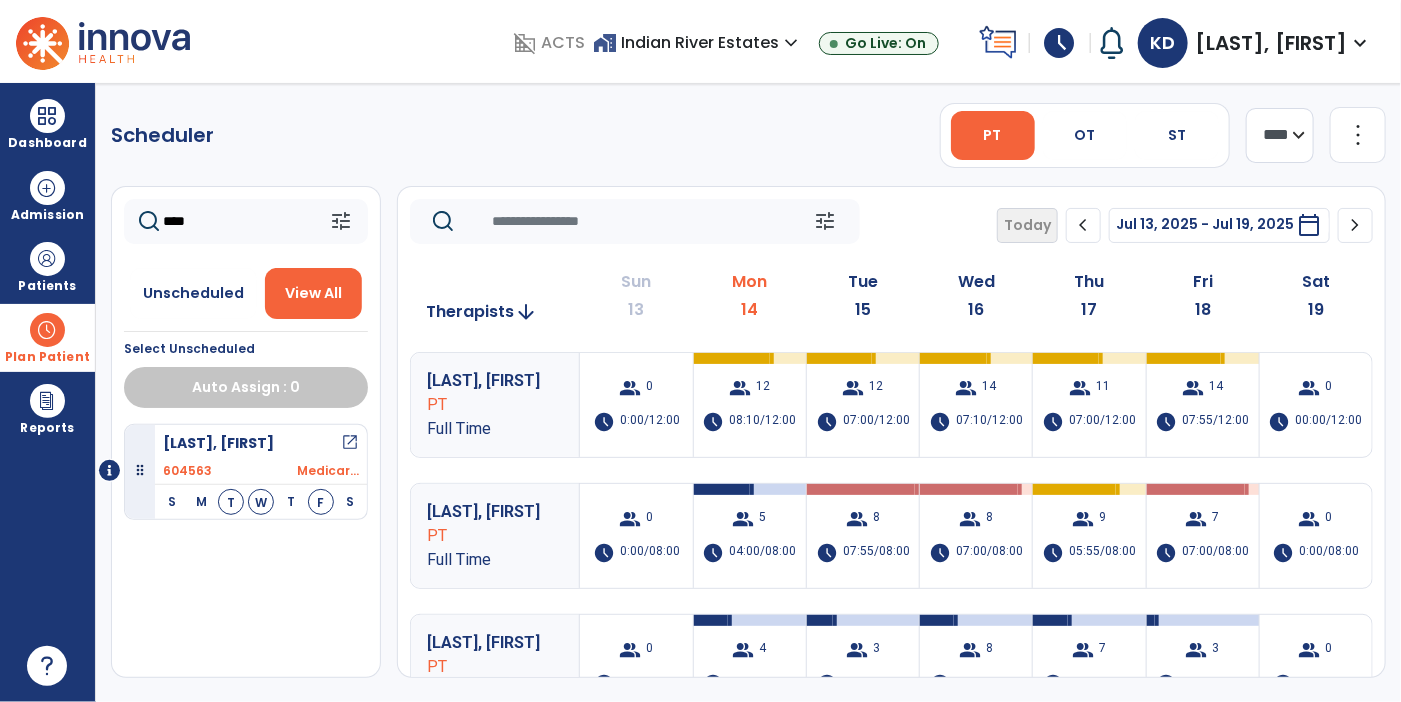 type on "****" 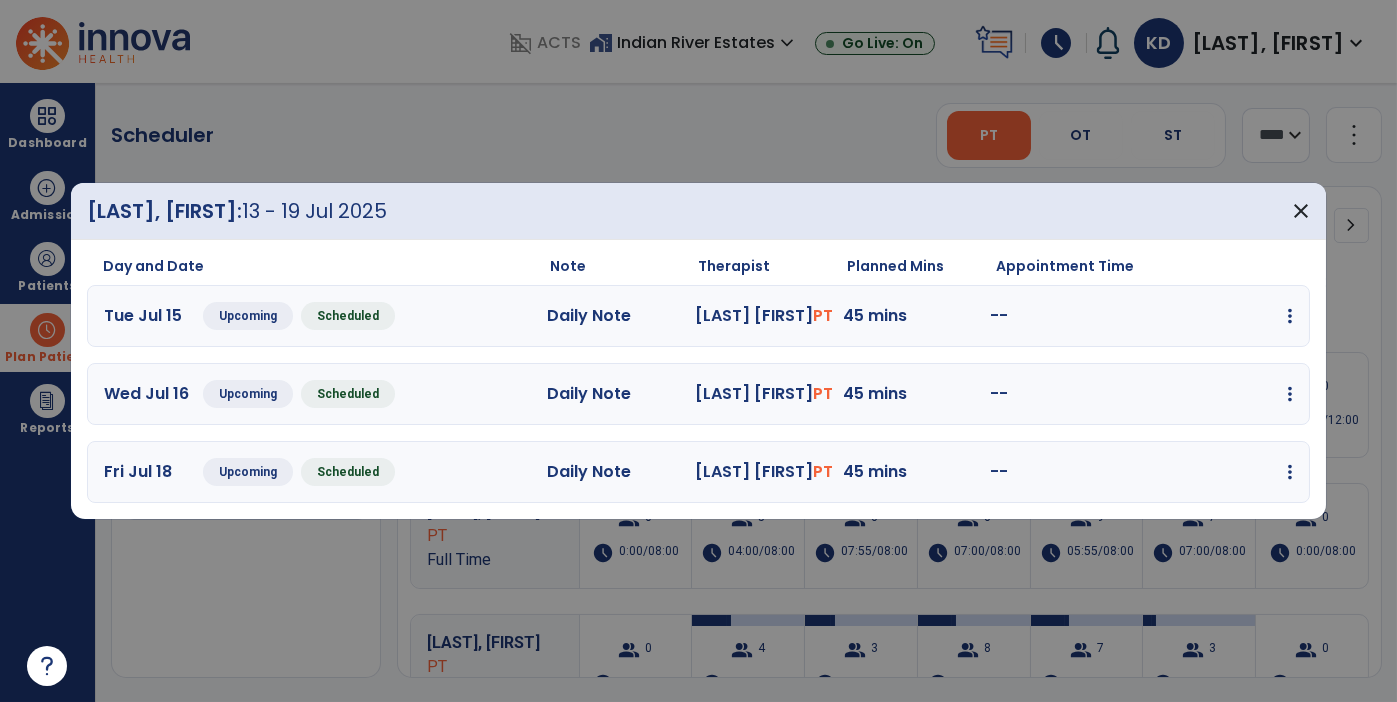 click at bounding box center (1290, 316) 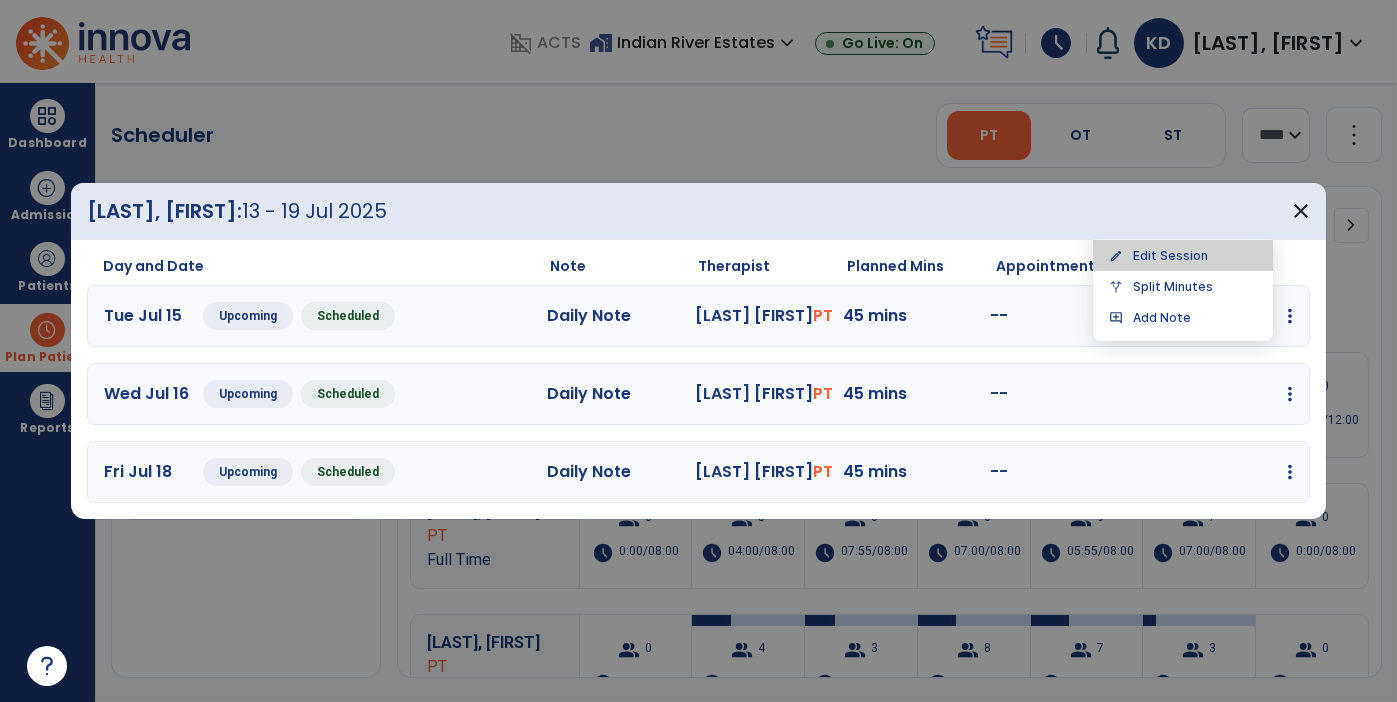 click on "edit" at bounding box center (1116, 256) 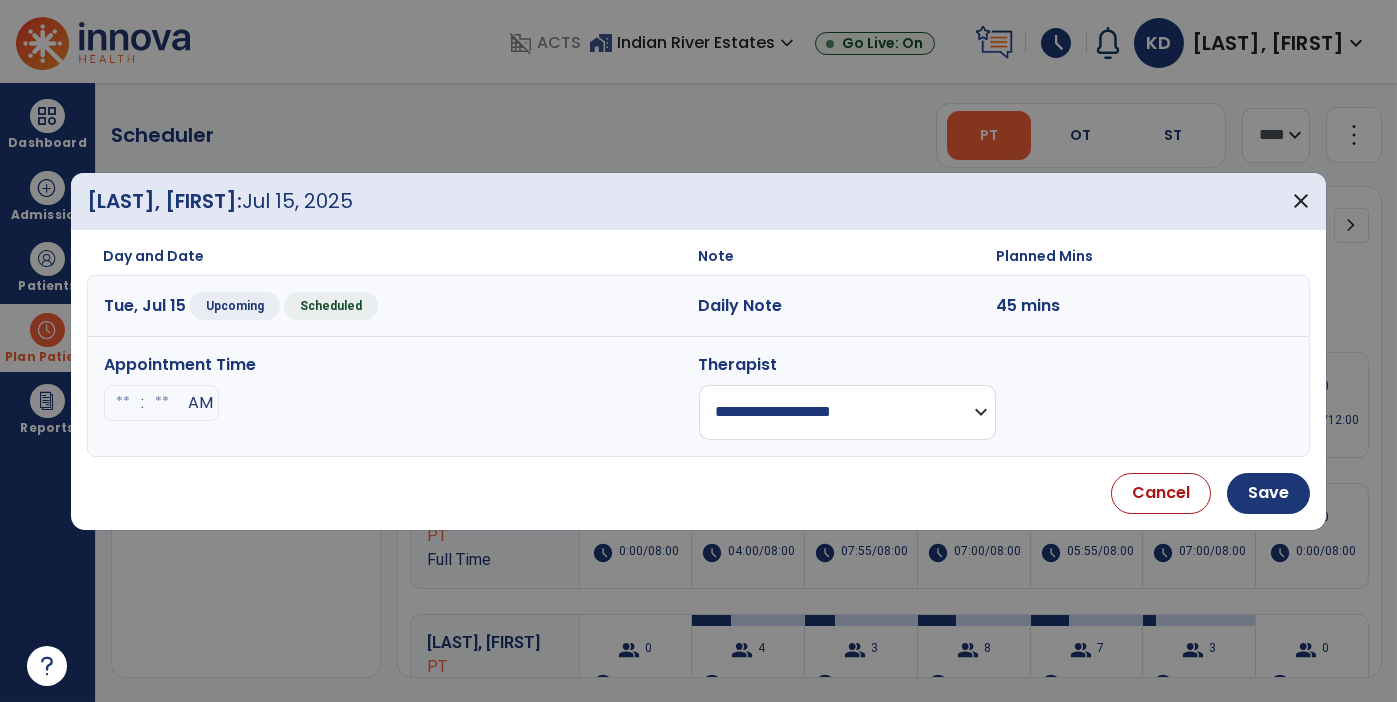 click on "**********" at bounding box center [847, 412] 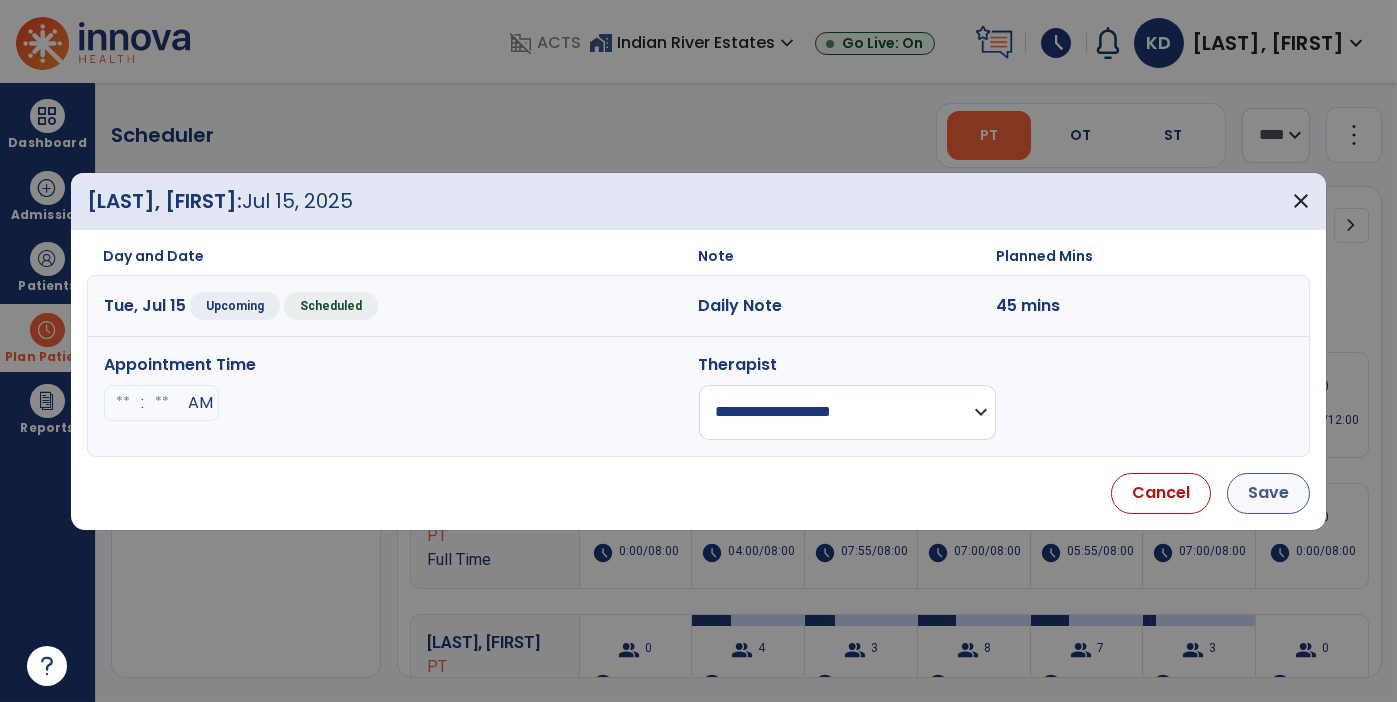 click on "Save" at bounding box center (1268, 493) 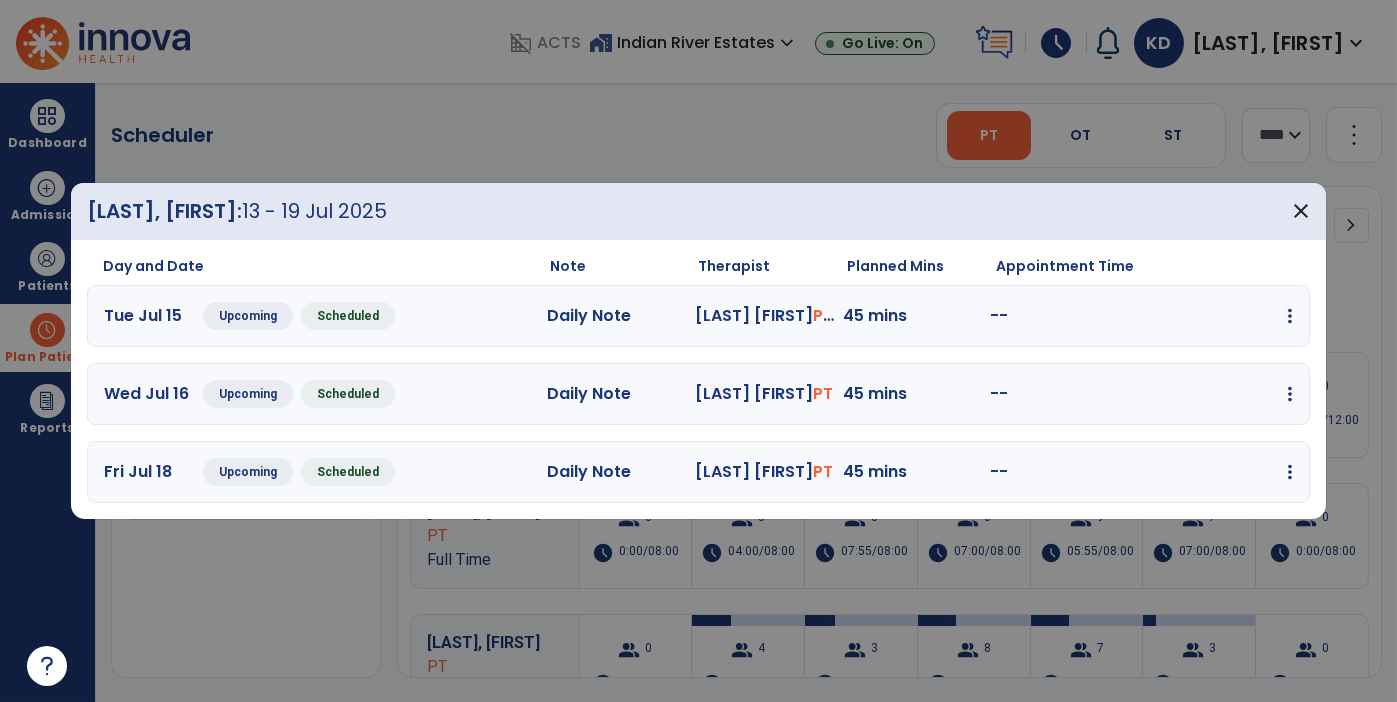 click at bounding box center [1290, 316] 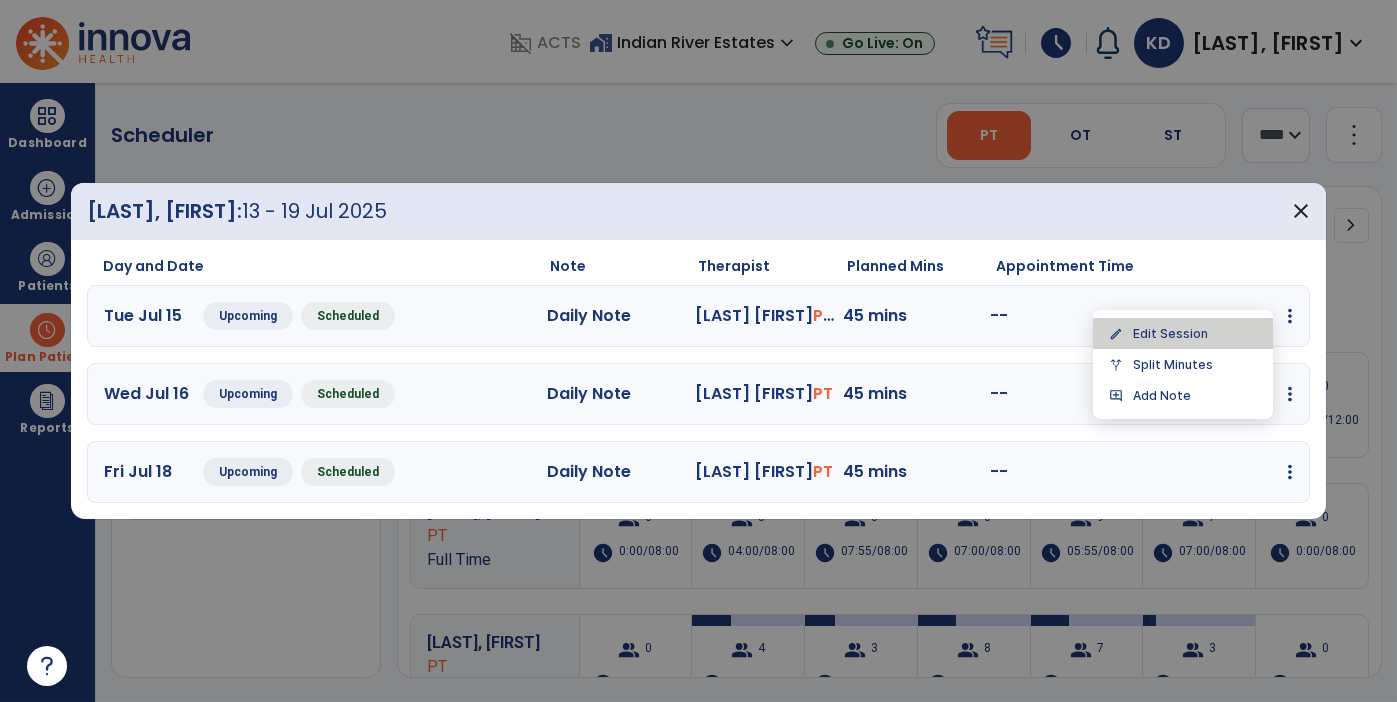 click on "edit" at bounding box center (1116, 334) 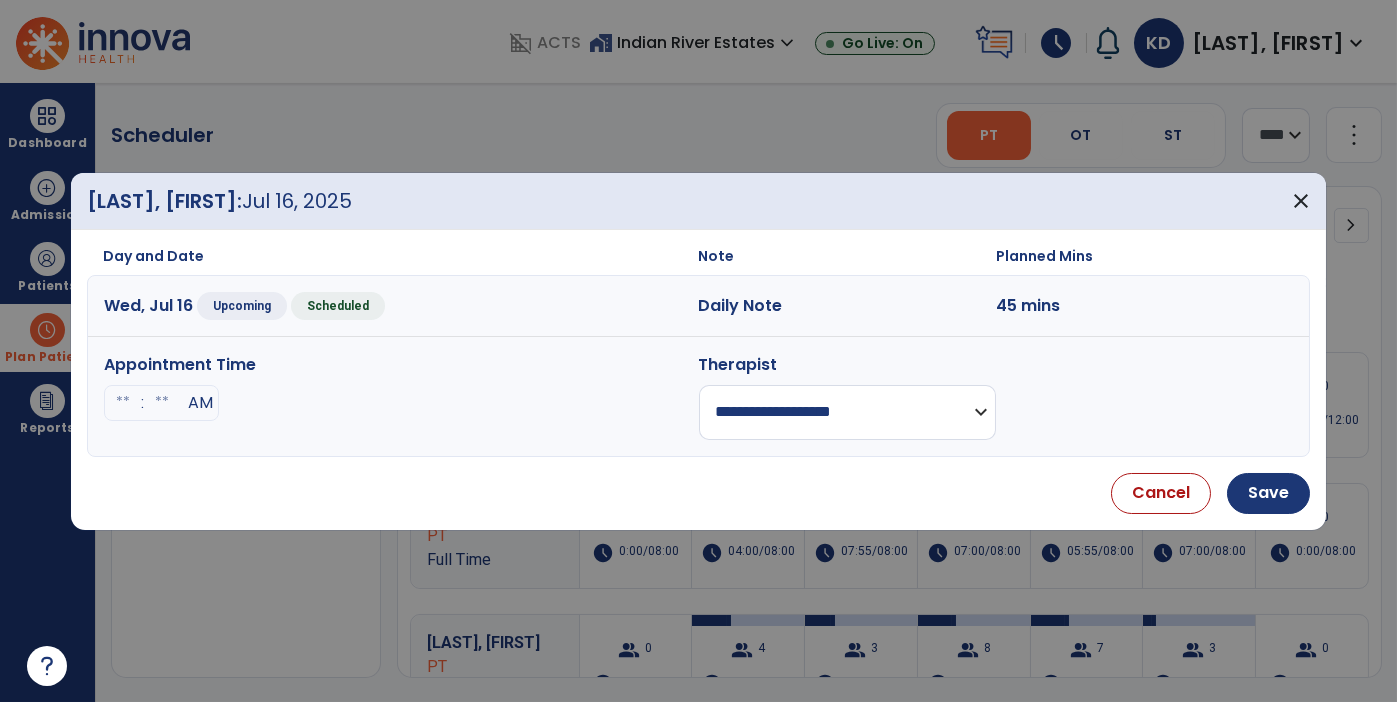 click on "**********" at bounding box center (847, 412) 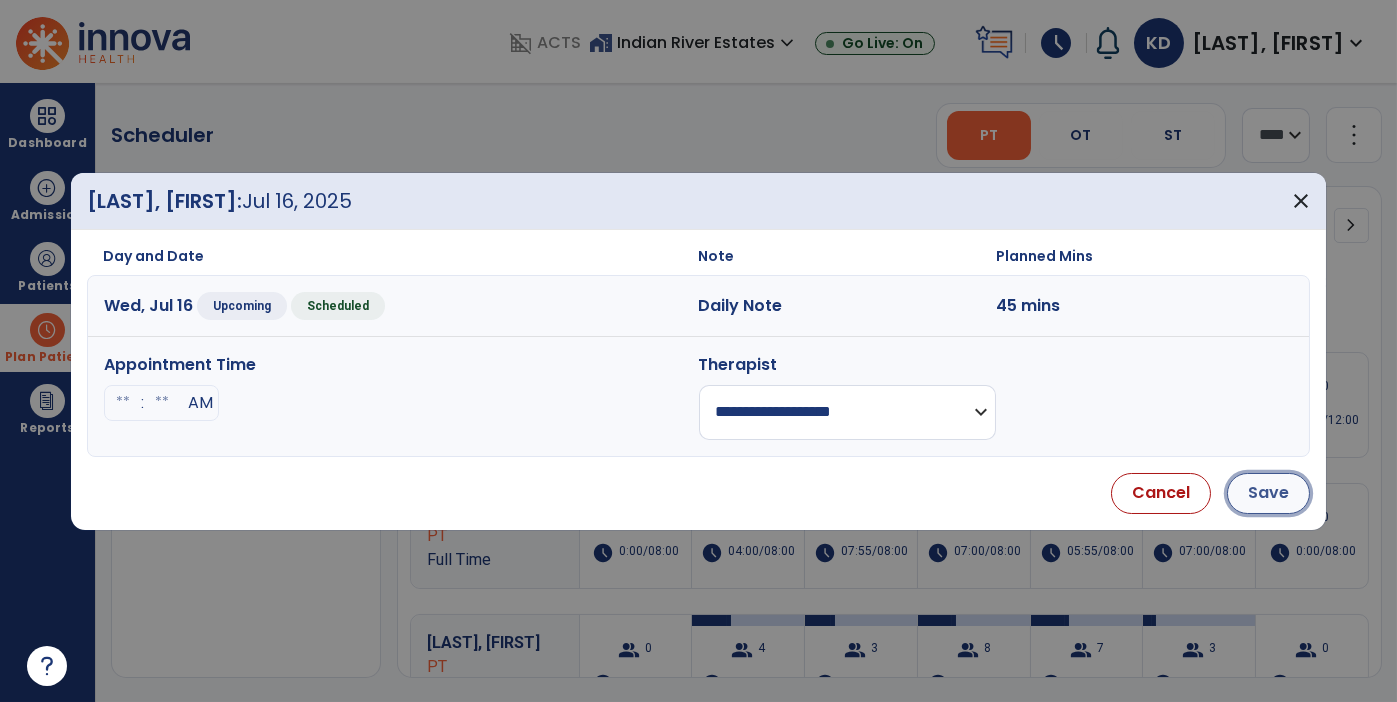 click on "Save" at bounding box center [1268, 493] 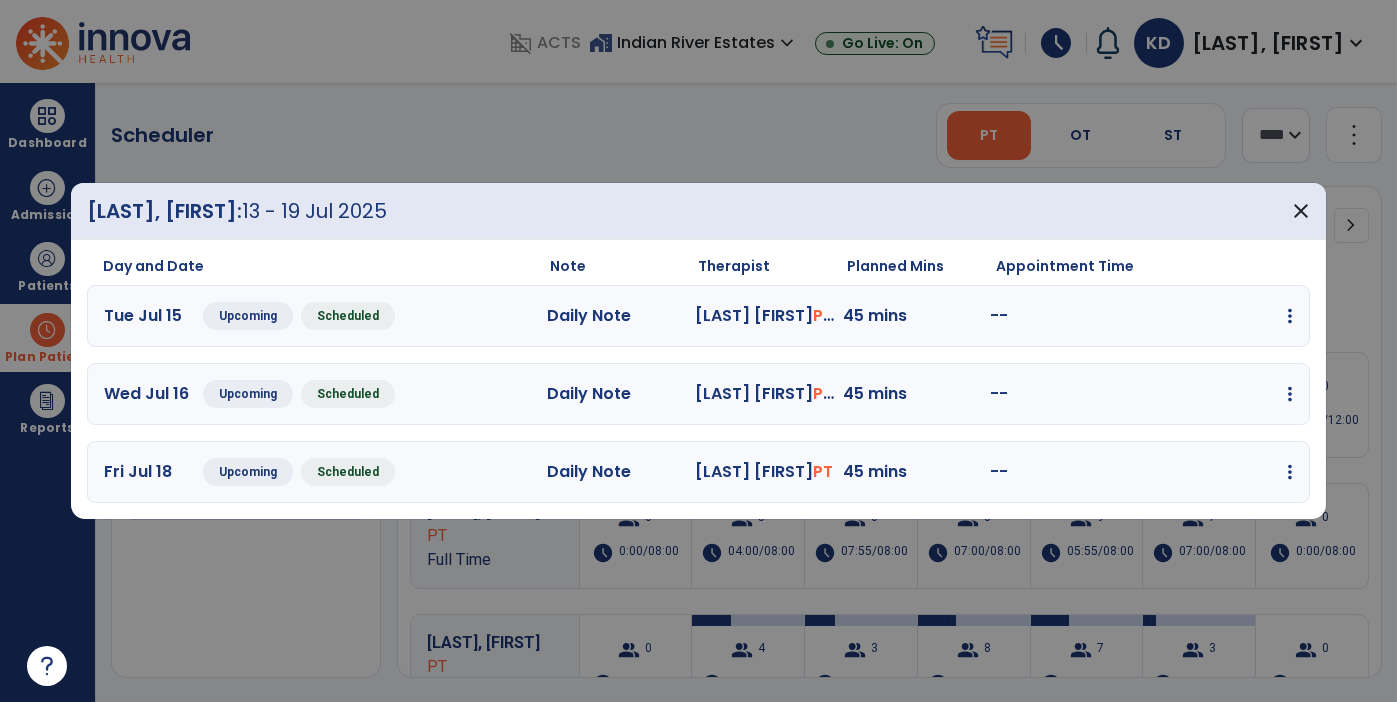 click at bounding box center [1290, 316] 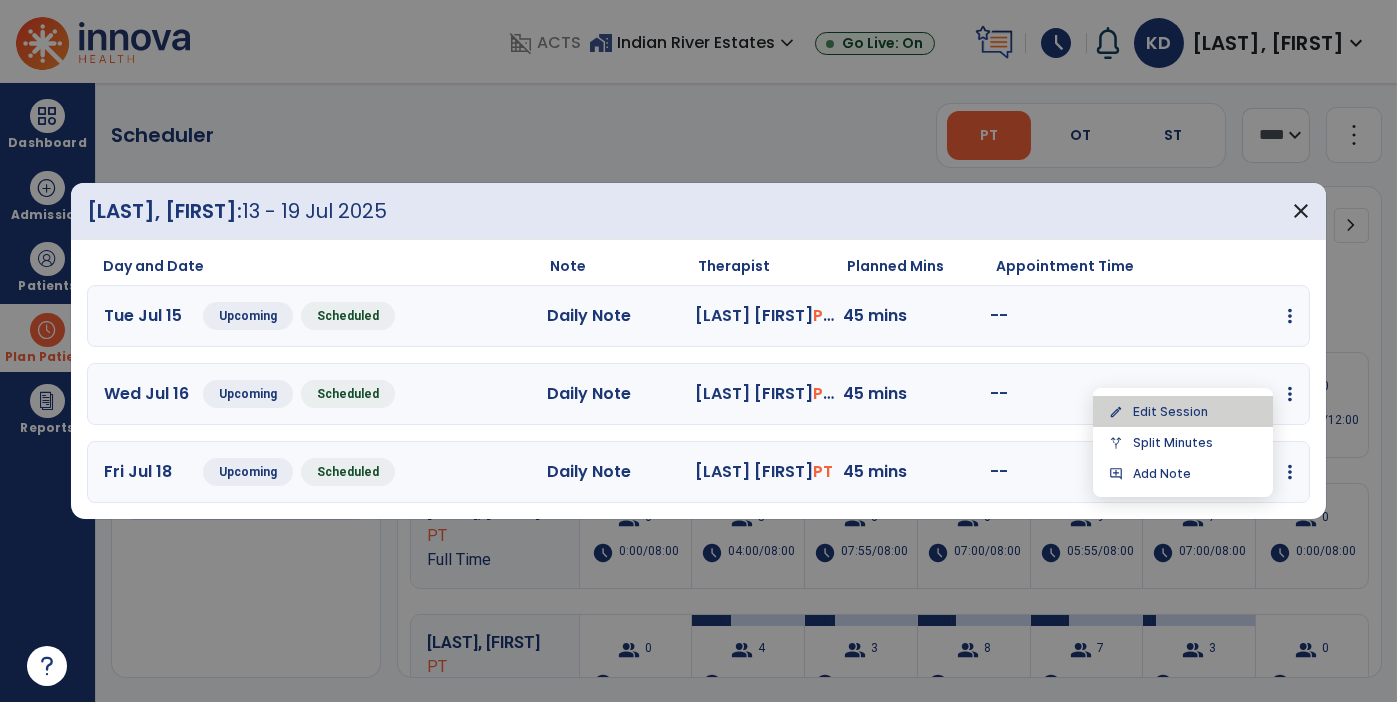 click on "edit   Edit Session" at bounding box center (1183, 411) 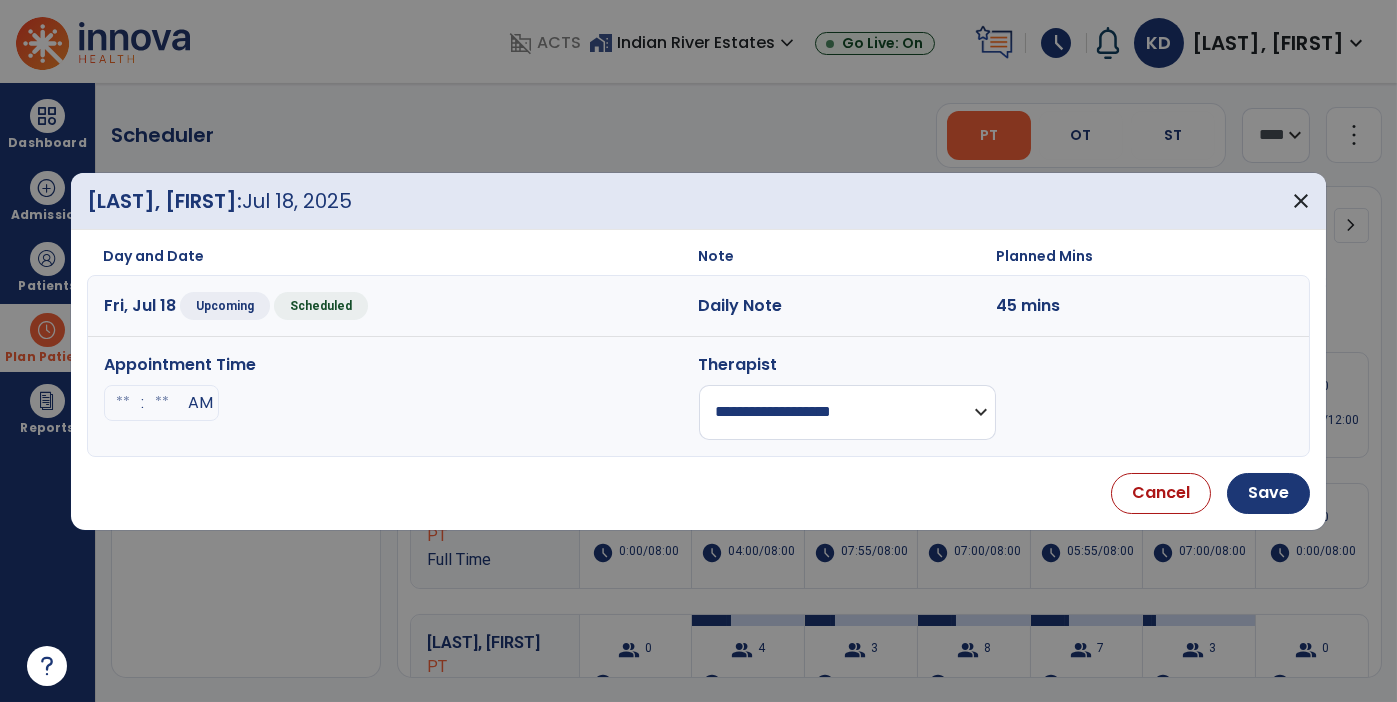 click on "**********" at bounding box center (847, 412) 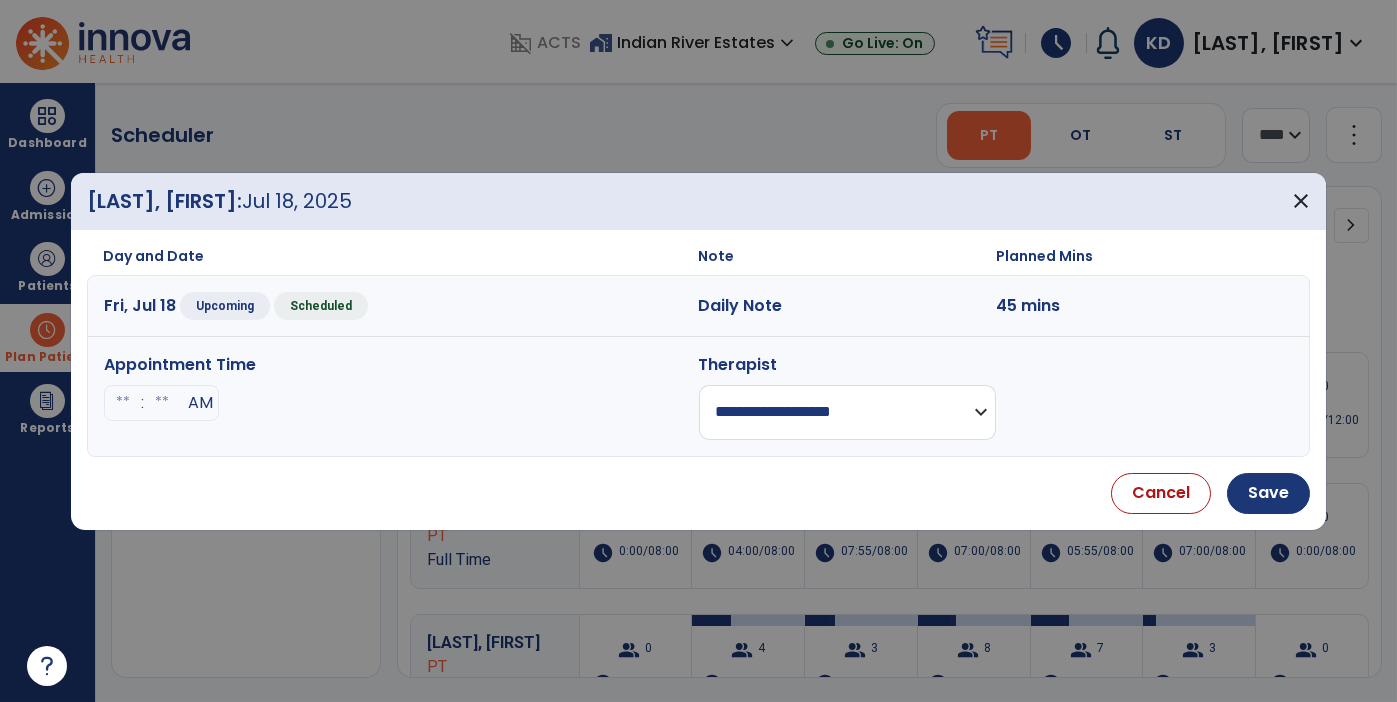 select on "**********" 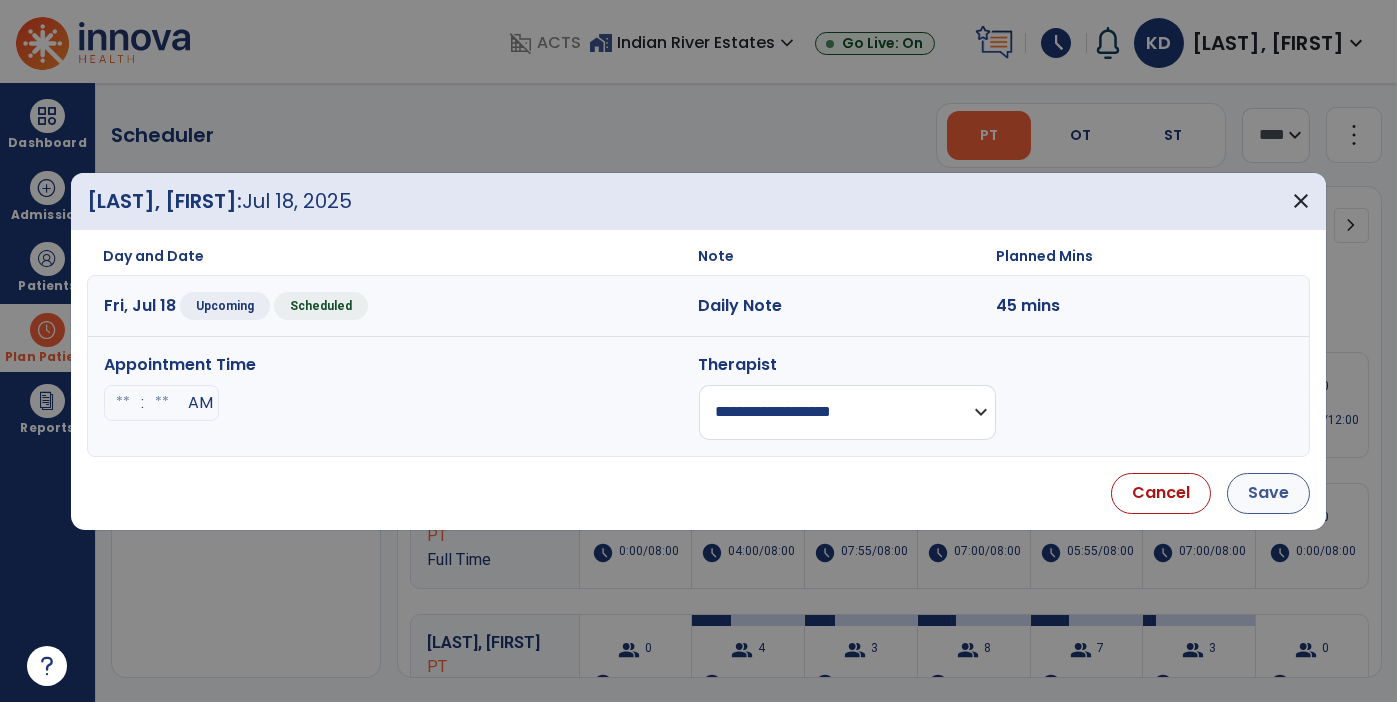 click on "Save" at bounding box center (1268, 493) 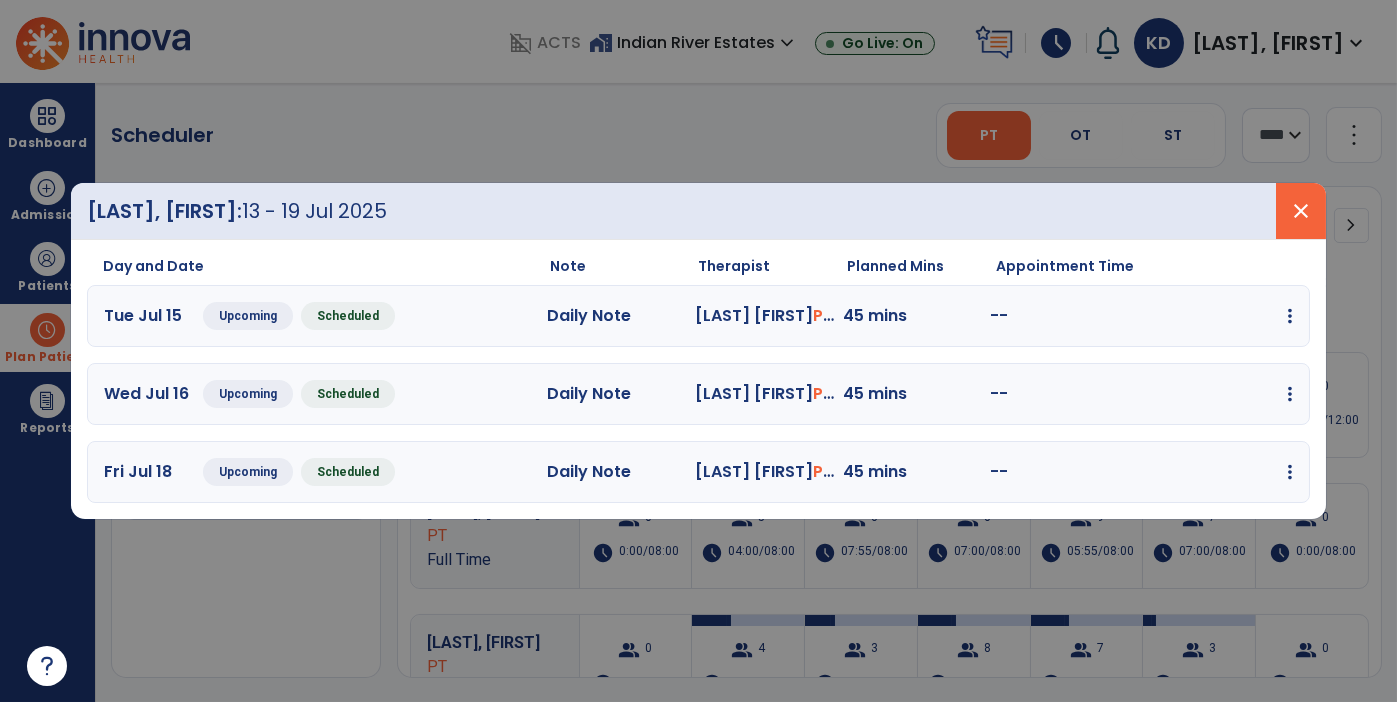 click on "close" at bounding box center [1301, 211] 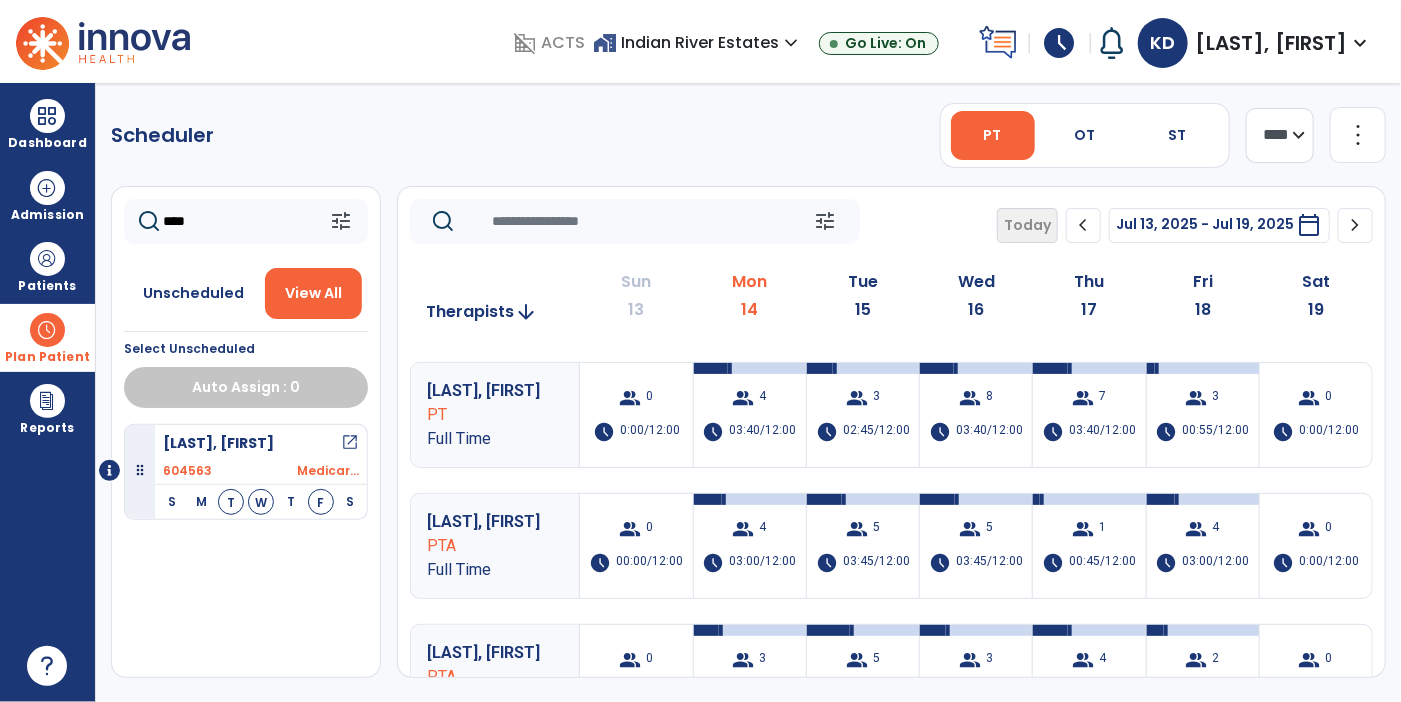 scroll, scrollTop: 251, scrollLeft: 0, axis: vertical 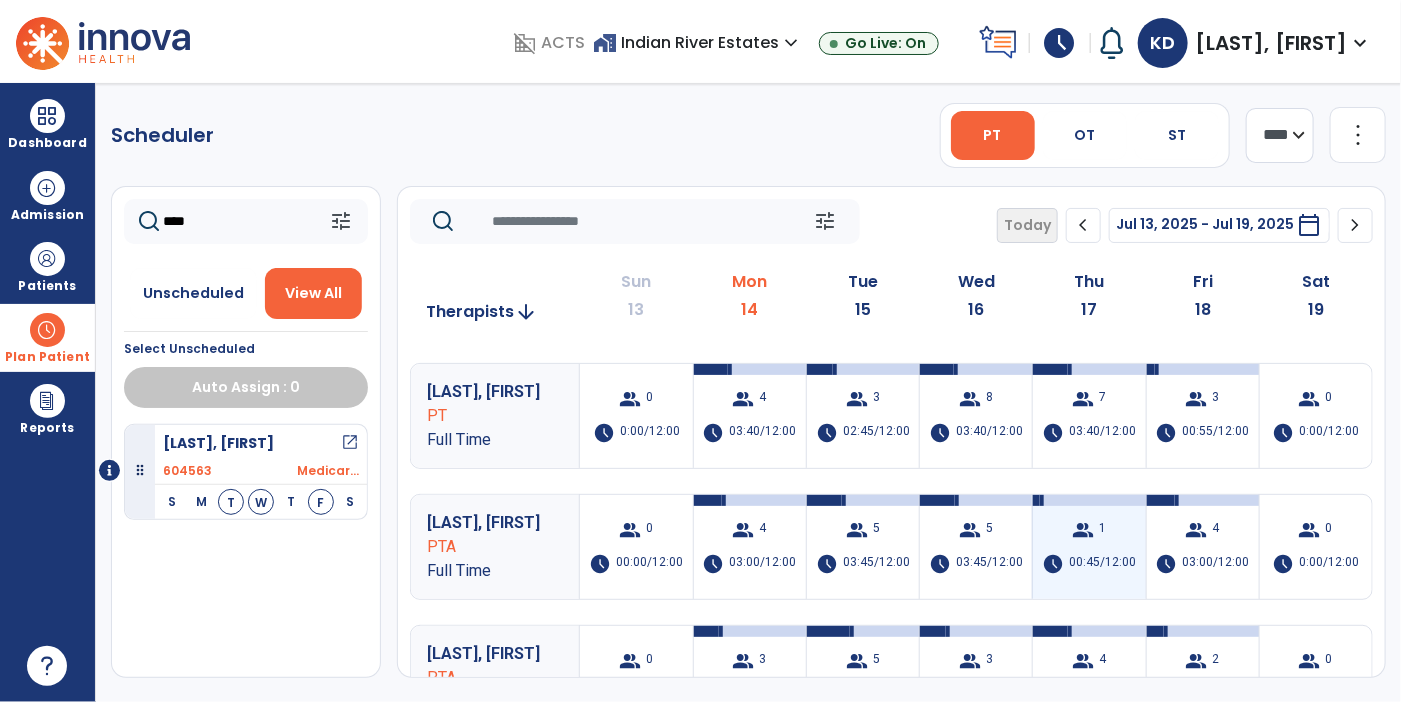 click on "group 1 schedule [TIME]/[TIME]" at bounding box center (1089, 547) 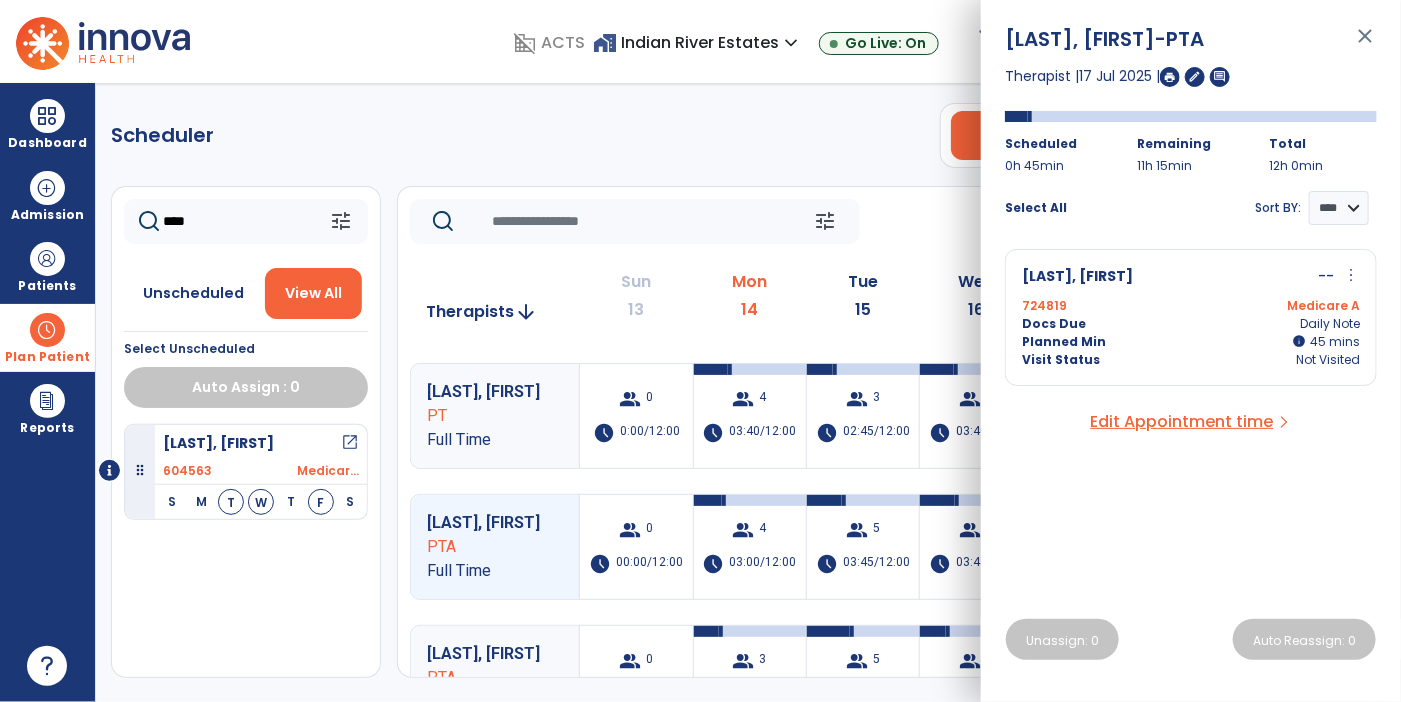 click on "close" at bounding box center [1365, 45] 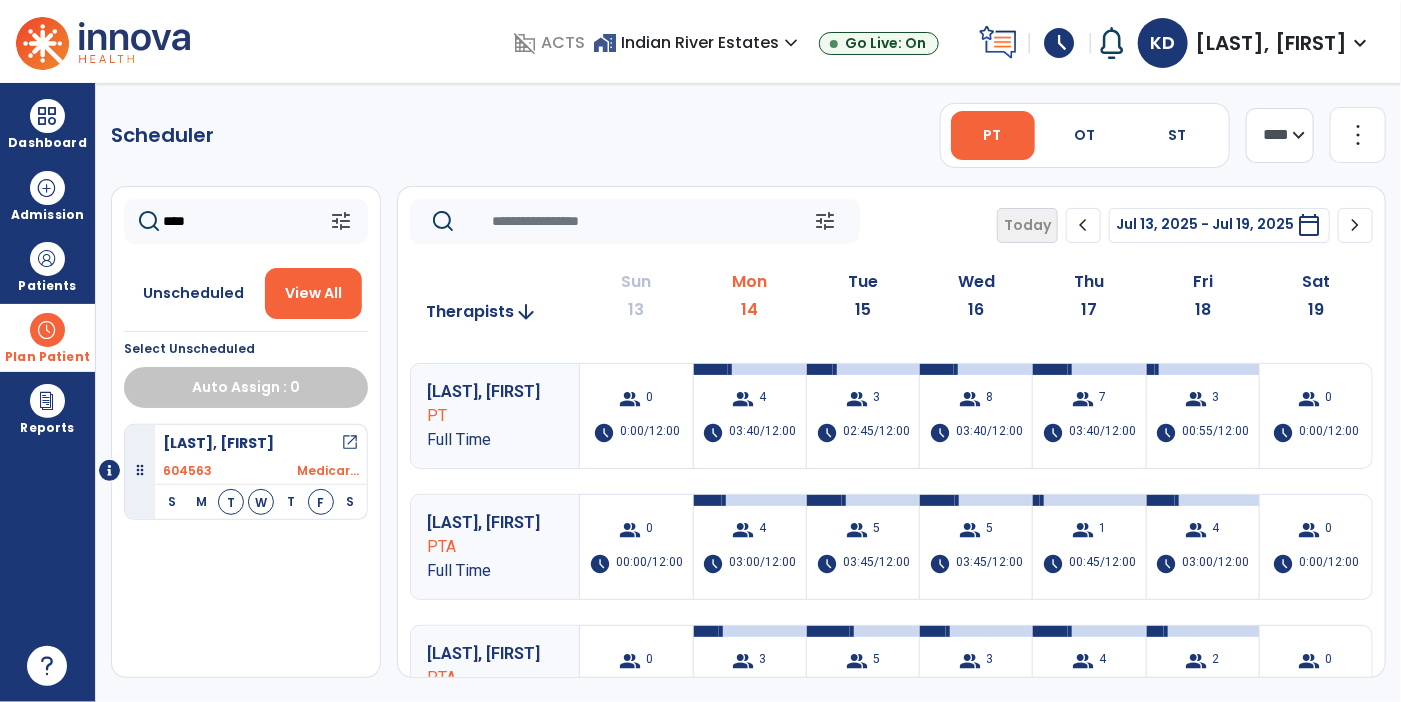 click on "****" 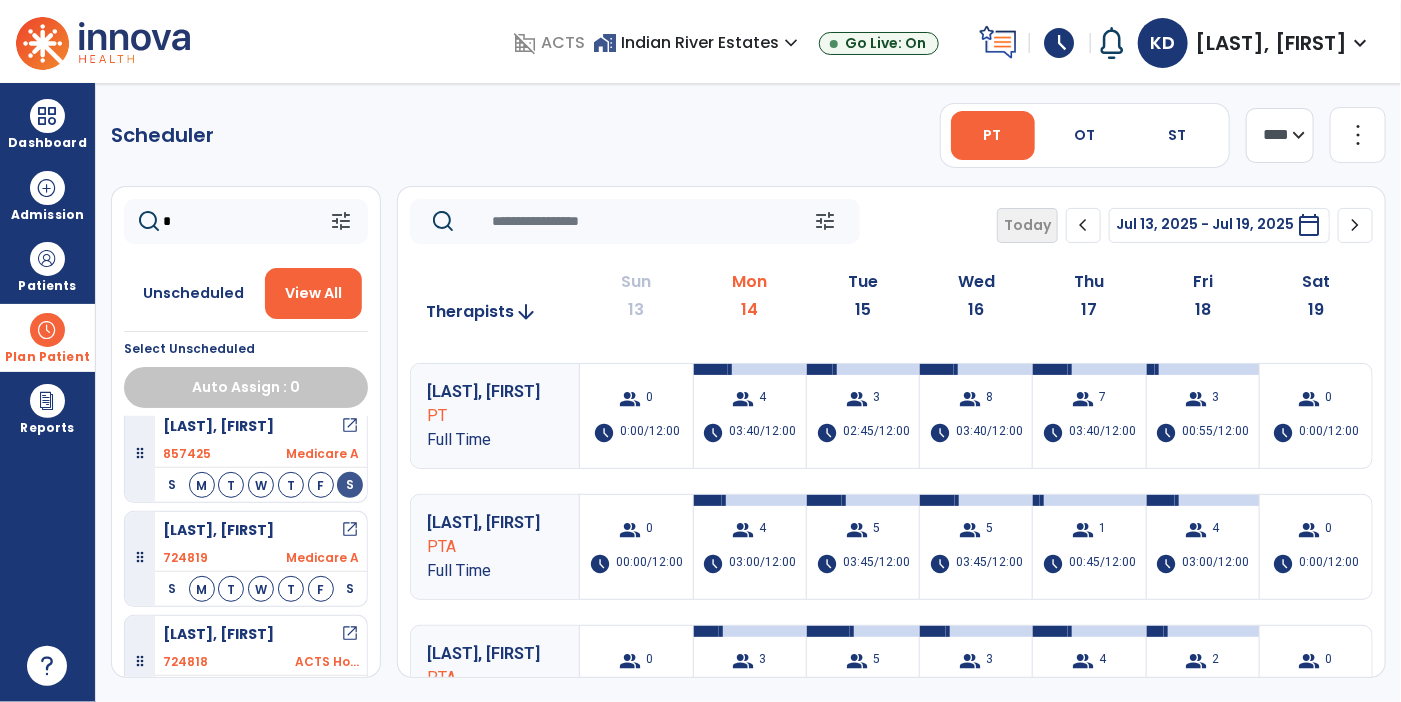 scroll, scrollTop: 967, scrollLeft: 0, axis: vertical 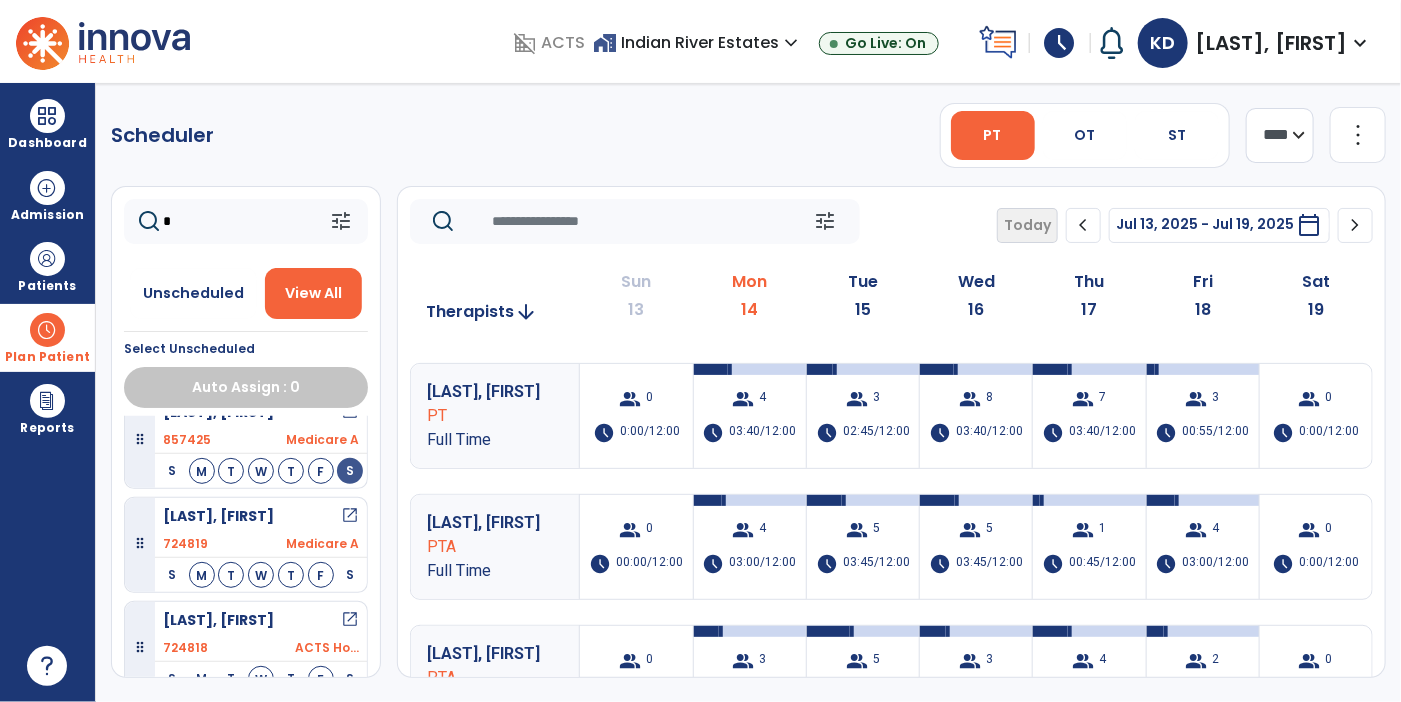 type on "*" 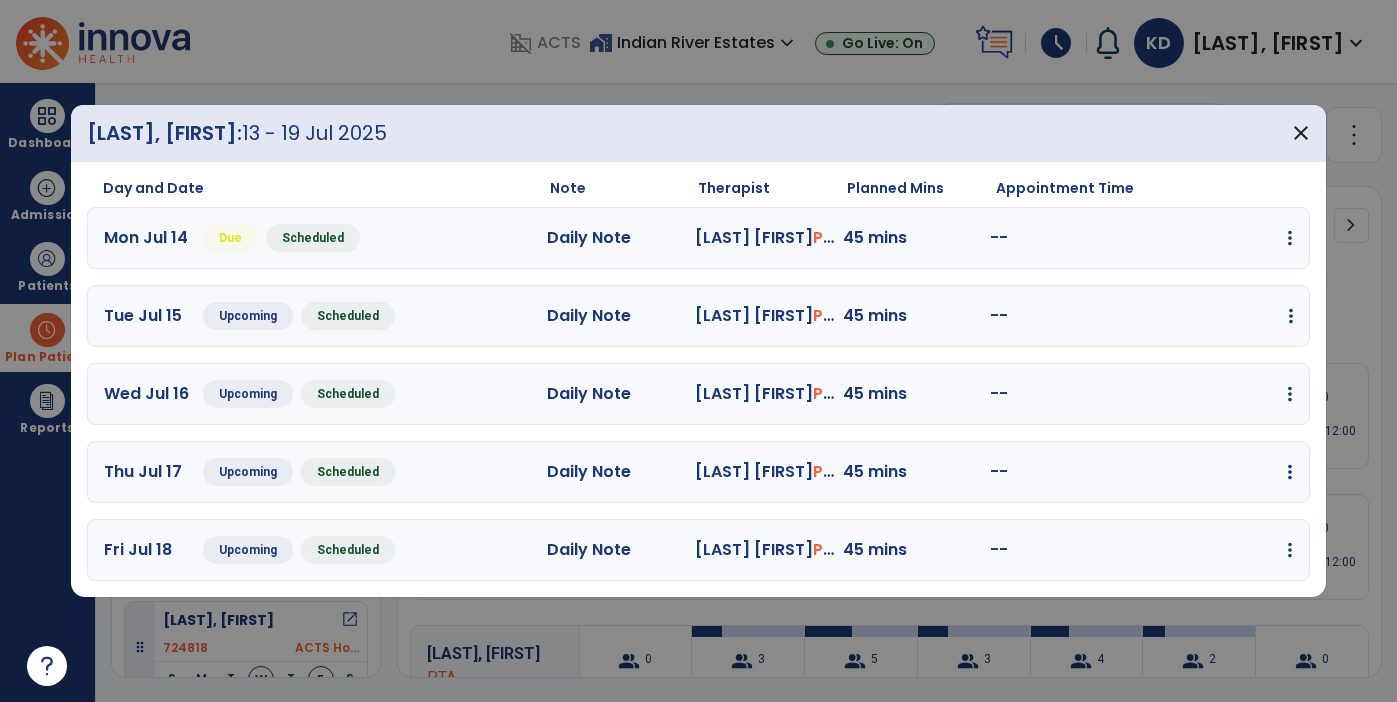 click at bounding box center (1290, 238) 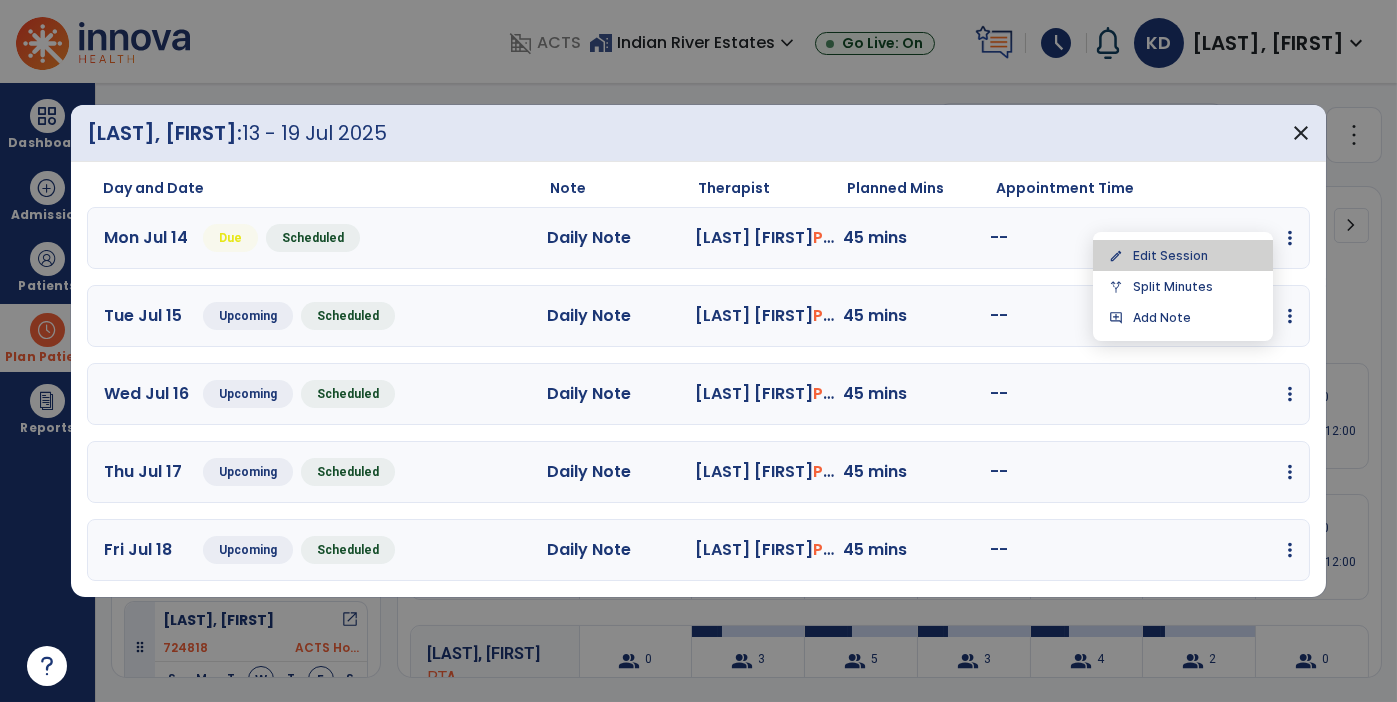 click on "edit   Edit Session" at bounding box center [1183, 255] 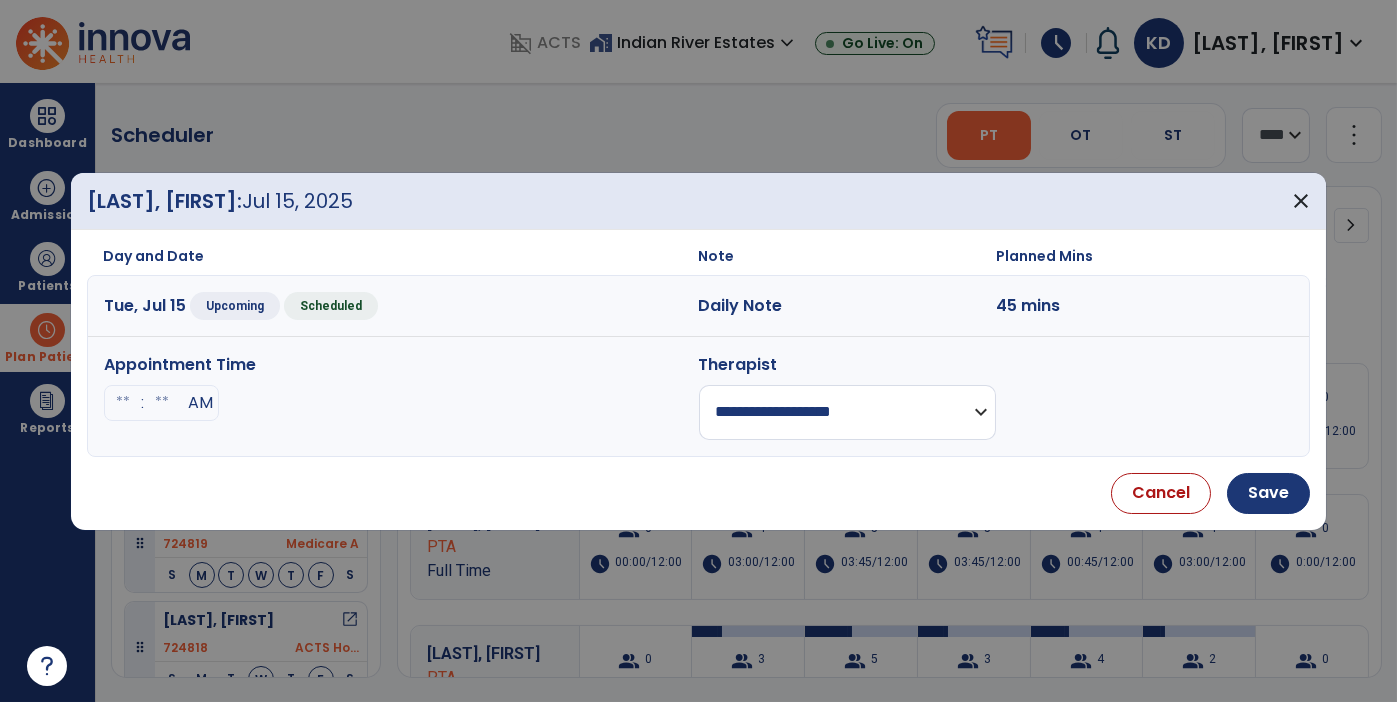 click on "**********" at bounding box center (847, 412) 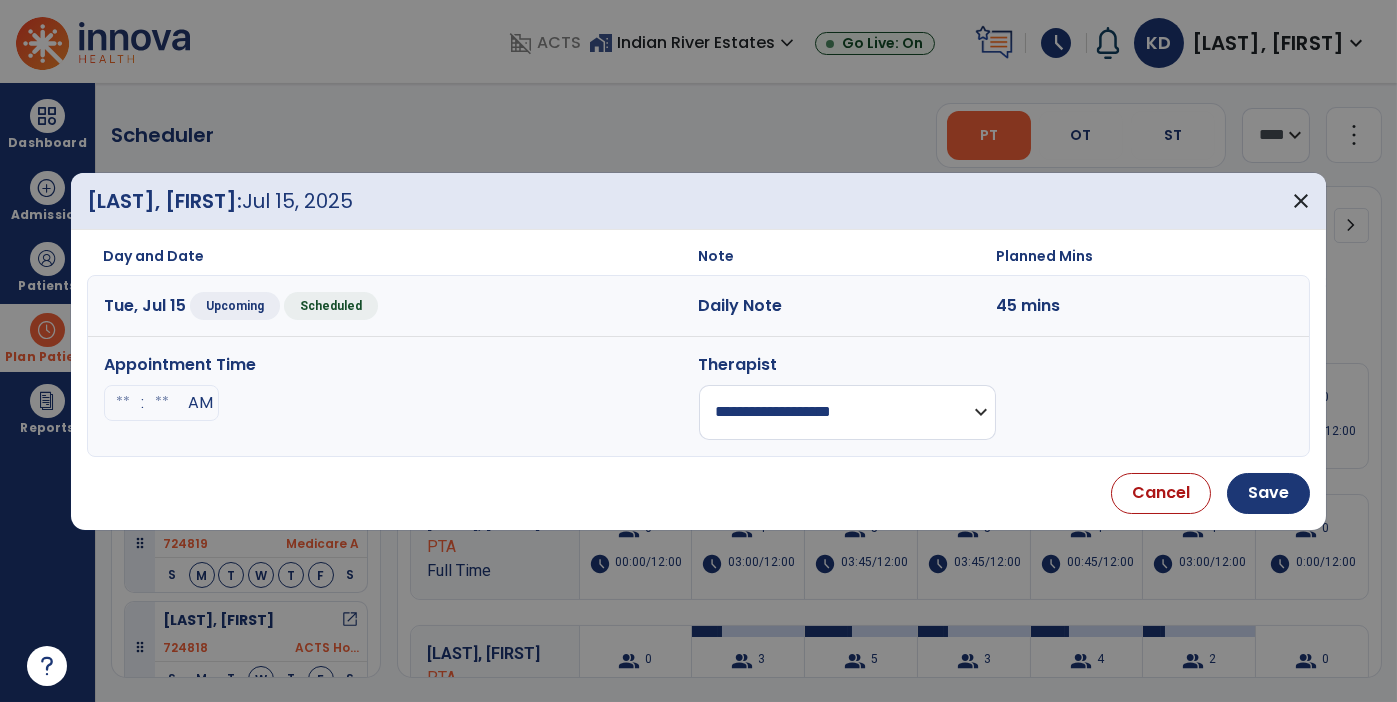 select on "**********" 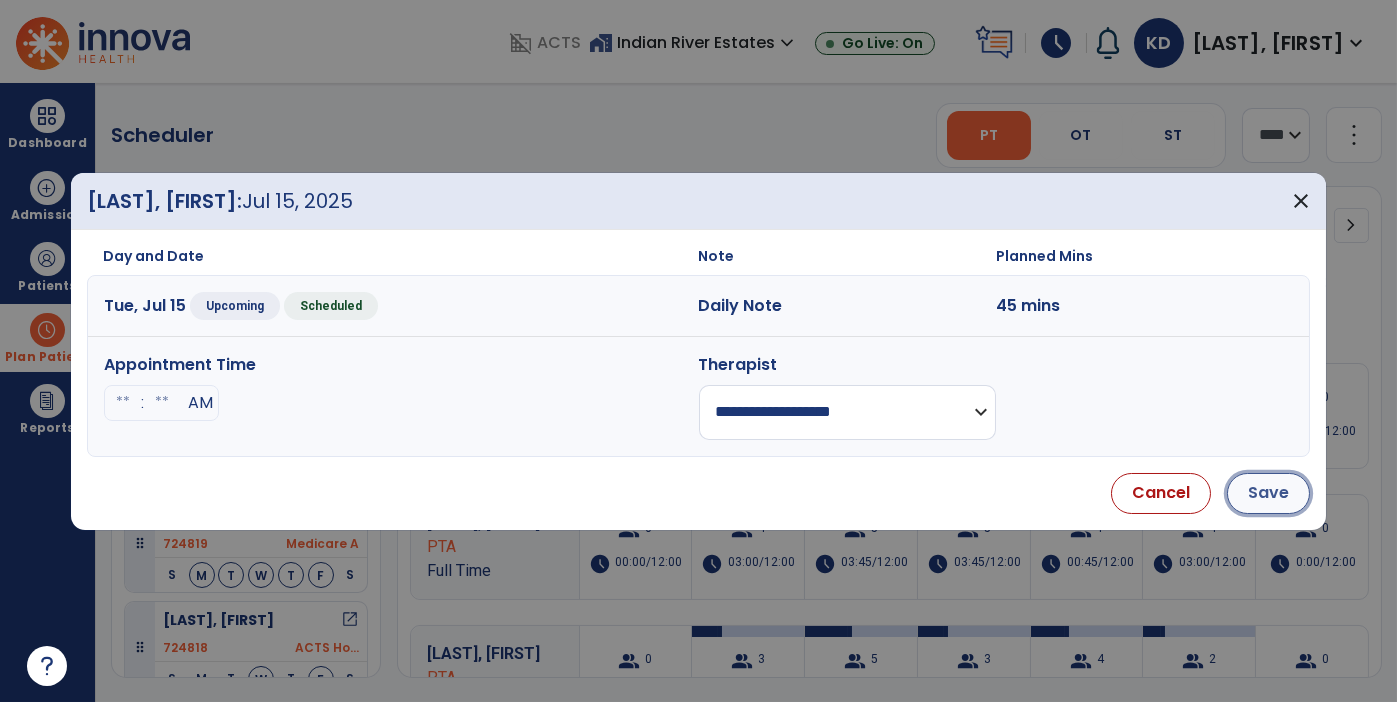 click on "Save" at bounding box center (1268, 493) 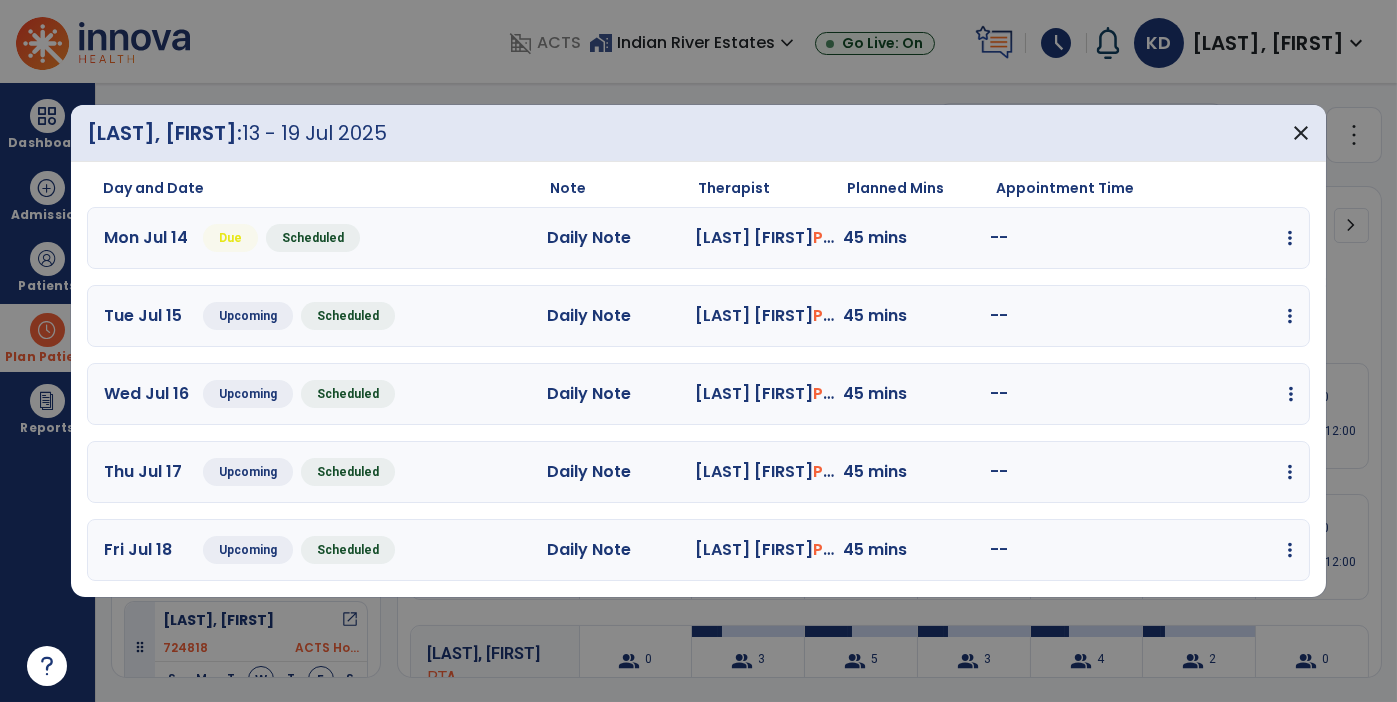 click at bounding box center (1290, 238) 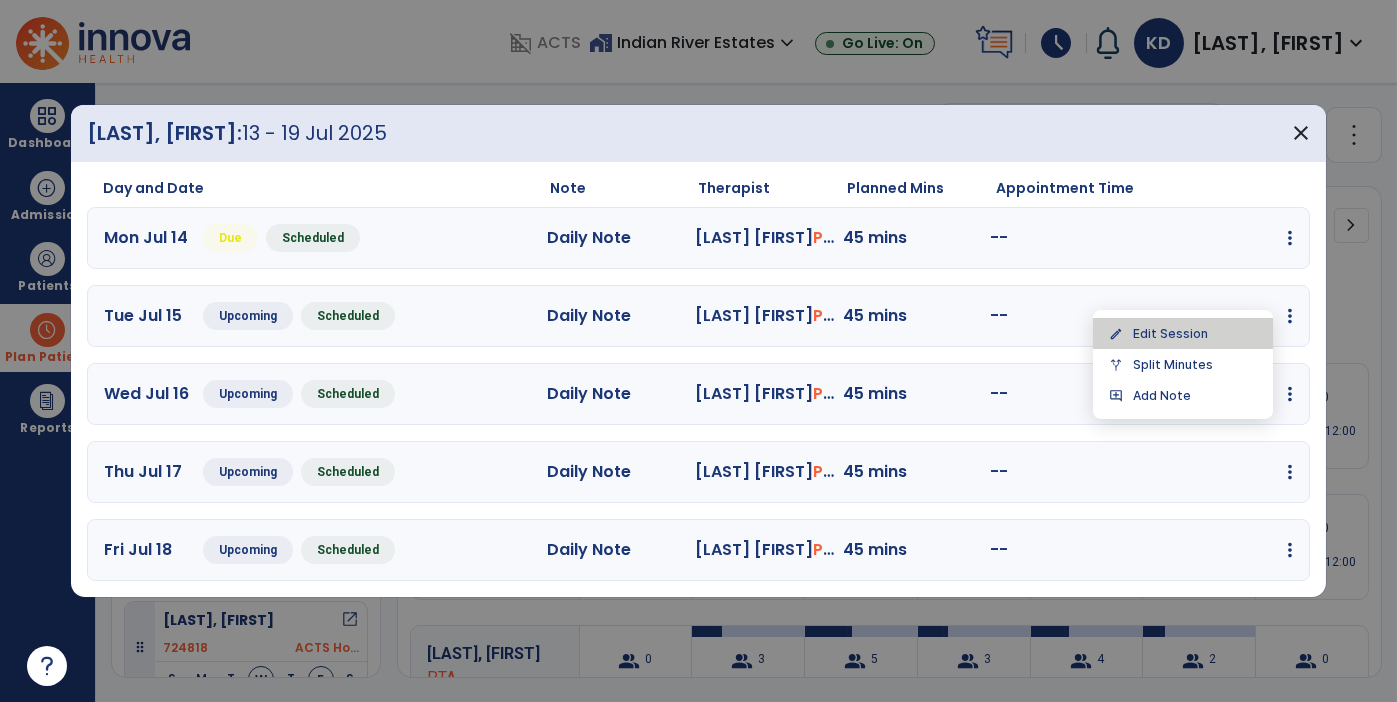 click on "edit   Edit Session" at bounding box center [1183, 333] 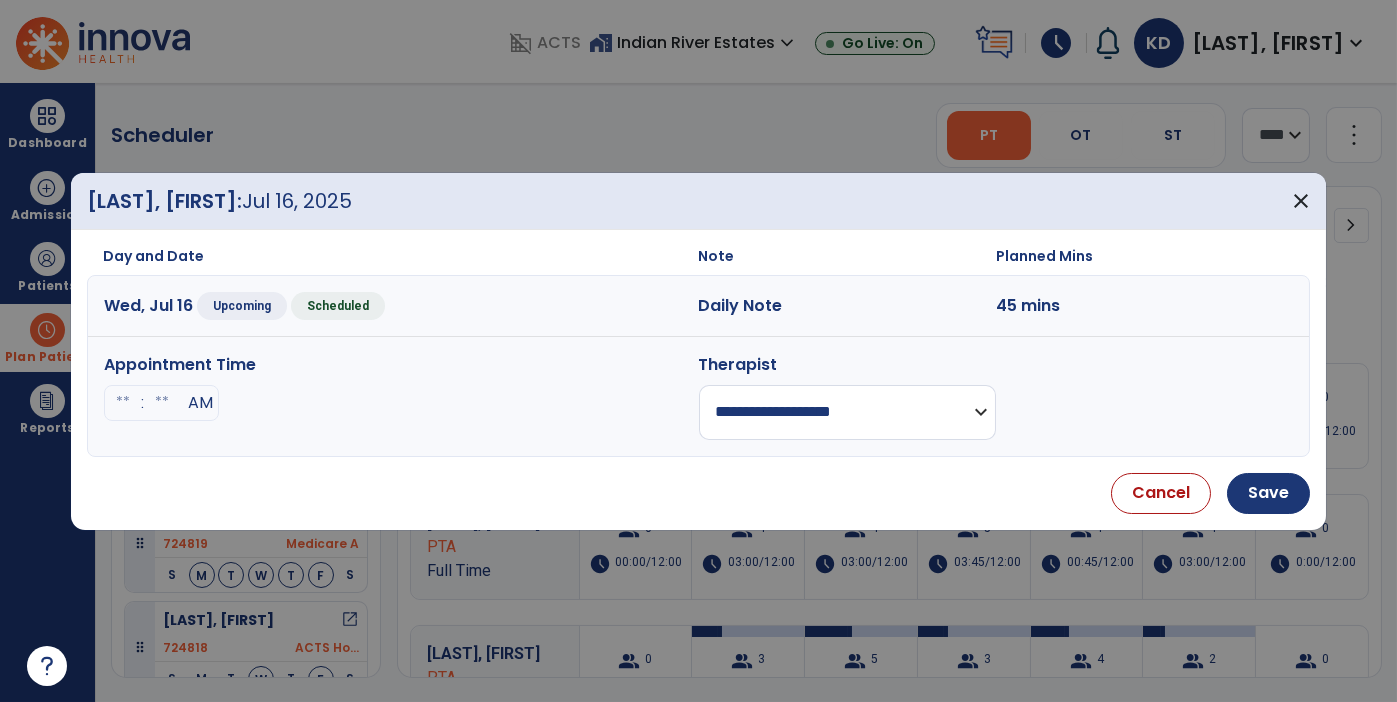click on "**********" at bounding box center [847, 412] 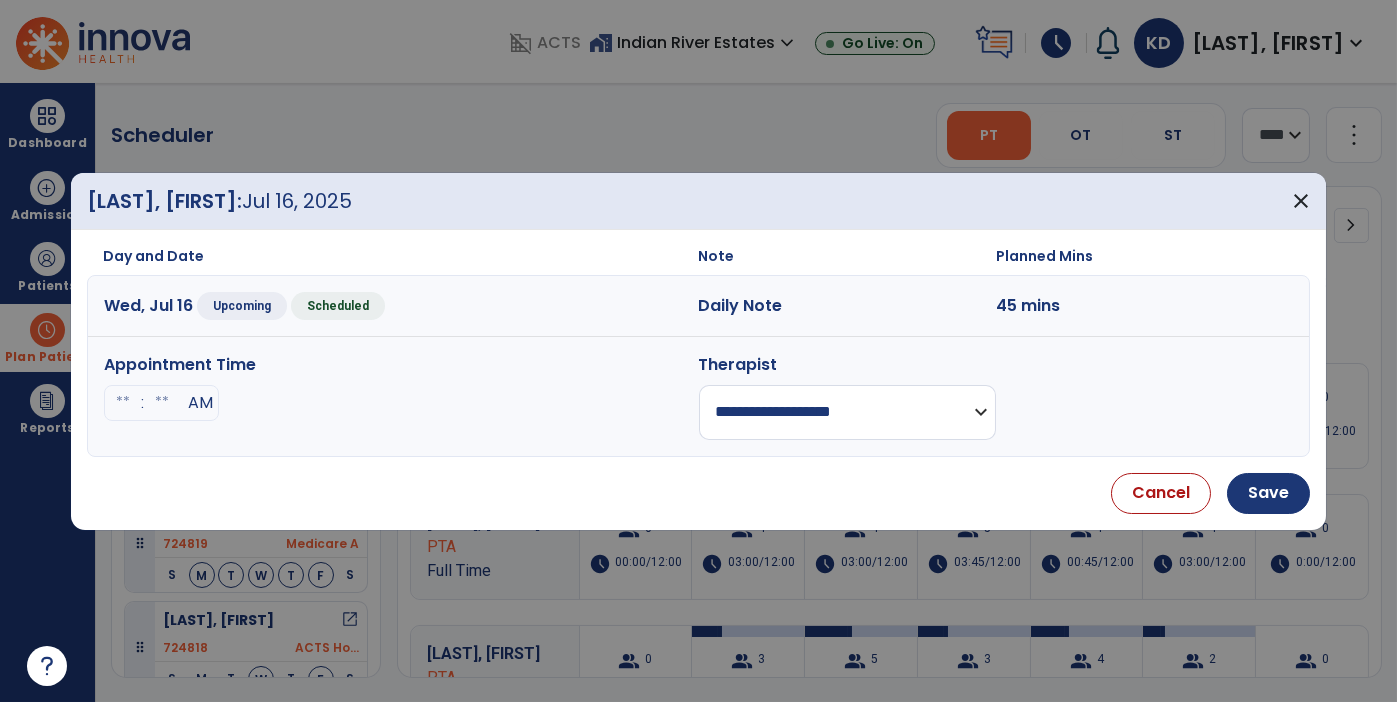 select on "**********" 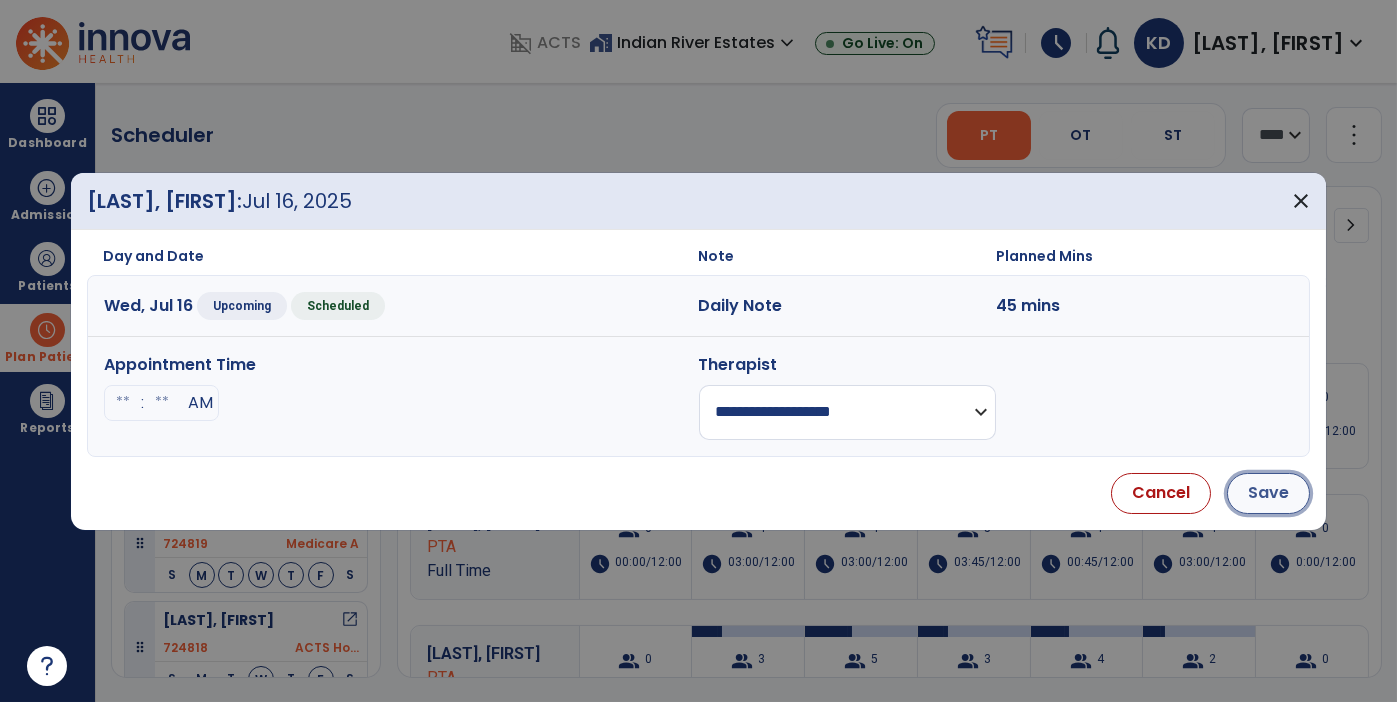 click on "Save" at bounding box center (1268, 493) 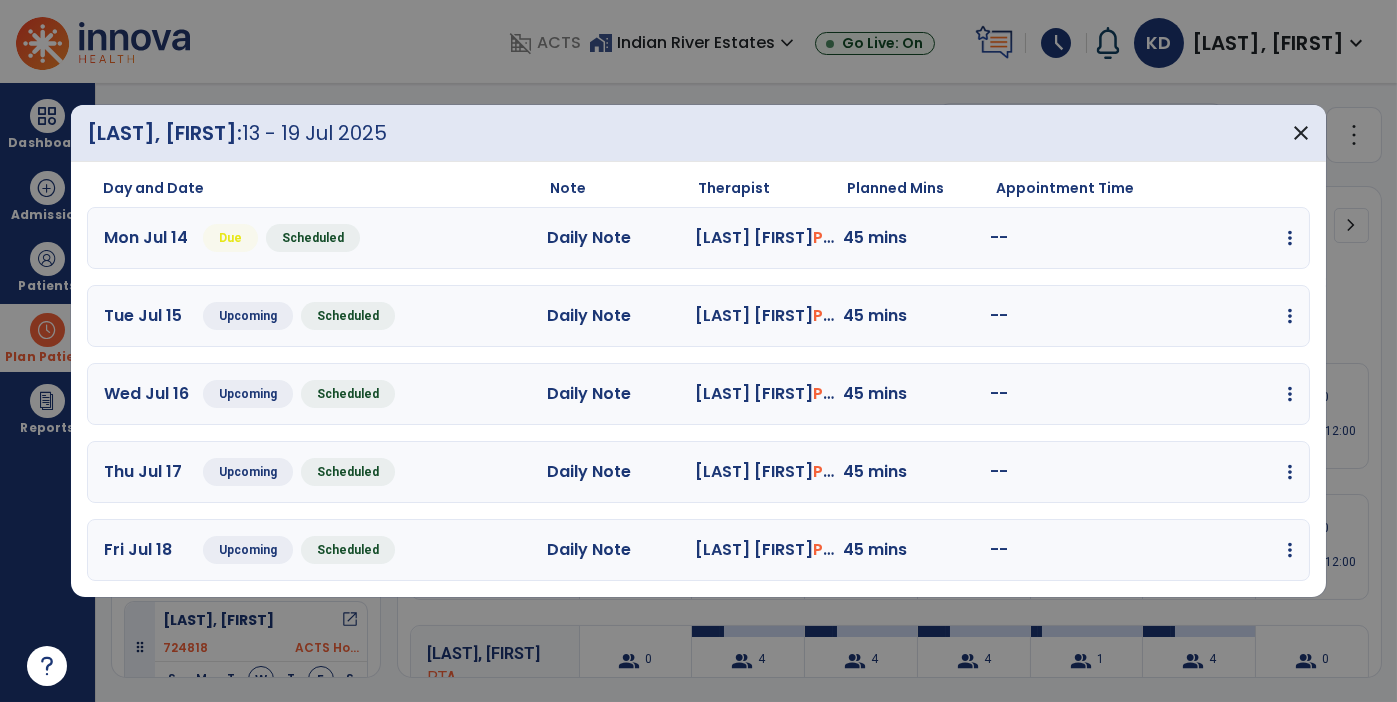 click at bounding box center (1290, 238) 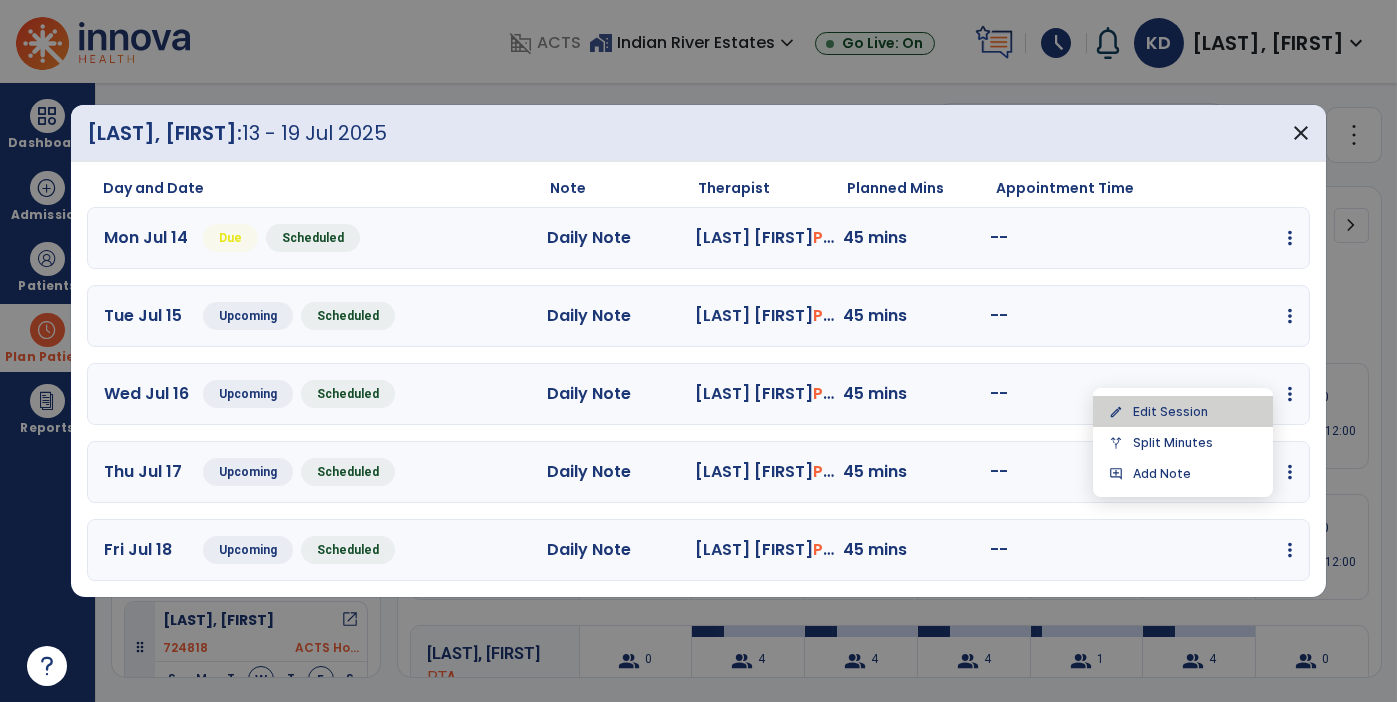 click on "edit   Edit Session" at bounding box center (1183, 411) 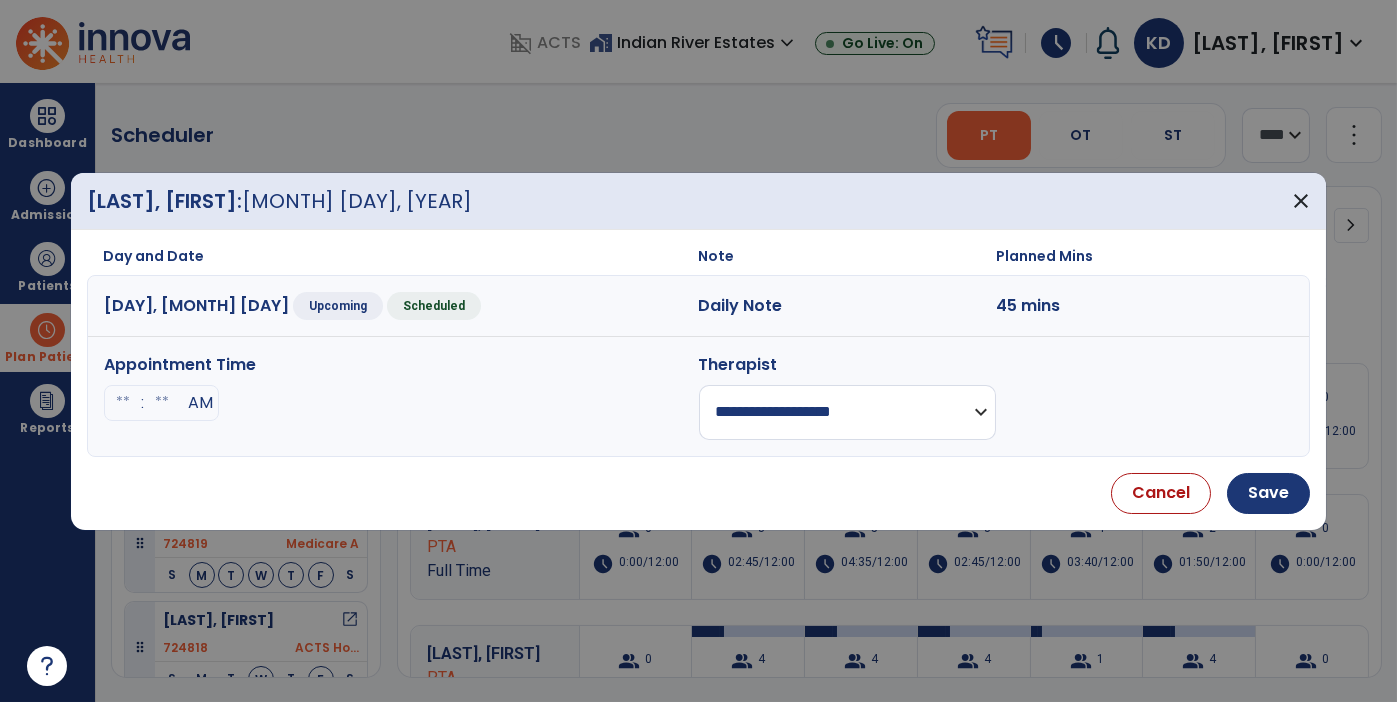 click on "**********" at bounding box center [847, 412] 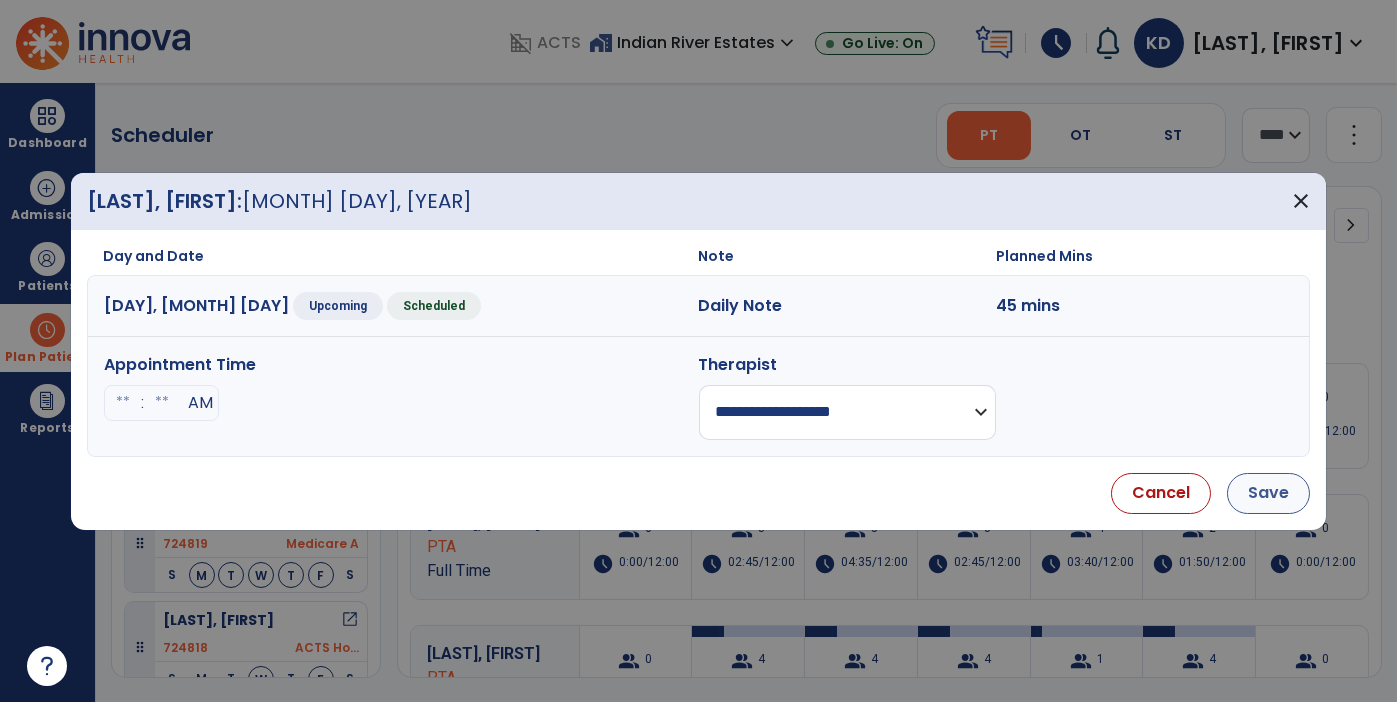 click on "Save" at bounding box center (1268, 493) 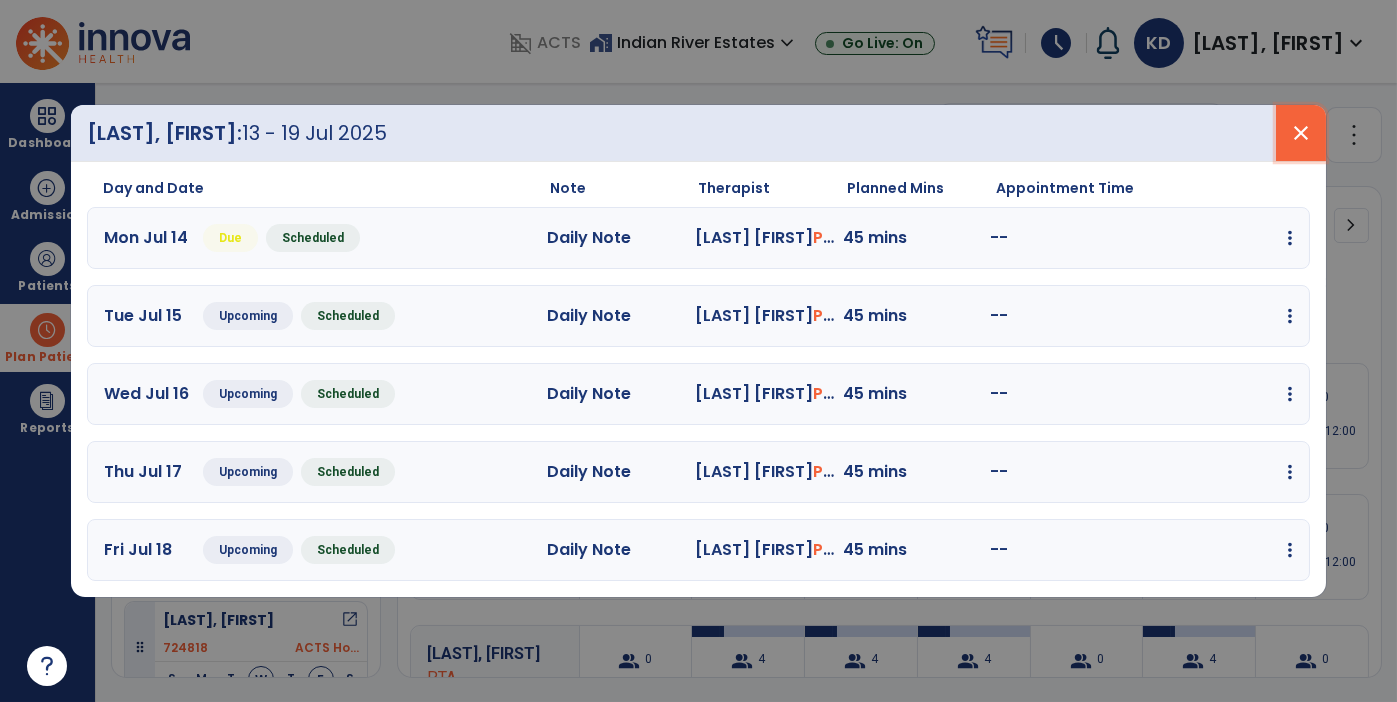click on "close" at bounding box center (1301, 133) 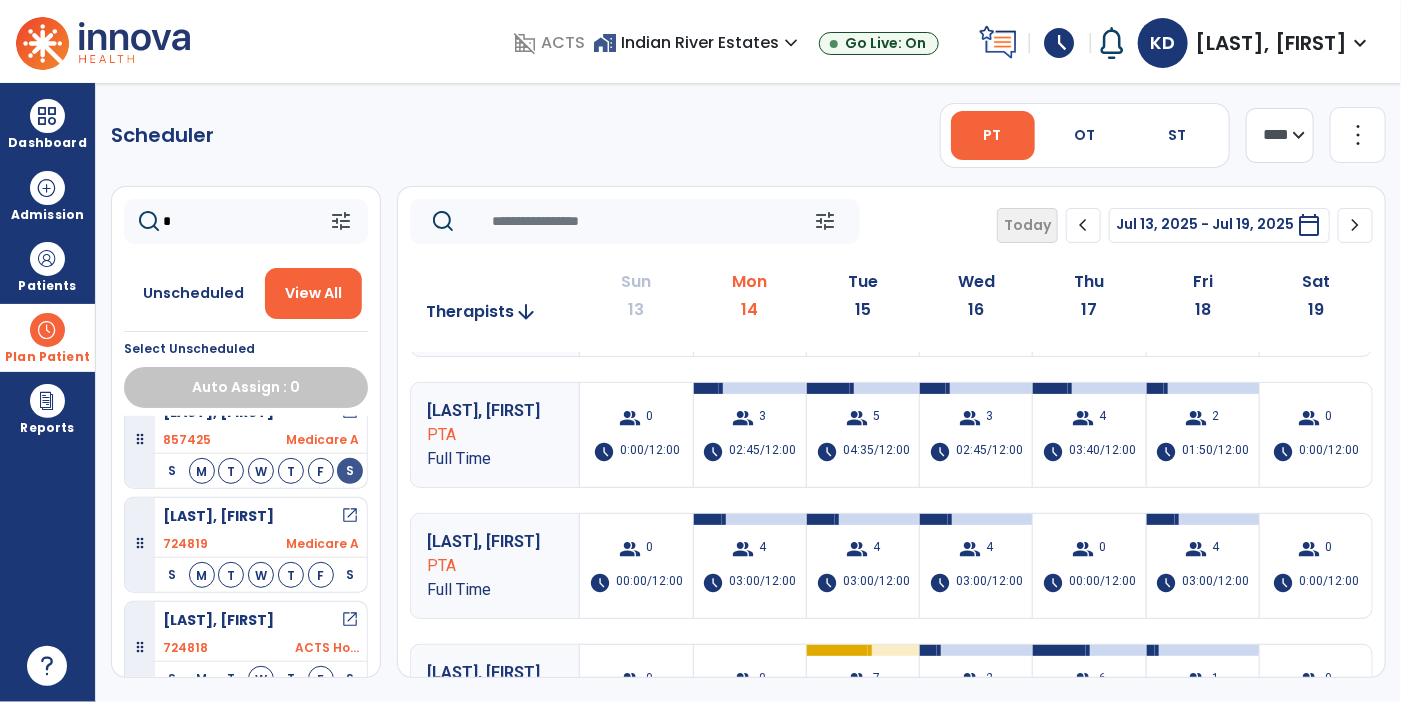 scroll, scrollTop: 364, scrollLeft: 0, axis: vertical 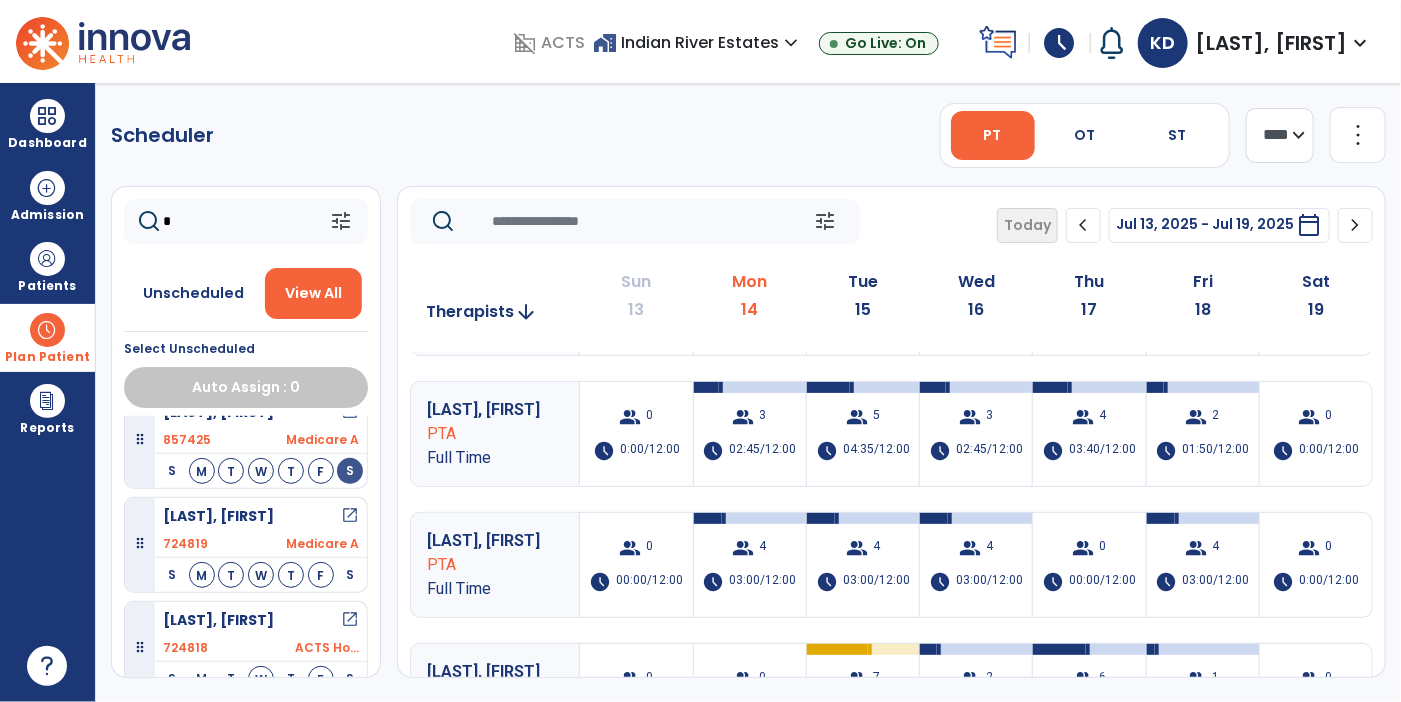 click on "*" 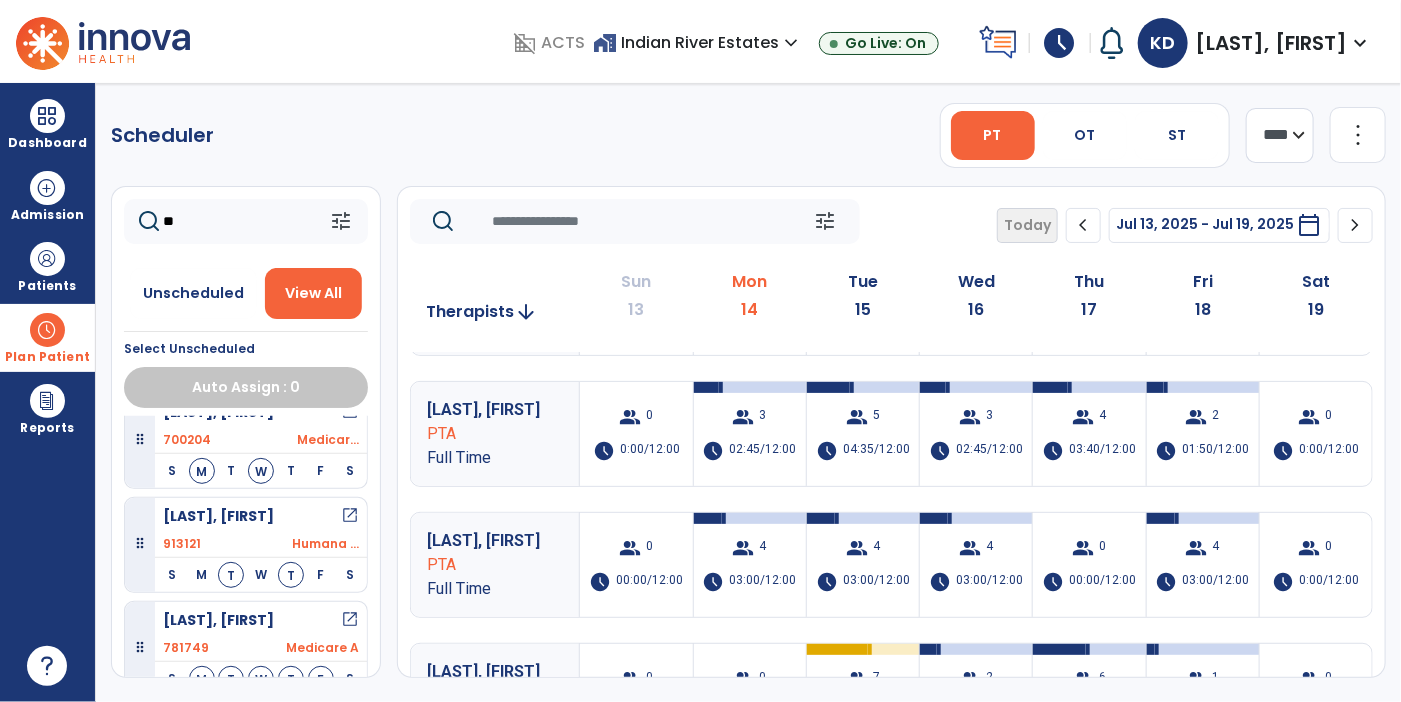 scroll, scrollTop: 0, scrollLeft: 0, axis: both 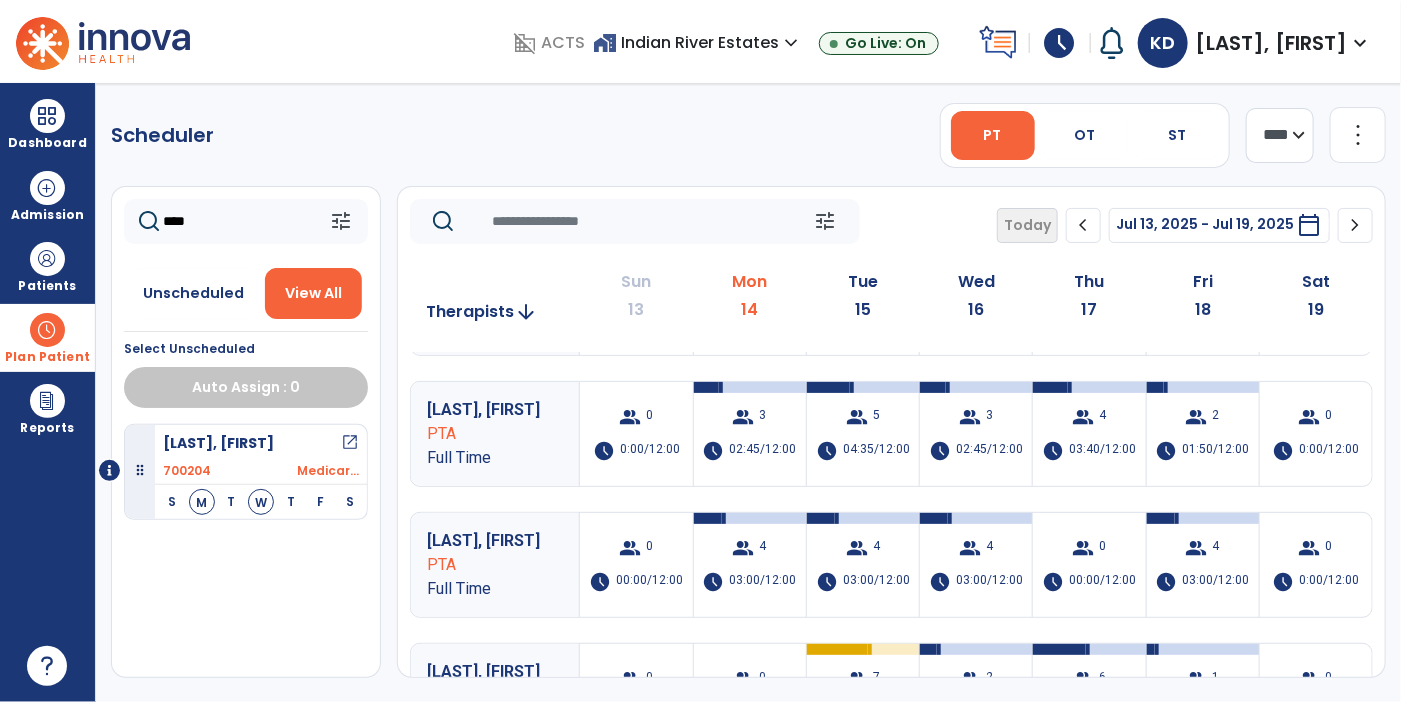 type on "****" 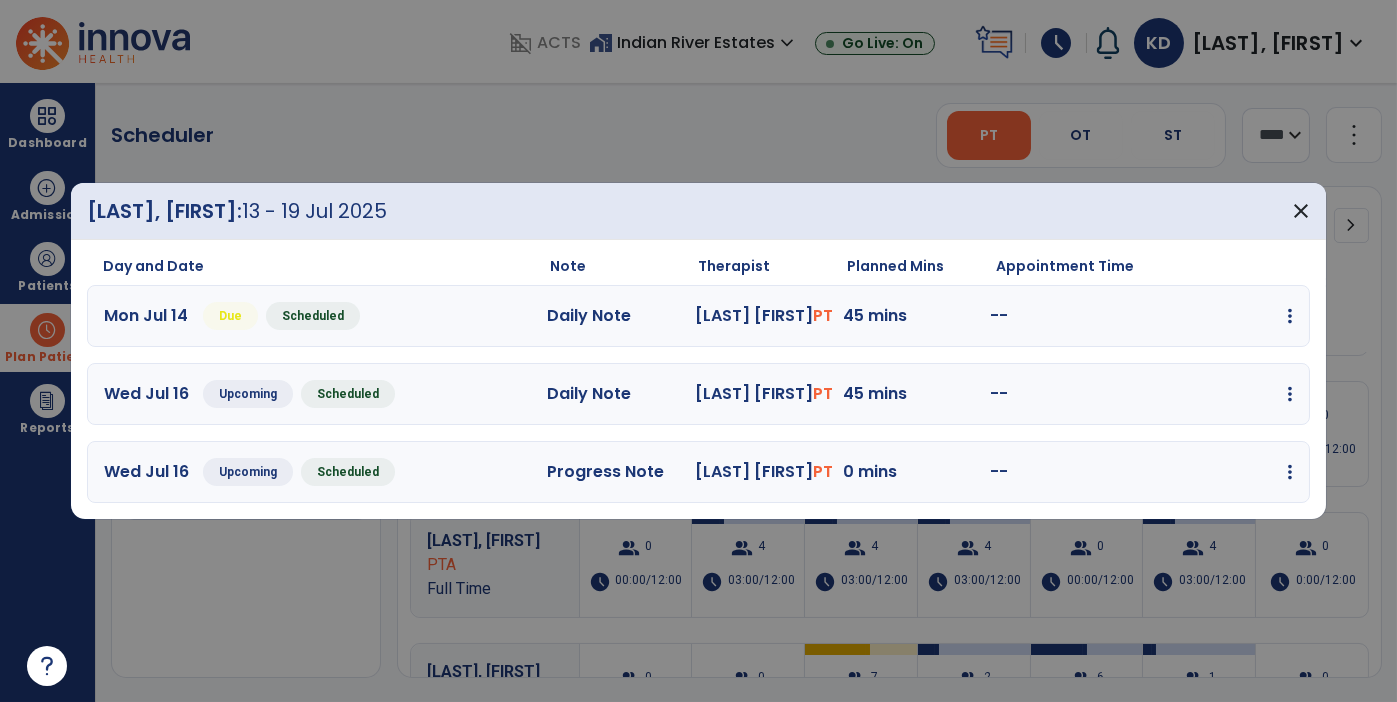 click at bounding box center [1290, 316] 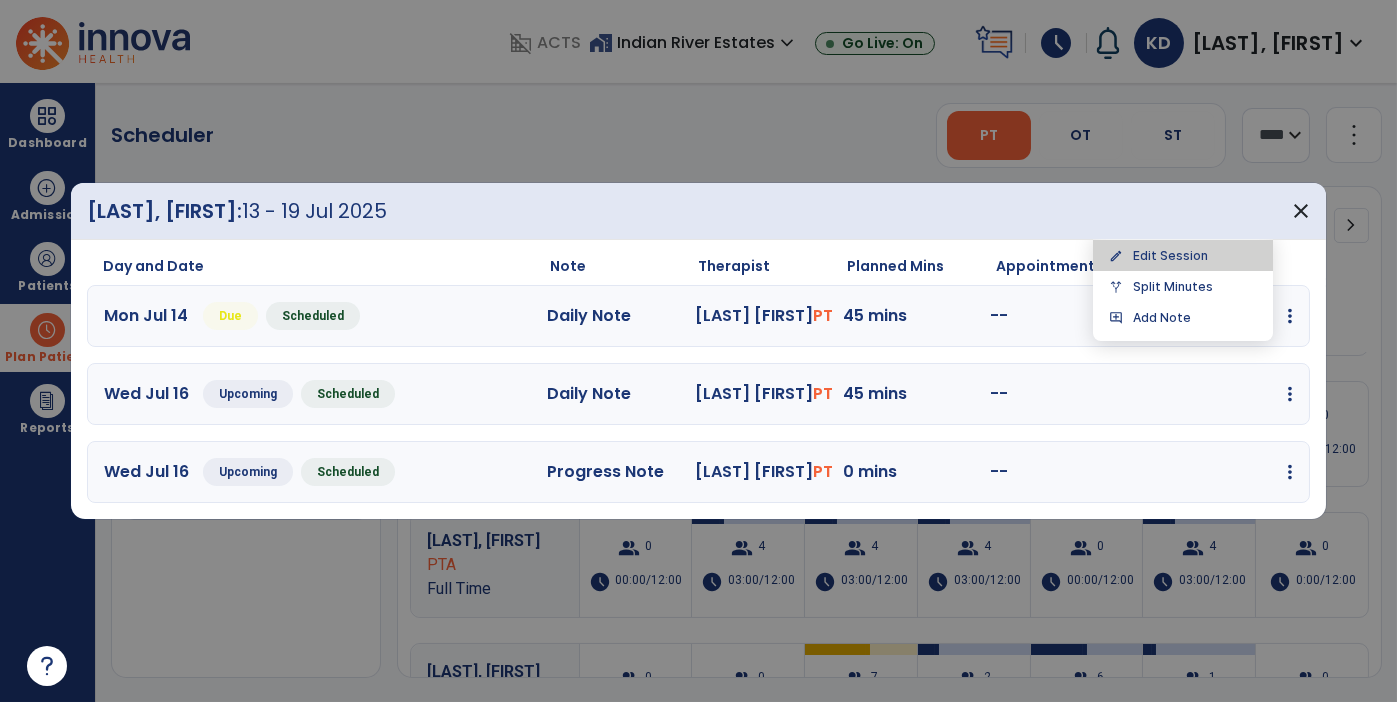 click on "edit   Edit Session" at bounding box center [1183, 255] 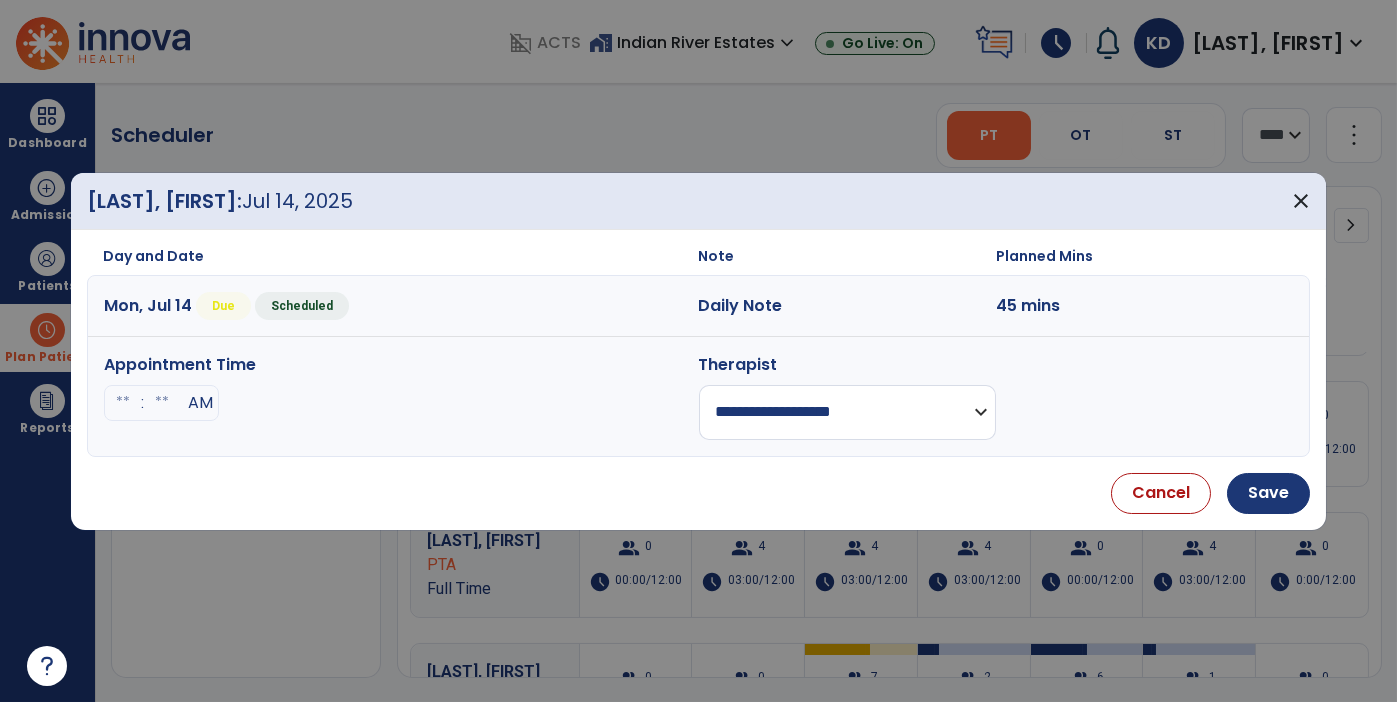 click on "**********" at bounding box center (847, 412) 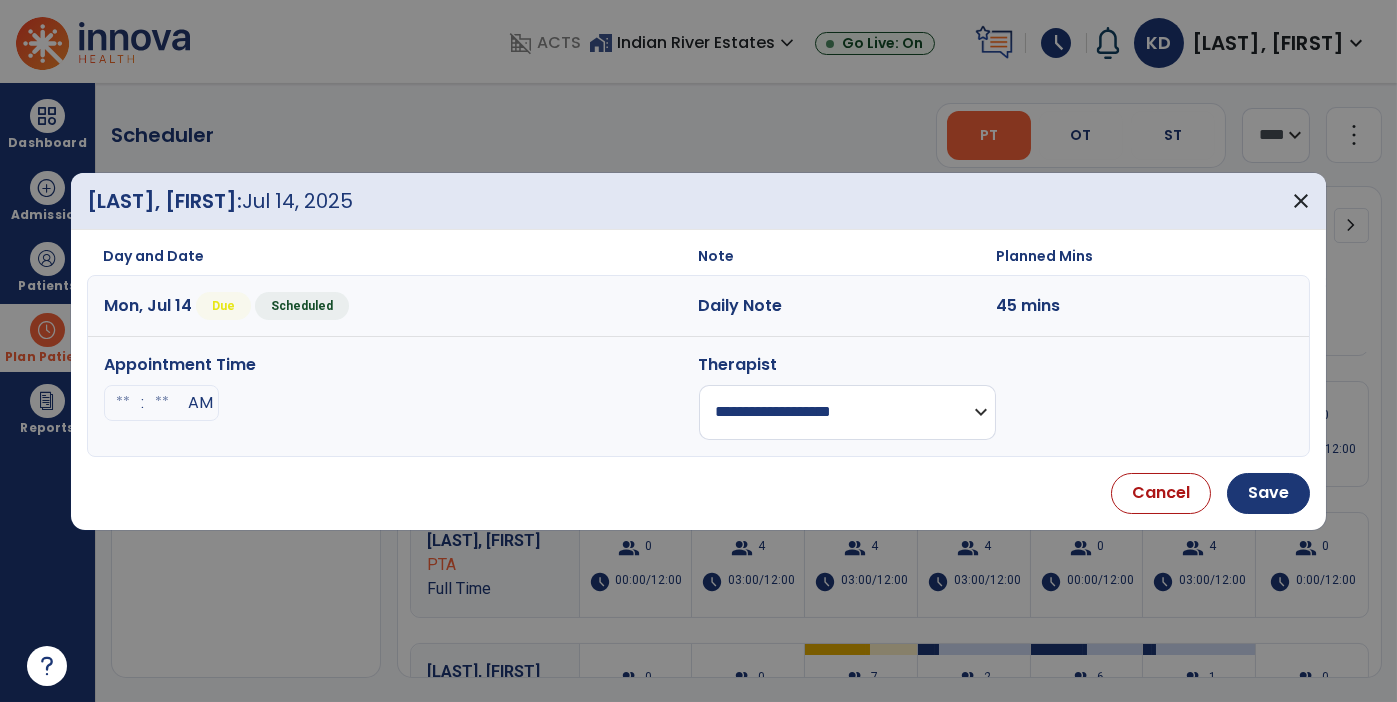 select on "**********" 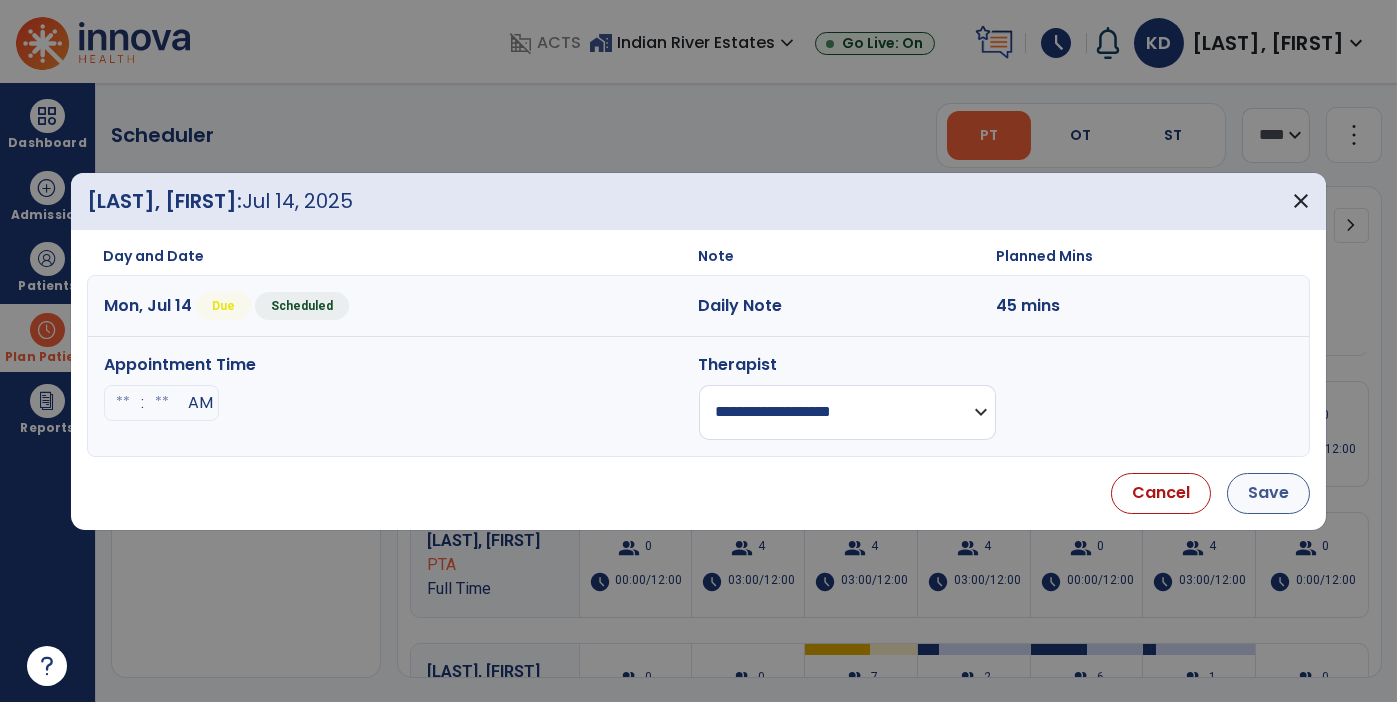click on "Save" at bounding box center (1268, 493) 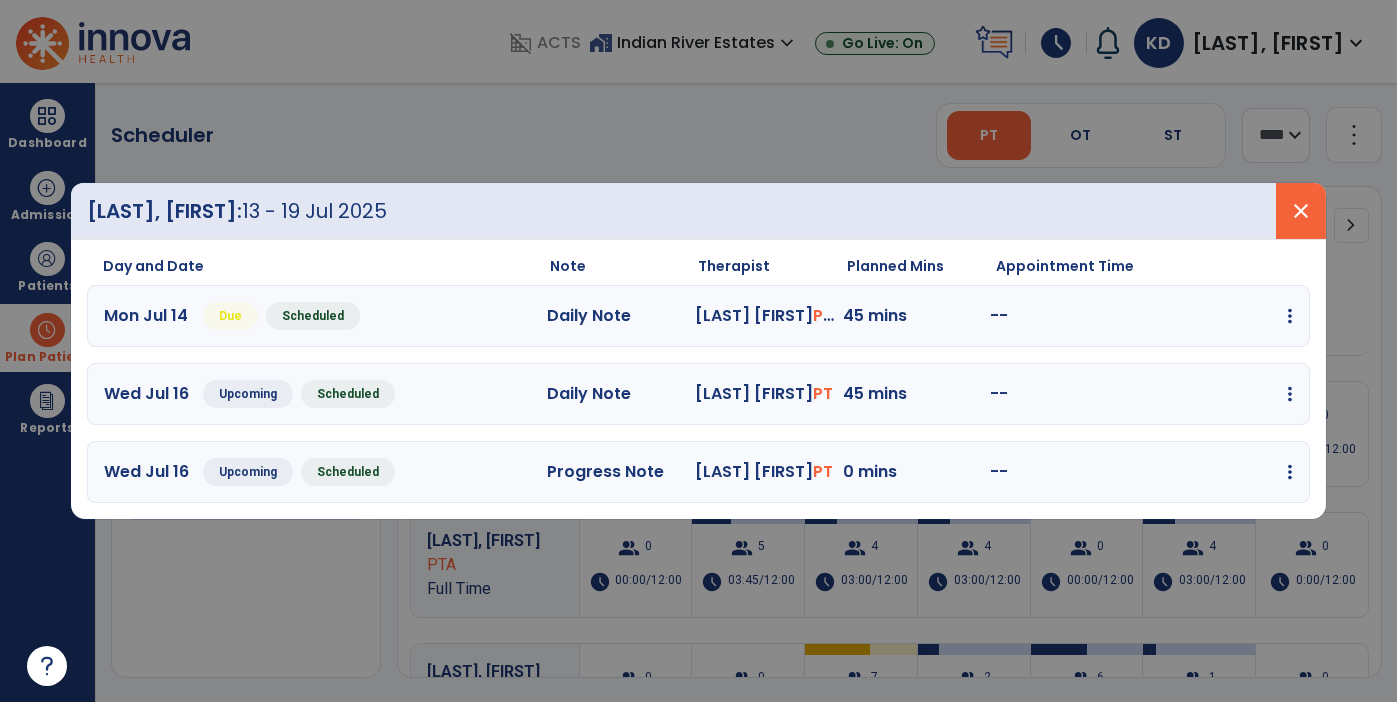 click on "close" at bounding box center [1301, 211] 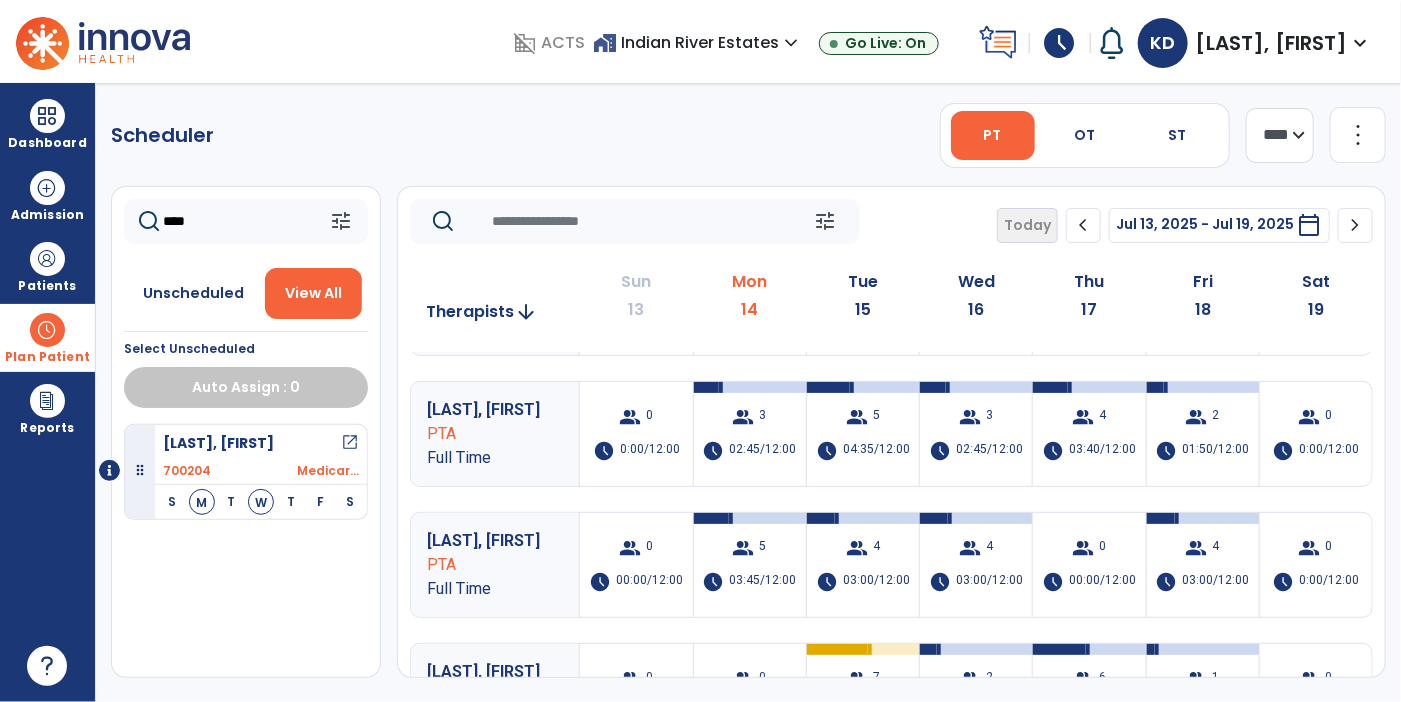 click on "****" 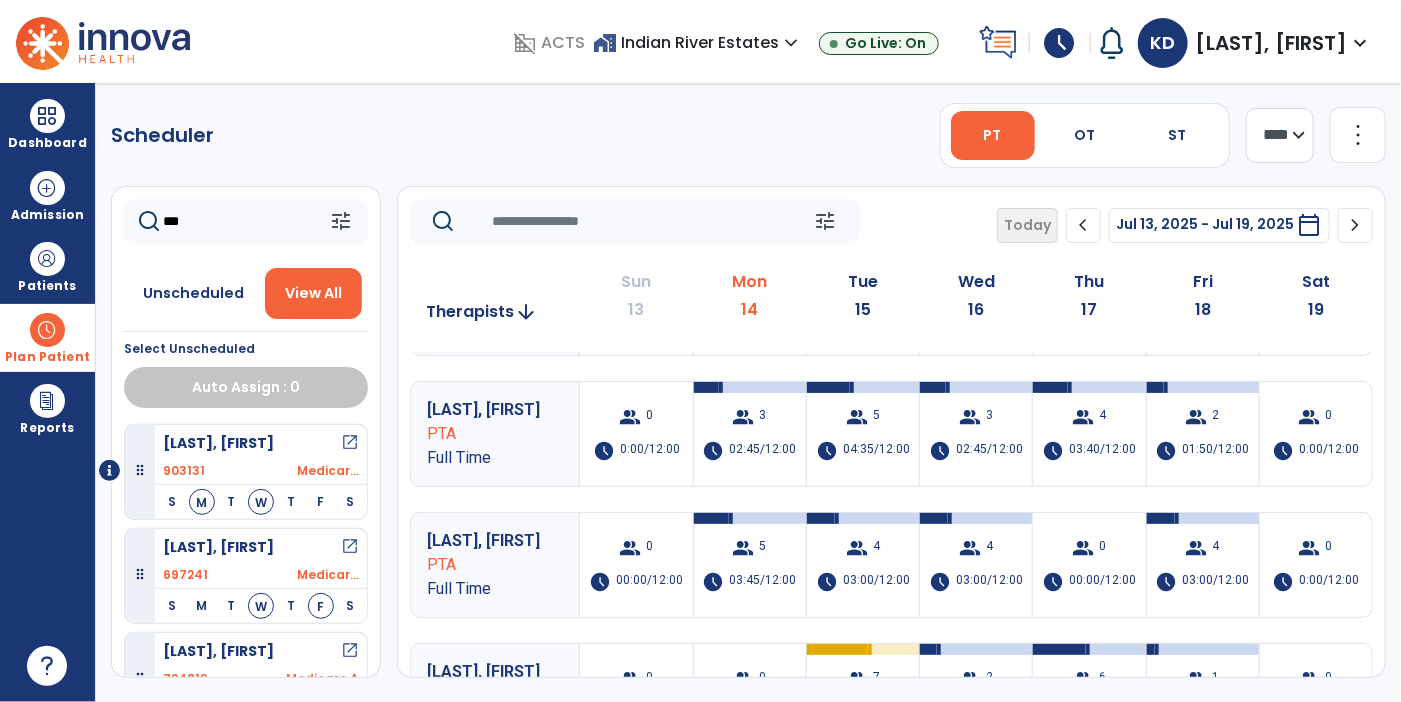 type on "***" 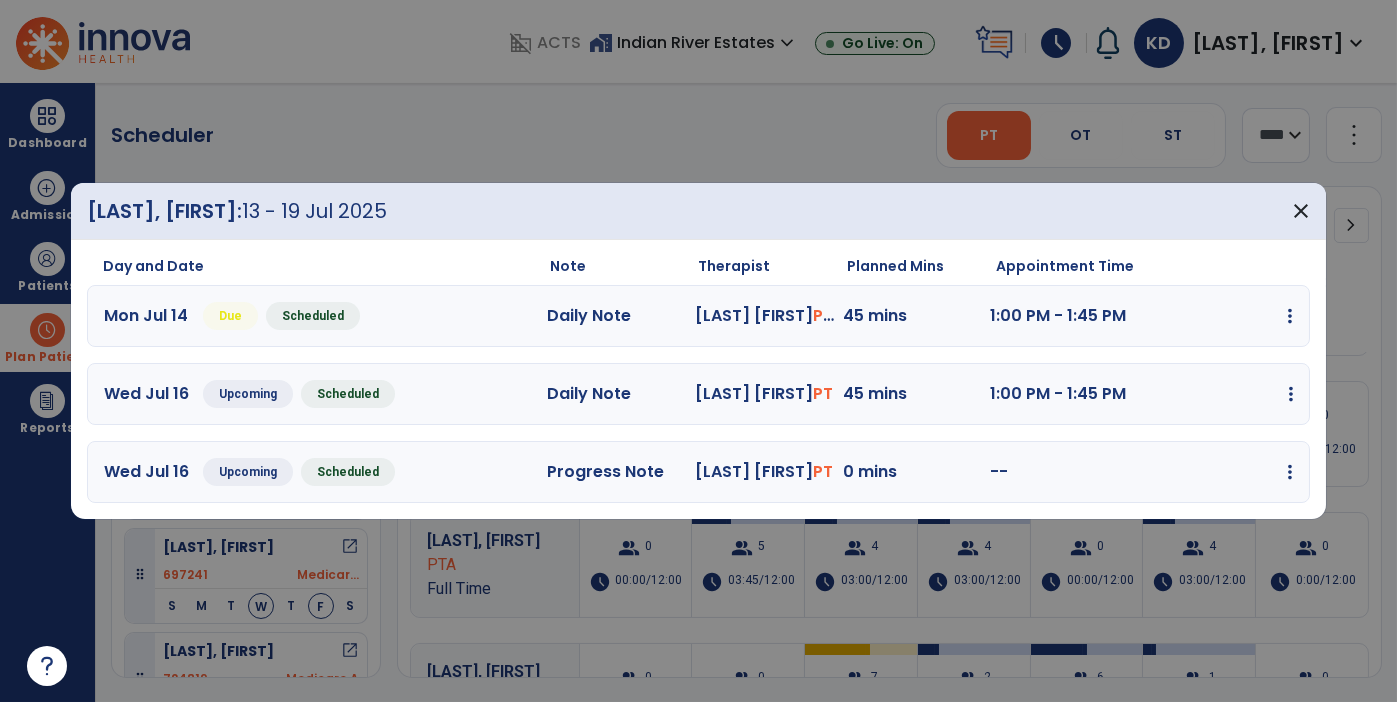 click at bounding box center (1290, 316) 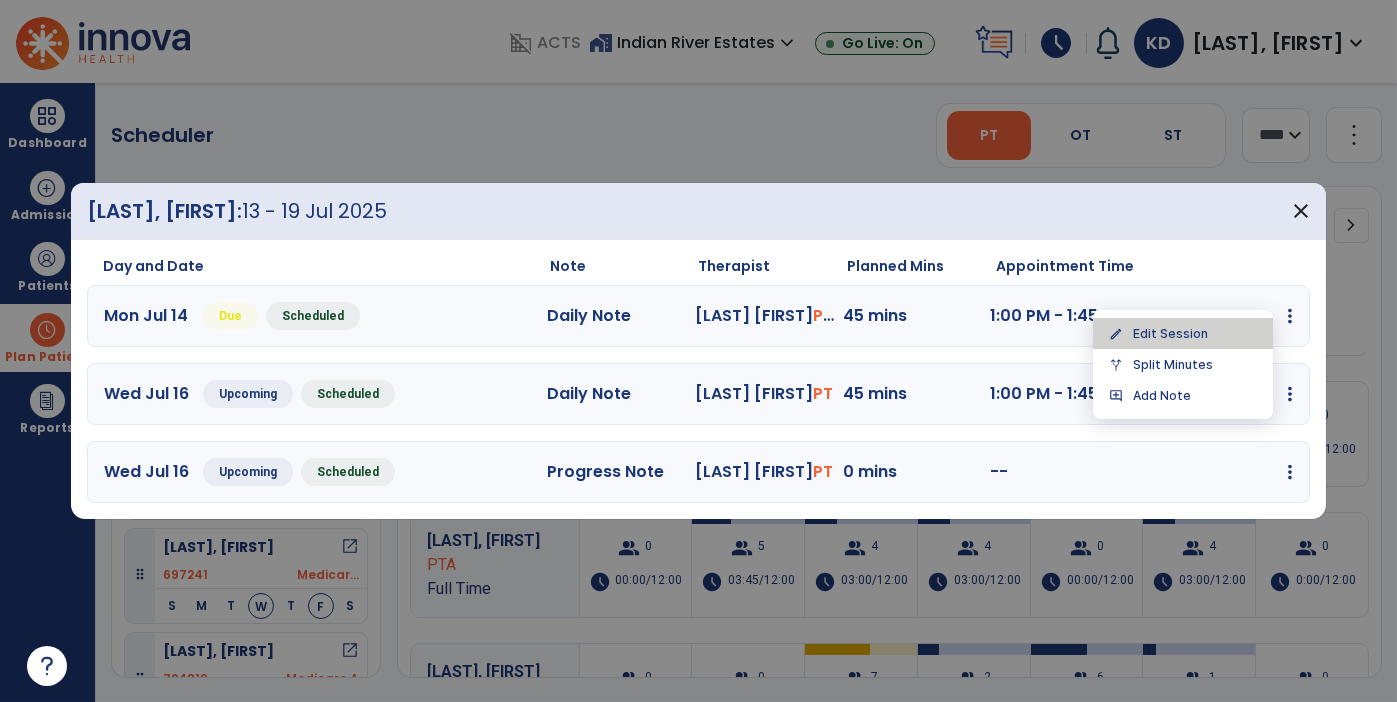 click on "edit" at bounding box center (1116, 334) 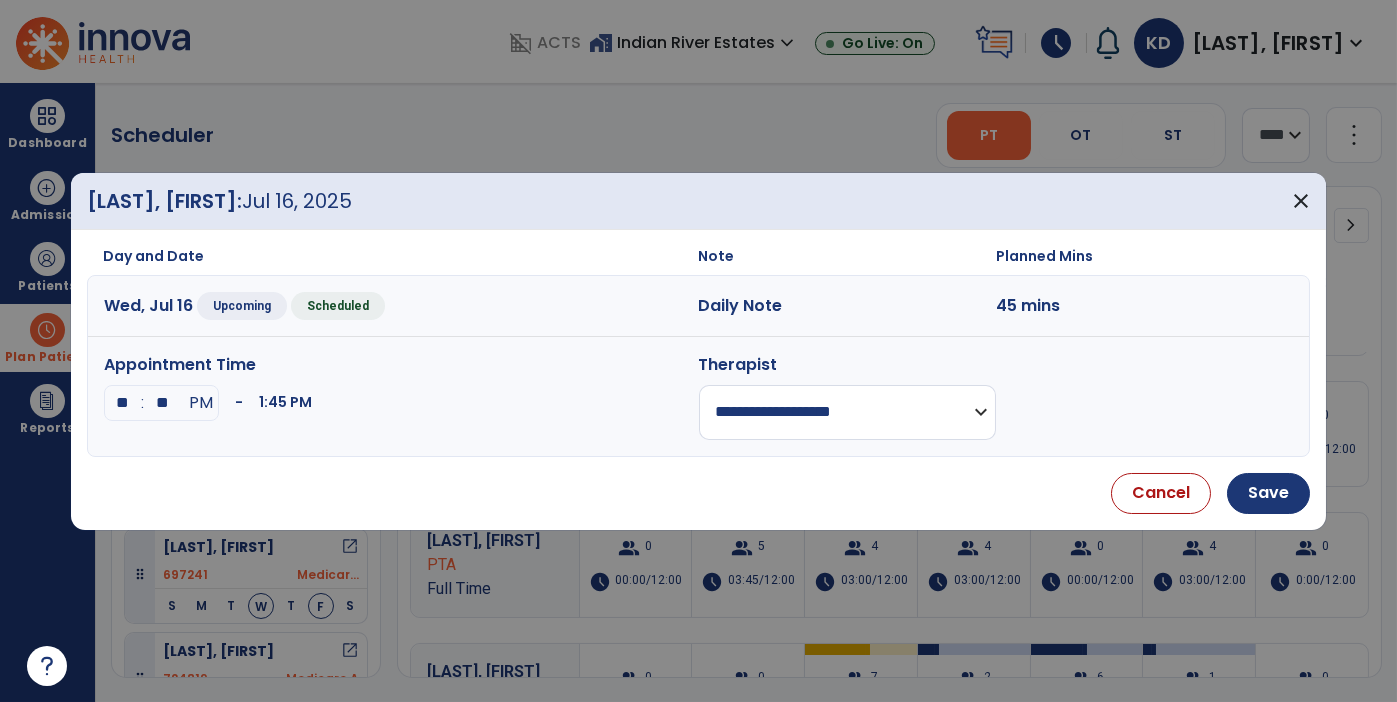 click on "**********" at bounding box center [847, 412] 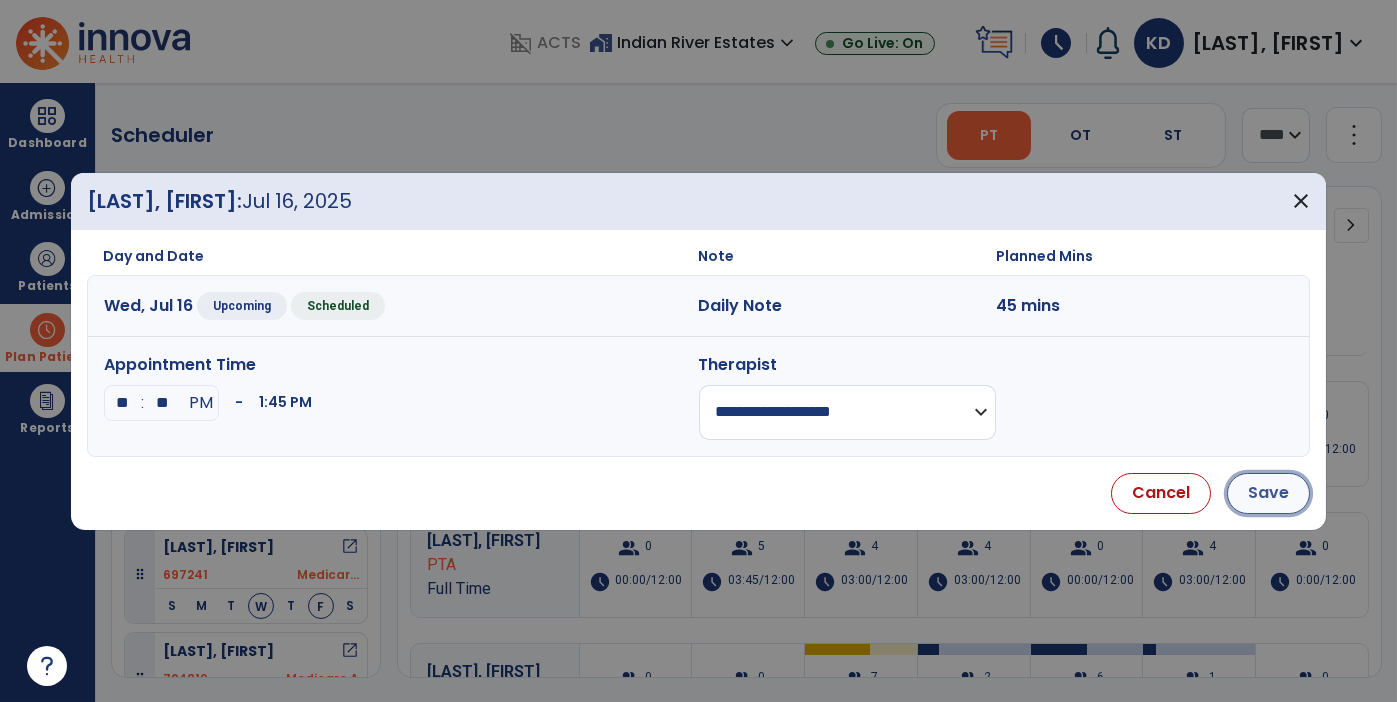 click on "Save" at bounding box center (1268, 493) 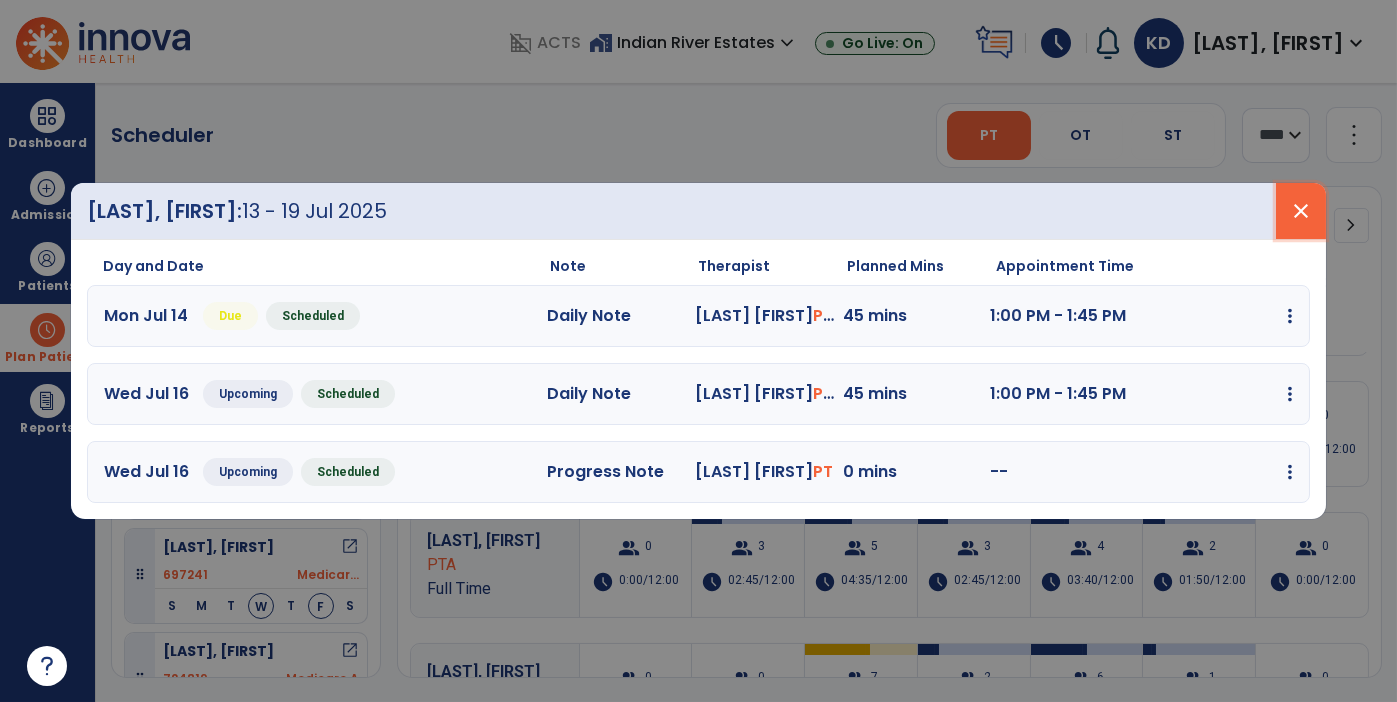 click on "close" at bounding box center [1301, 211] 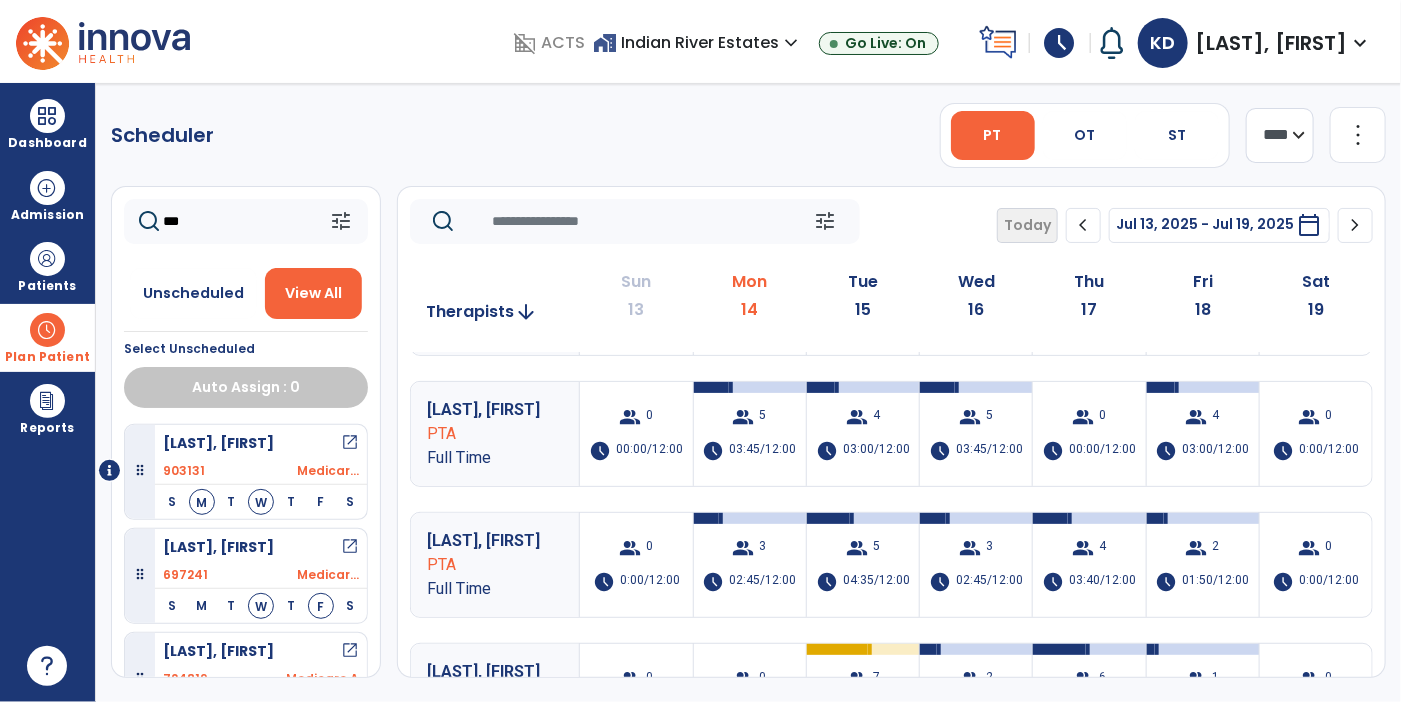 click on "***" 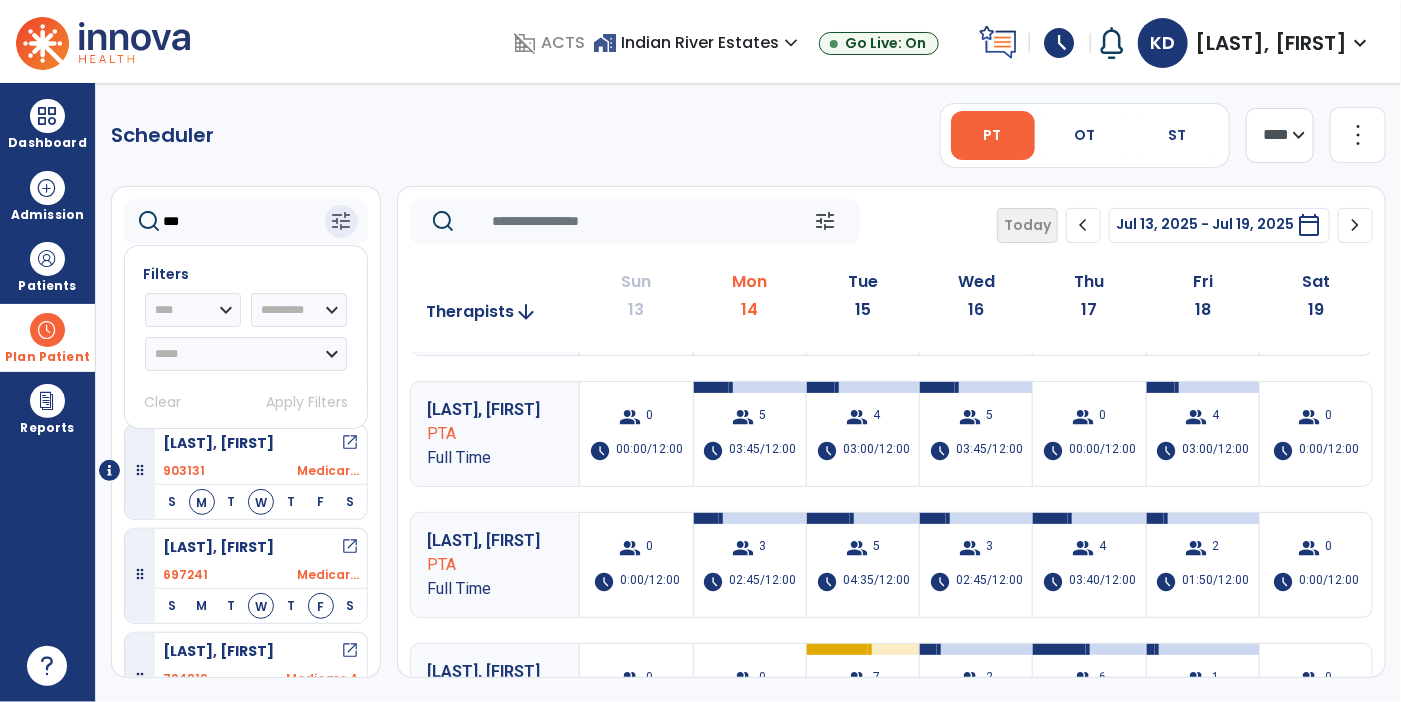 click on "***" 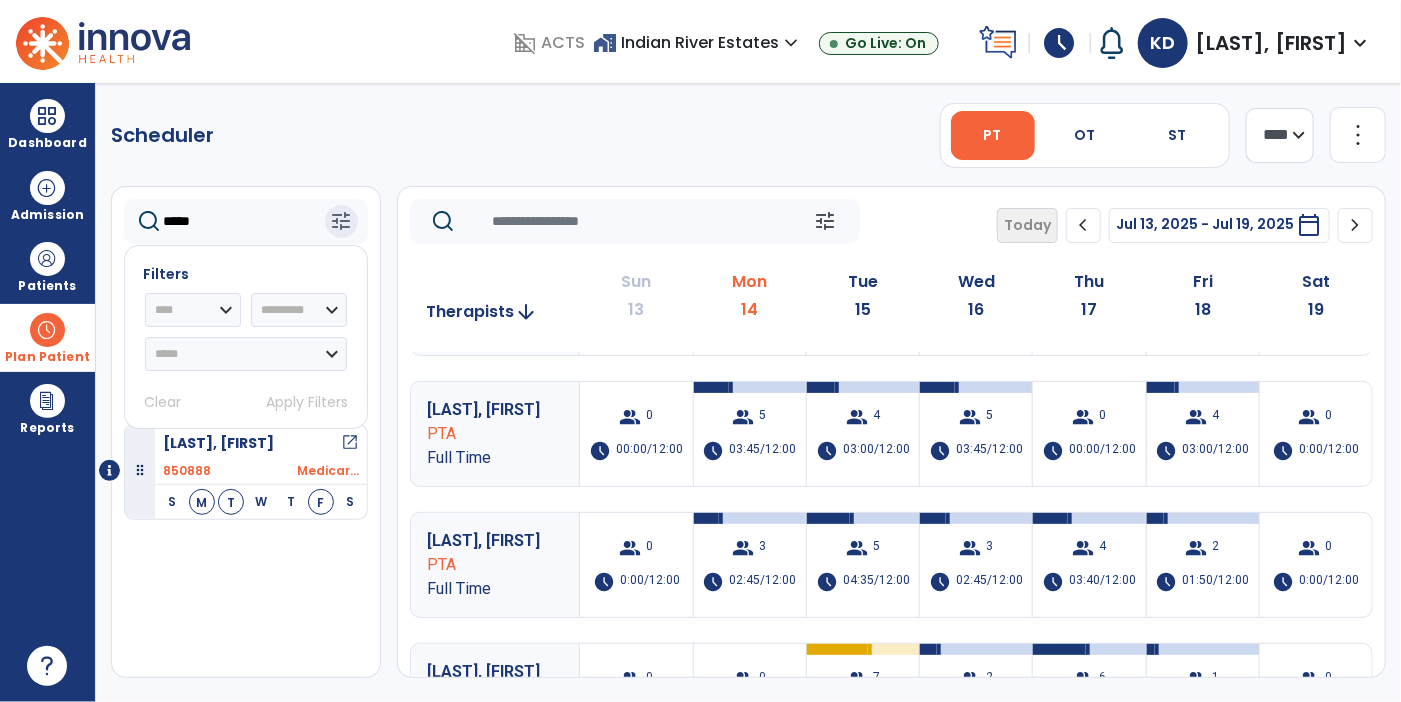 type on "*****" 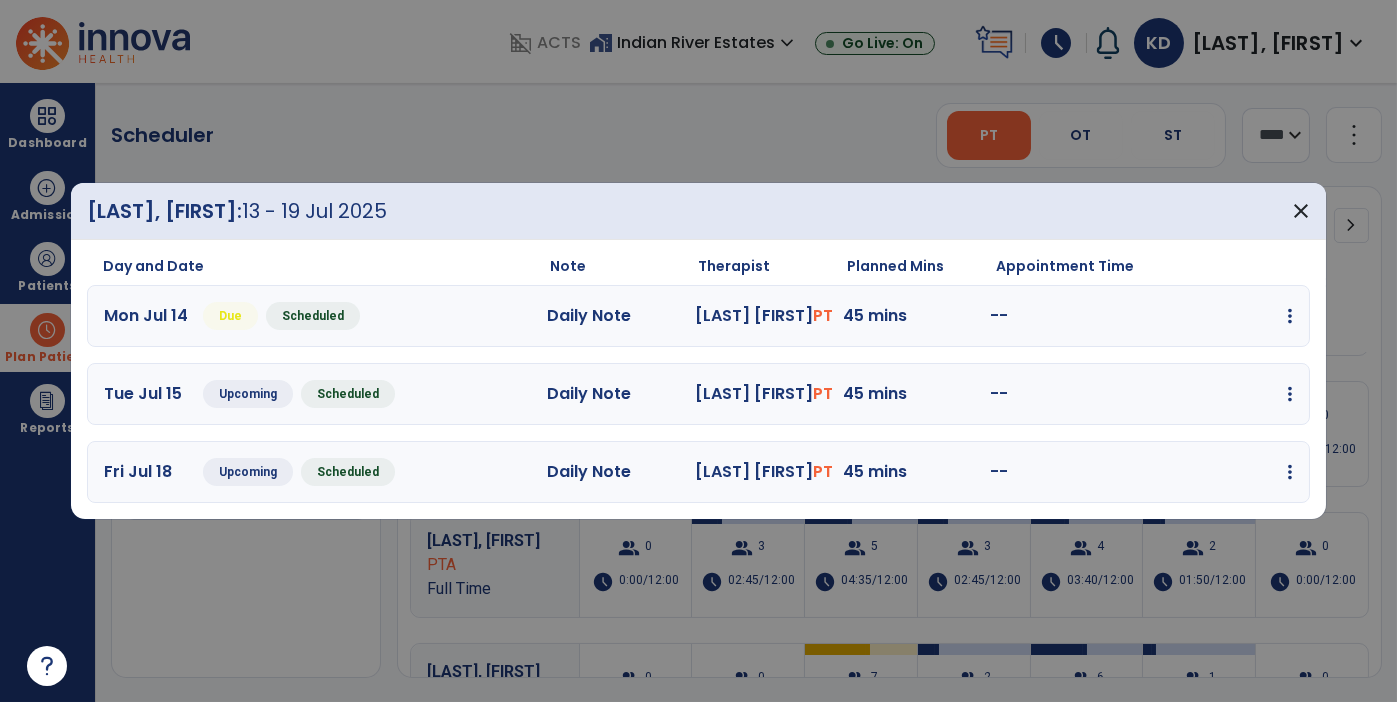 click at bounding box center (1290, 316) 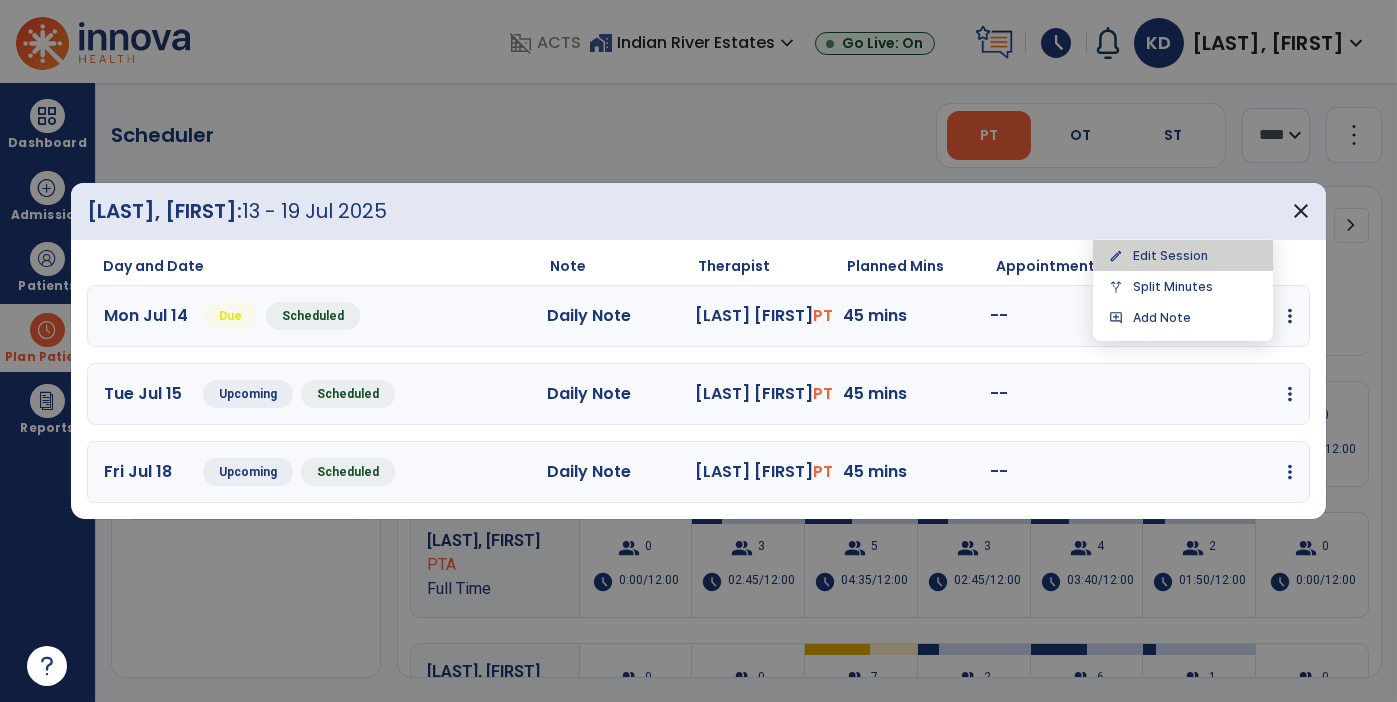 click on "edit   Edit Session" at bounding box center (1183, 255) 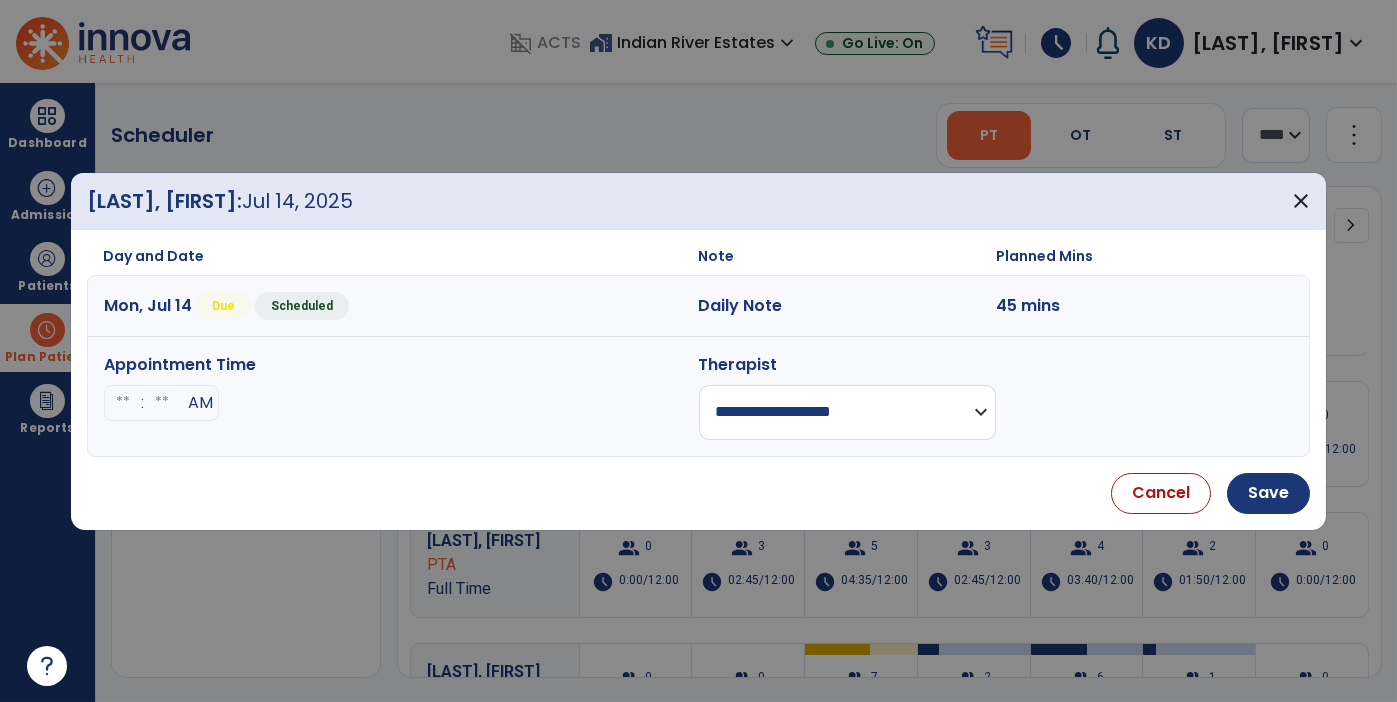 click on "**********" at bounding box center [847, 412] 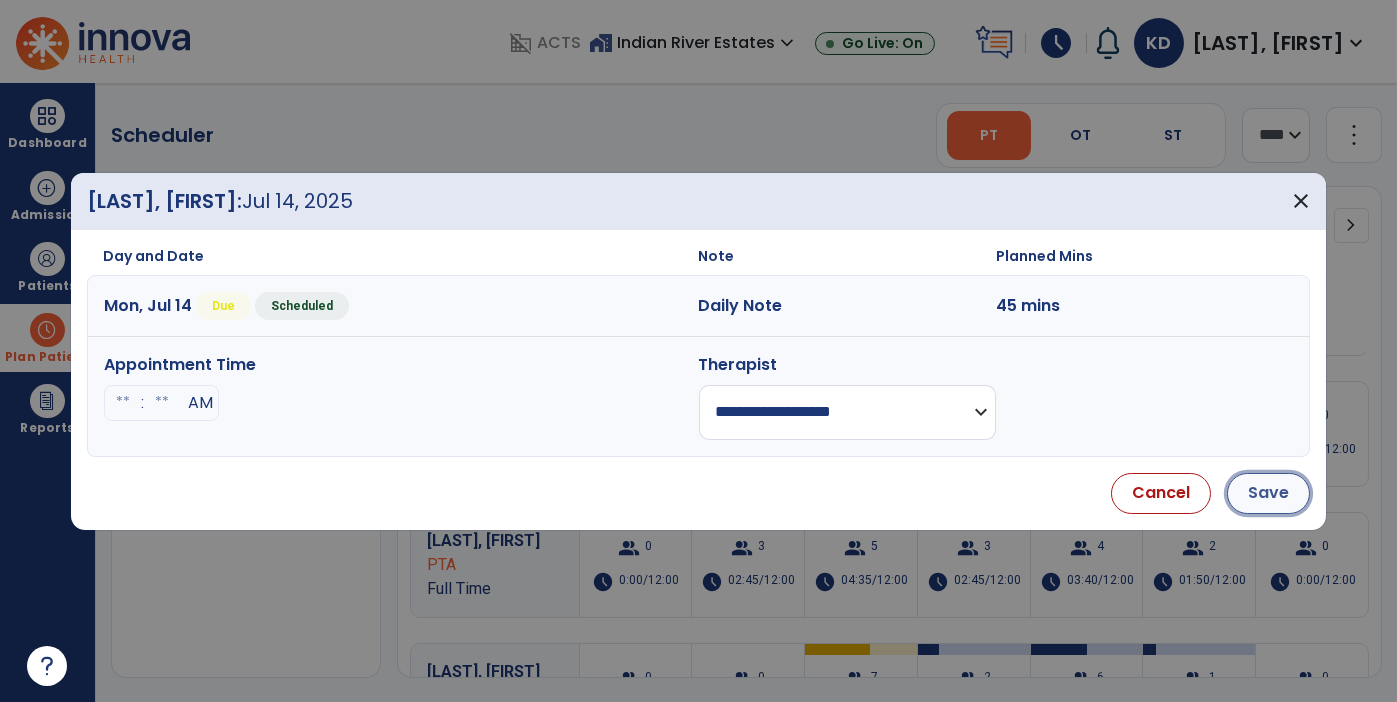 click on "Save" at bounding box center (1268, 493) 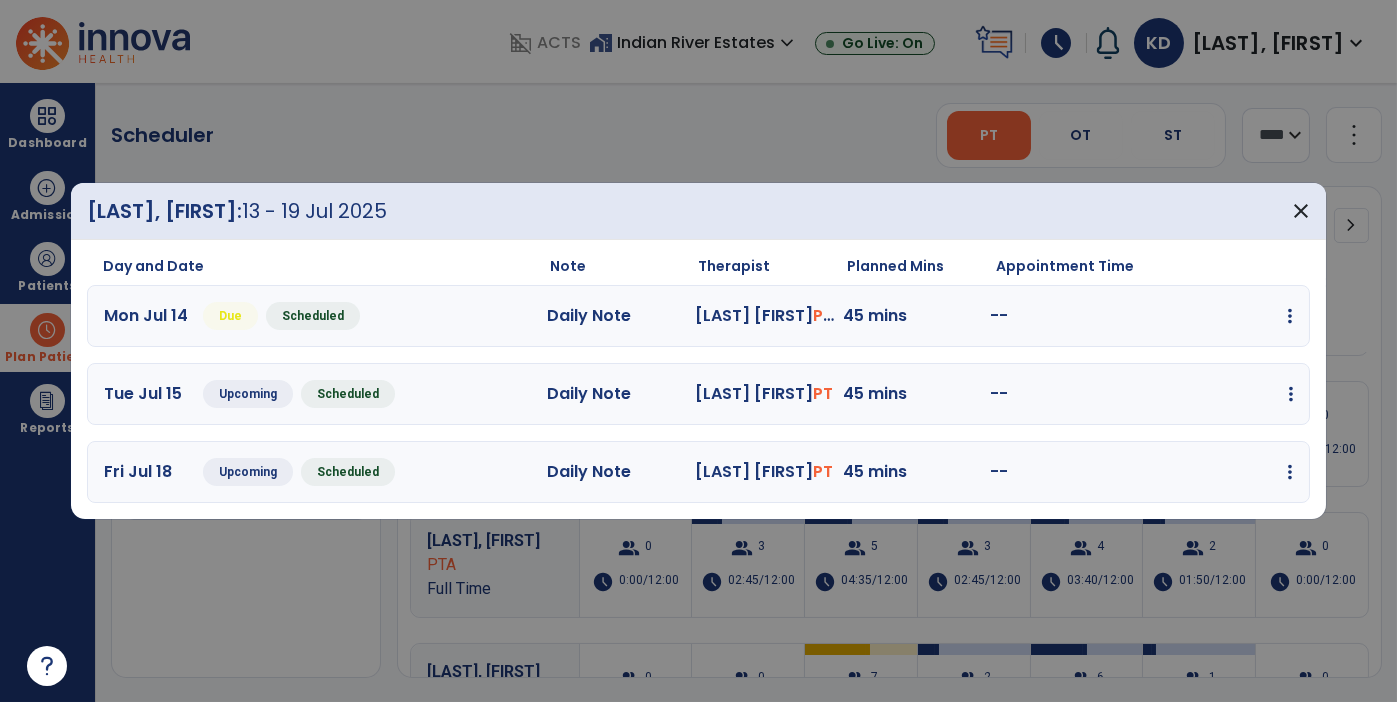 click at bounding box center (1290, 316) 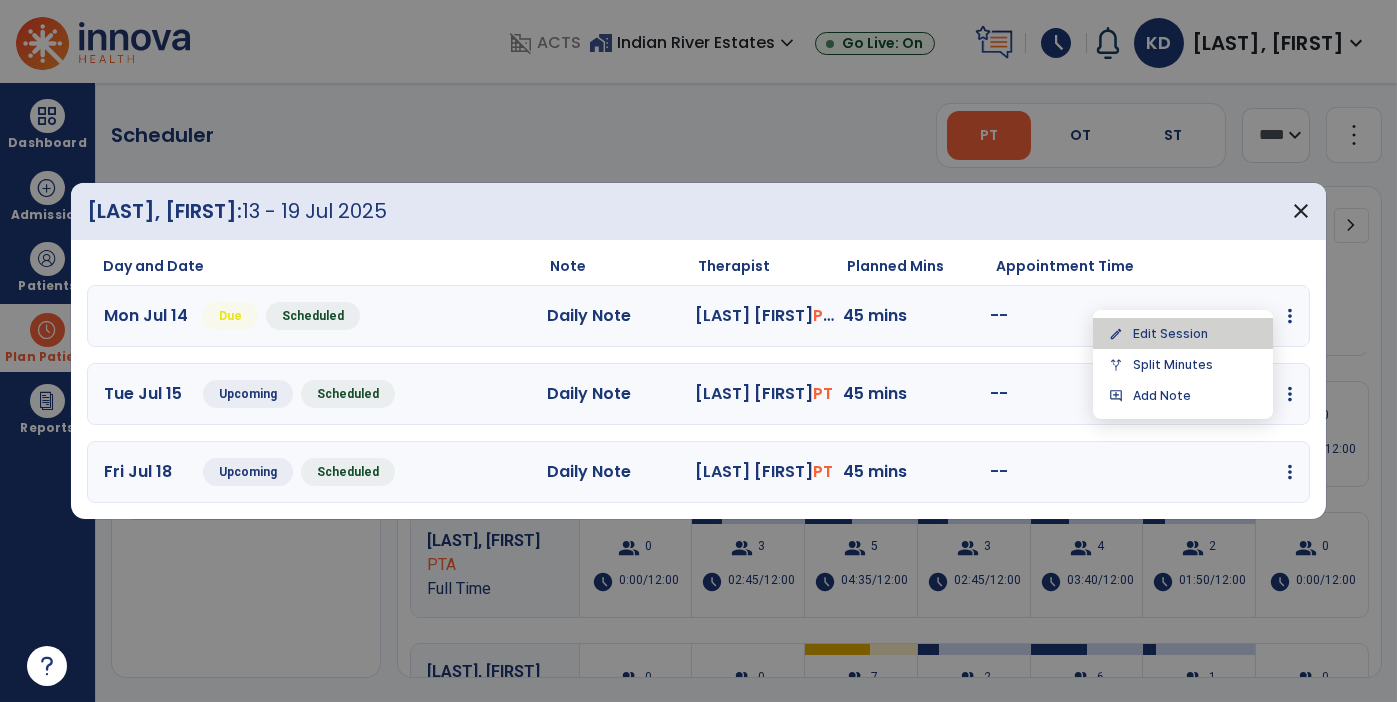 click on "edit   Edit Session" at bounding box center (1183, 333) 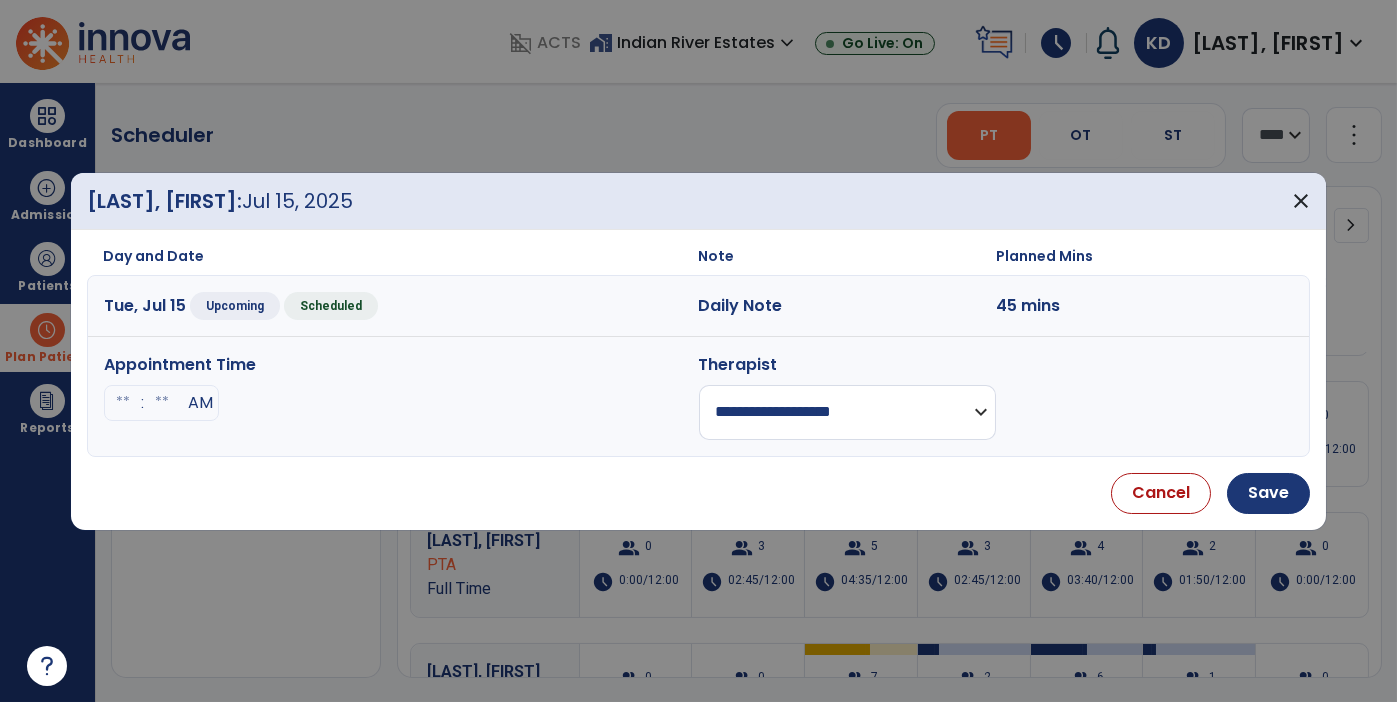 click on "**********" at bounding box center (847, 412) 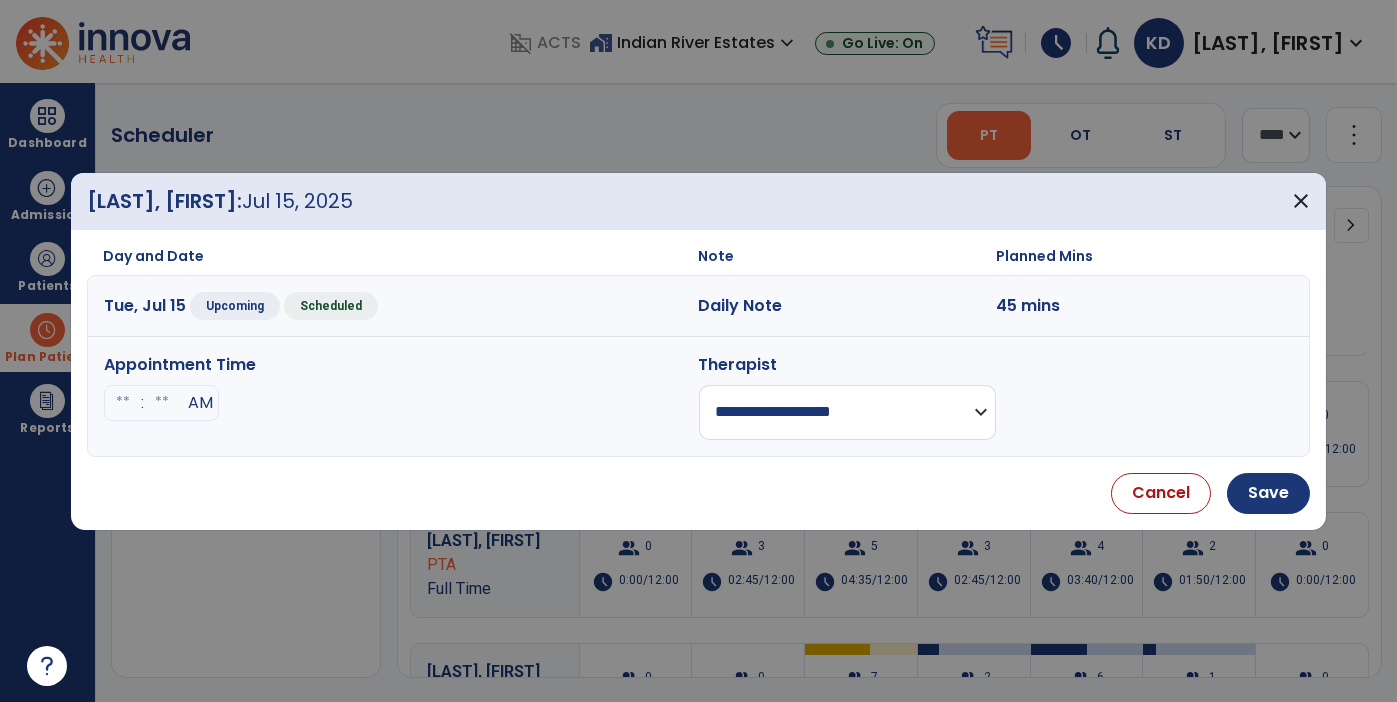 select on "**********" 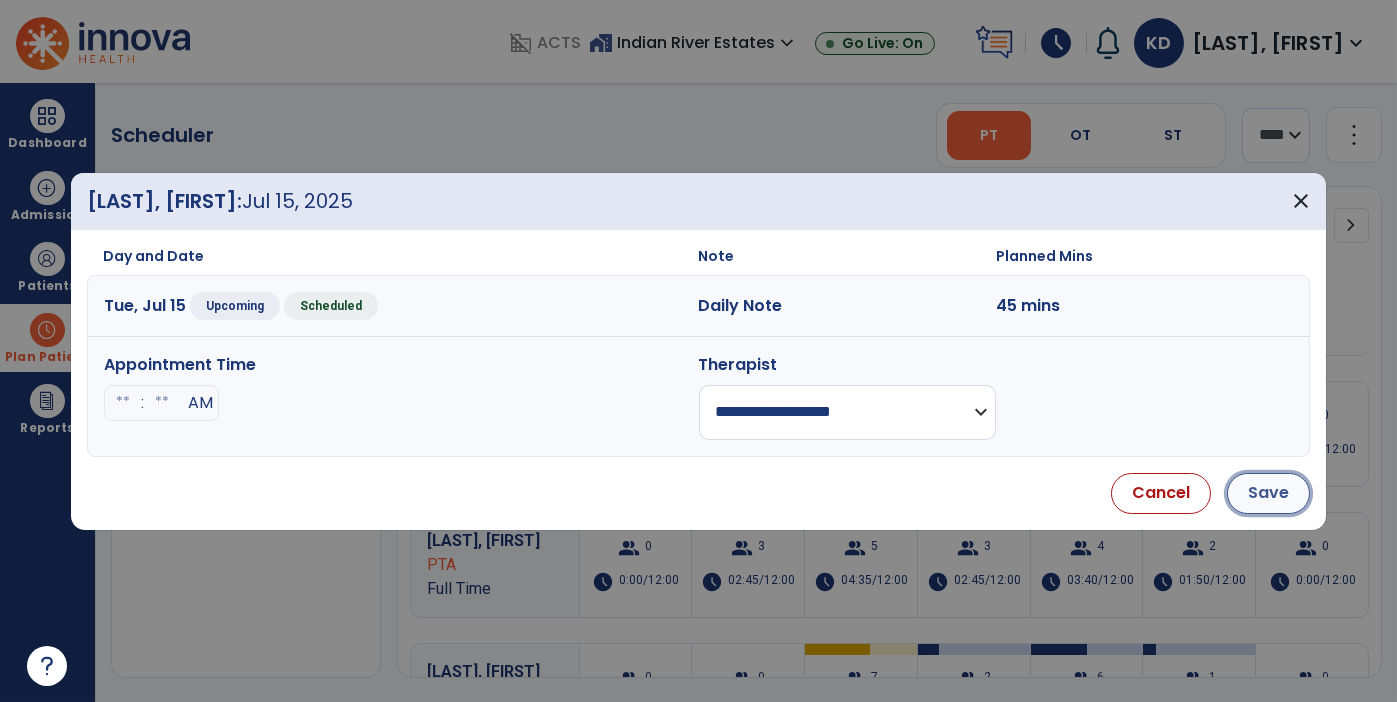 click on "Save" at bounding box center (1268, 493) 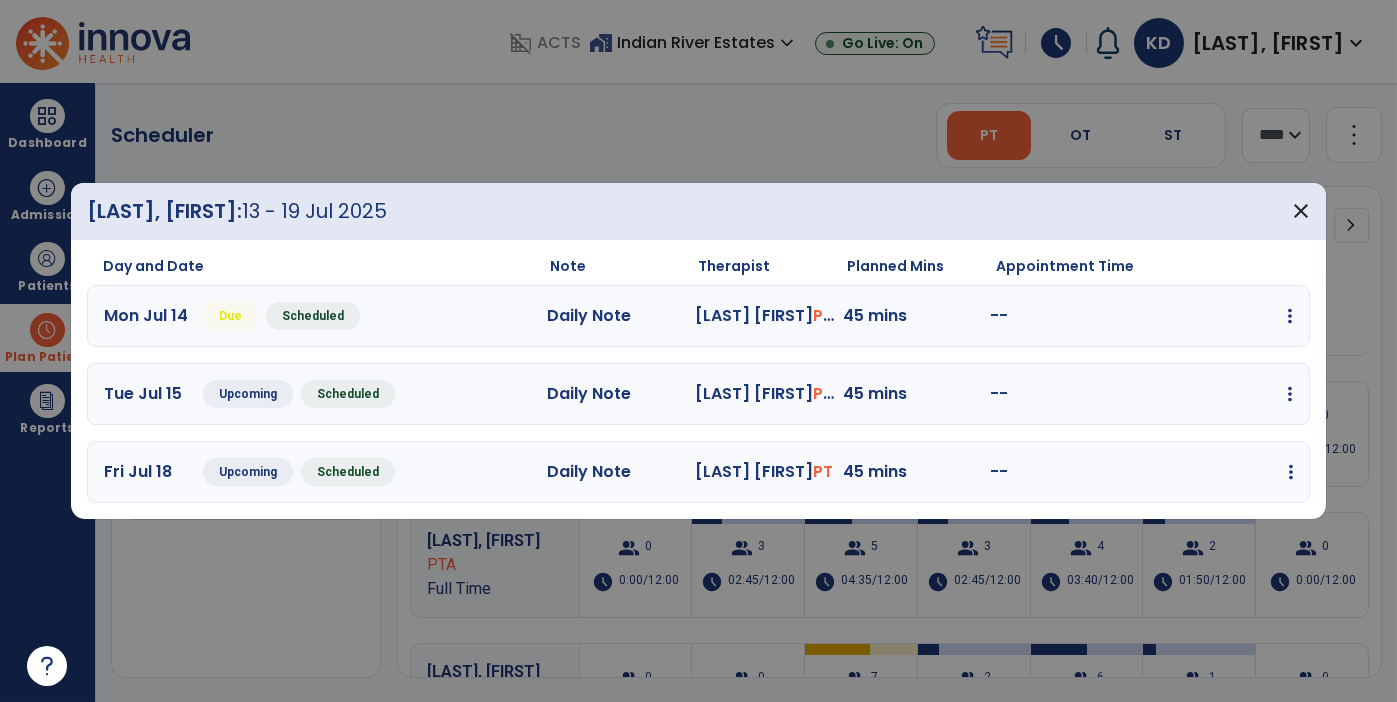click at bounding box center [1290, 316] 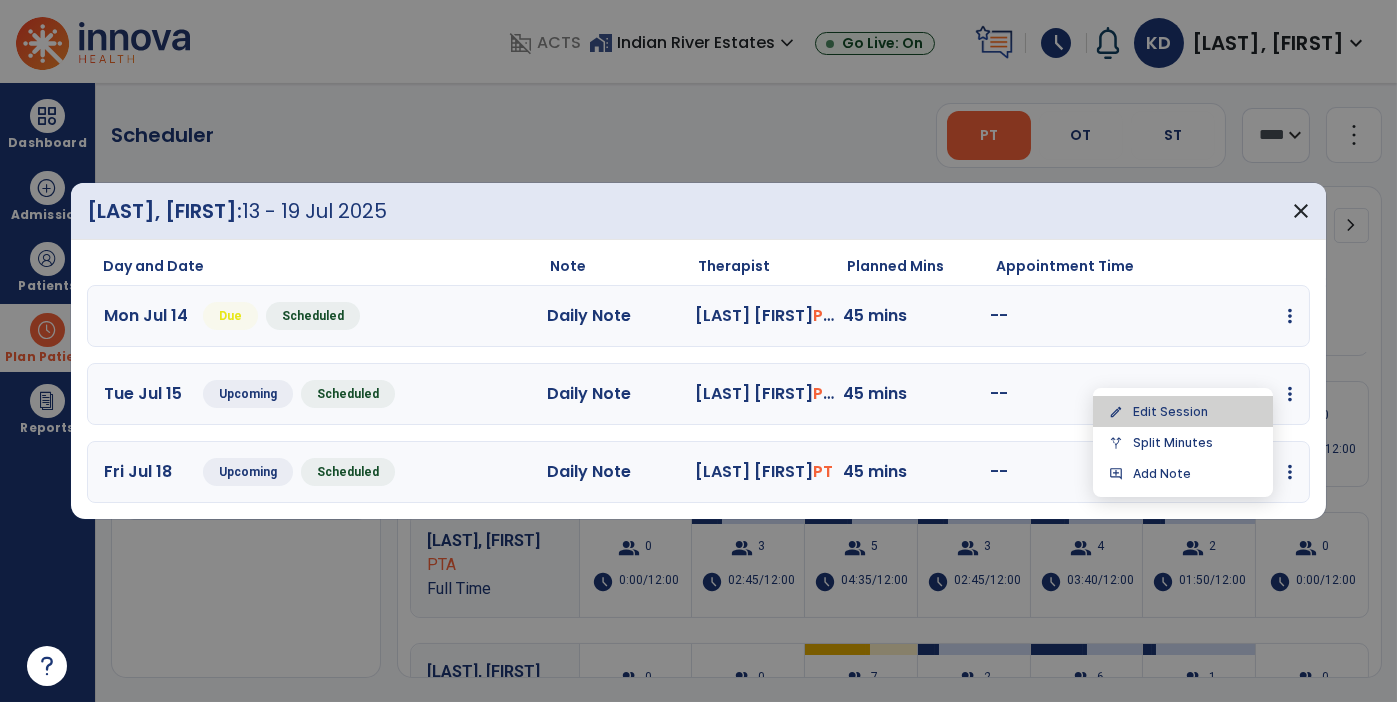 click on "edit   Edit Session" at bounding box center [1183, 411] 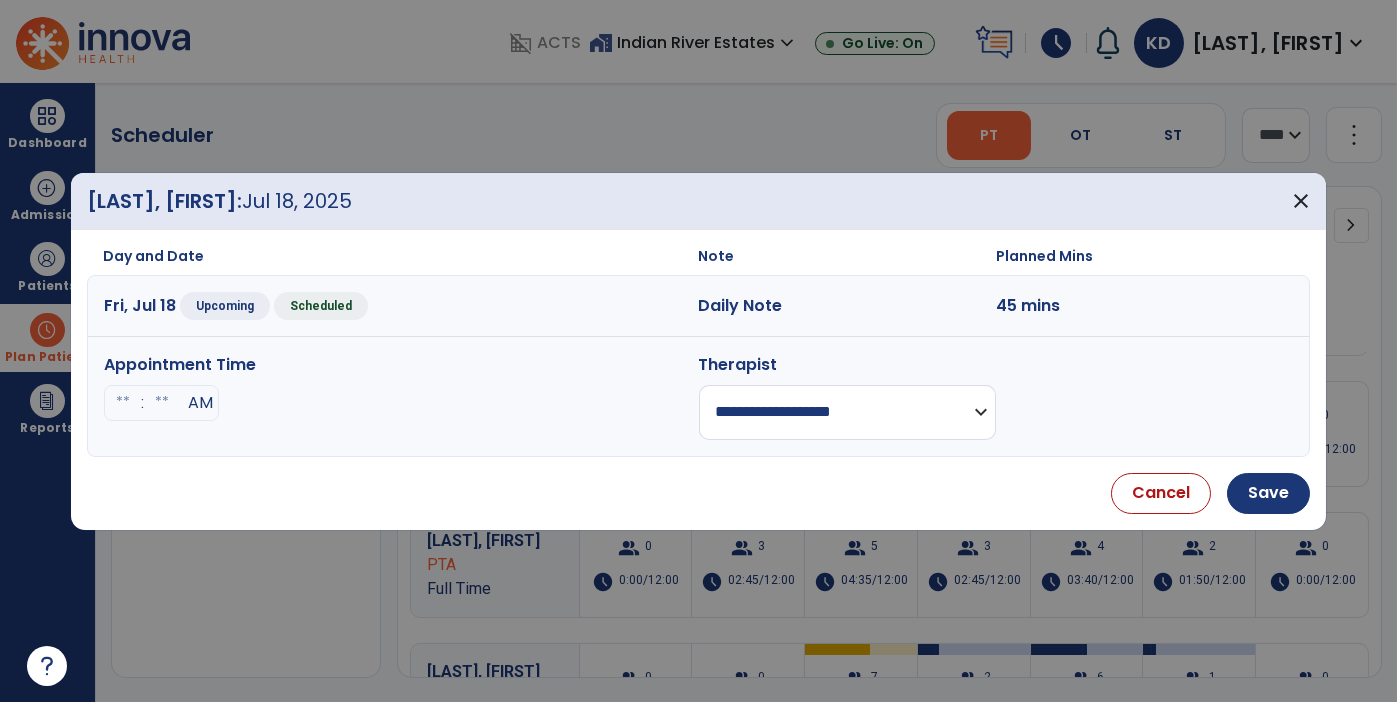 click on "**********" at bounding box center [847, 412] 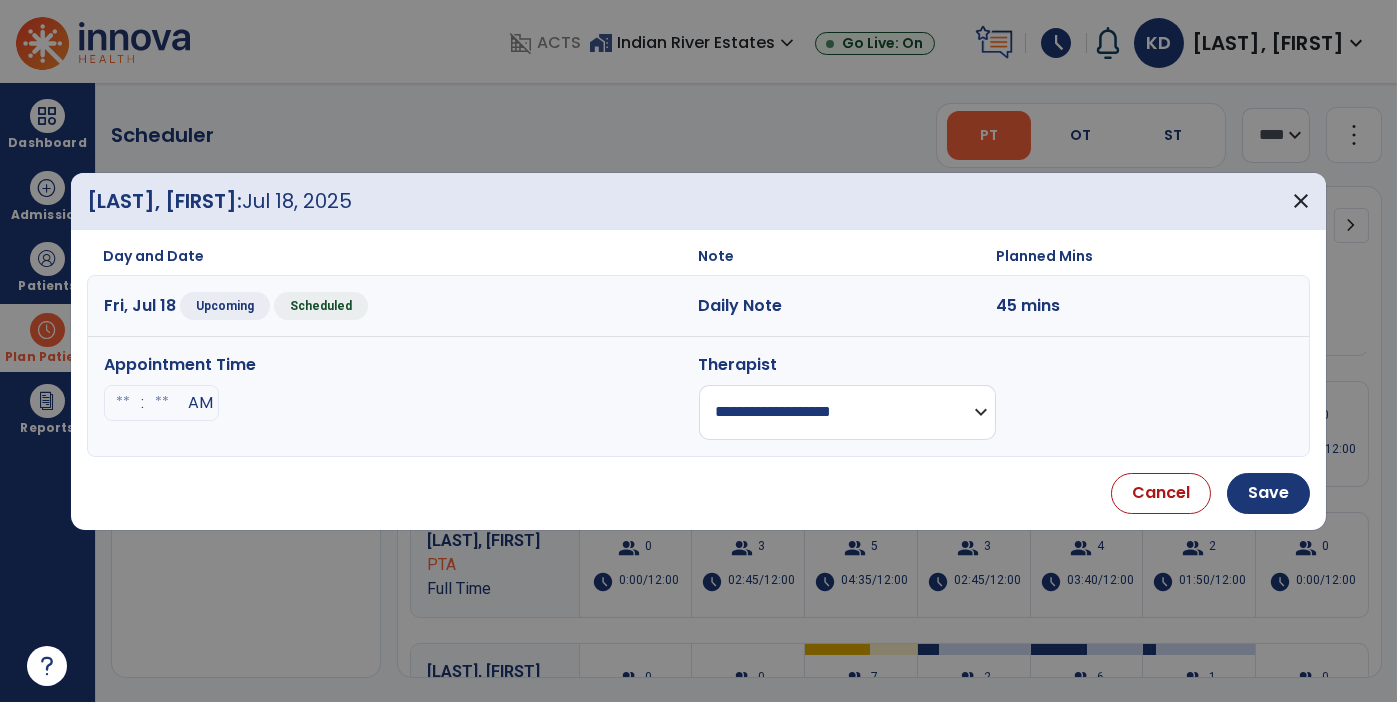 select on "**********" 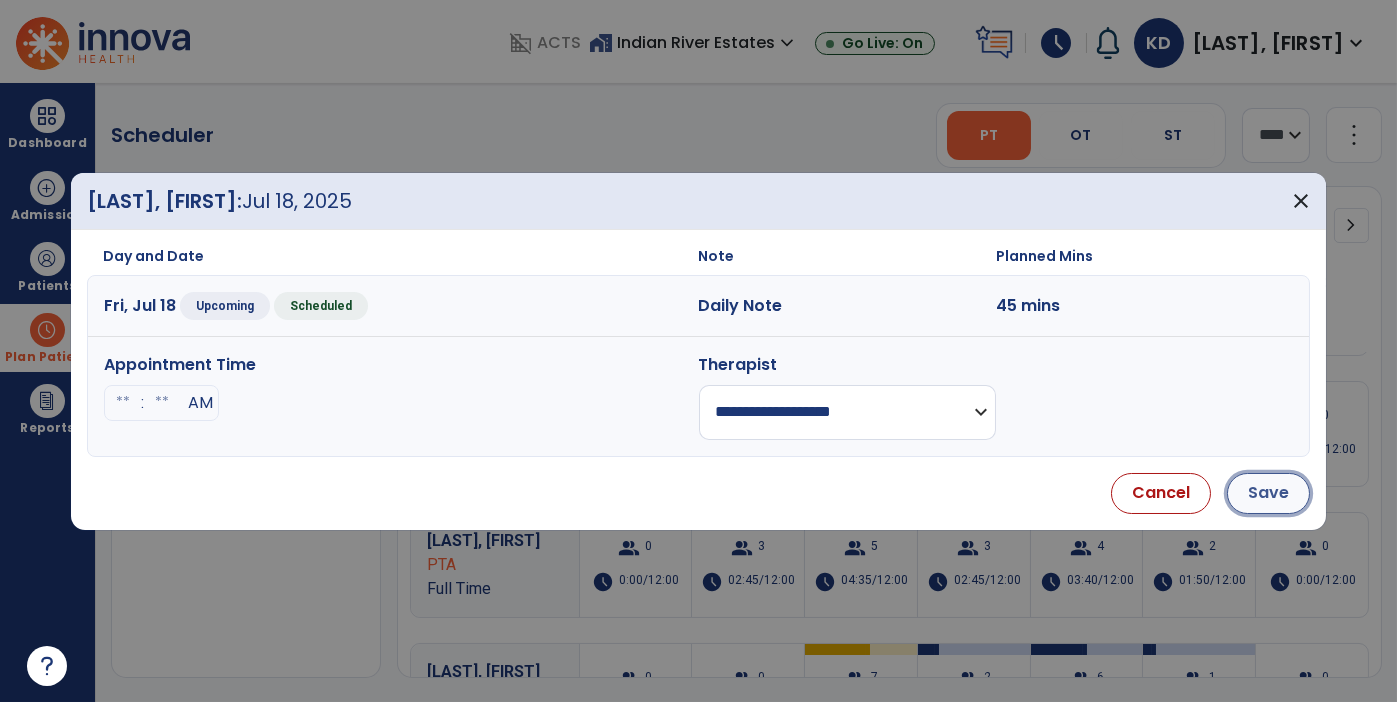 click on "Save" at bounding box center (1268, 493) 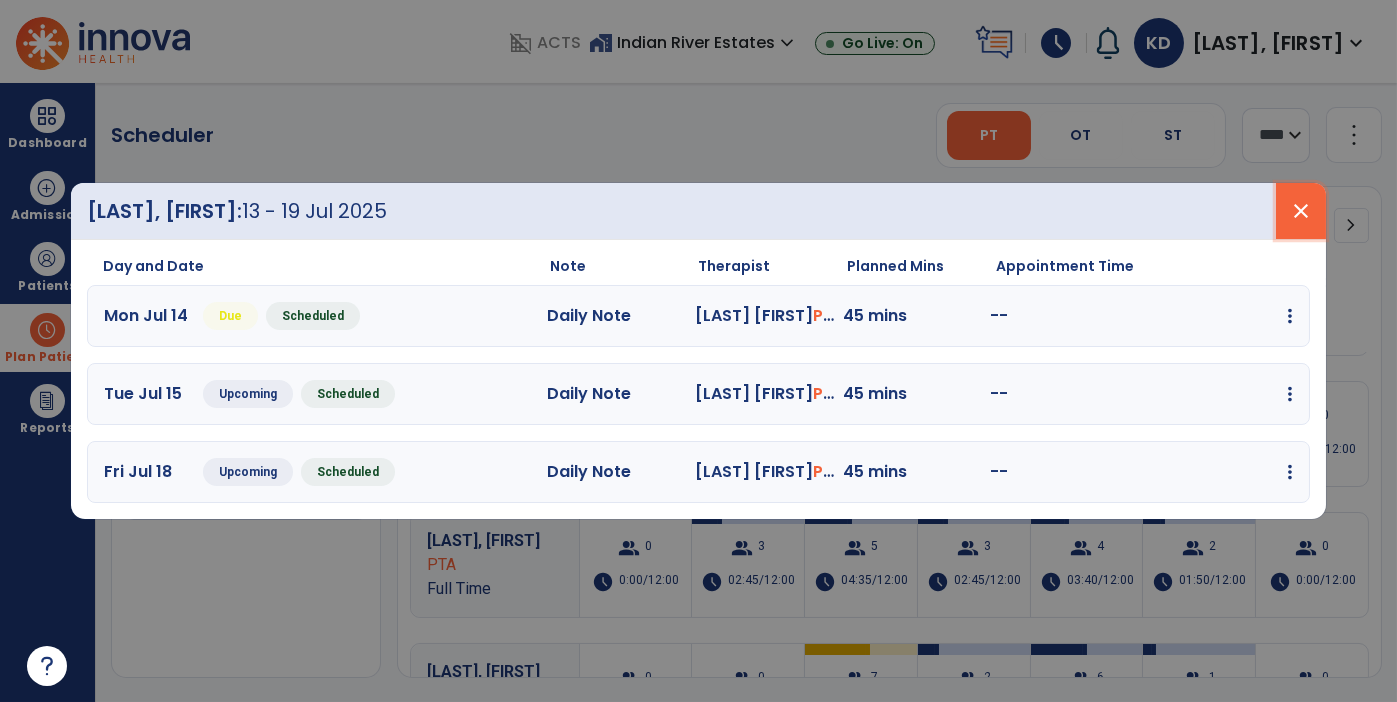click on "close" at bounding box center (1301, 211) 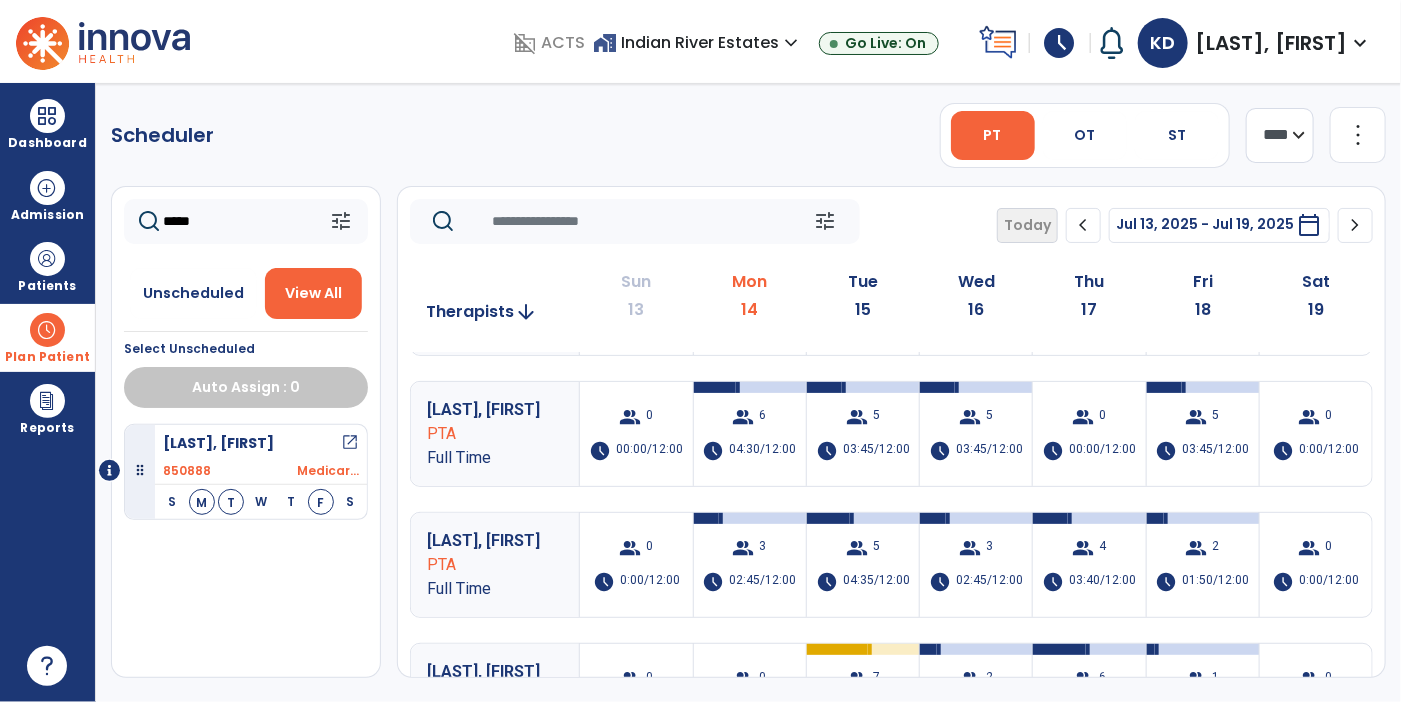 click on "*****" 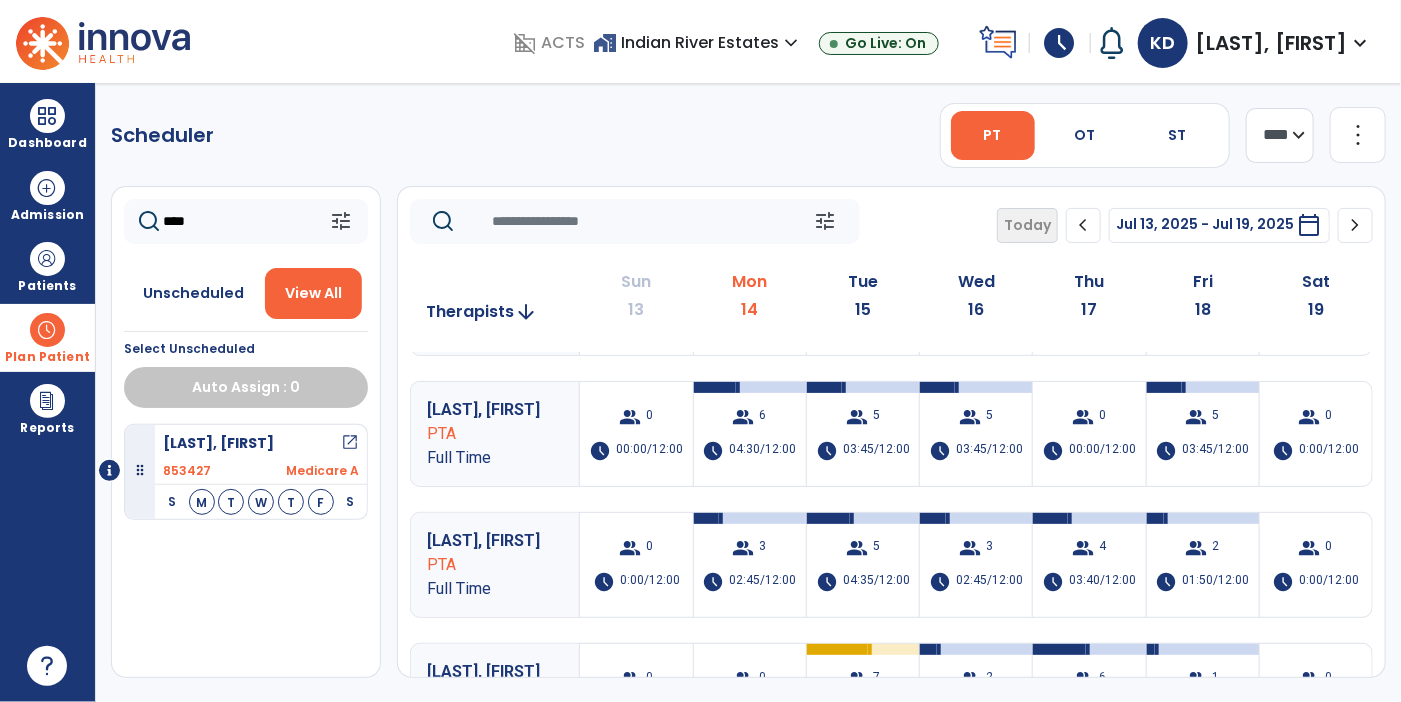 type on "****" 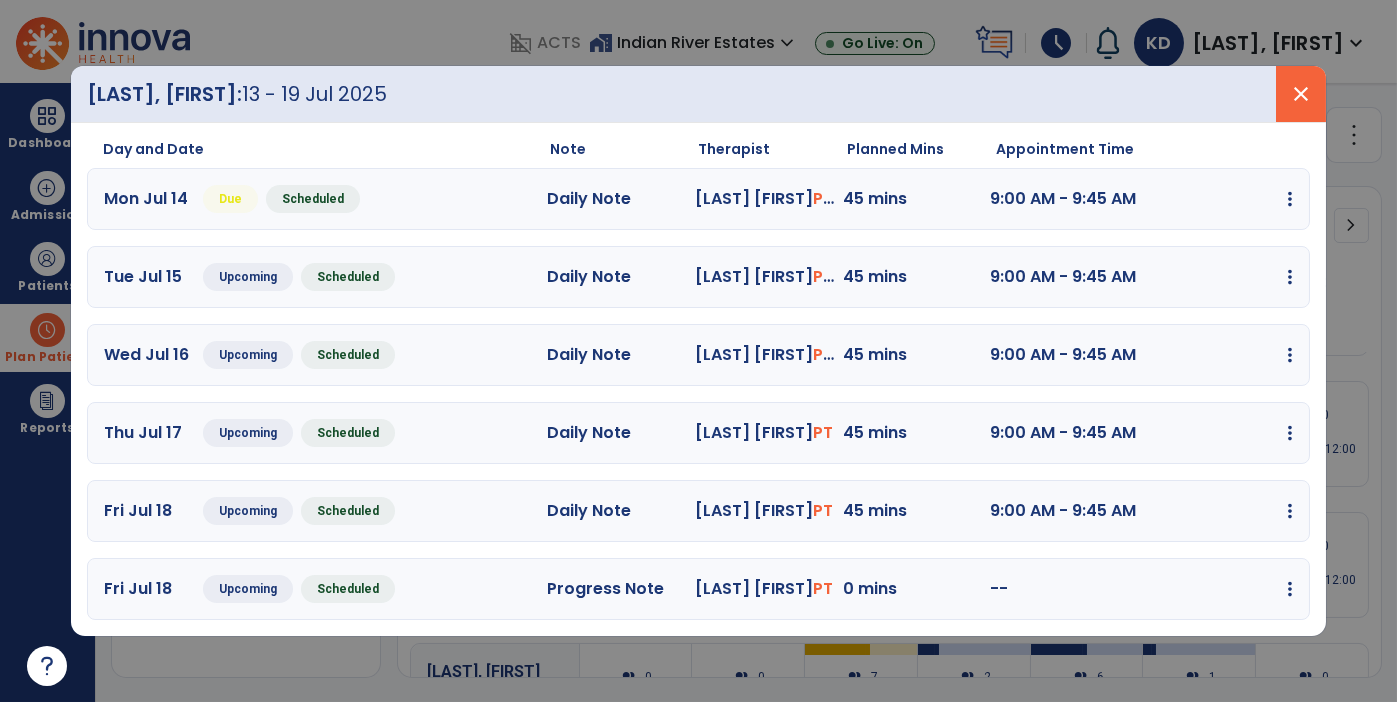 click on "close" at bounding box center (1301, 94) 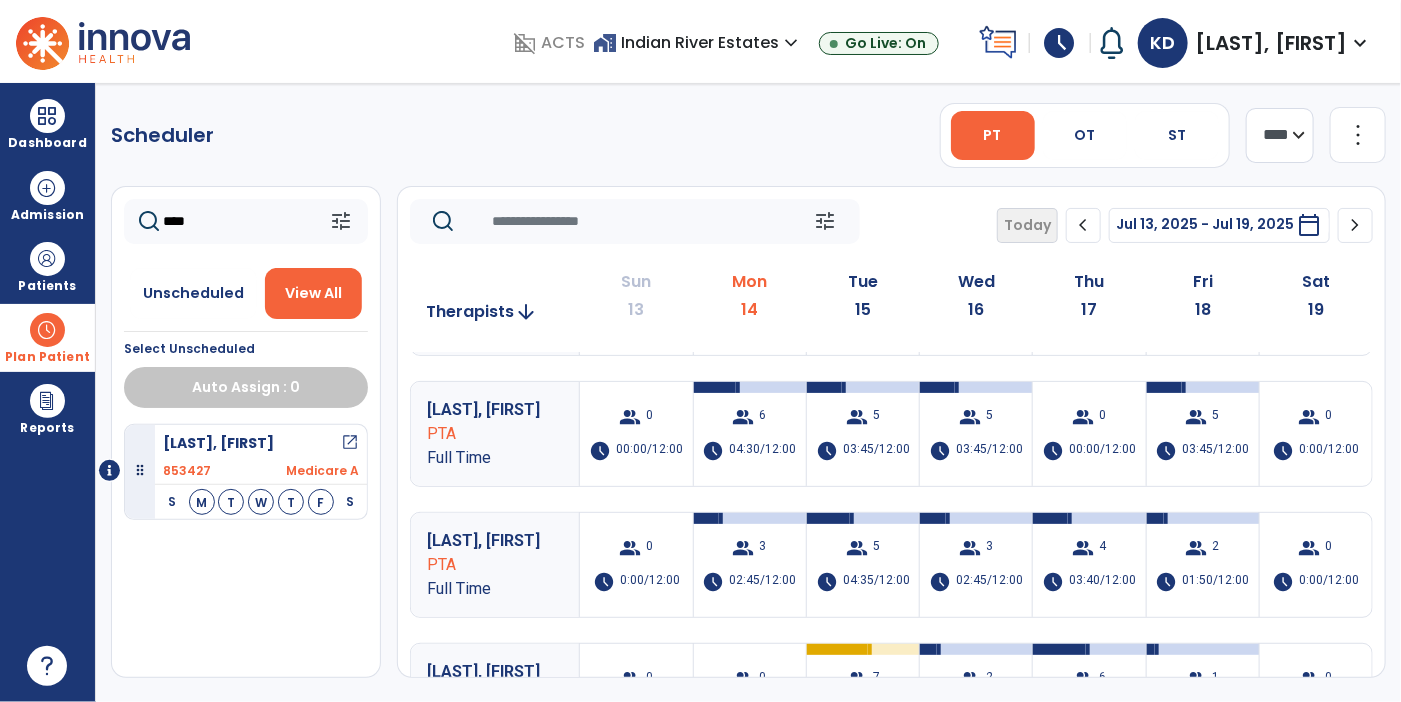 click on "****" 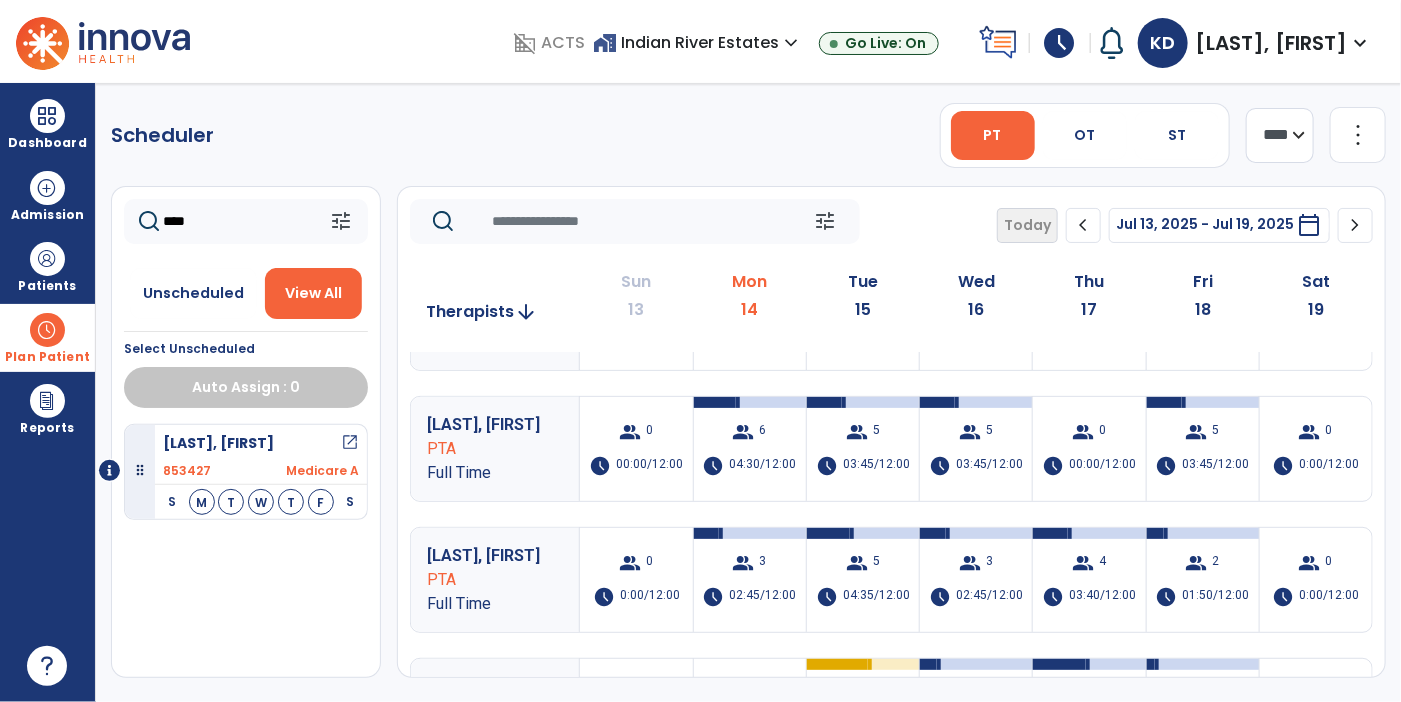 scroll, scrollTop: 353, scrollLeft: 0, axis: vertical 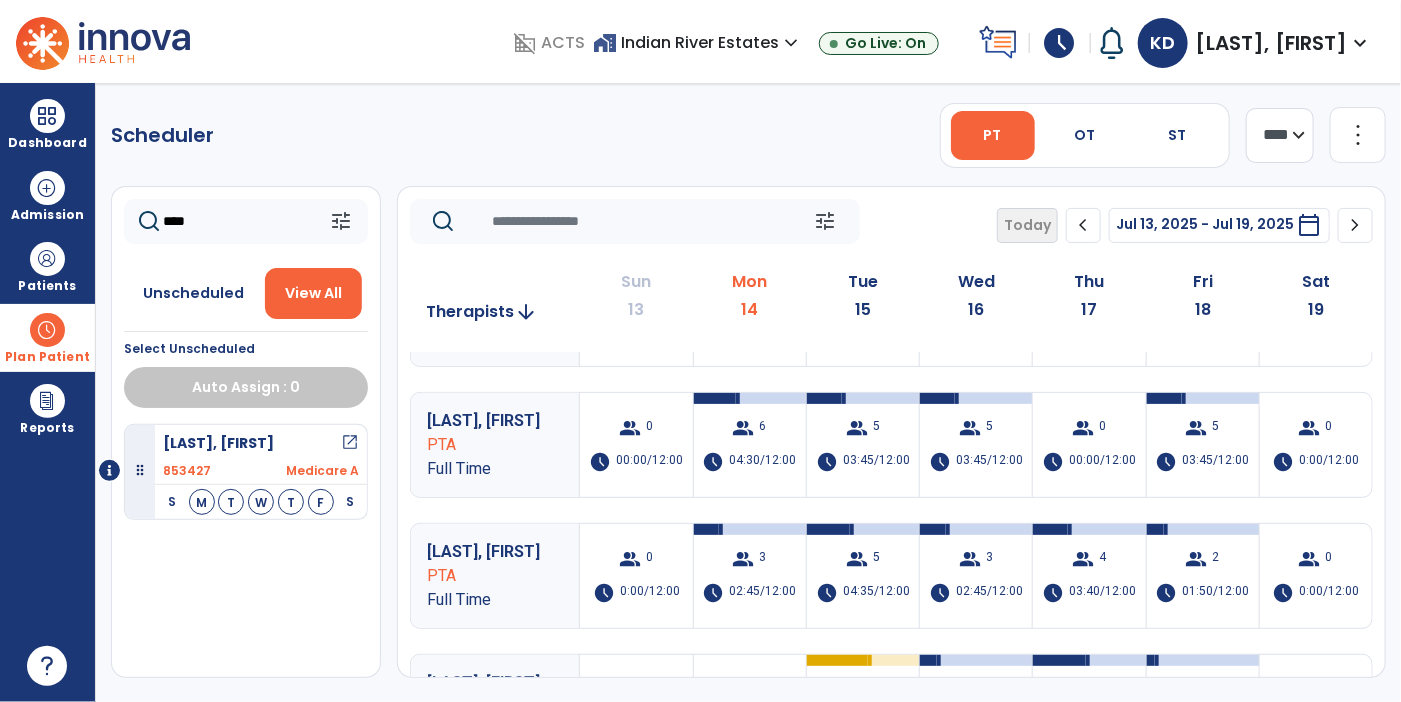 click on "****" 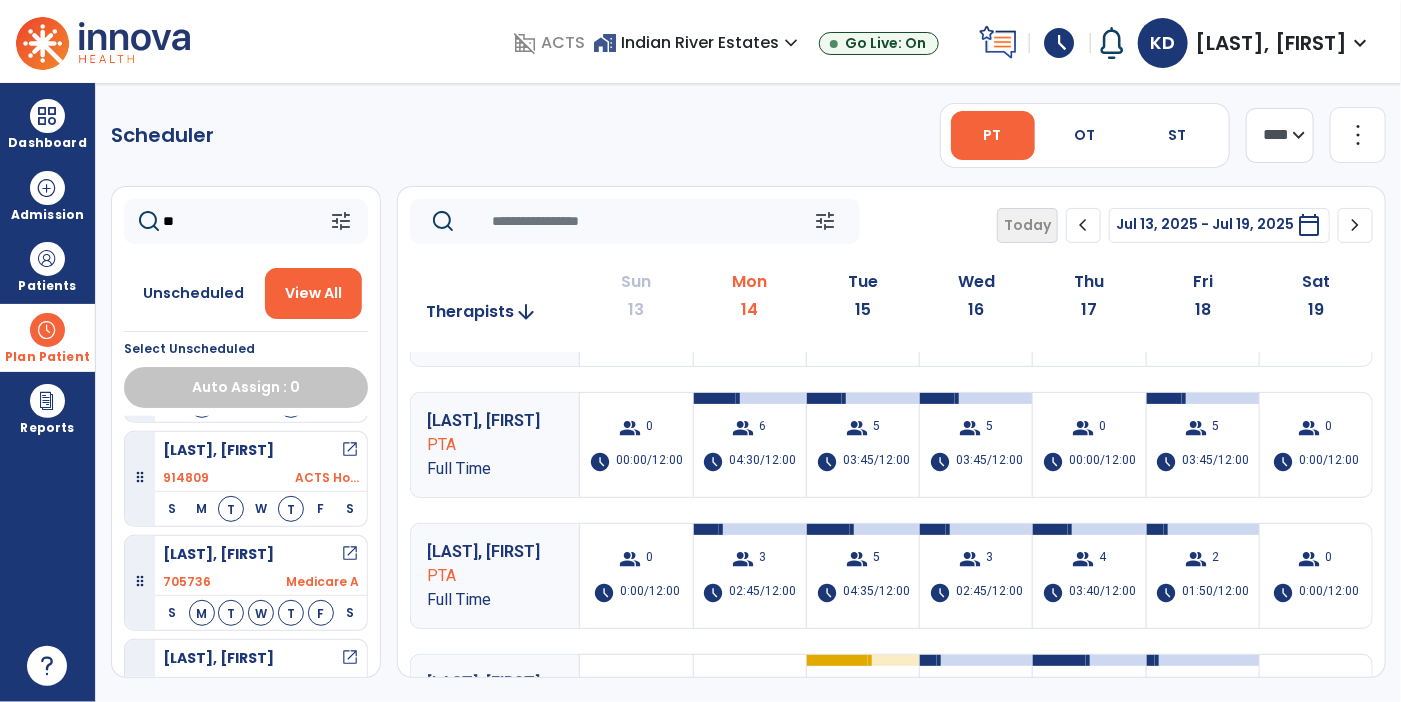 scroll, scrollTop: 413, scrollLeft: 0, axis: vertical 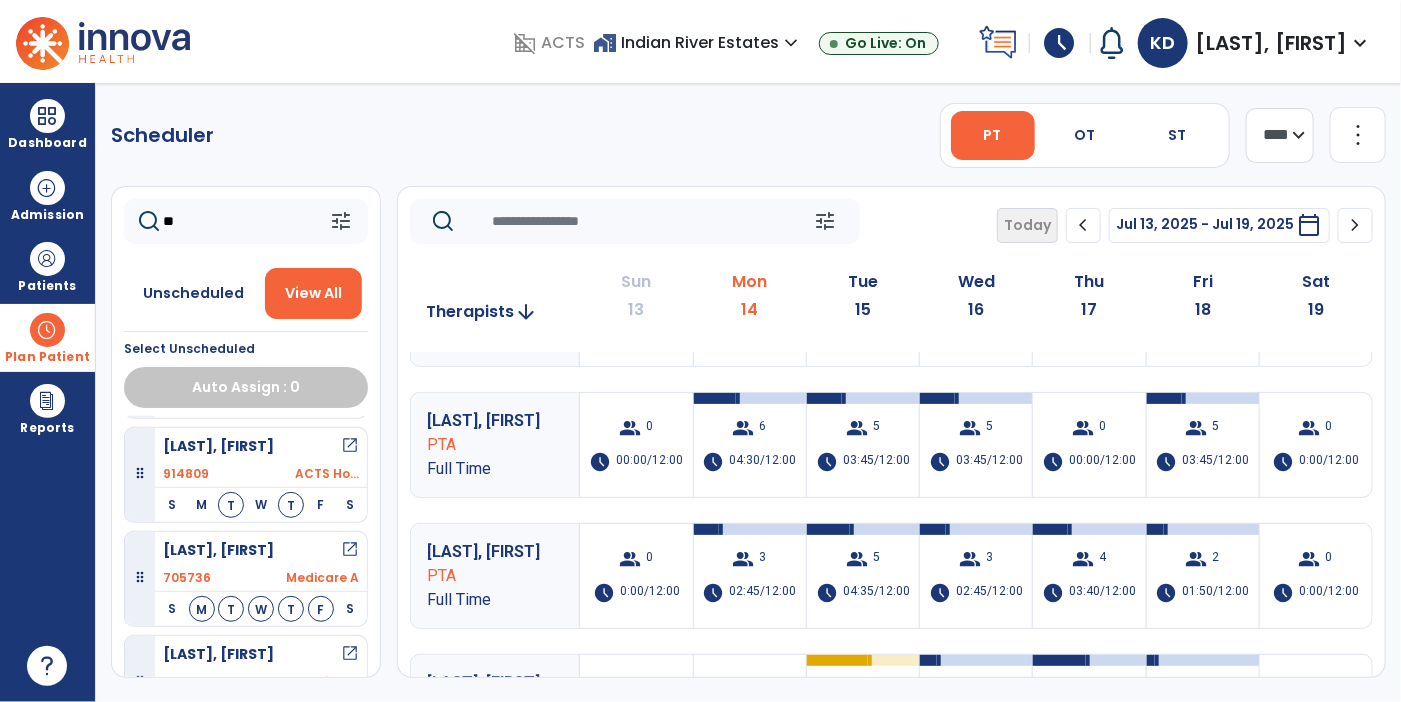 type on "**" 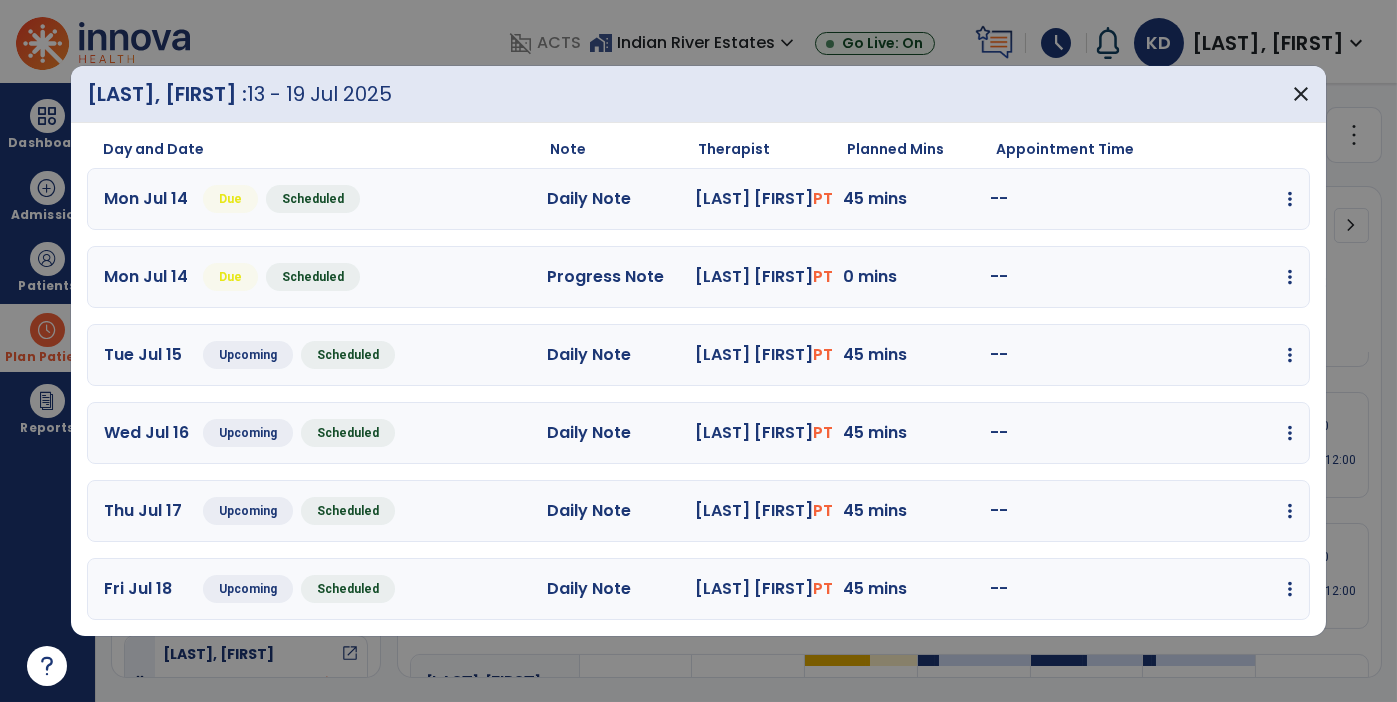 click at bounding box center (1290, 199) 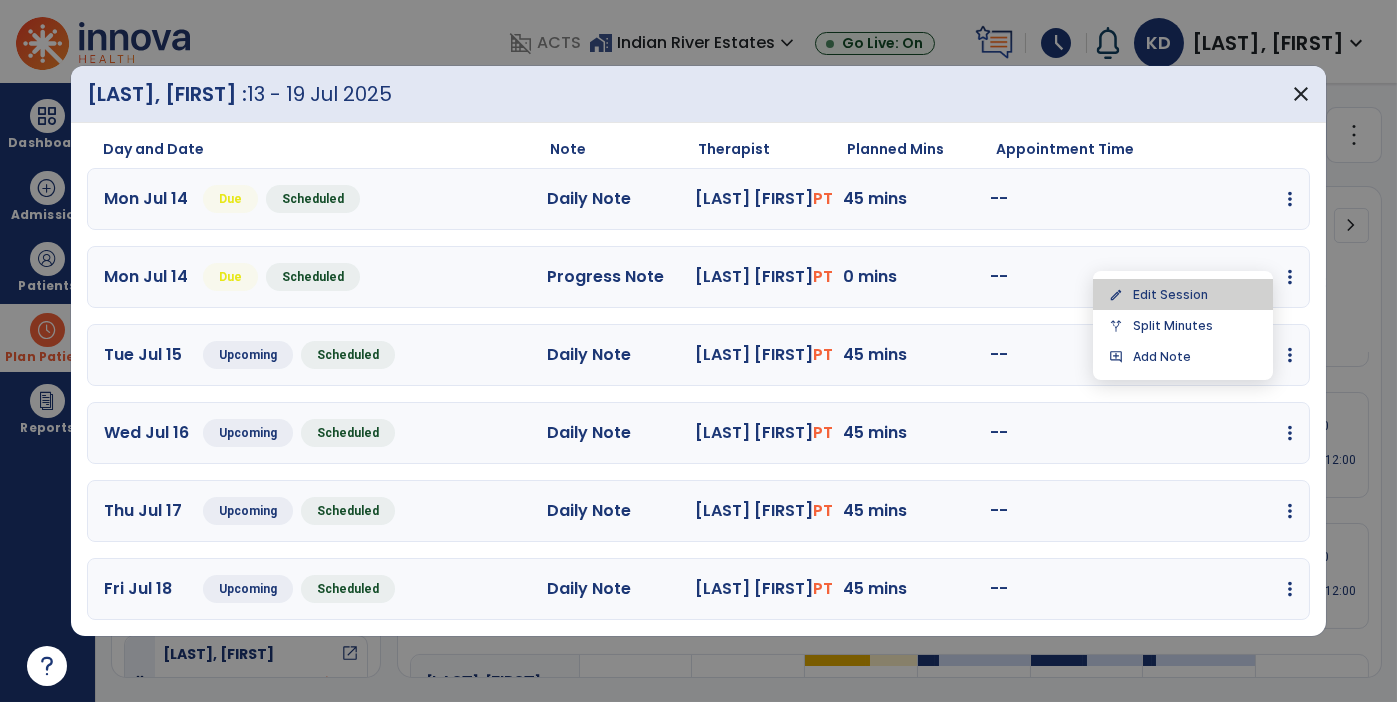 click on "edit   Edit Session" at bounding box center (1183, 294) 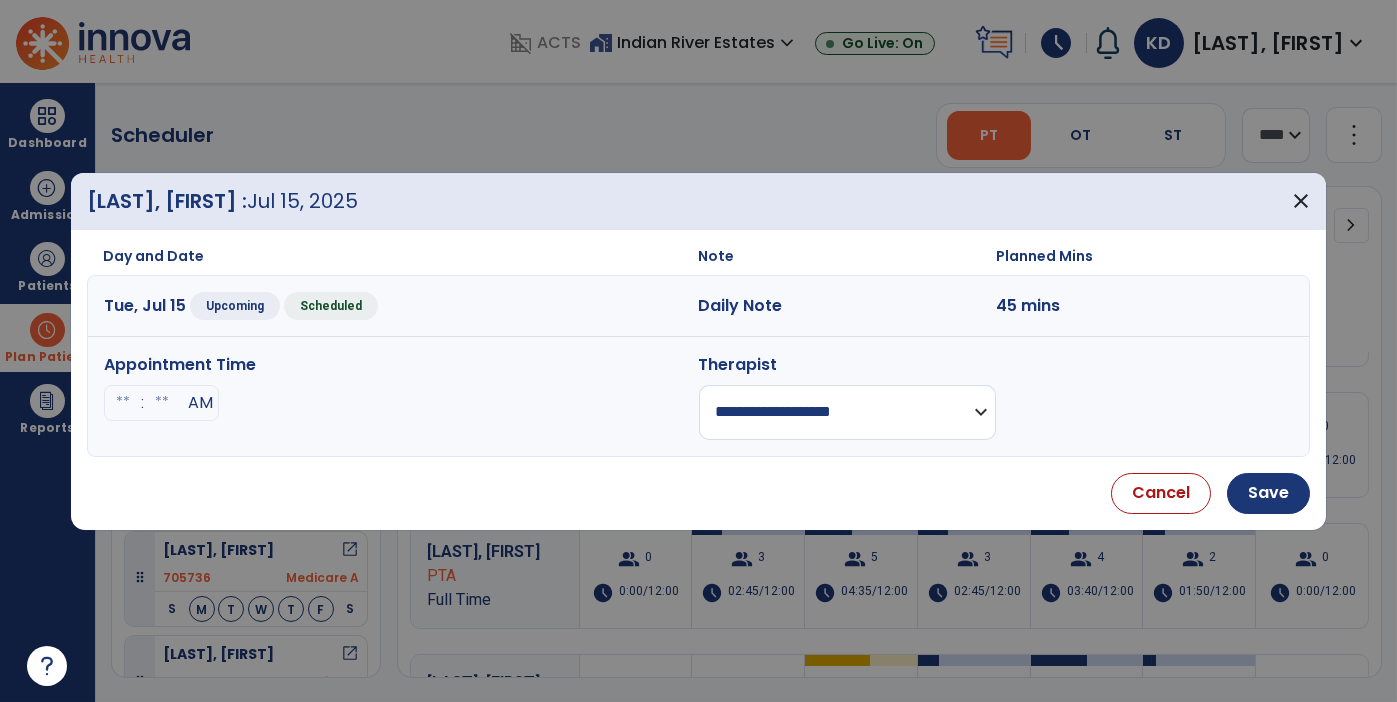 click on "**********" at bounding box center (847, 412) 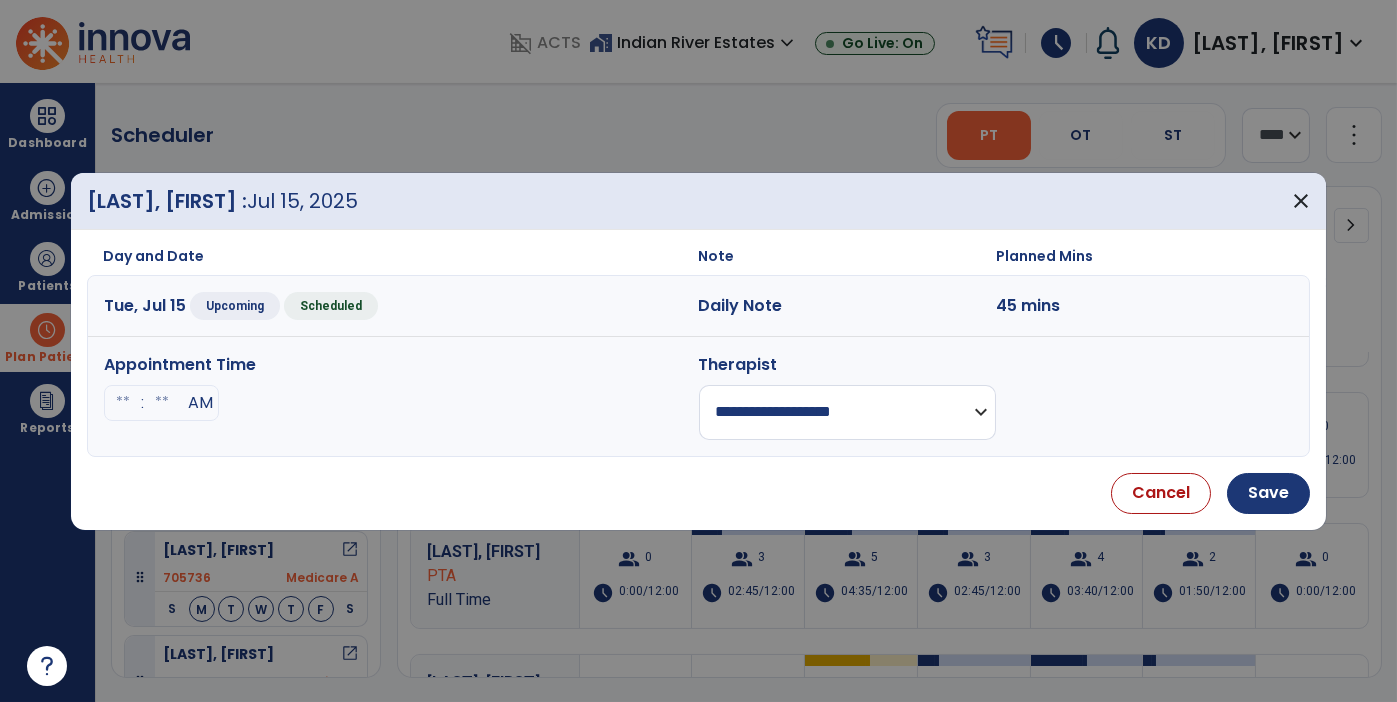 select on "**********" 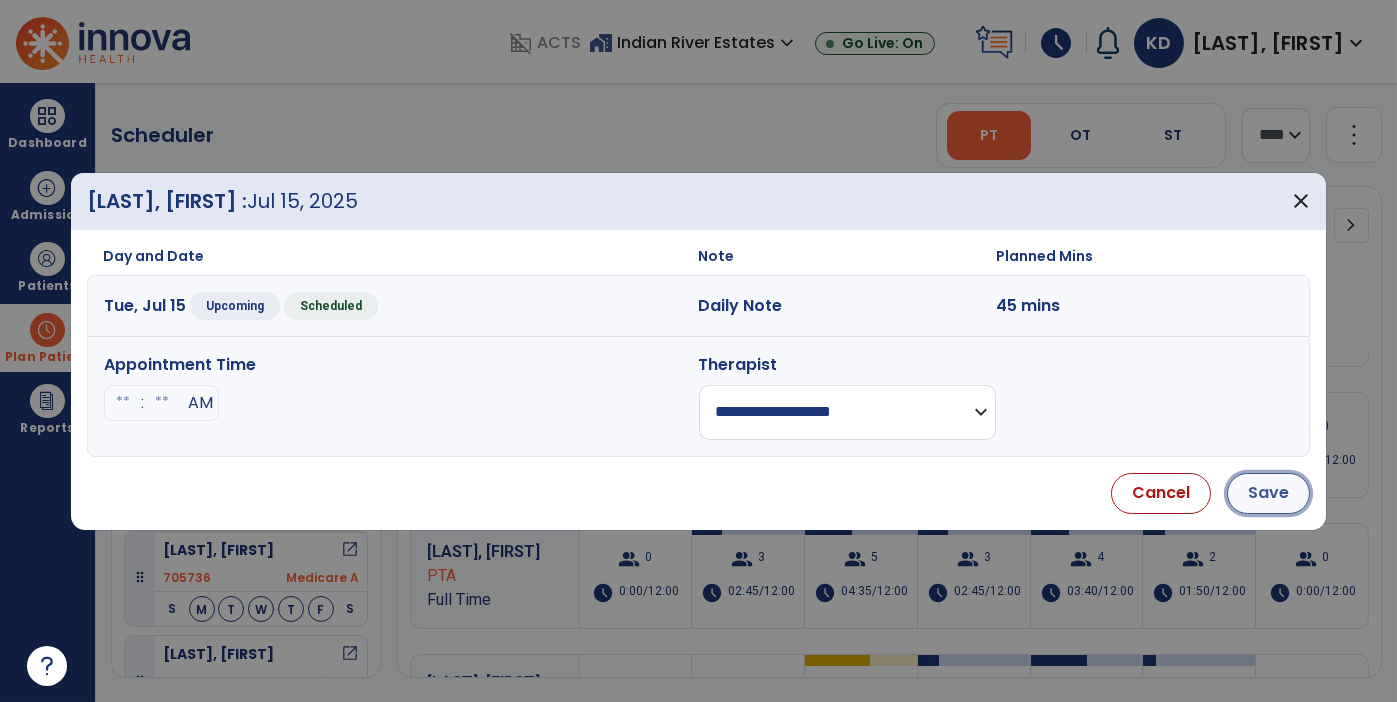 click on "Save" at bounding box center [1268, 493] 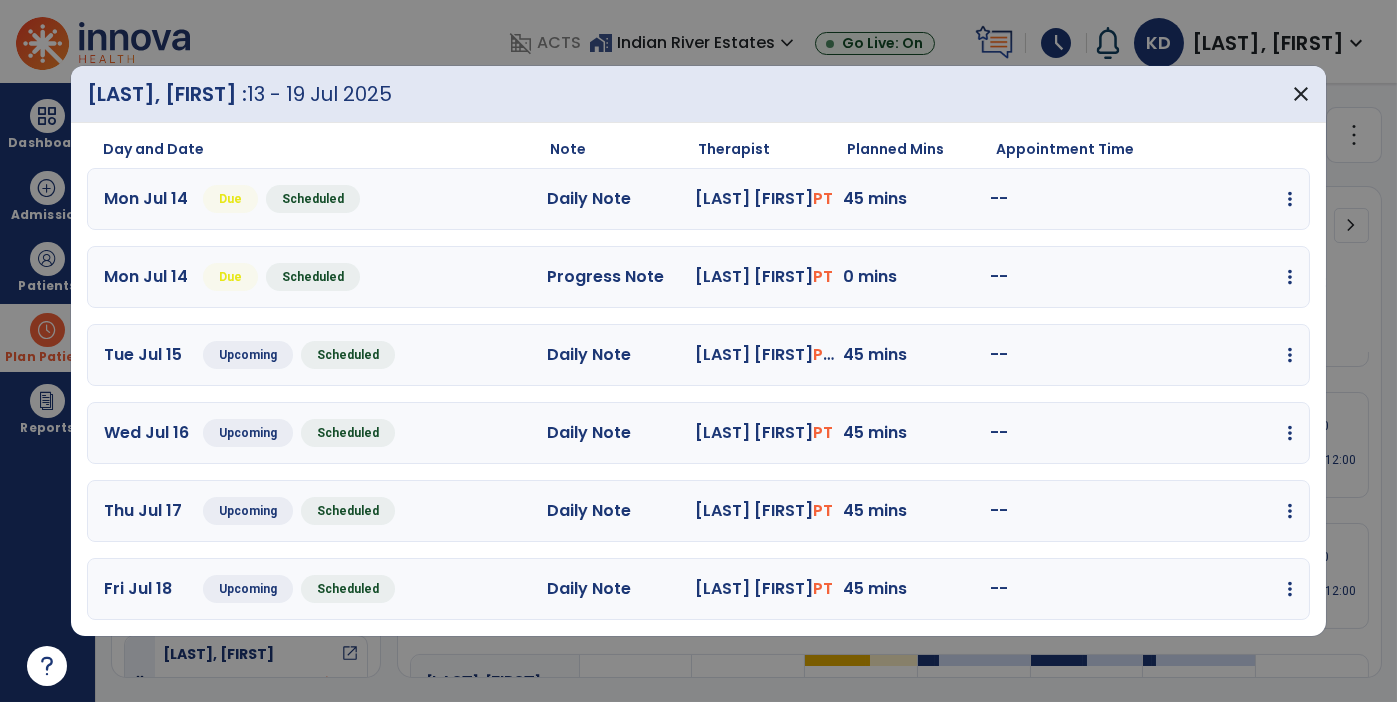 click at bounding box center [1290, 199] 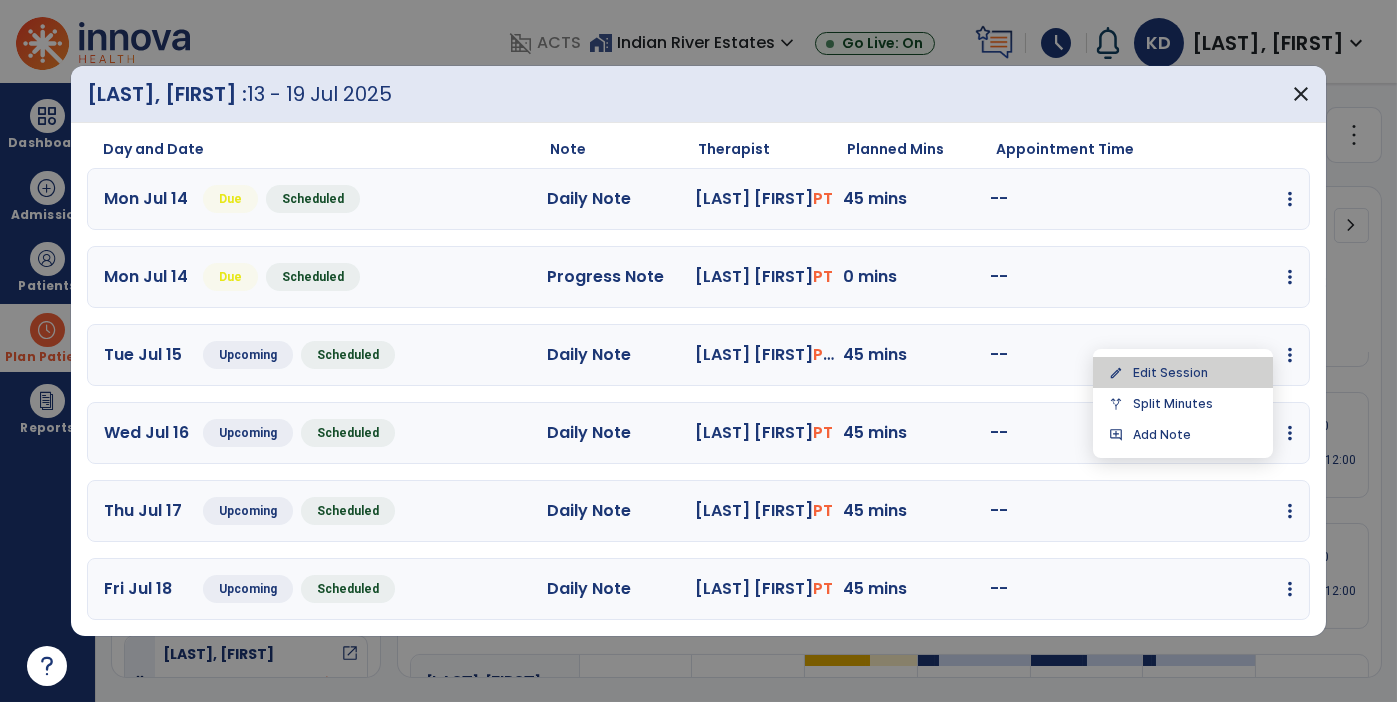 click on "edit   Edit Session" at bounding box center [1183, 372] 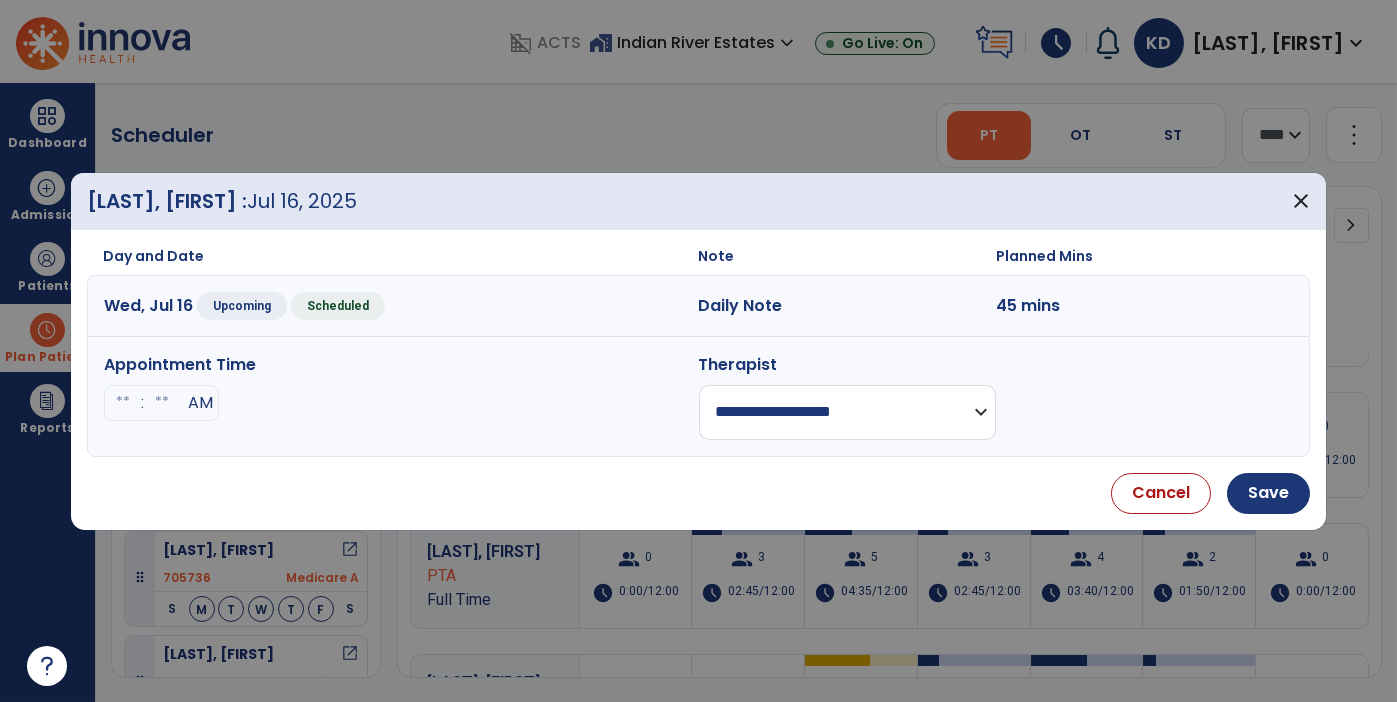 click on "**********" at bounding box center [847, 412] 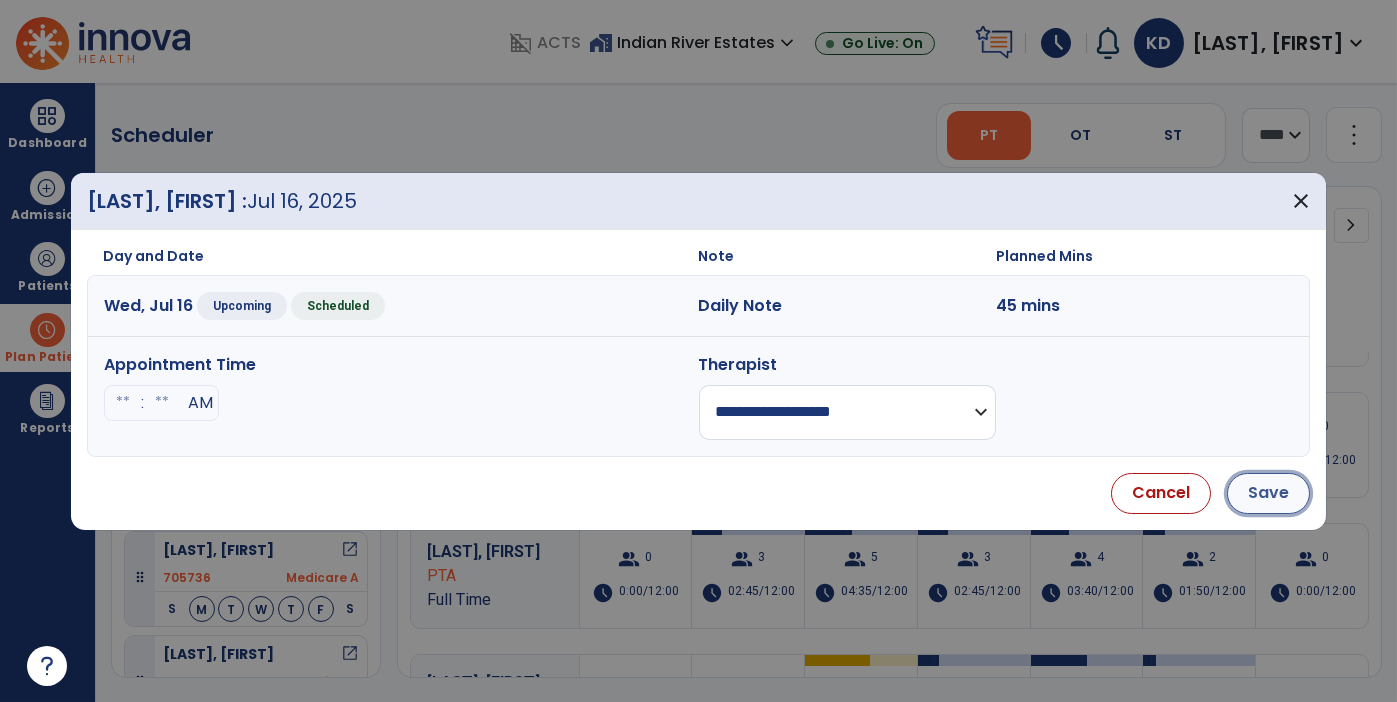 click on "Save" at bounding box center [1268, 493] 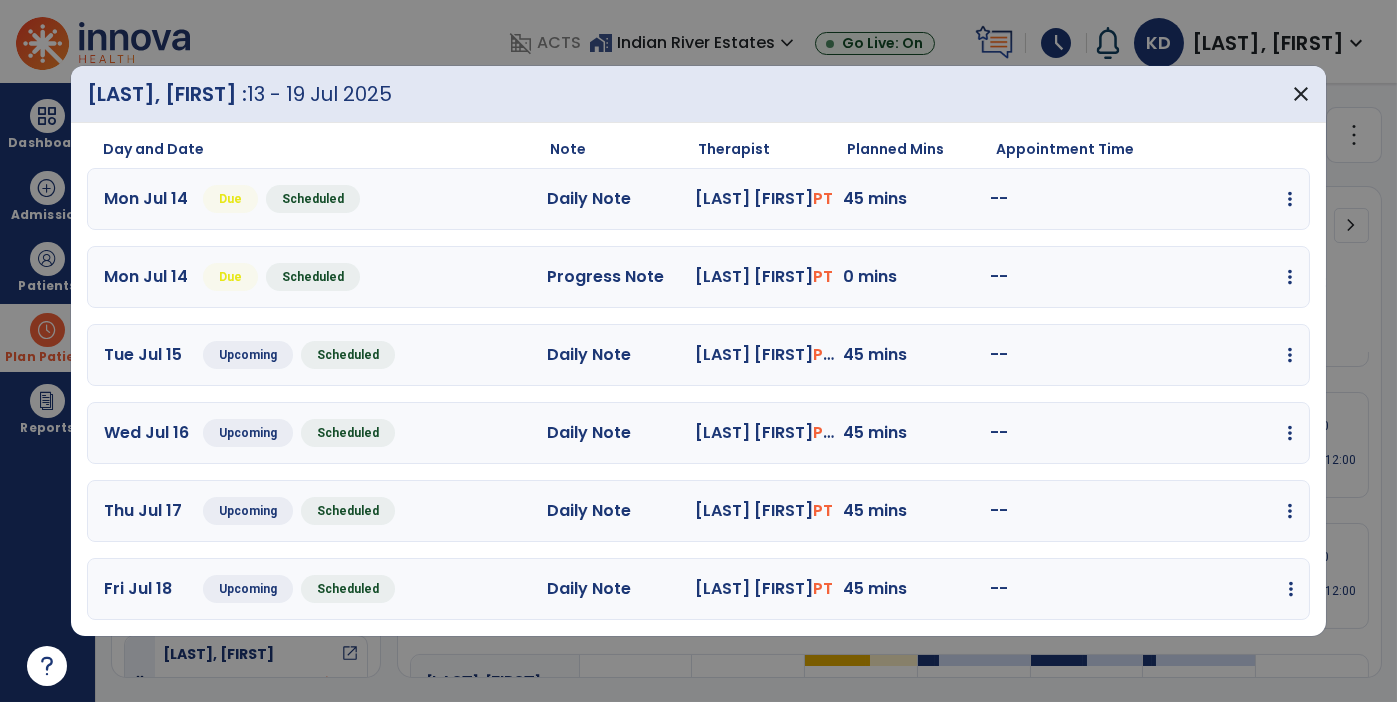 click at bounding box center [1290, 199] 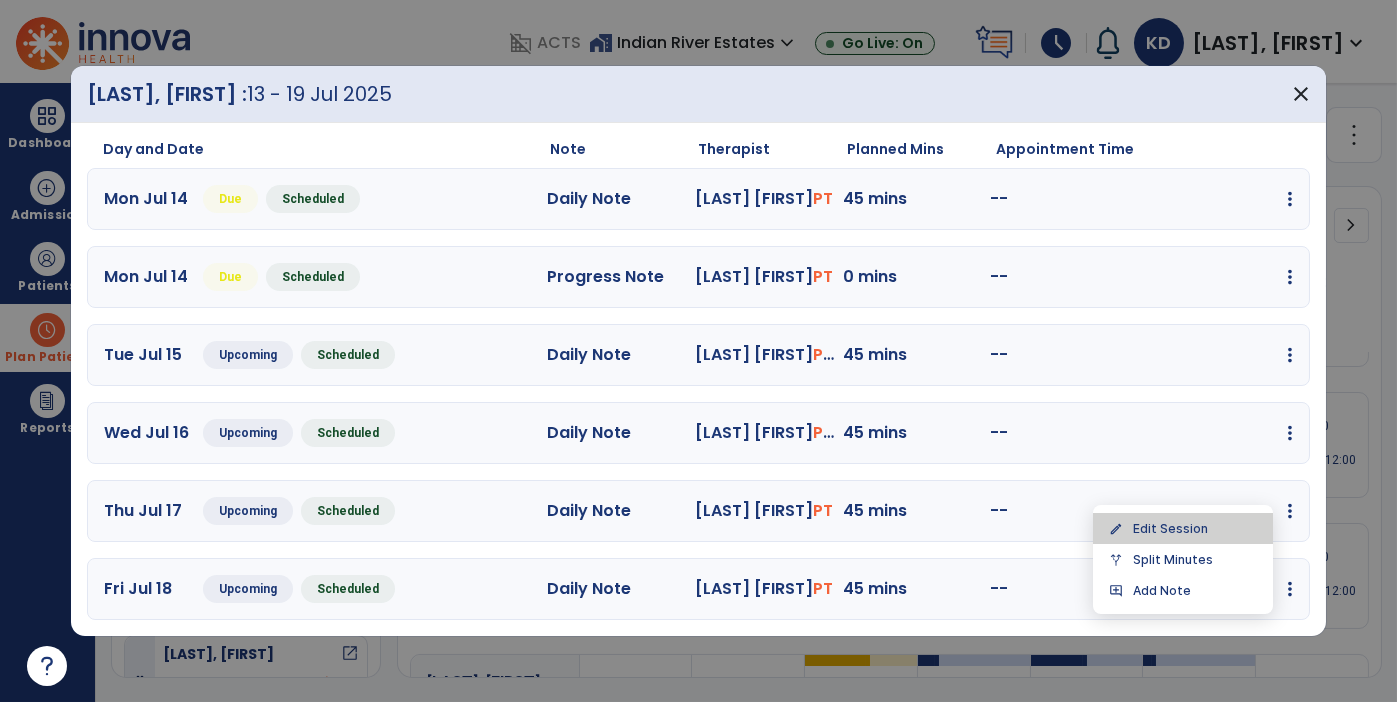 click on "edit   Edit Session" at bounding box center (1183, 528) 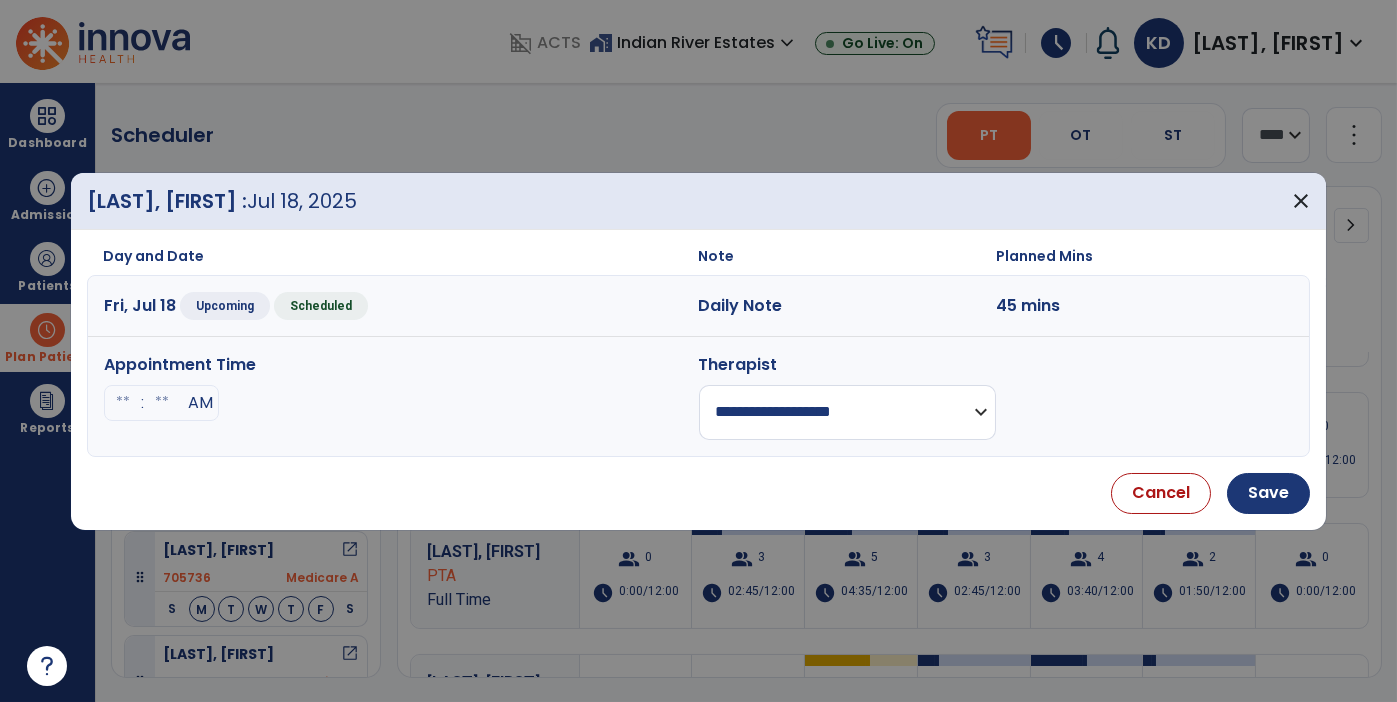 click on "**********" at bounding box center [847, 412] 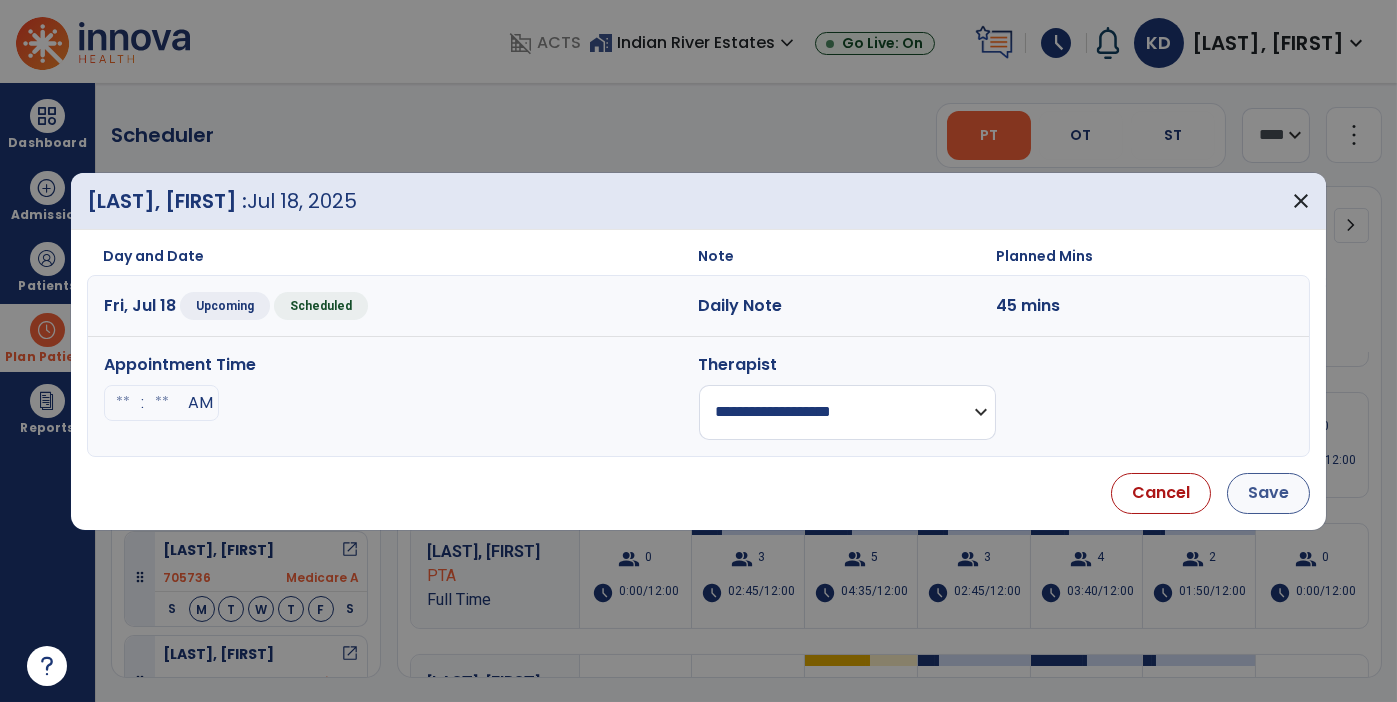 click on "Save" at bounding box center [1268, 493] 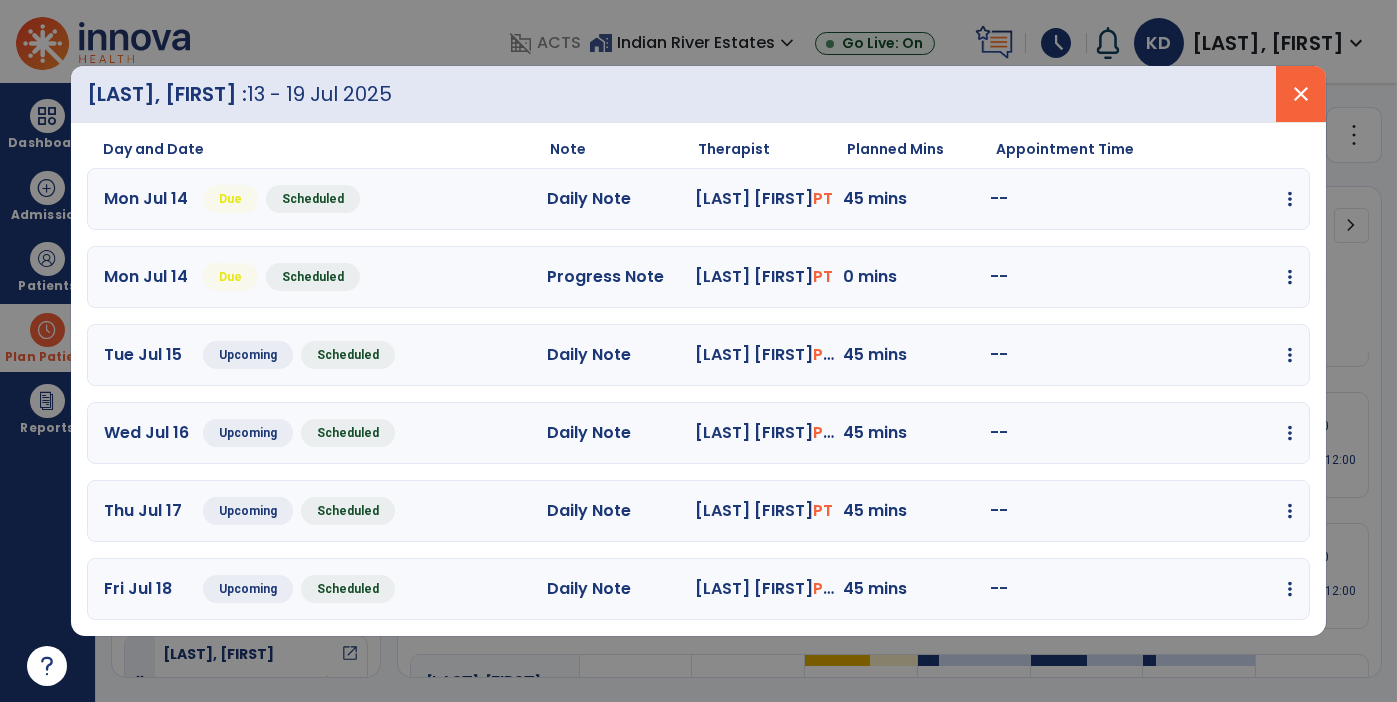 click on "close" at bounding box center (1301, 94) 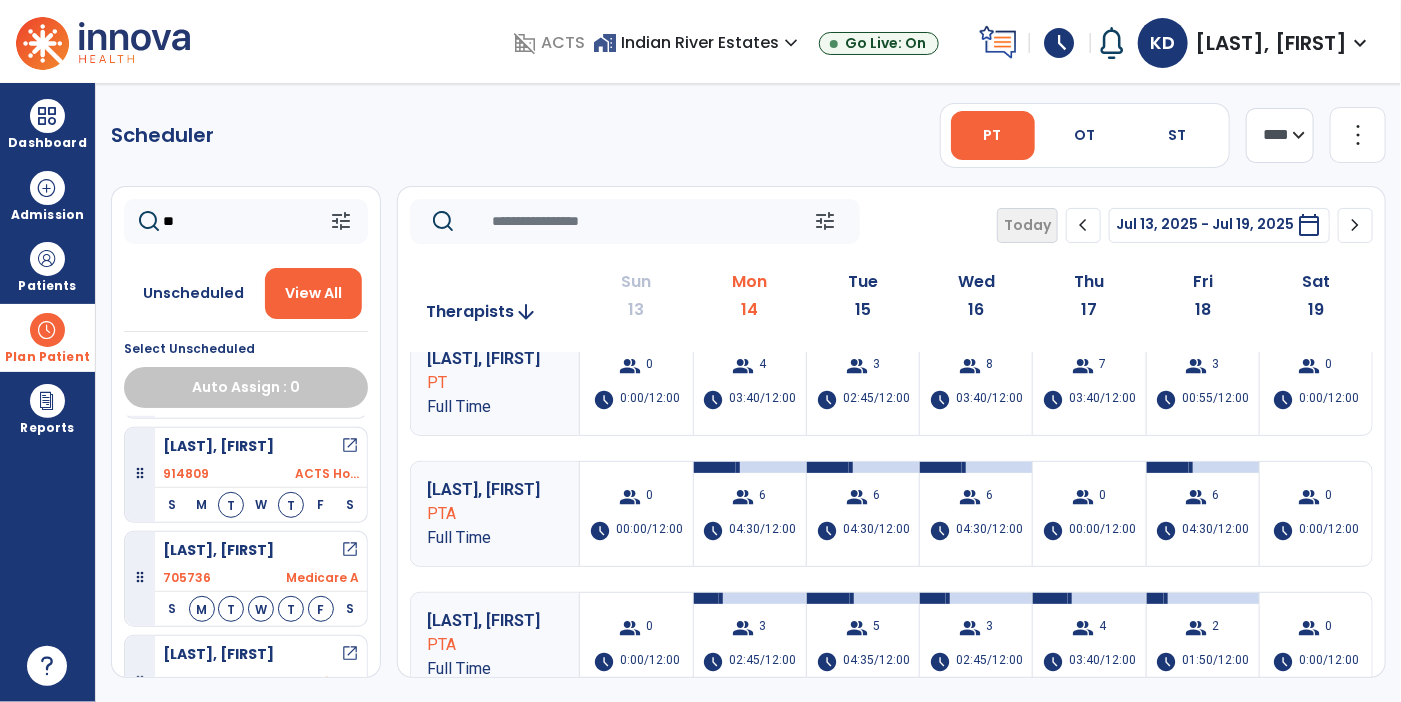 scroll, scrollTop: 281, scrollLeft: 0, axis: vertical 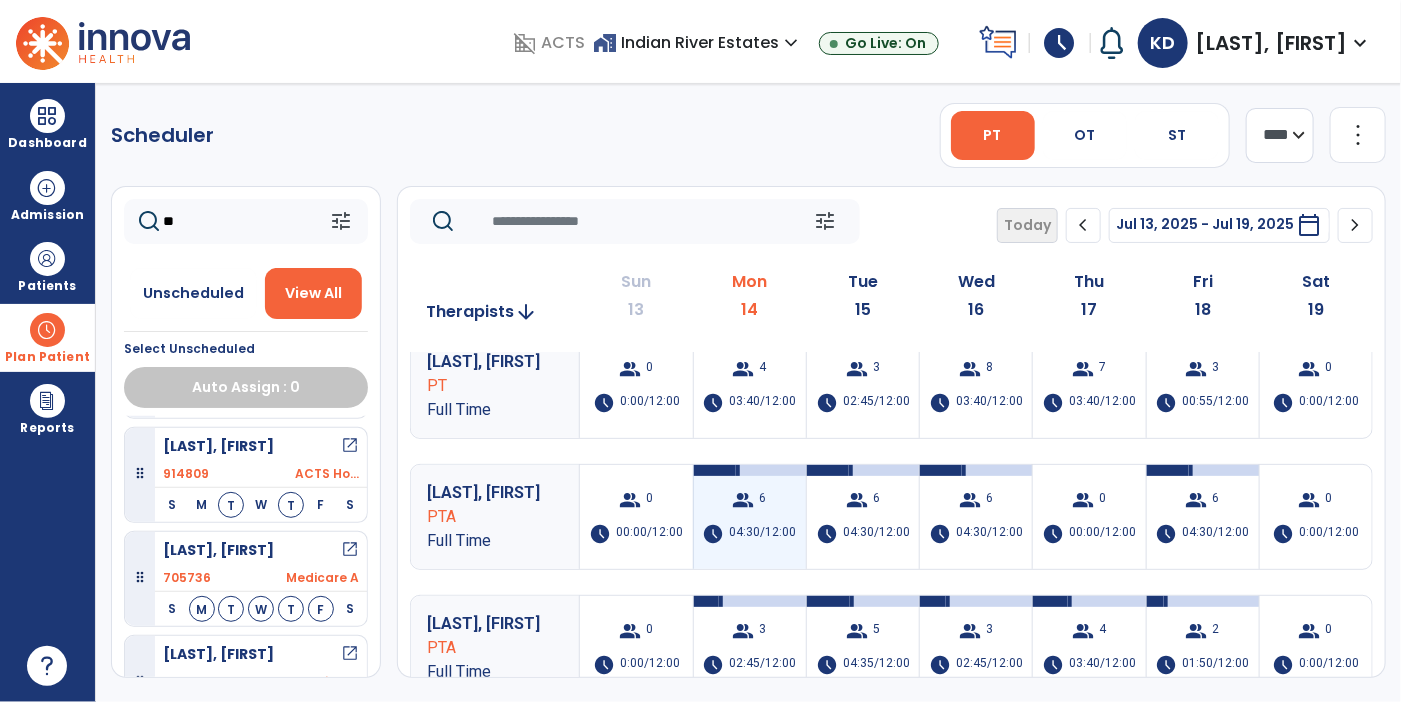click on "04:30/12:00" at bounding box center (763, 534) 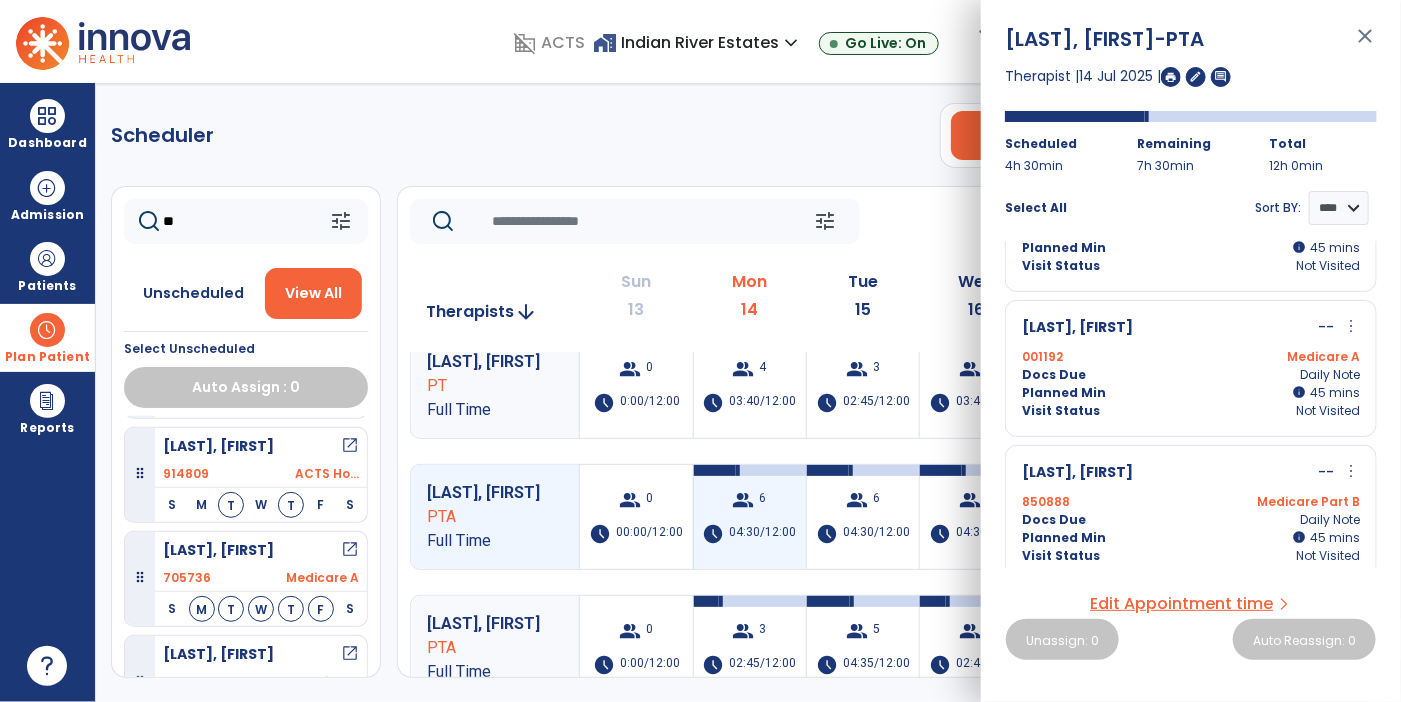 scroll, scrollTop: 540, scrollLeft: 0, axis: vertical 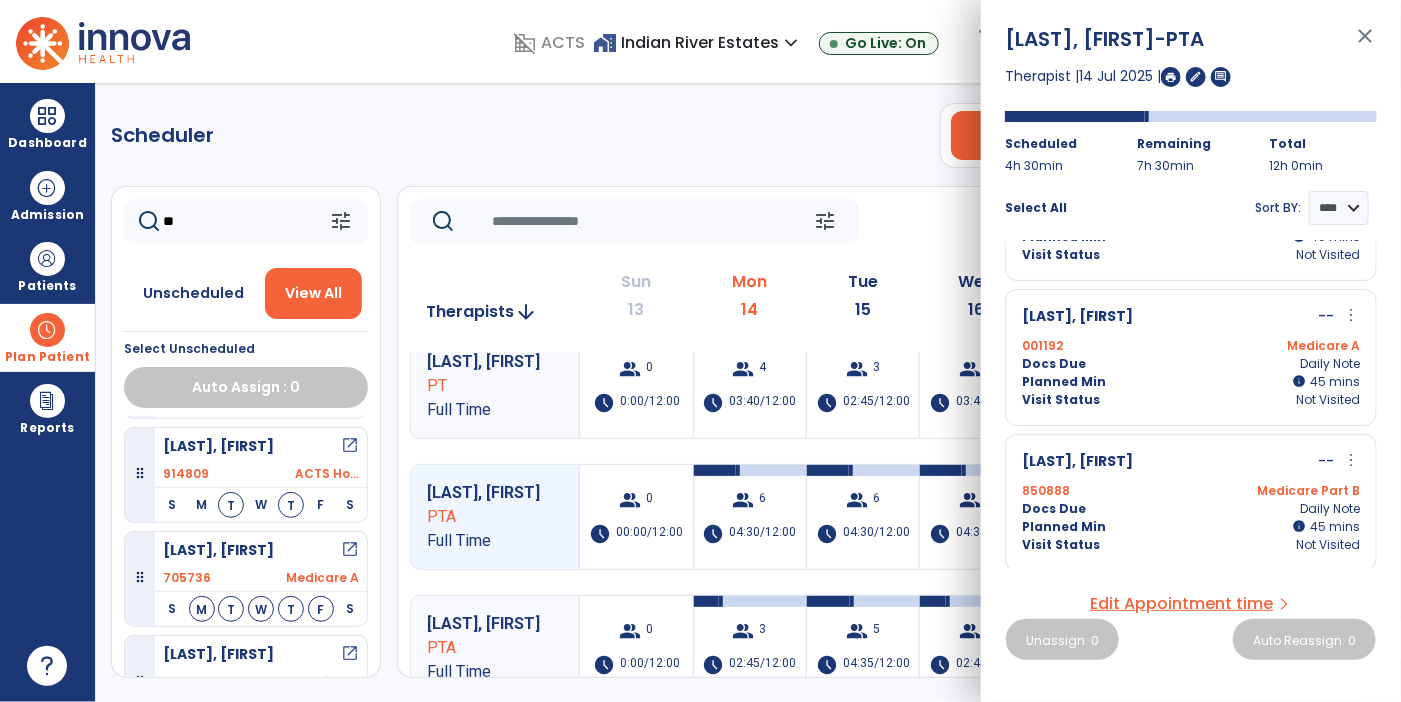 click on "[LAST], [FIRST]   --  more_vert  edit   Edit Session   alt_route   Split Minutes   45" at bounding box center (1191, 351) 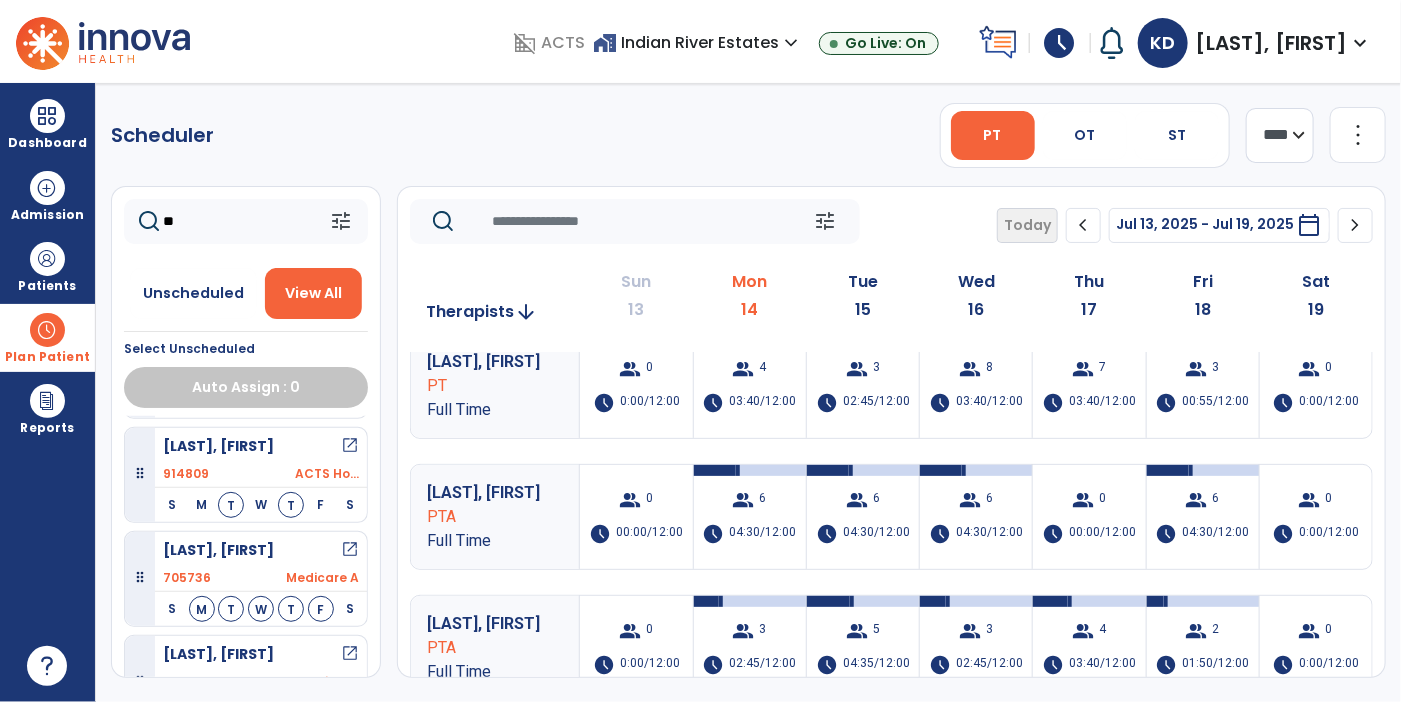 click on "more_vert" 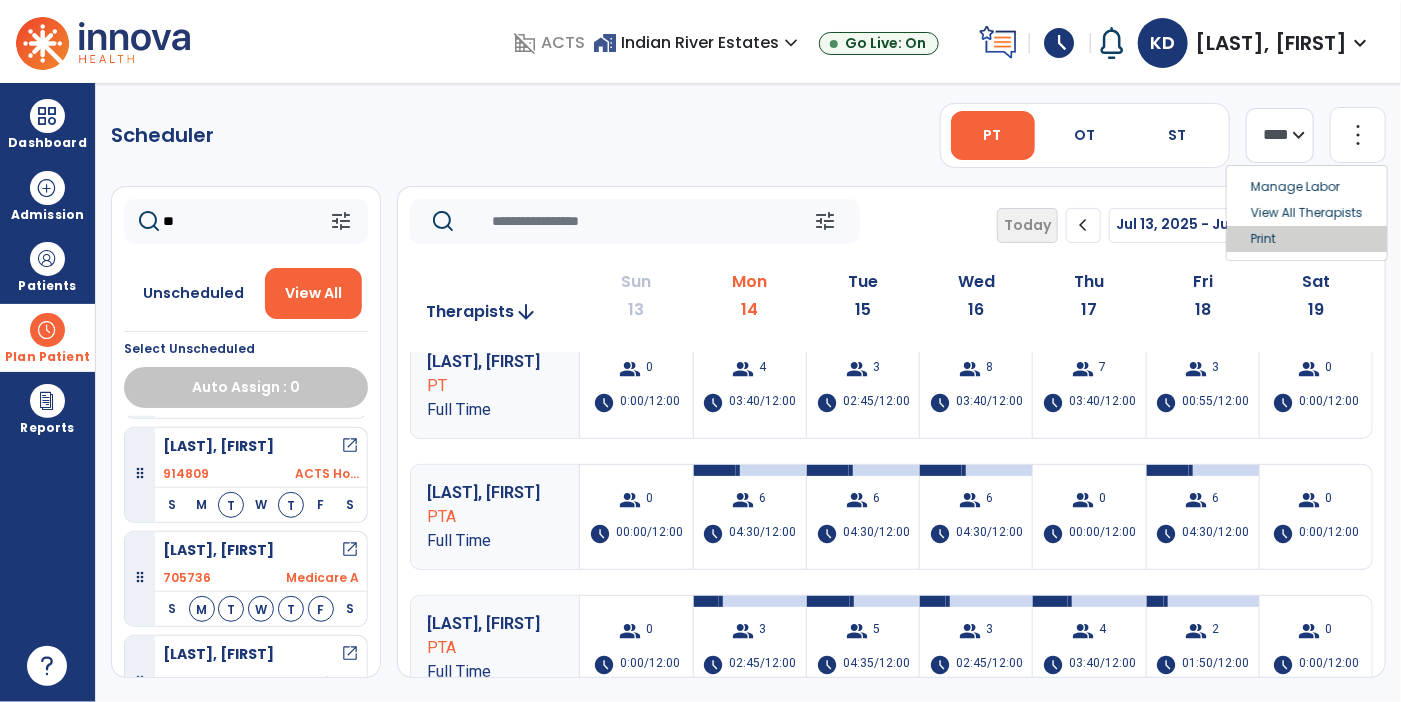 click on "Print" at bounding box center [1307, 239] 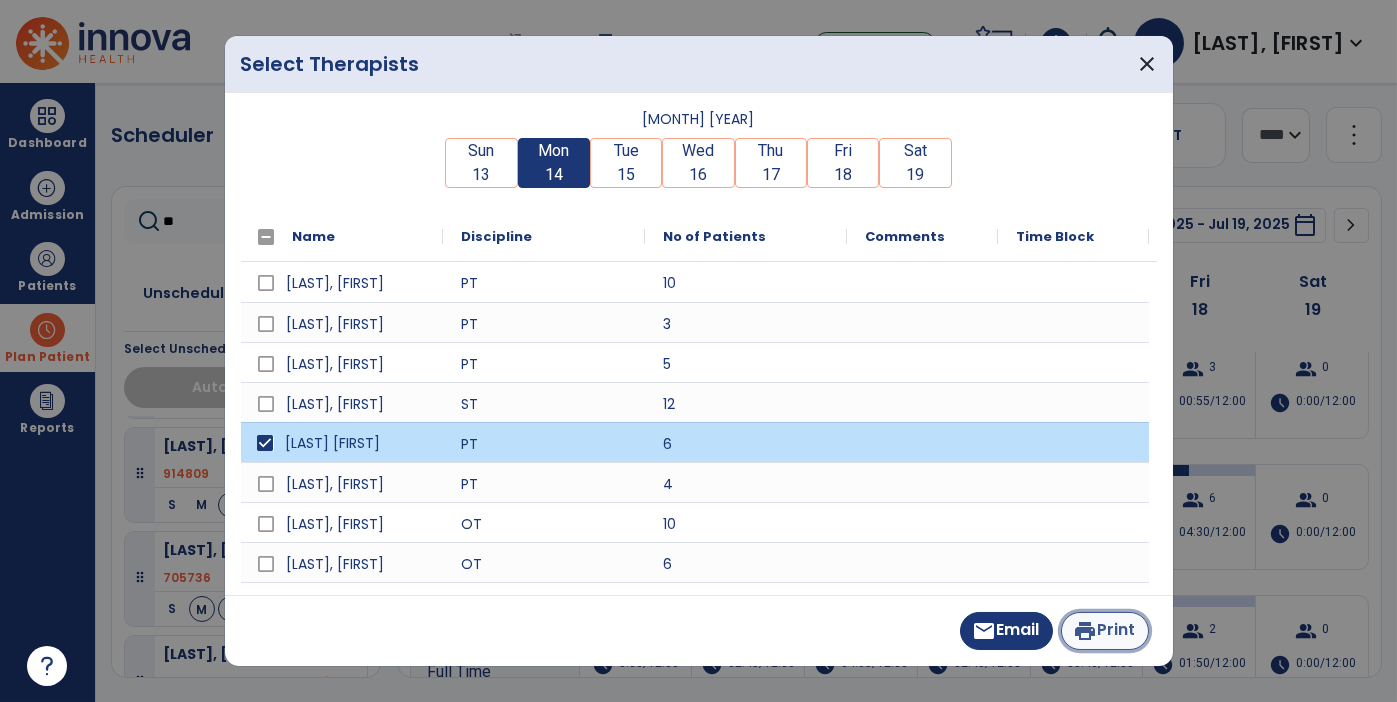 click on "print  Print" at bounding box center [1105, 631] 